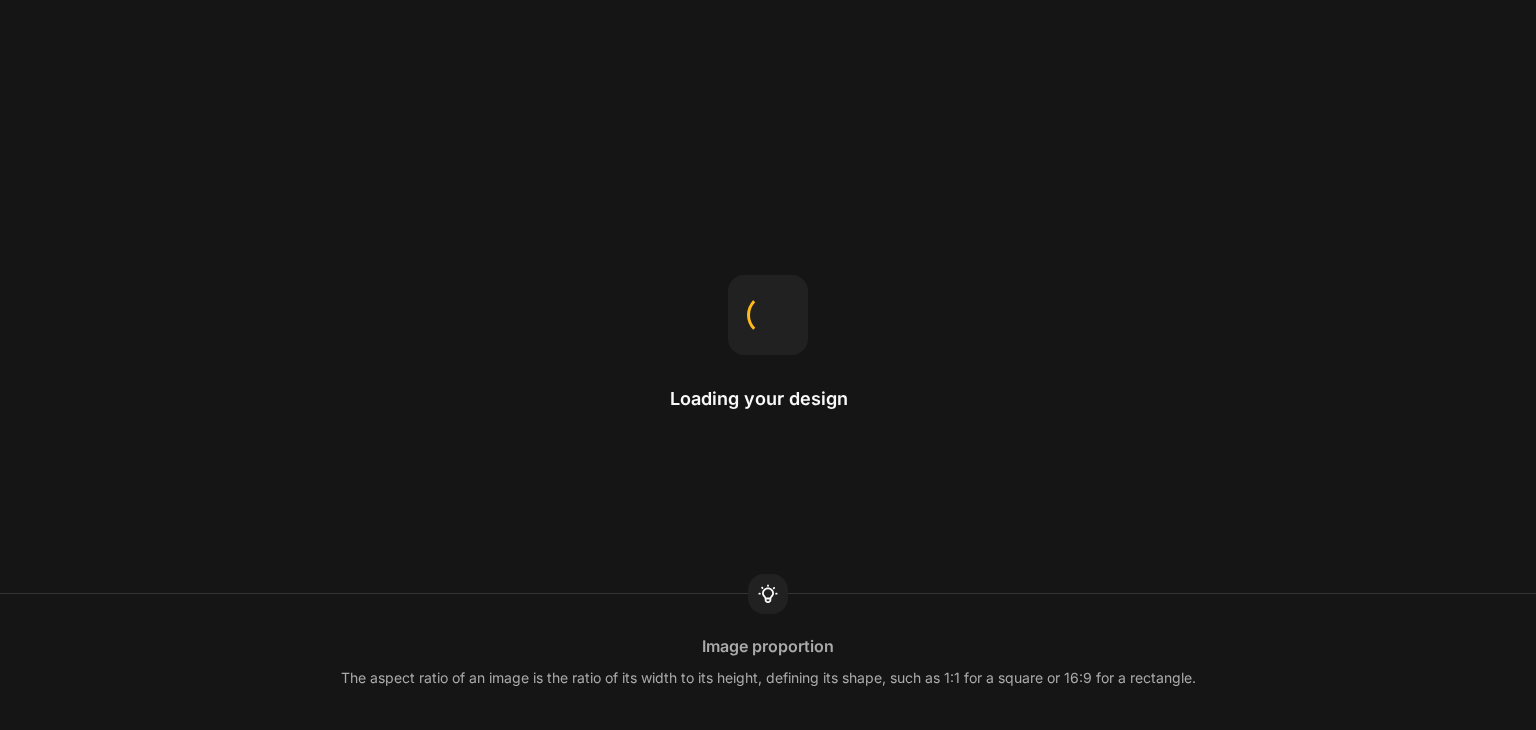 scroll, scrollTop: 0, scrollLeft: 0, axis: both 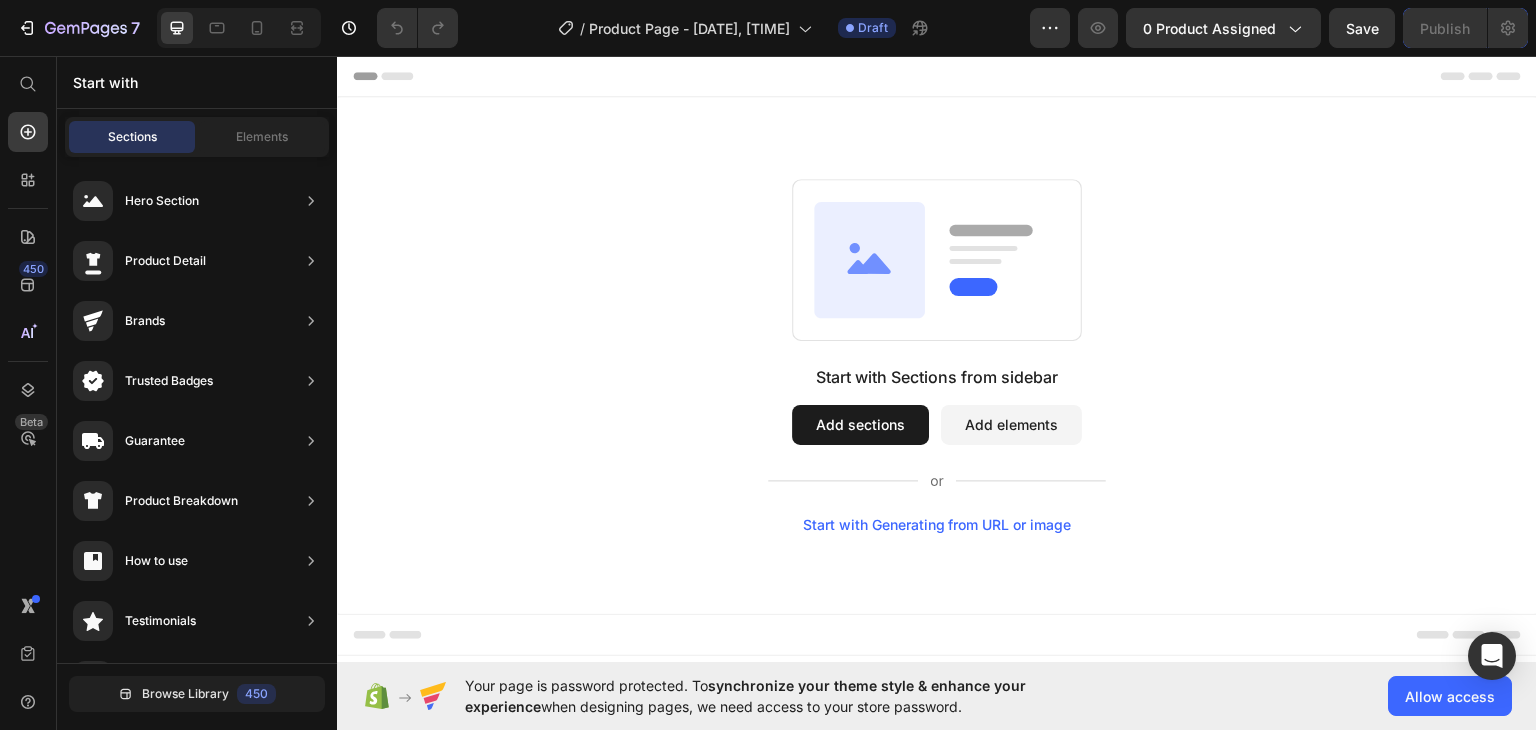 click on "Start with Generating from URL or image" at bounding box center [937, 524] 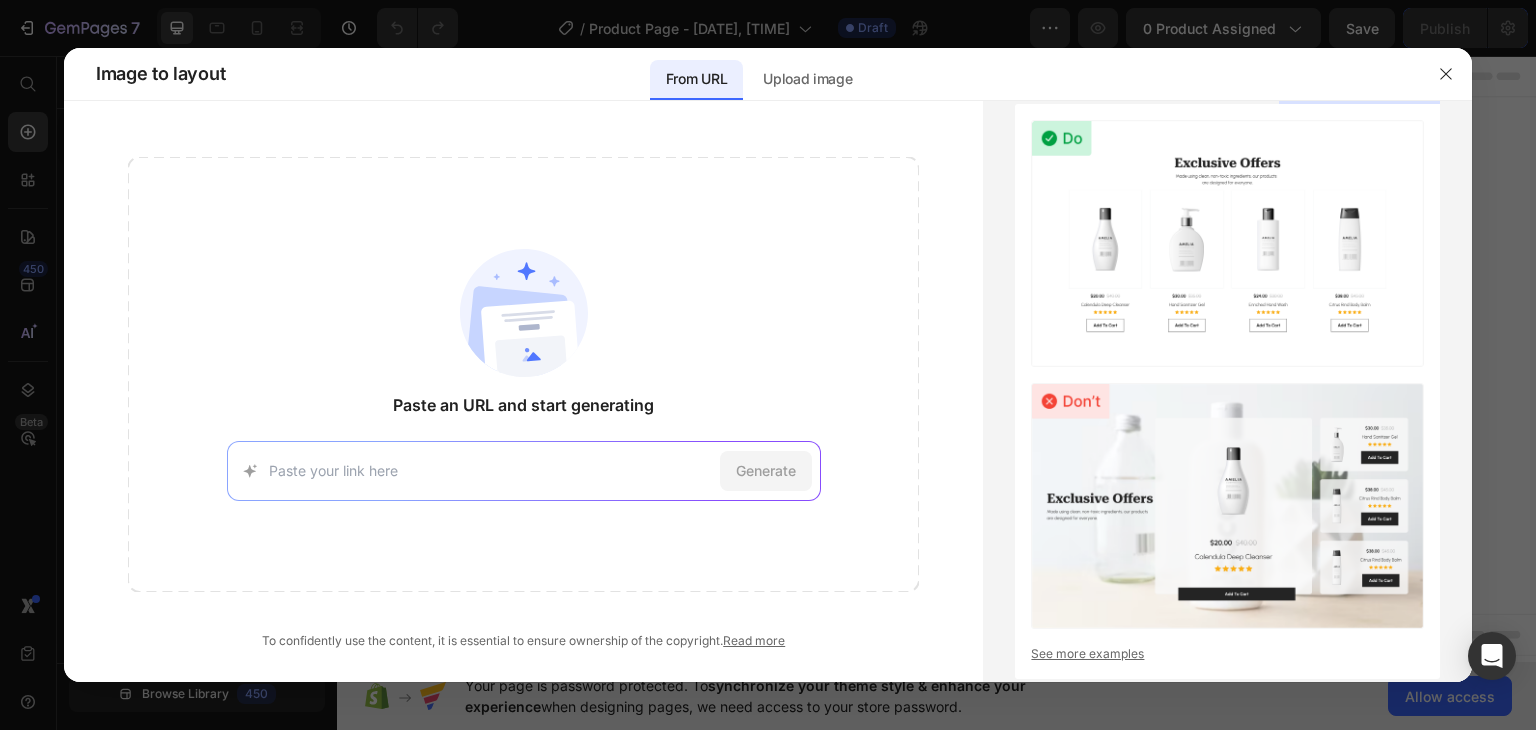 click at bounding box center [490, 470] 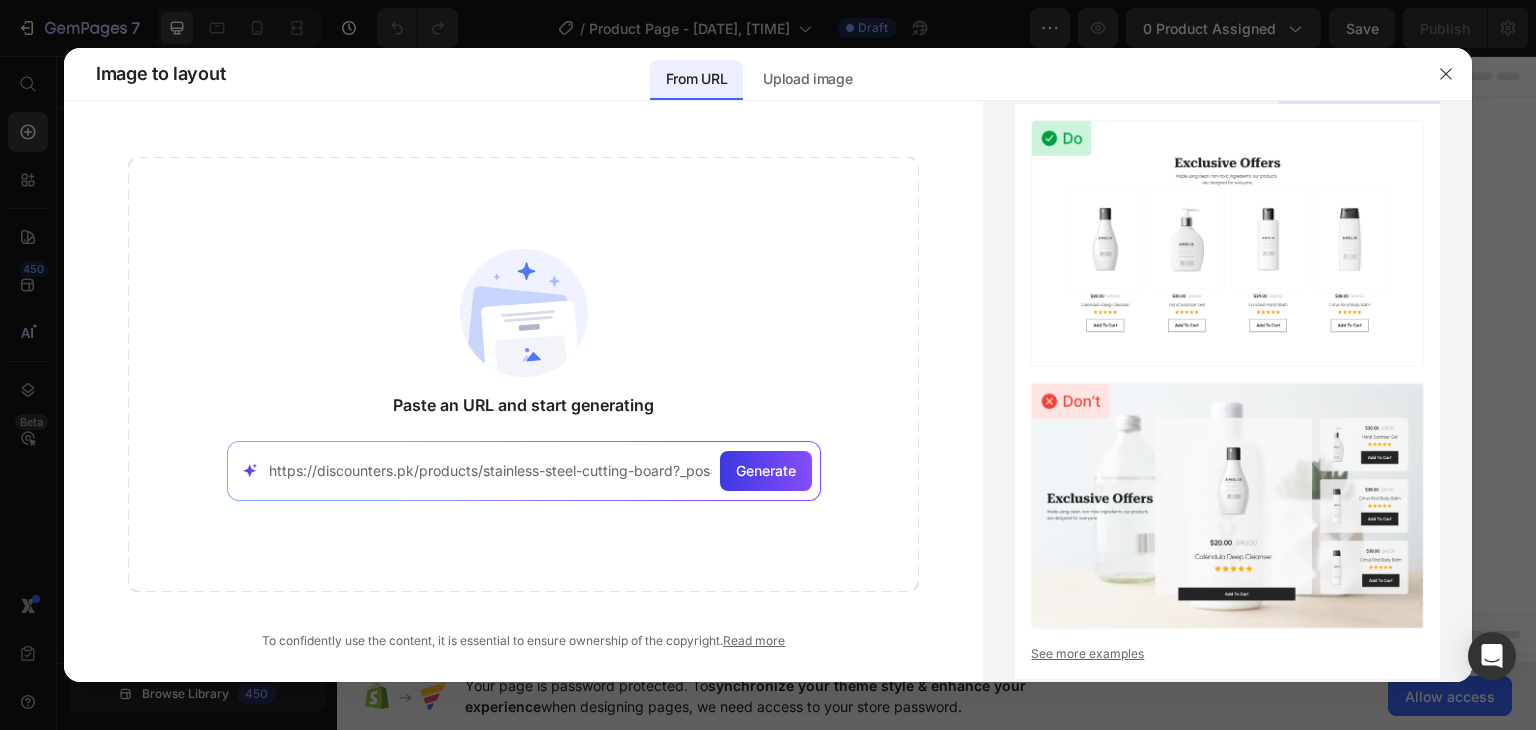 scroll, scrollTop: 0, scrollLeft: 231, axis: horizontal 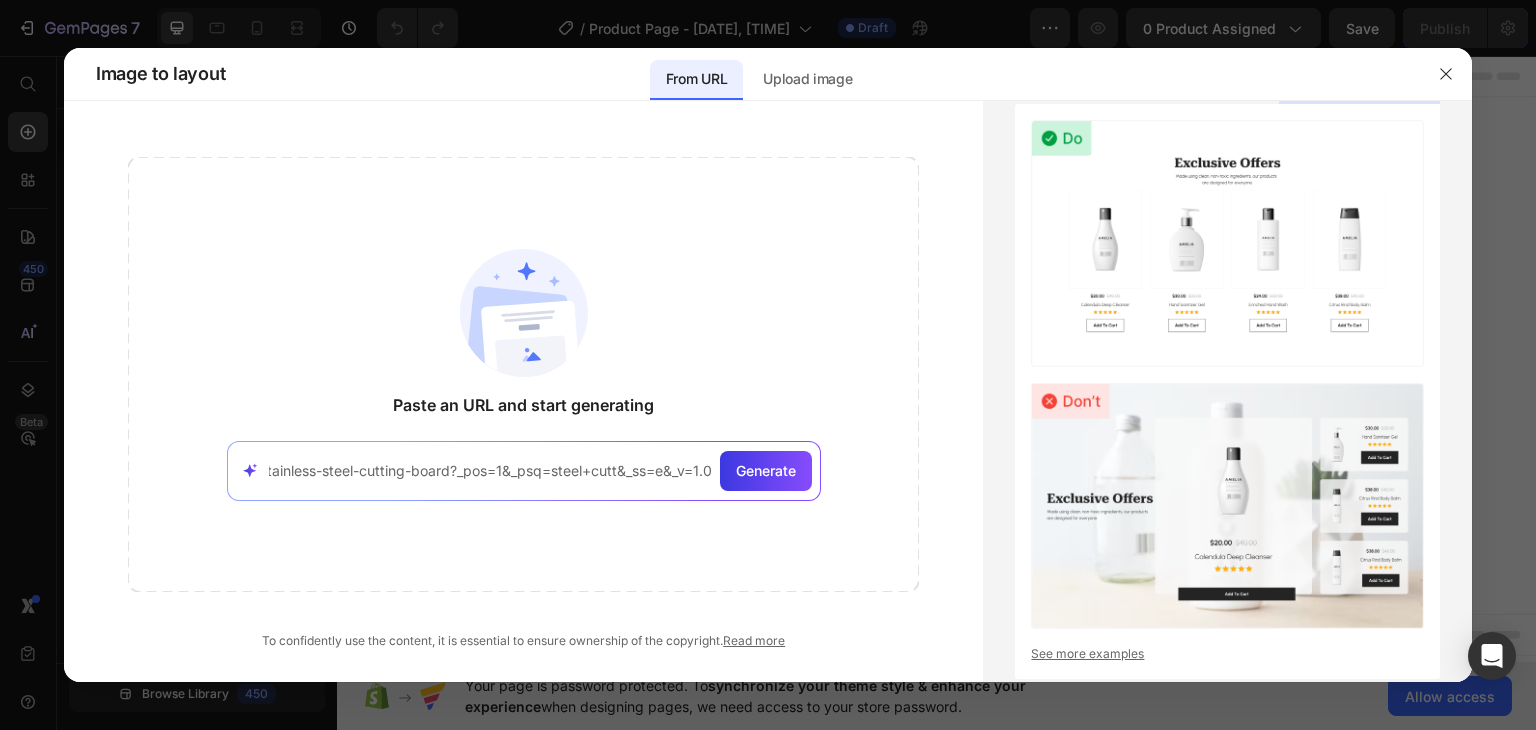 type on "https://discounters.pk/products/stainless-steel-cutting-board?_pos=1&_psq=steel+cutt&_ss=e&_v=1.0" 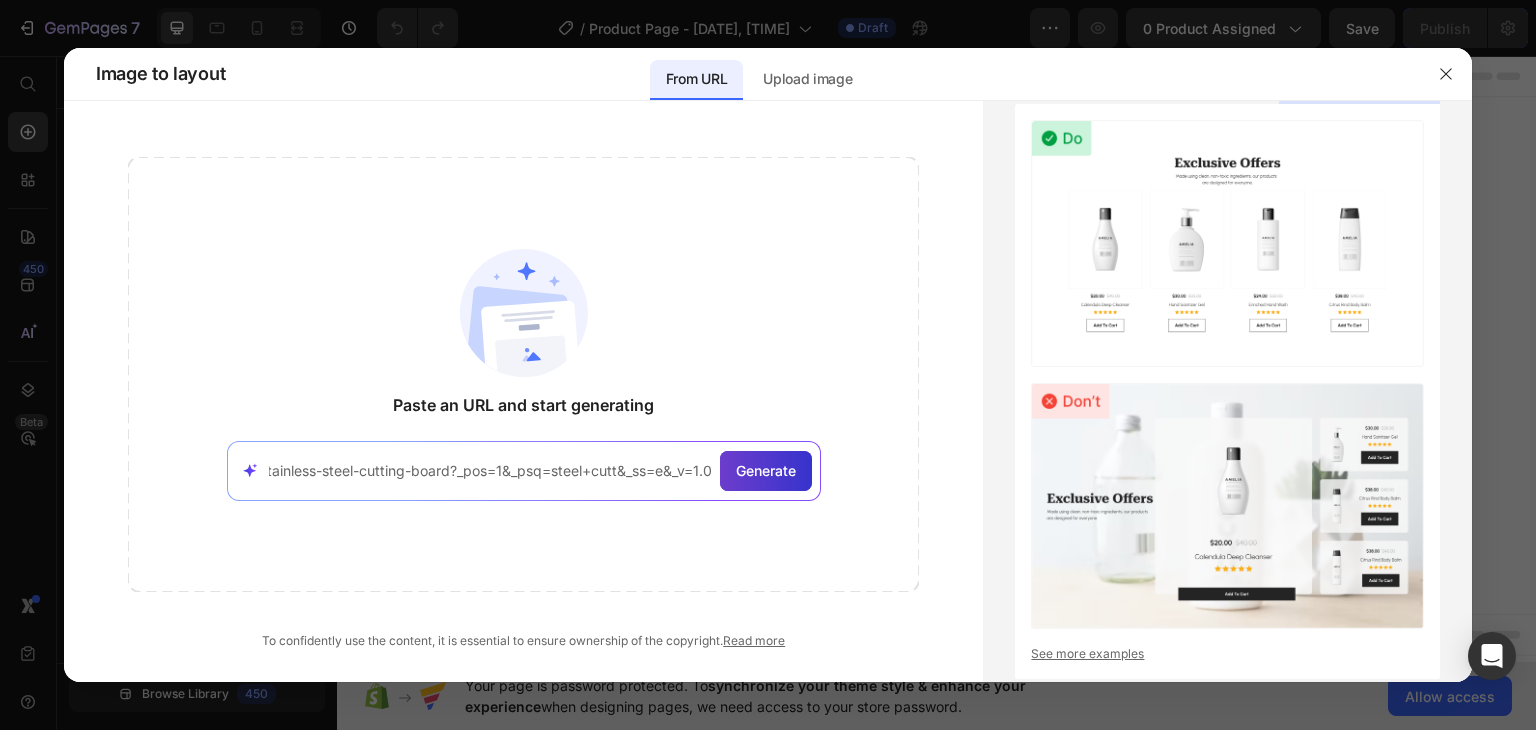 scroll, scrollTop: 0, scrollLeft: 0, axis: both 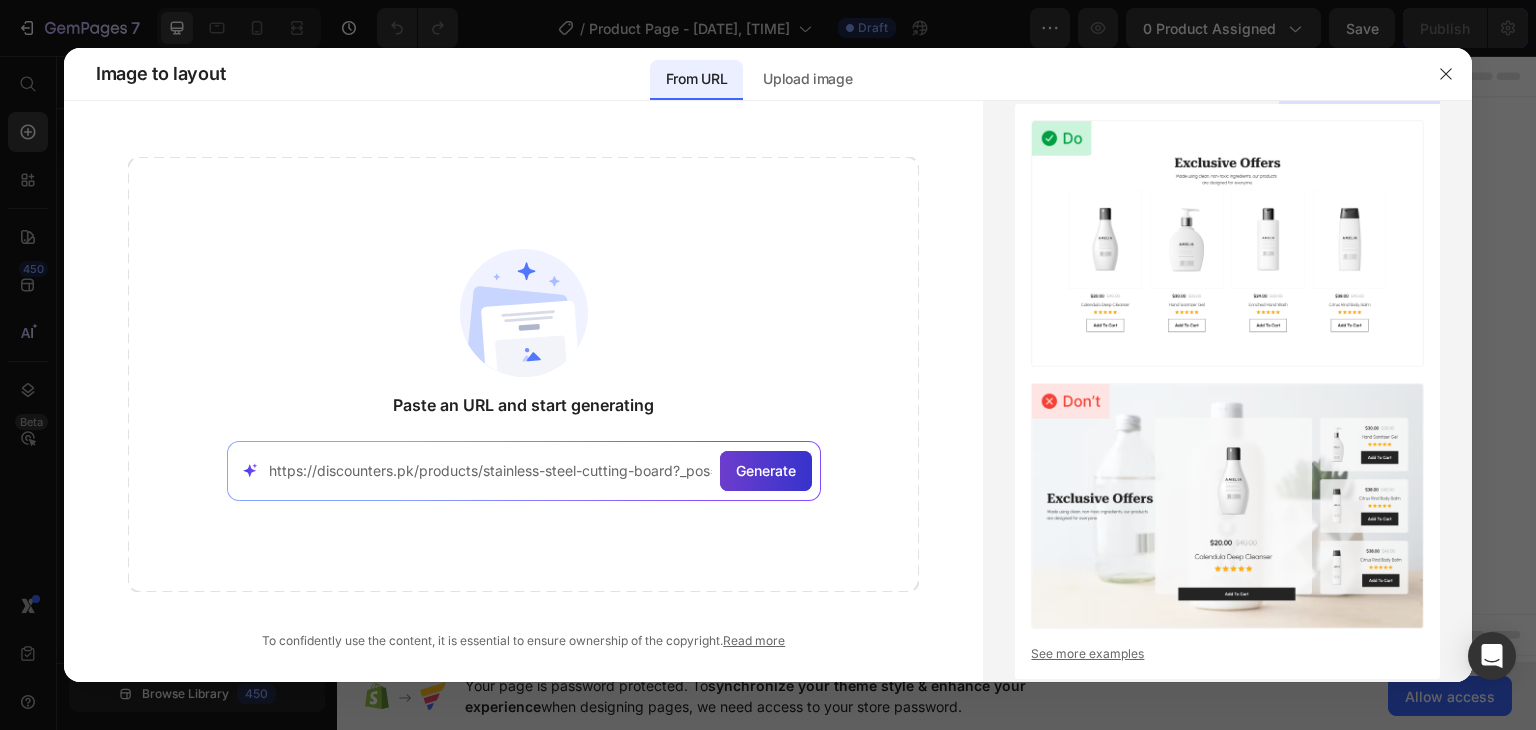 click on "Generate" 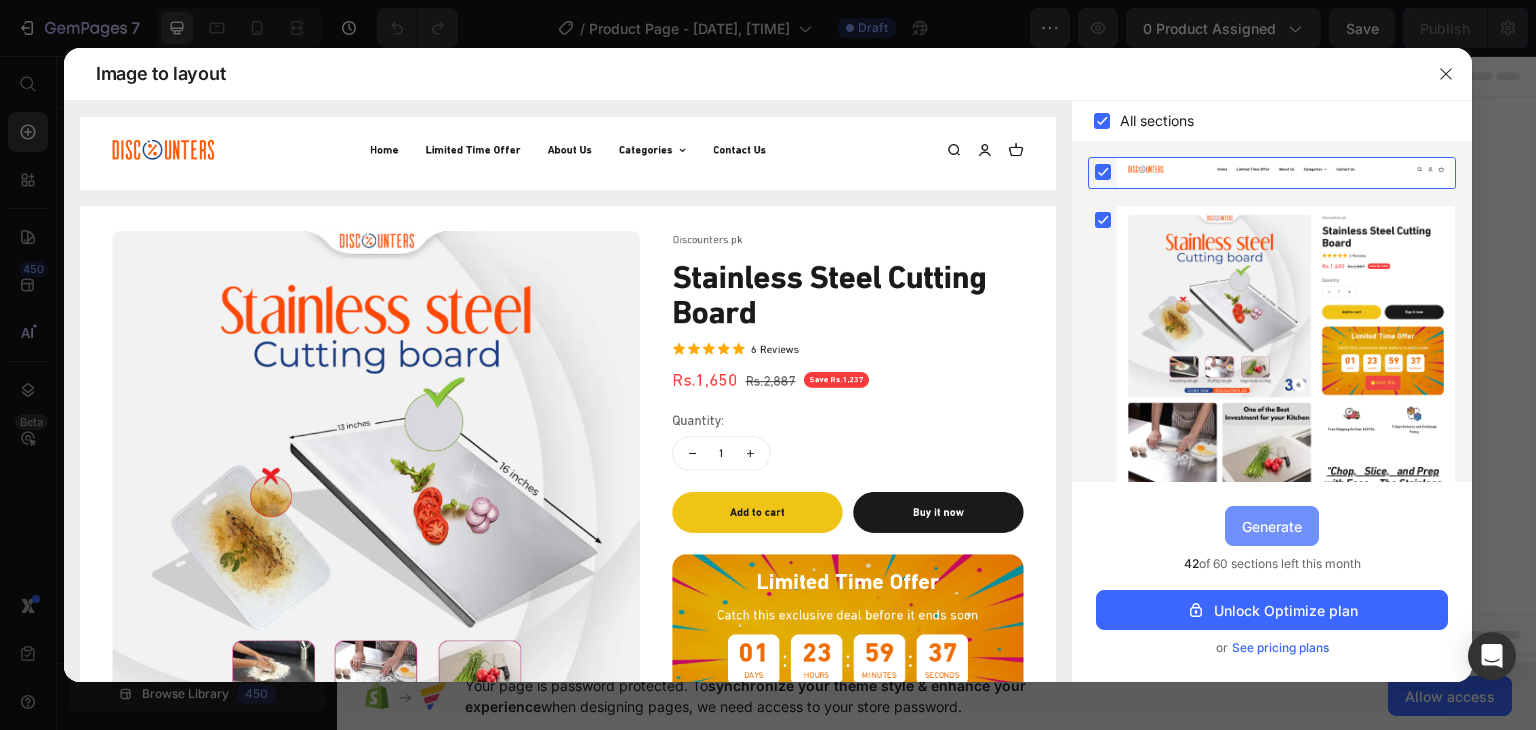 click on "Generate" at bounding box center [1272, 526] 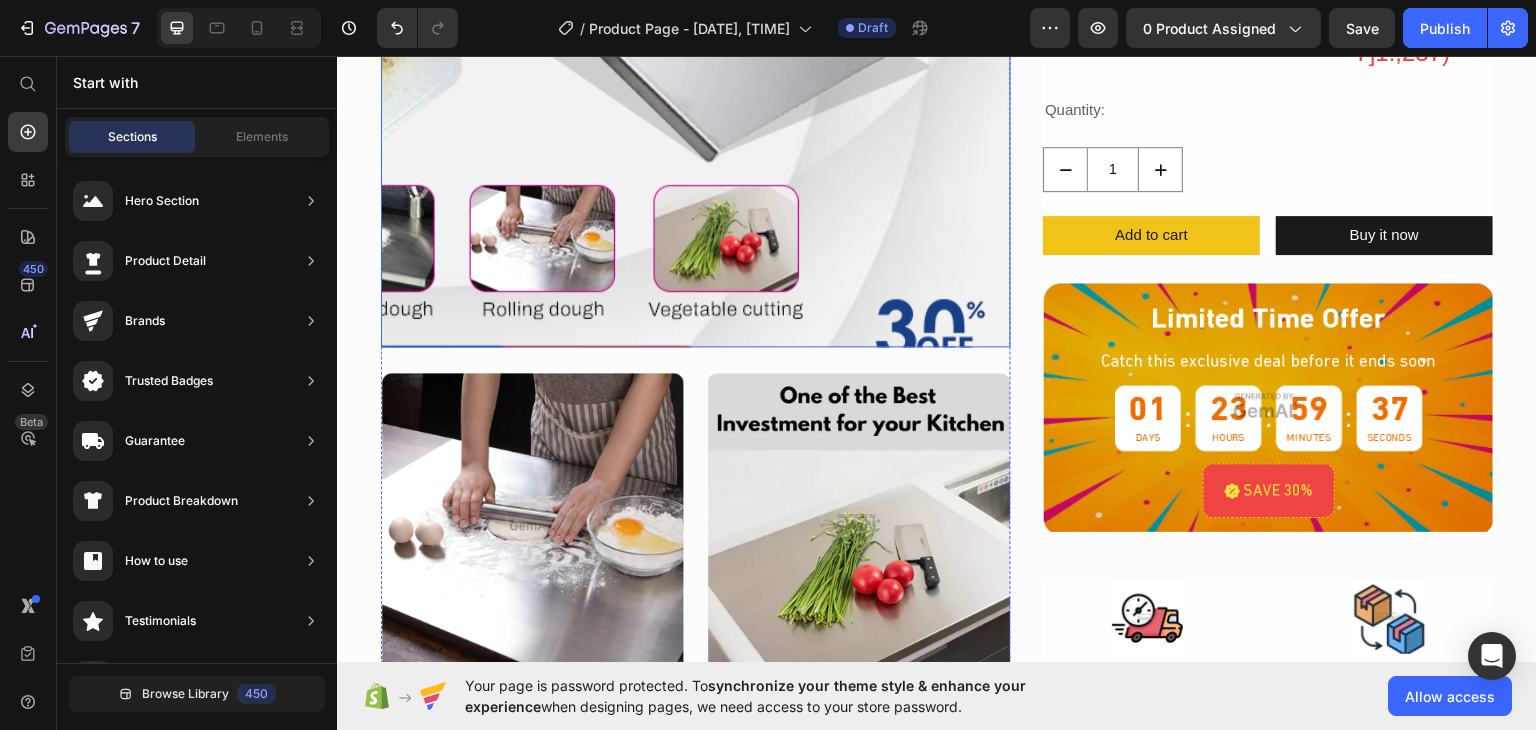 scroll, scrollTop: 0, scrollLeft: 0, axis: both 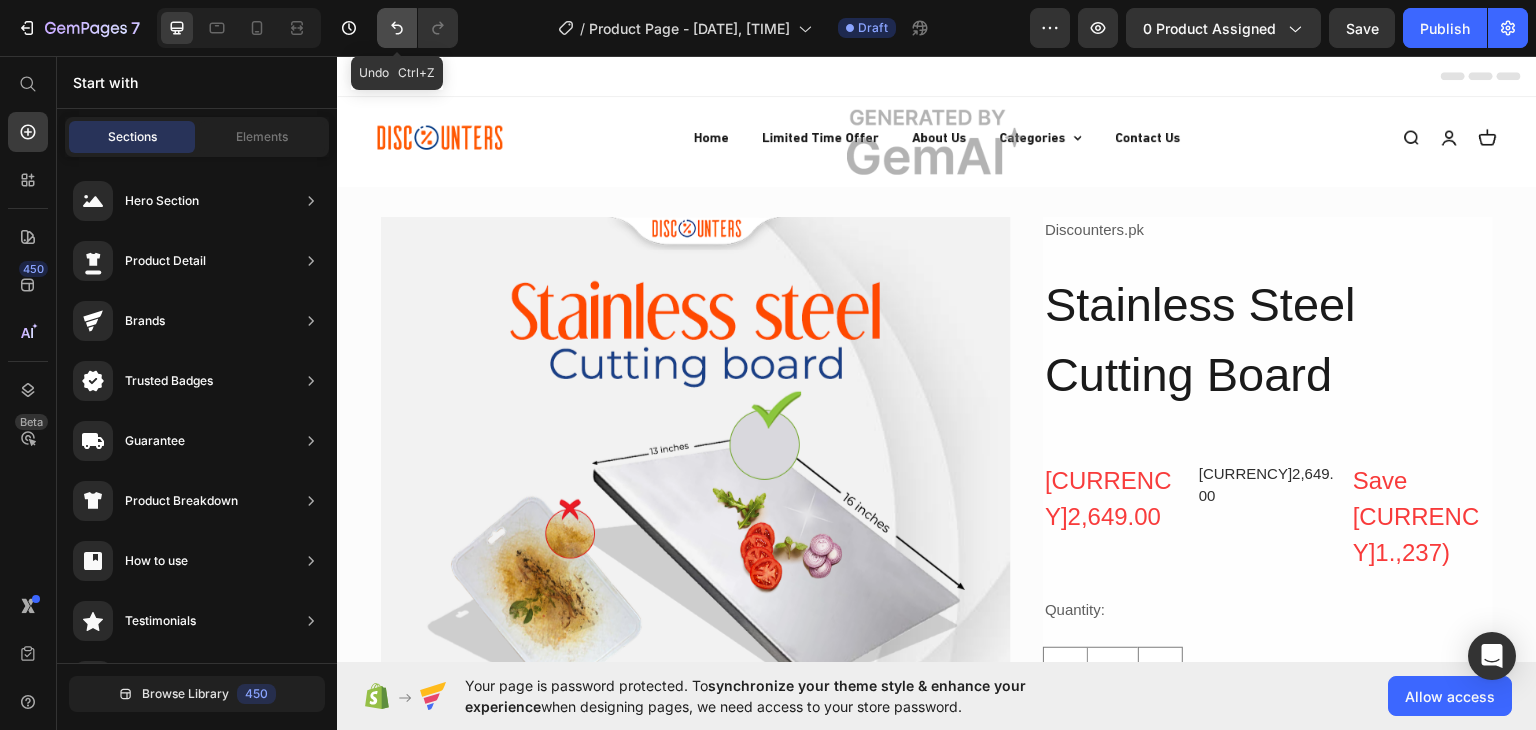 click 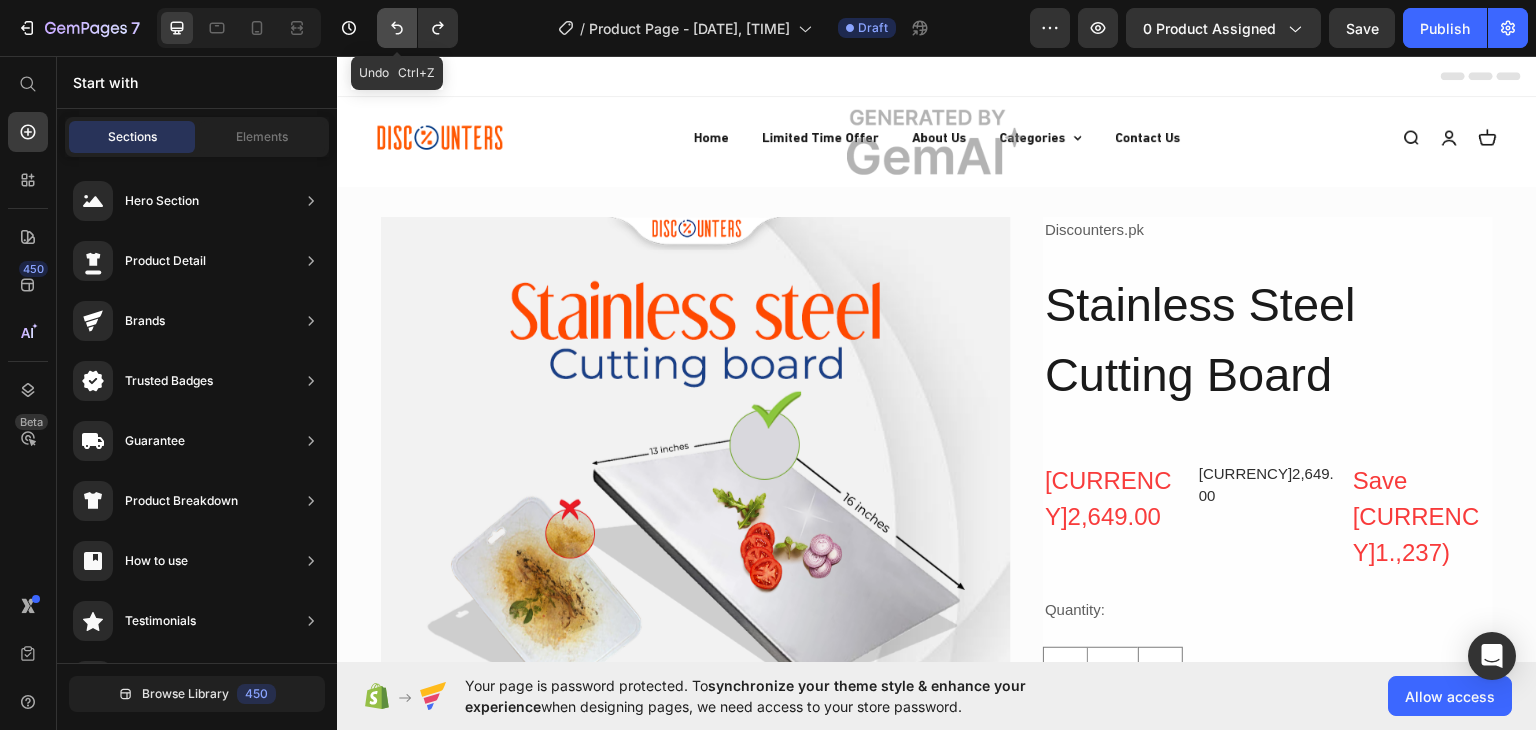 click 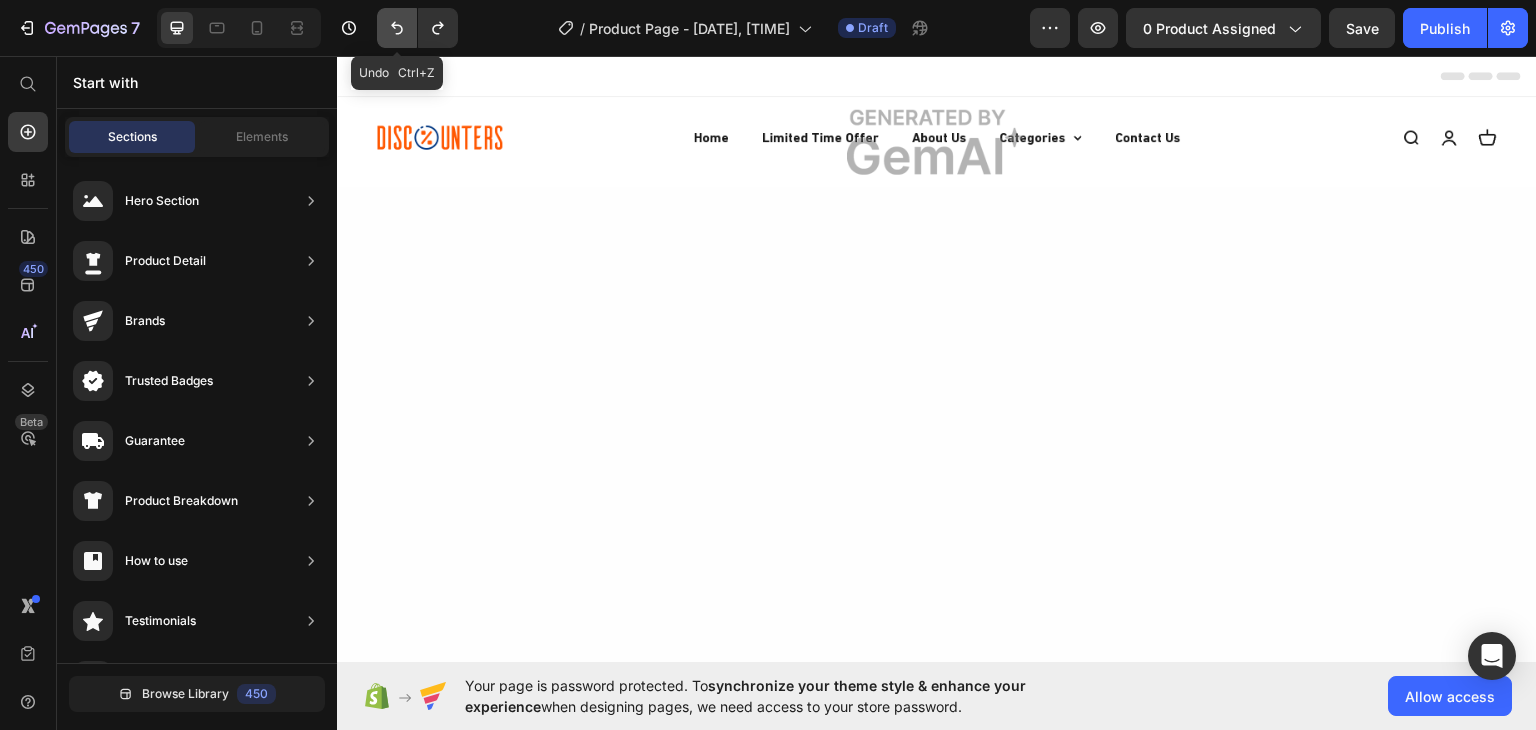 click 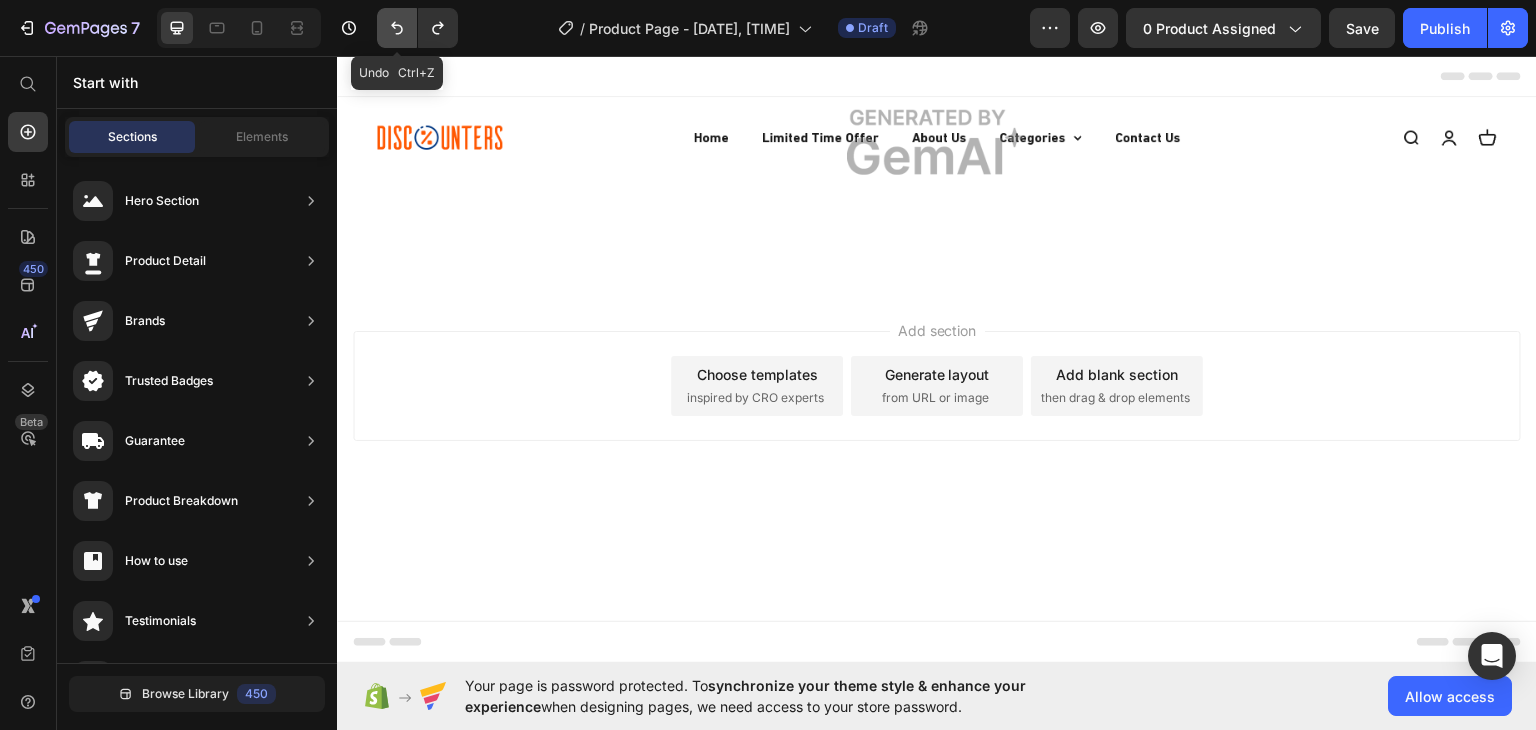 click 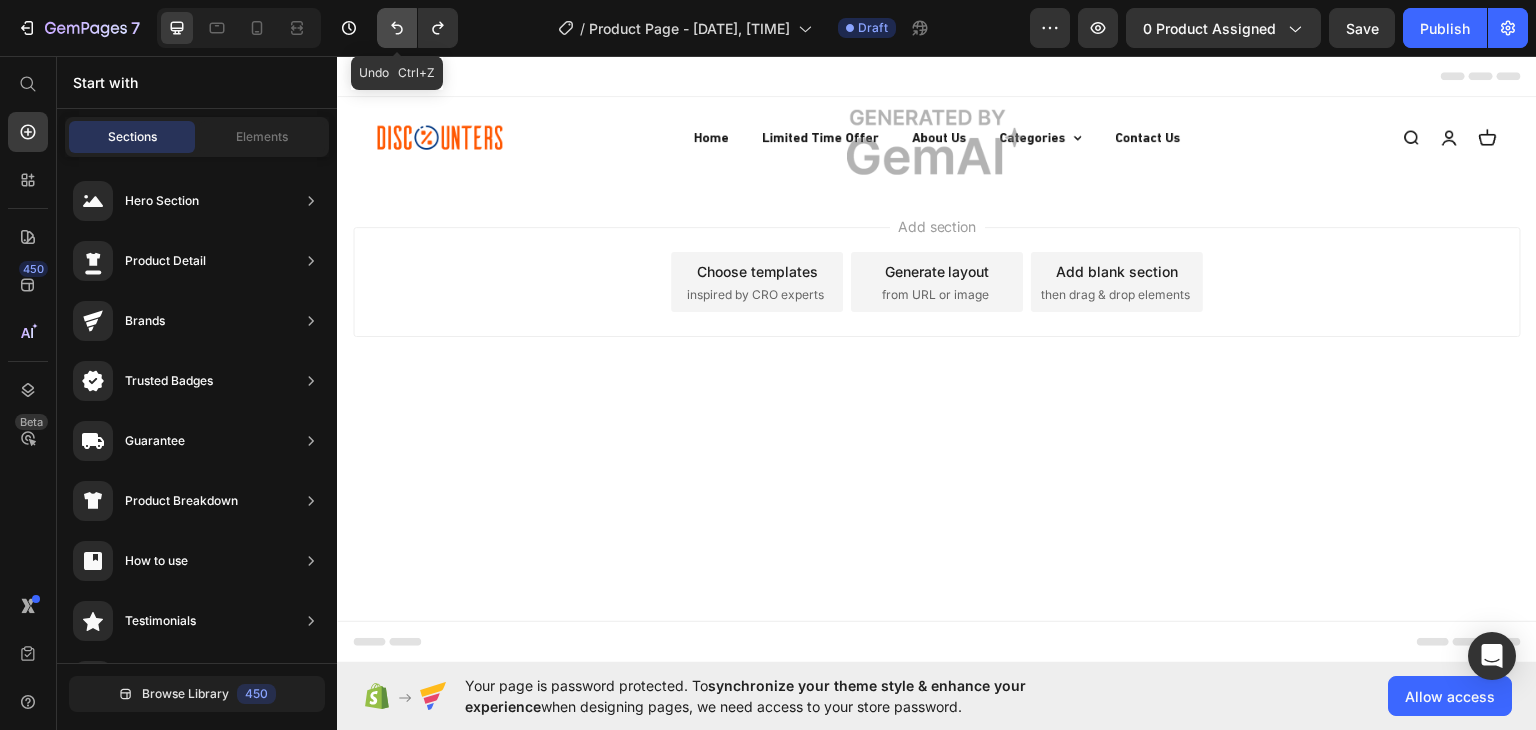 click 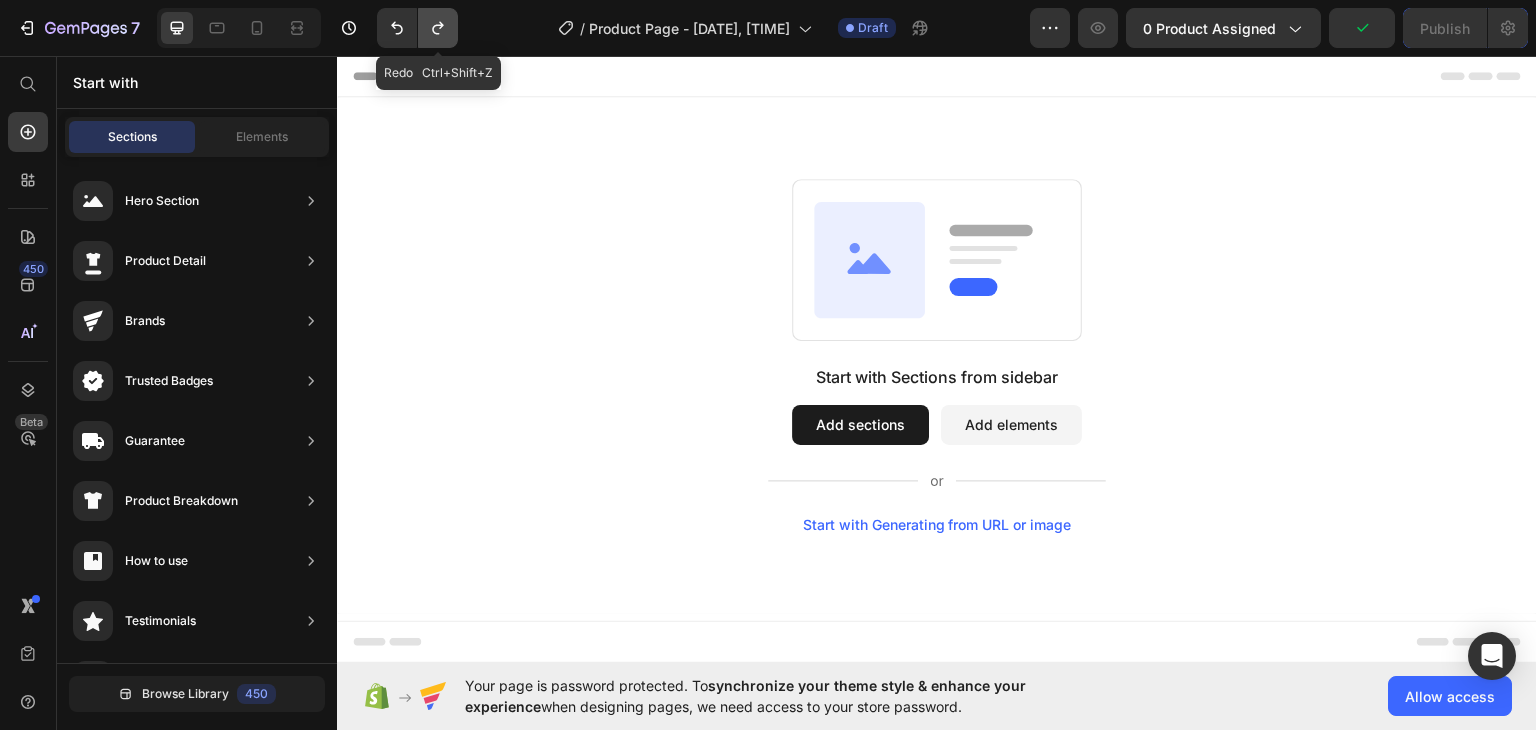 click 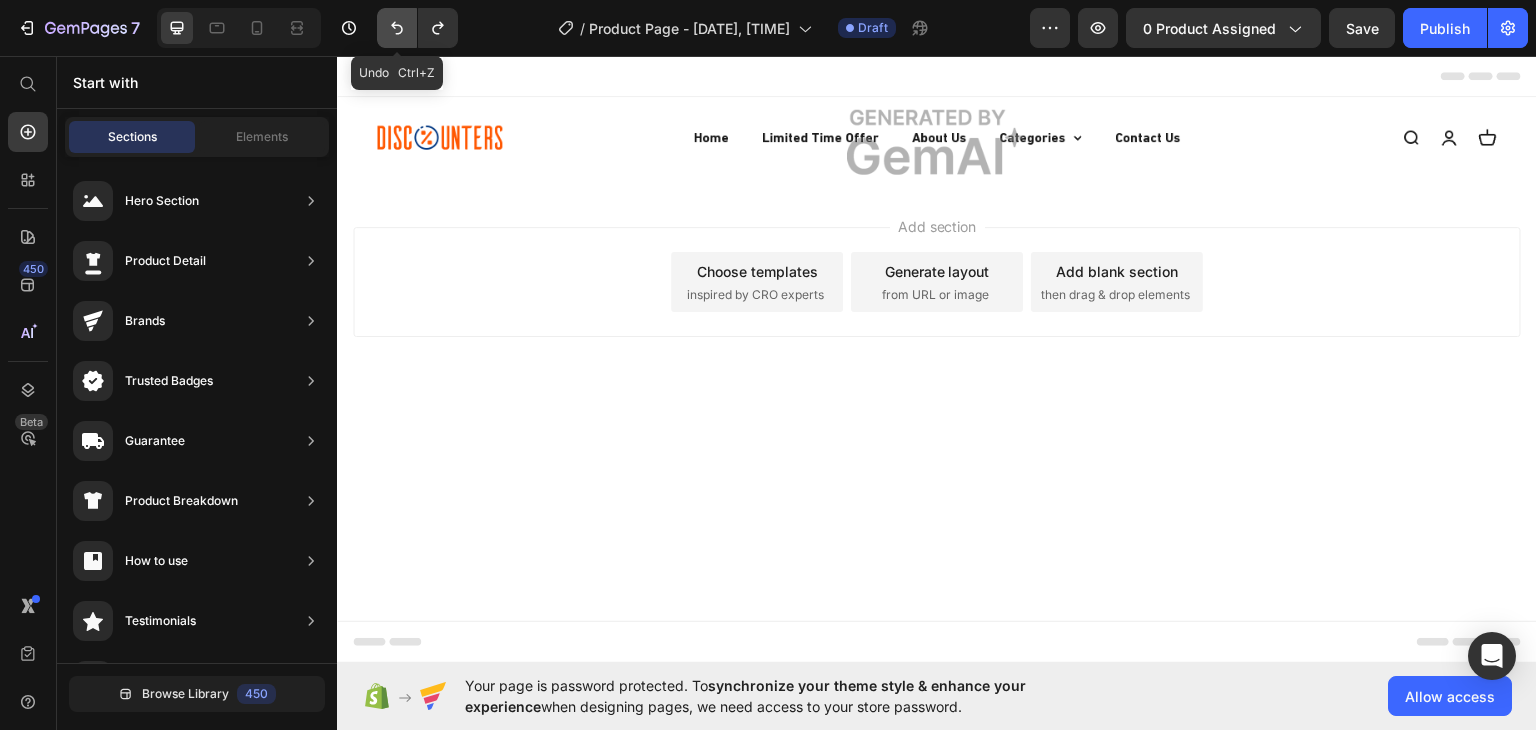 click 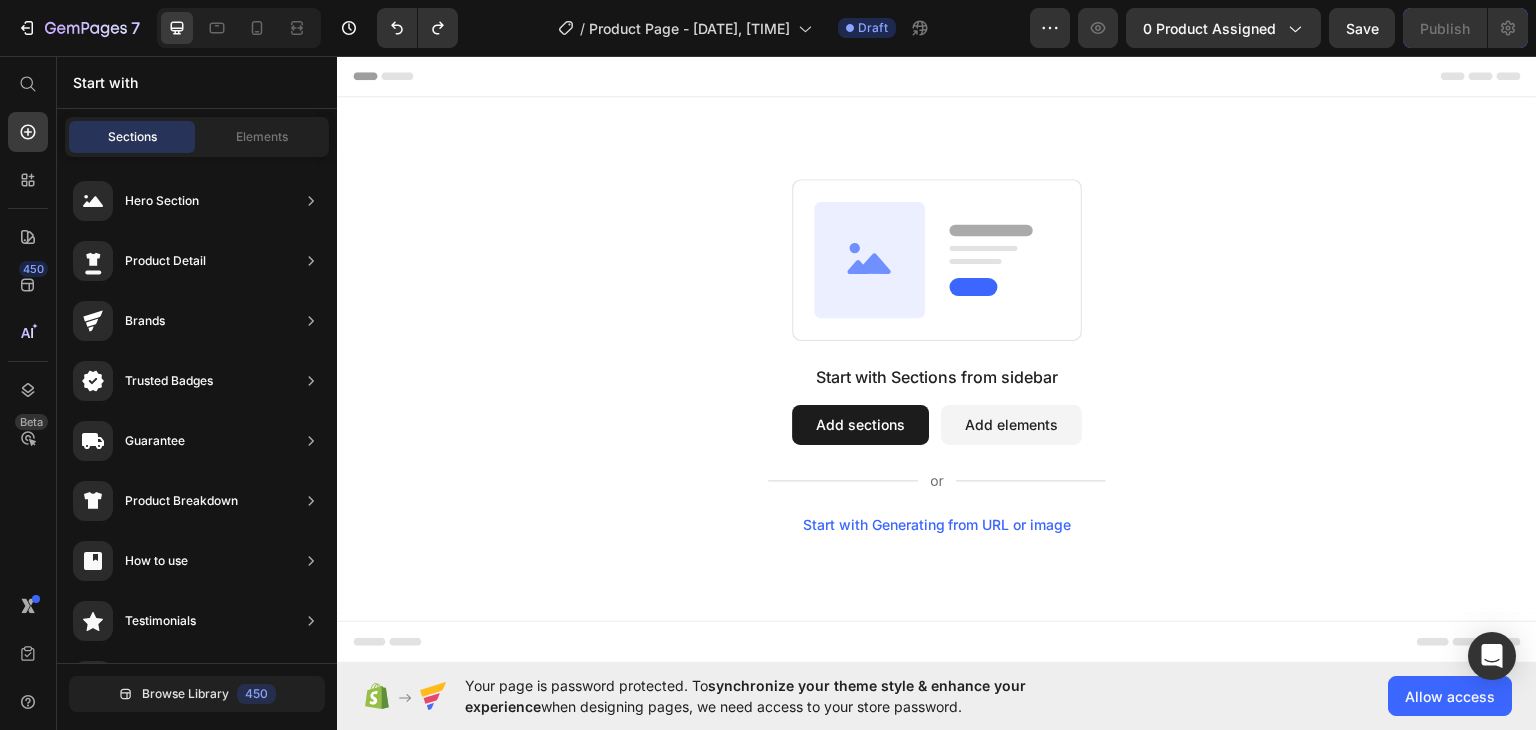 click on "Start with Generating from URL or image" at bounding box center [937, 524] 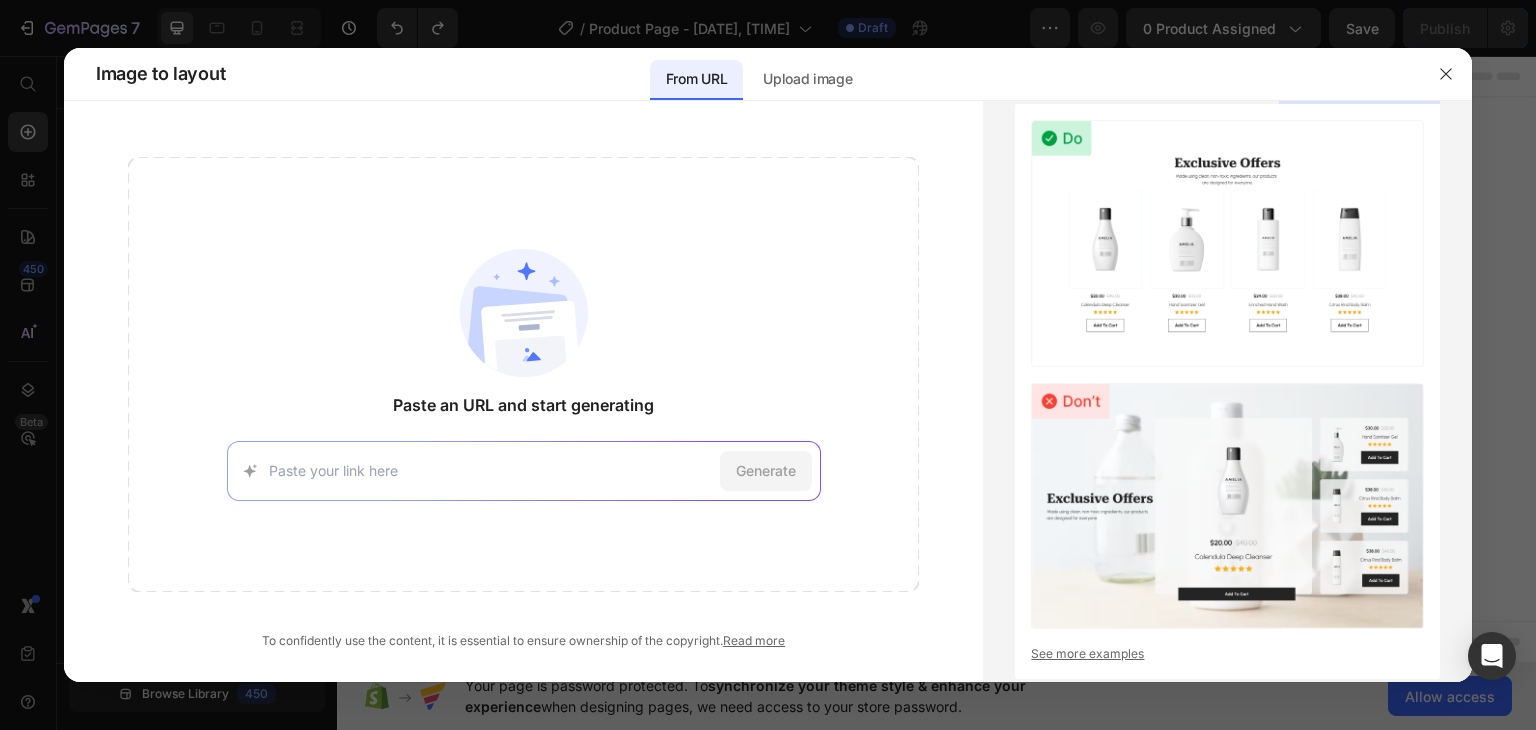 click at bounding box center [490, 470] 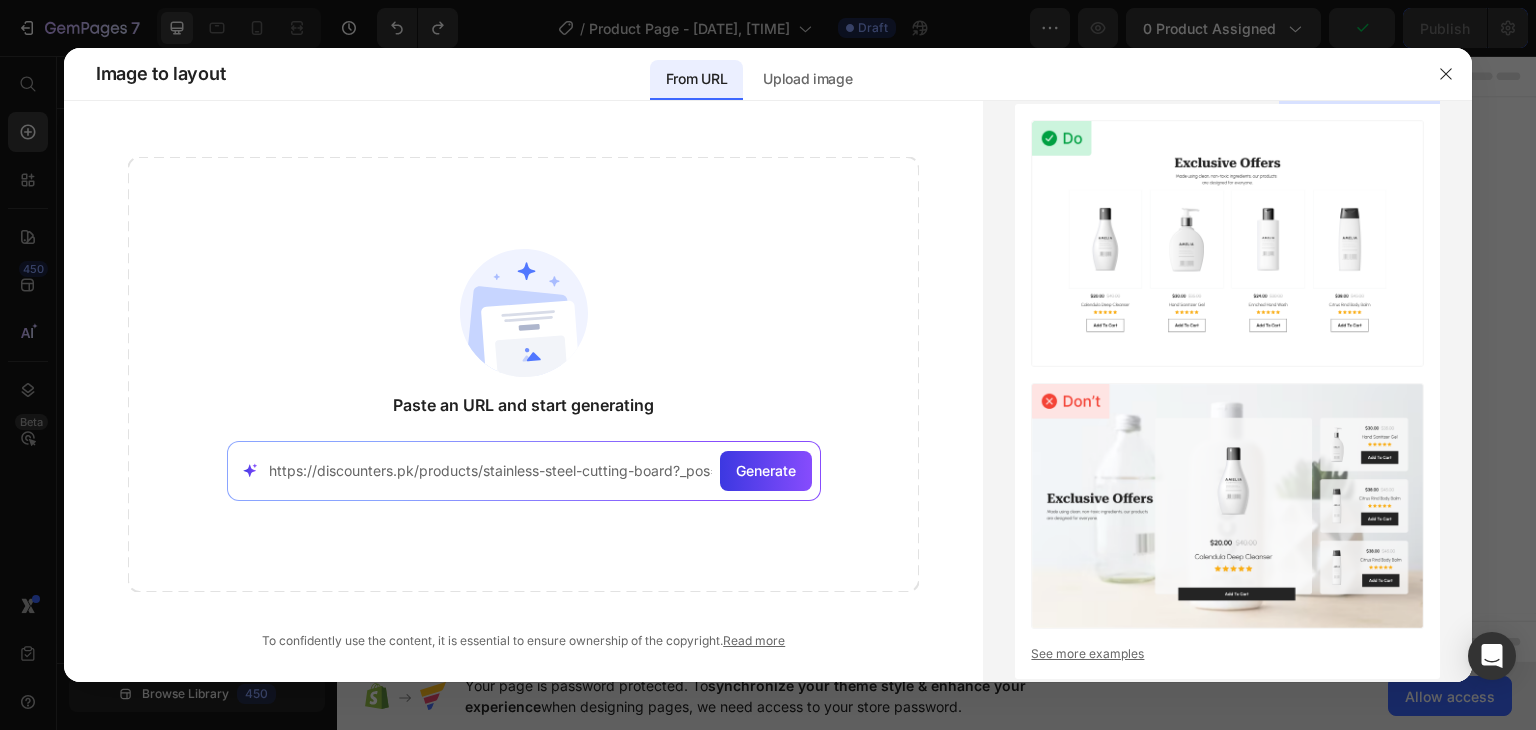 scroll, scrollTop: 0, scrollLeft: 231, axis: horizontal 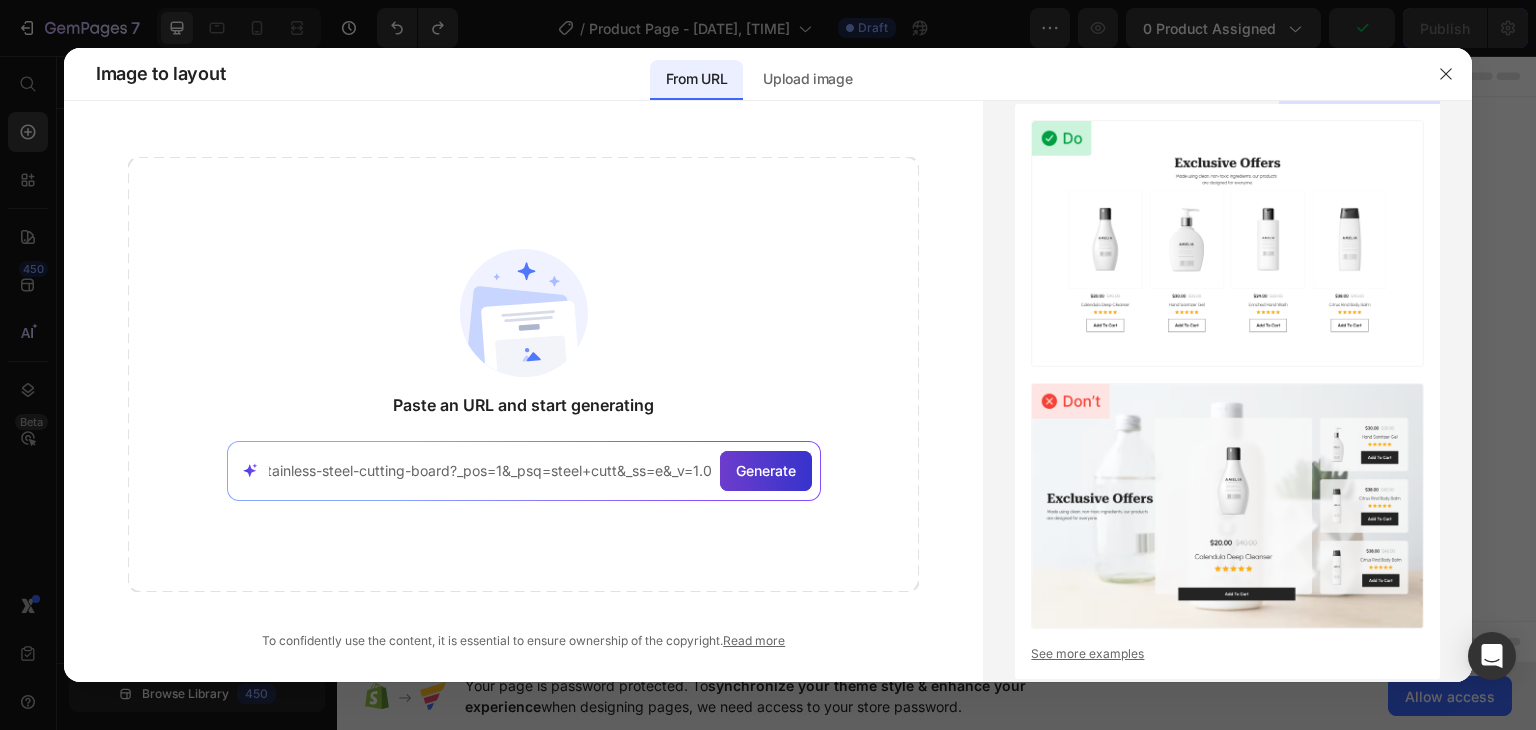 type on "https://discounters.pk/products/stainless-steel-cutting-board?_pos=1&_psq=steel+cutt&_ss=e&_v=1.0" 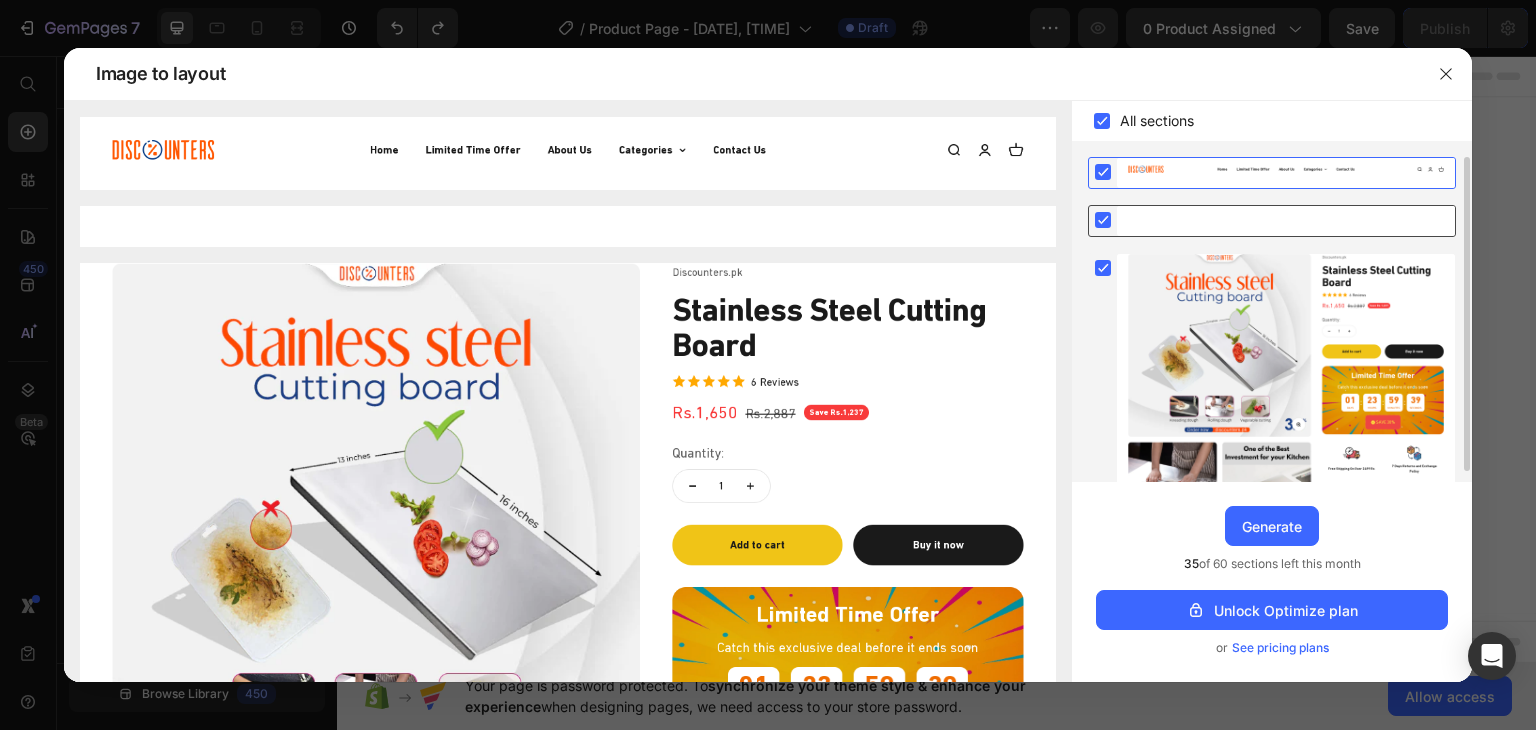 click 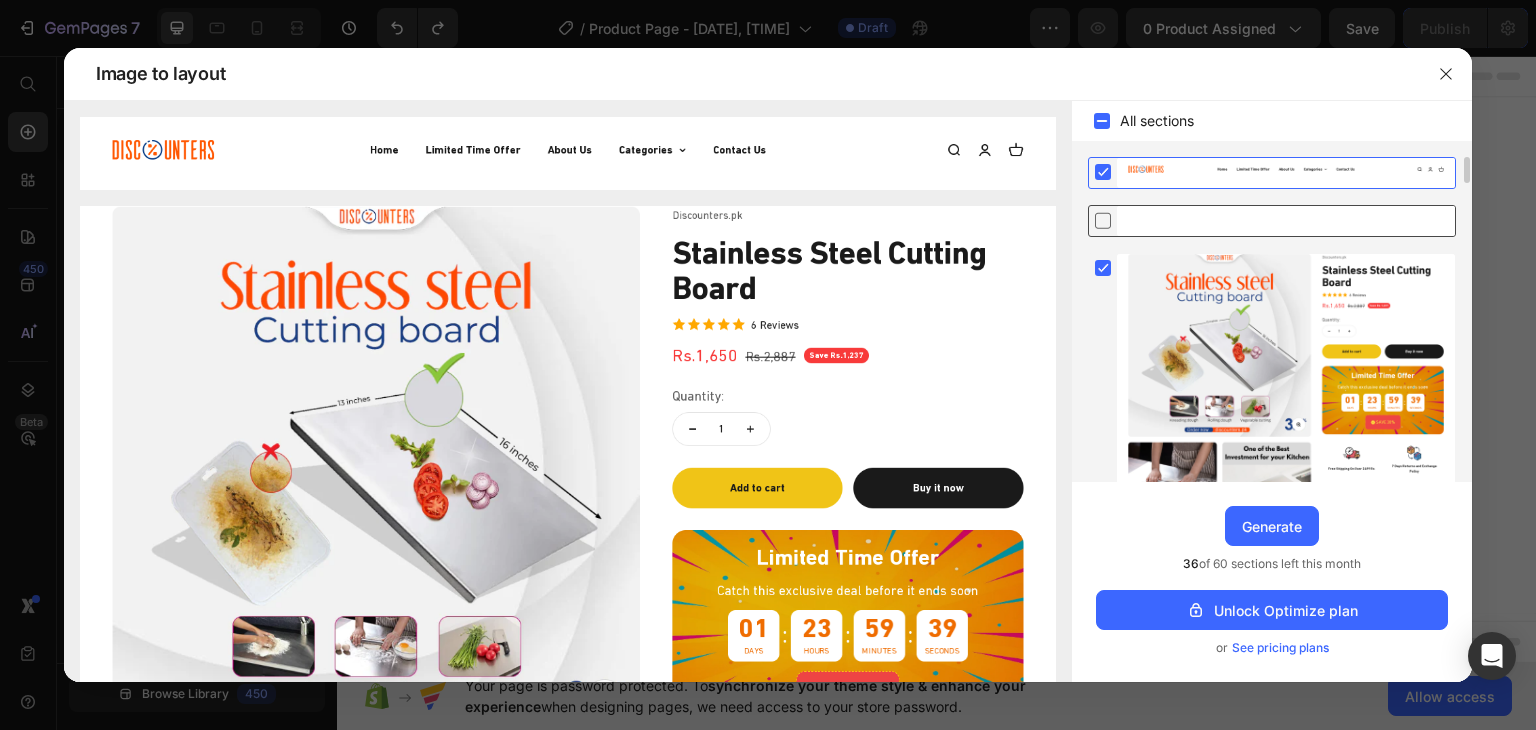 click 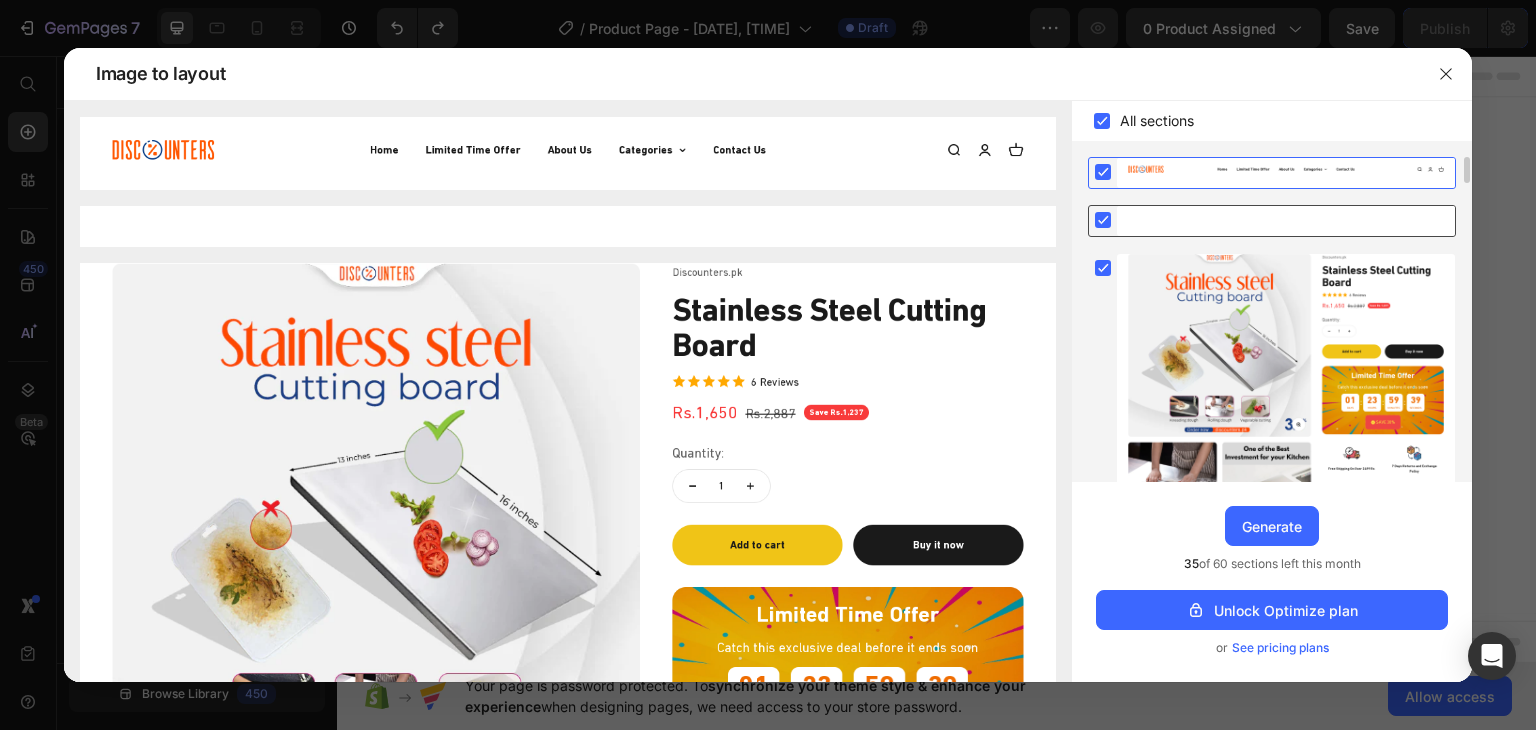 click 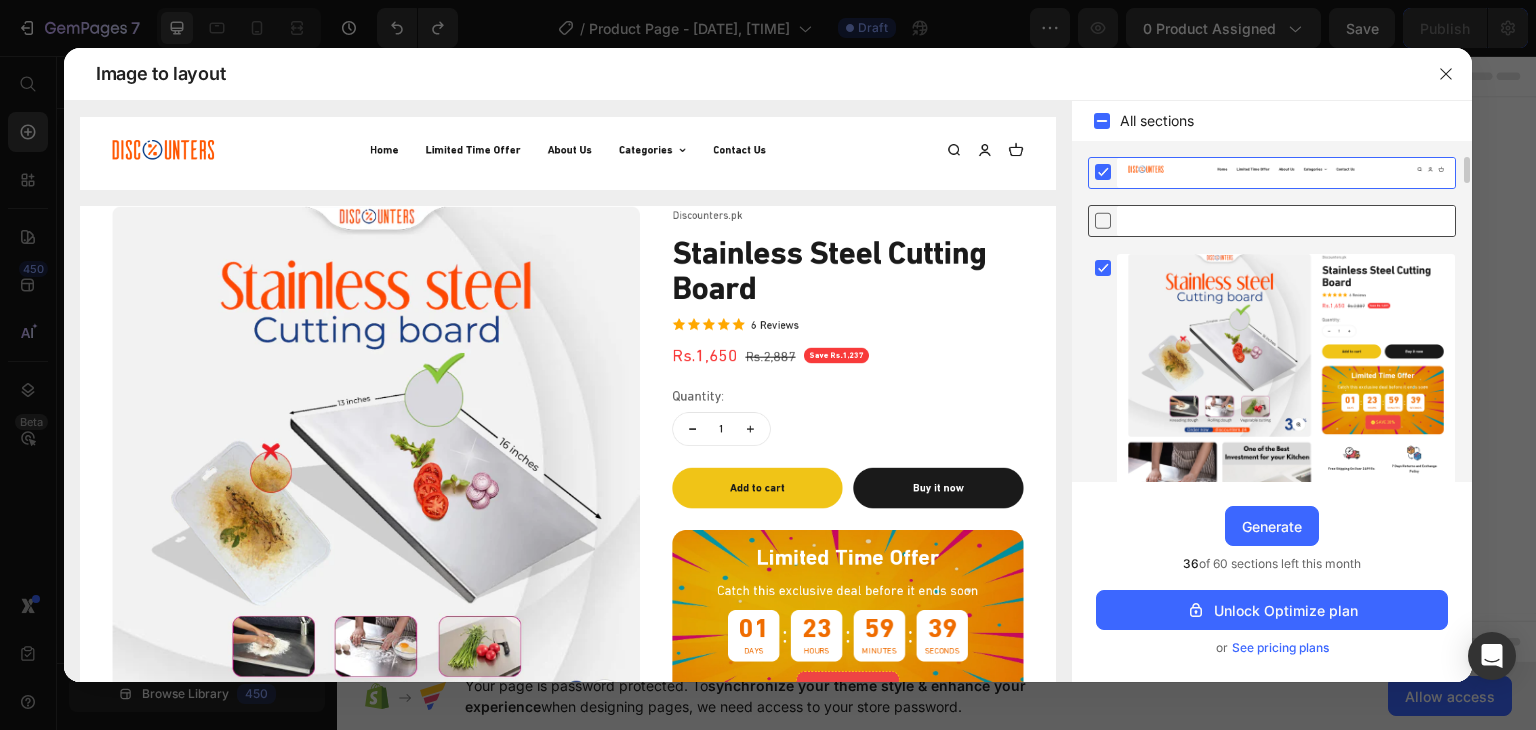click 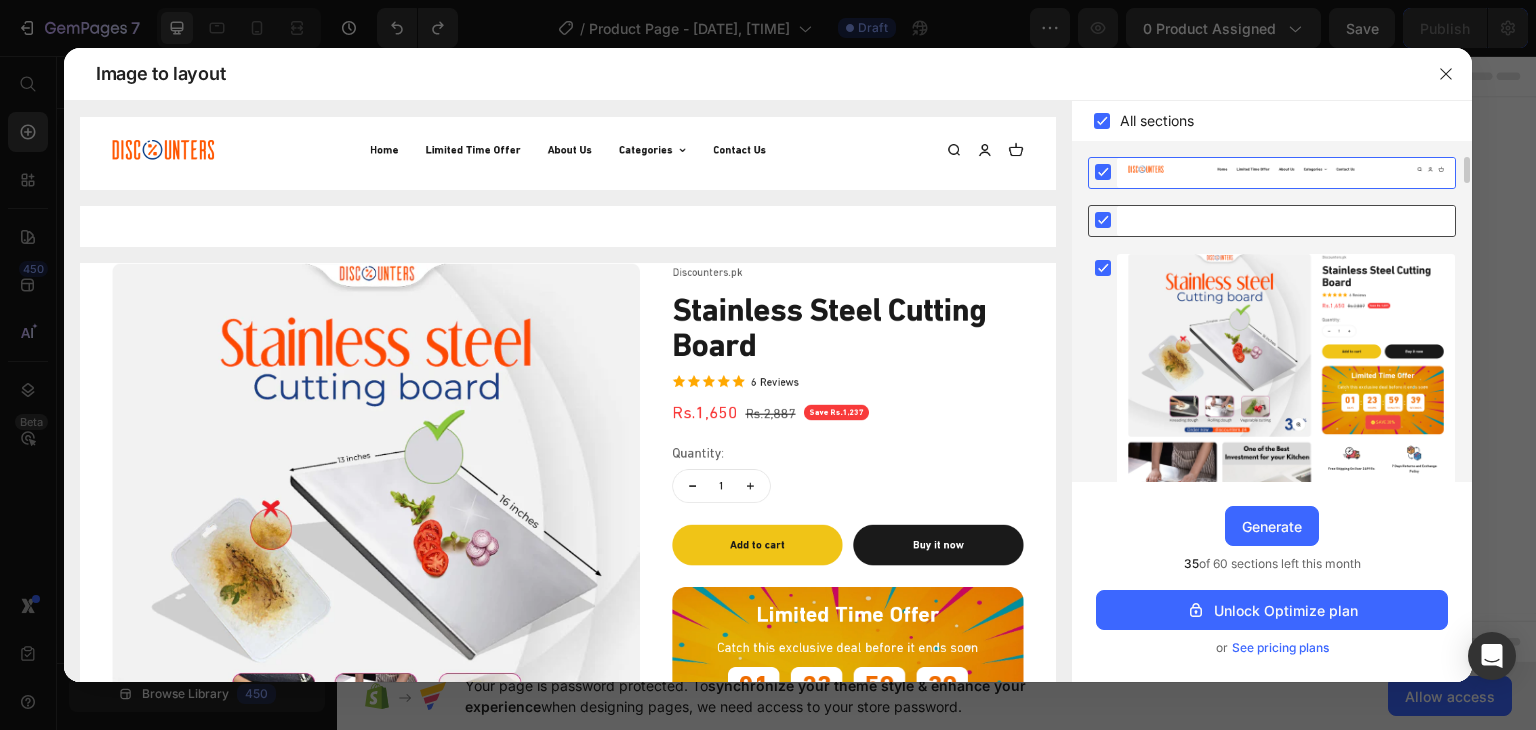 click 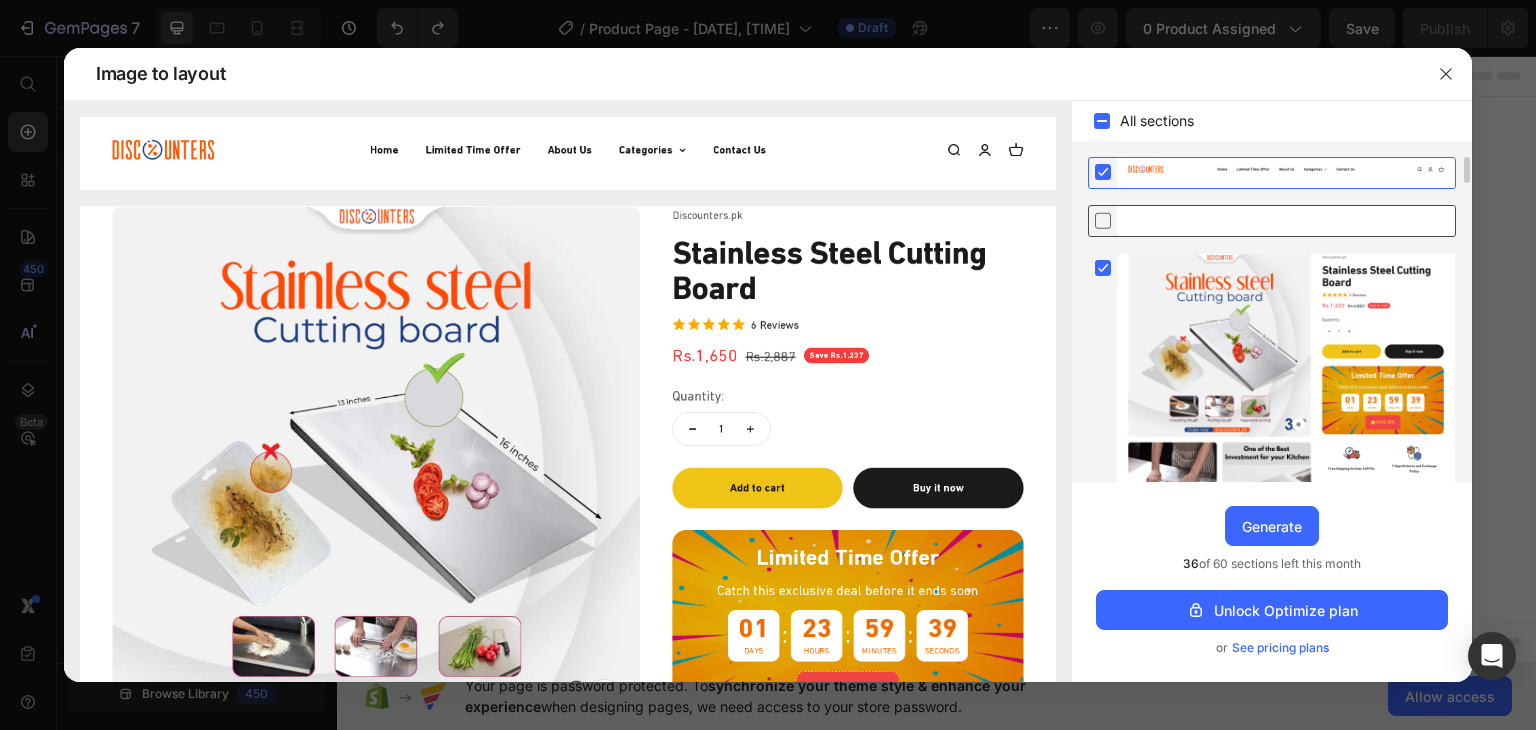 click 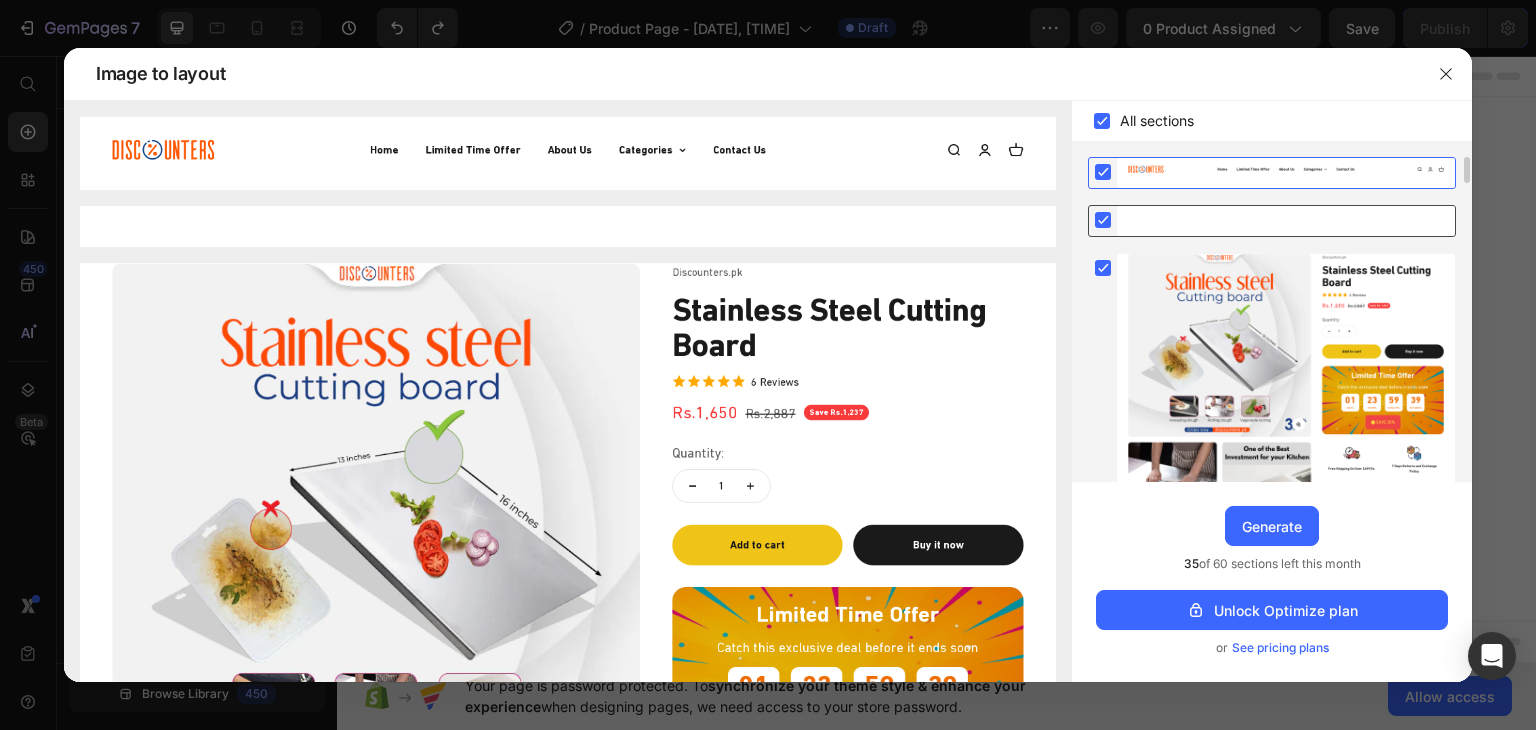 click 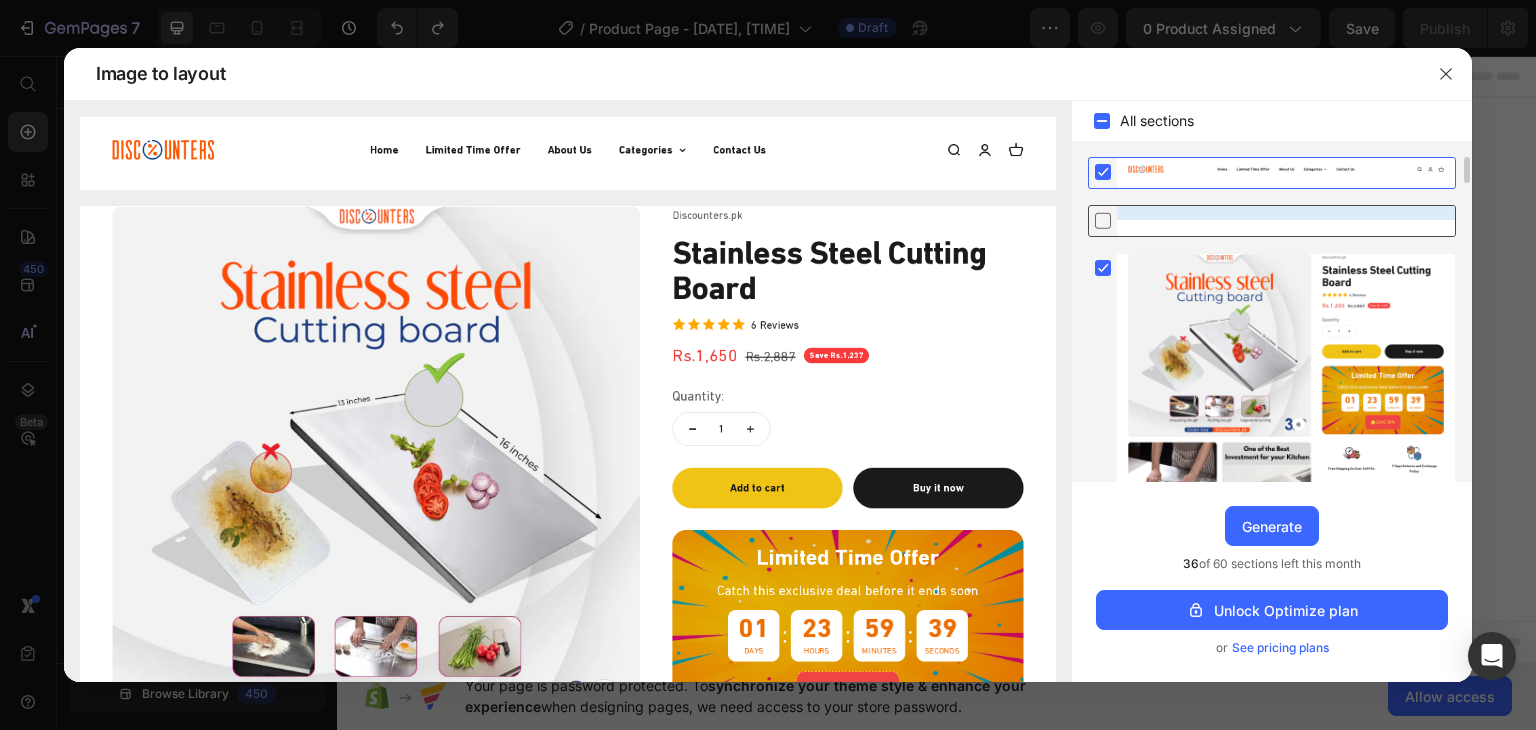 click 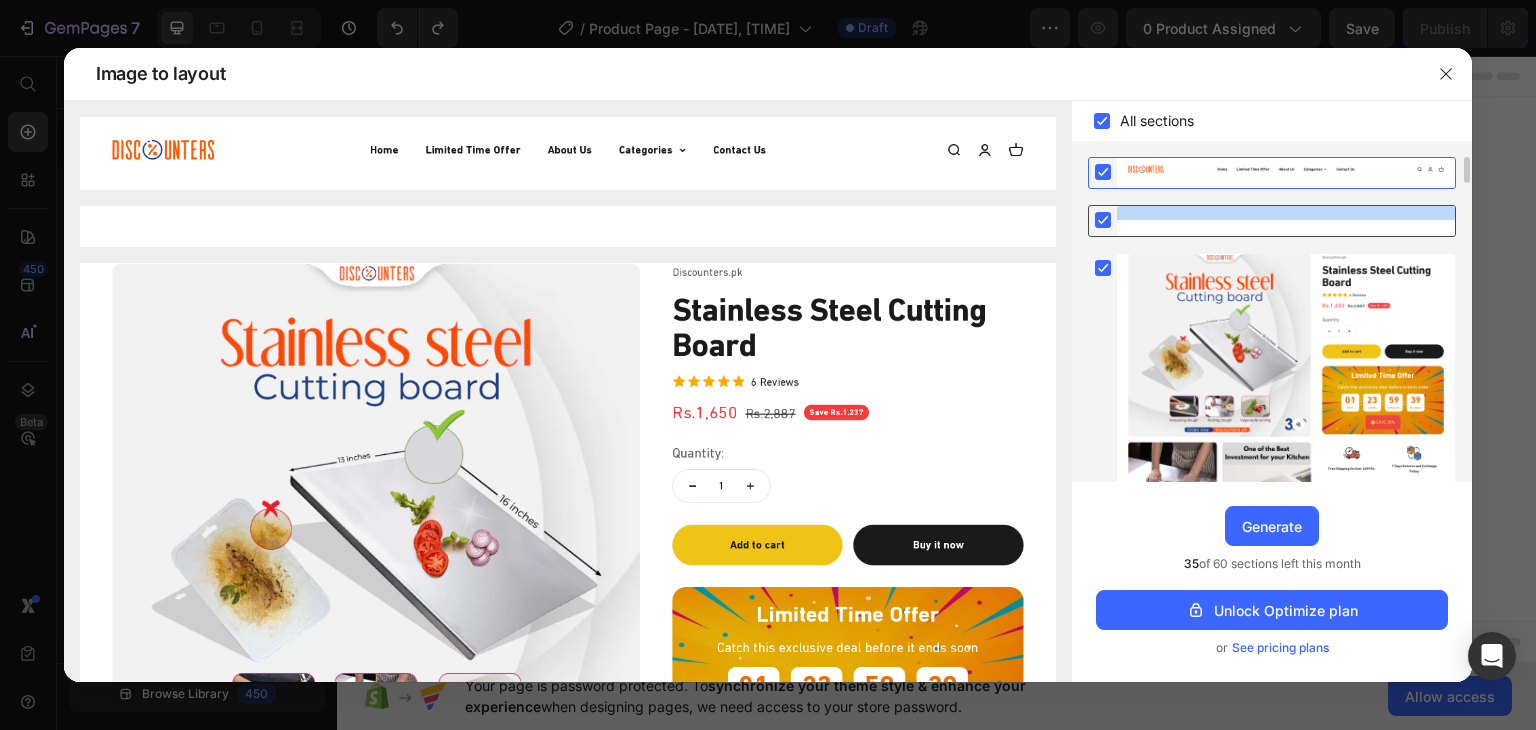 click 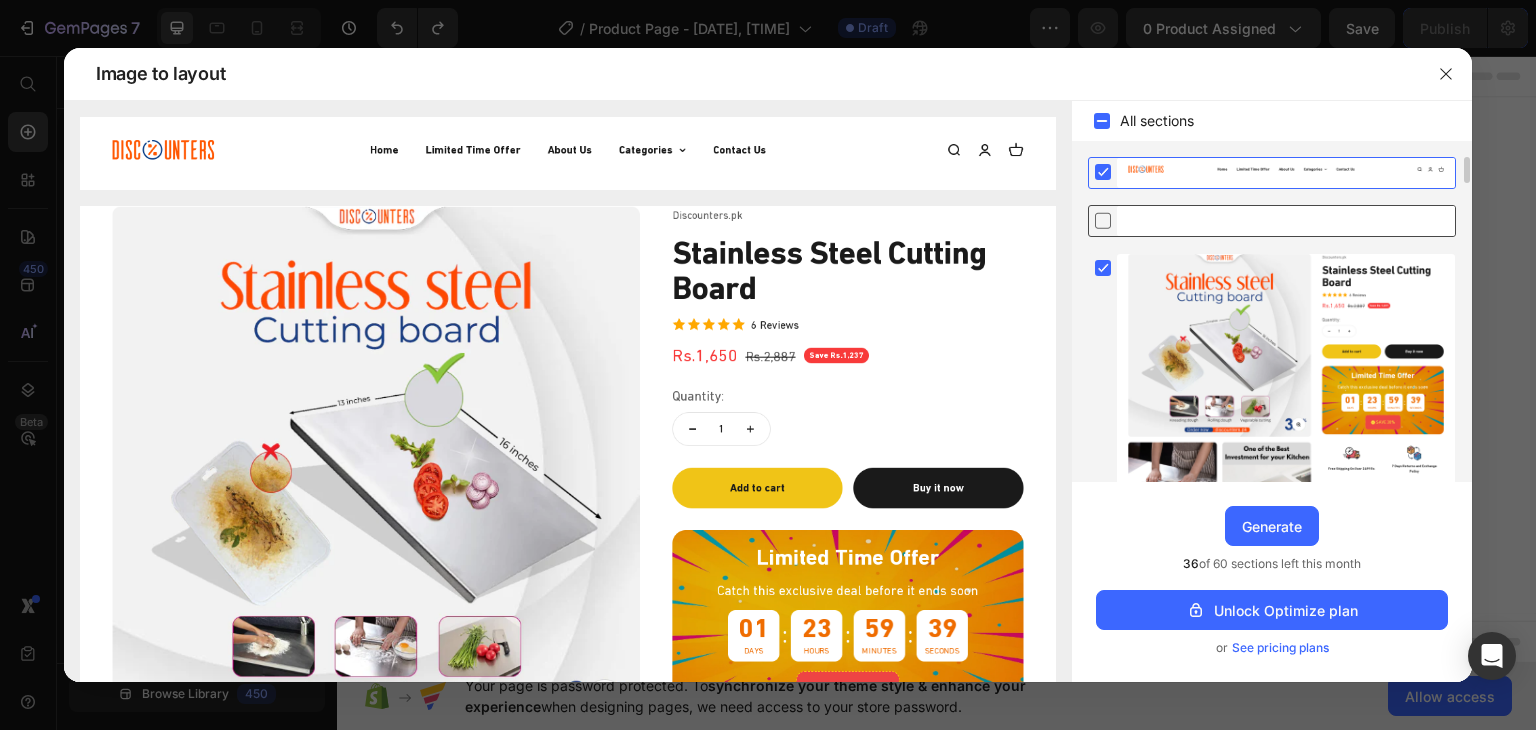 click 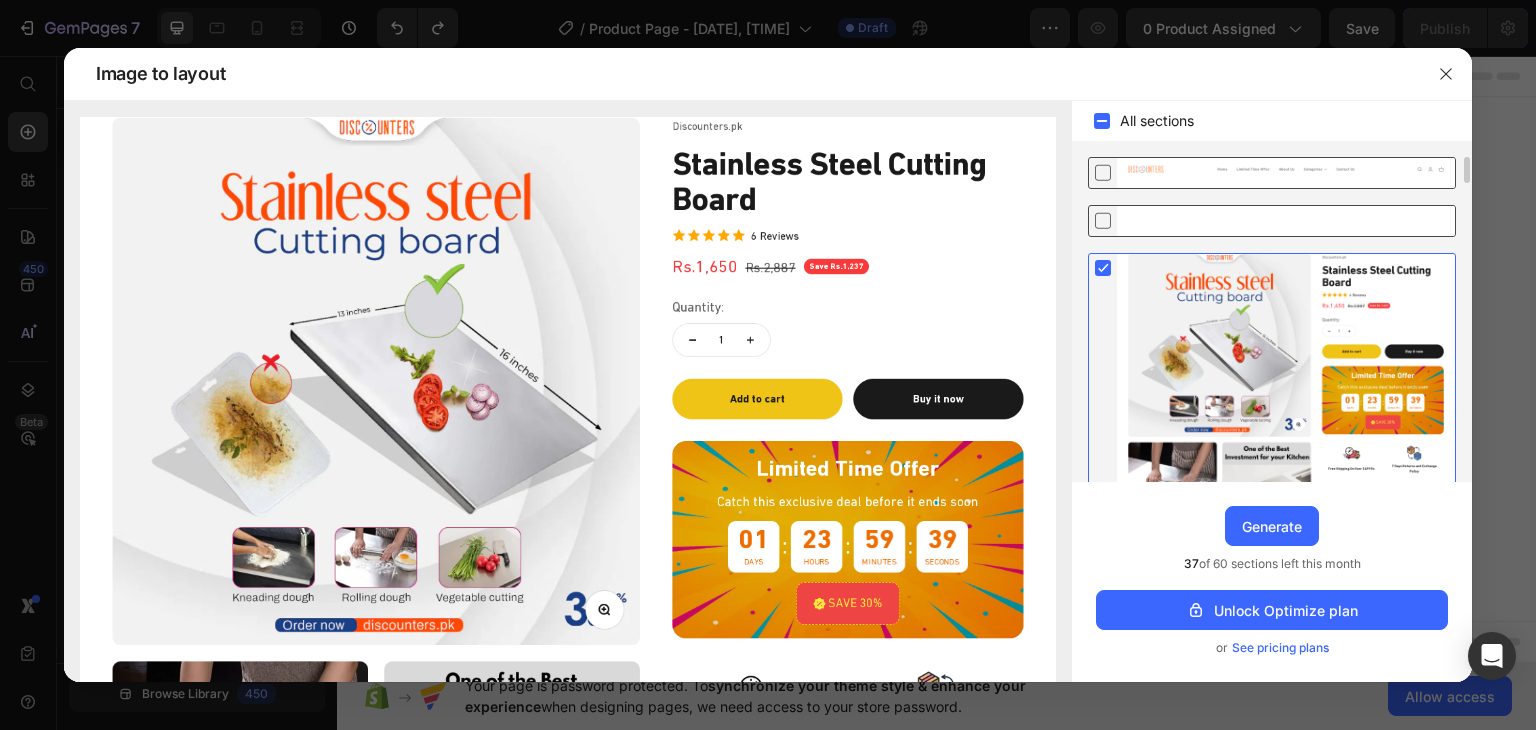 click 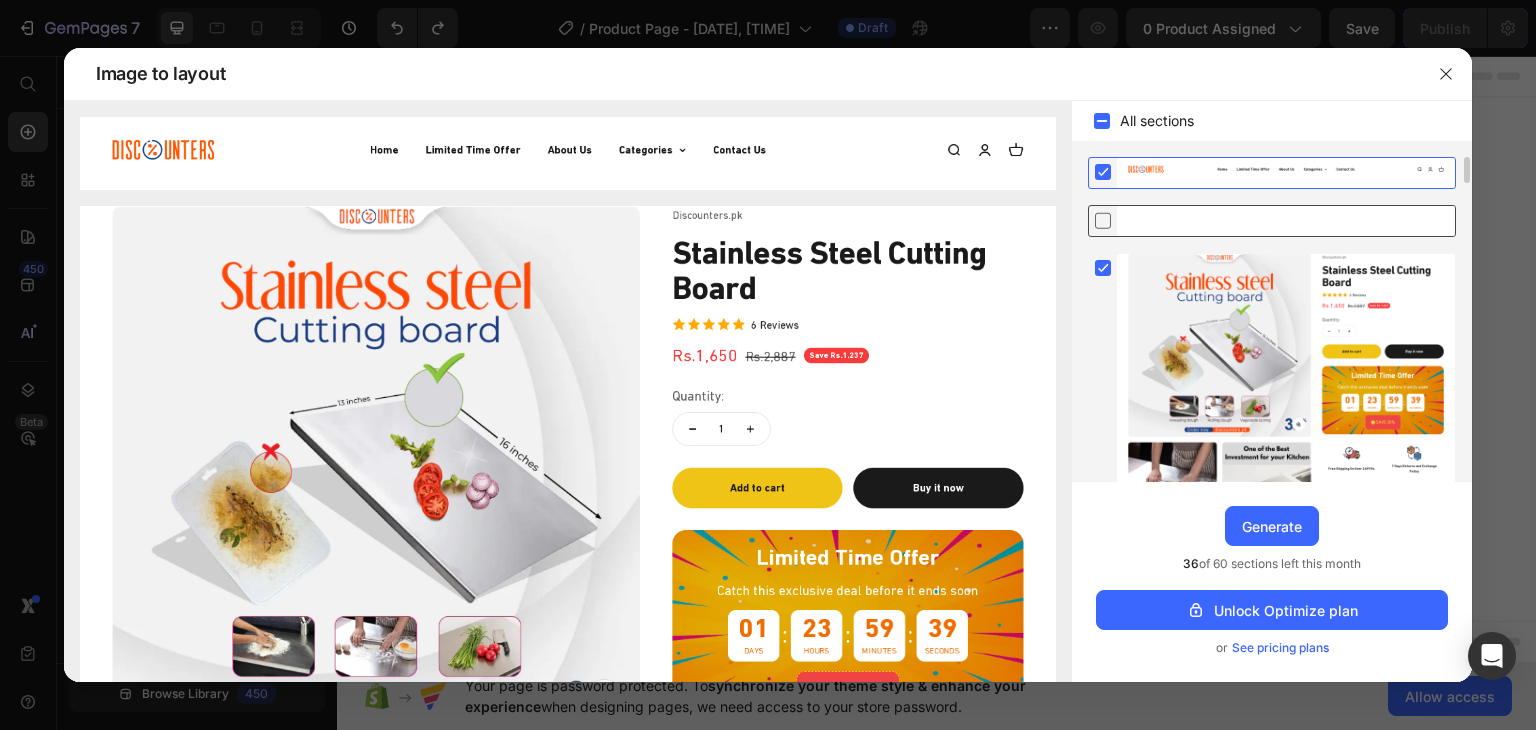 click 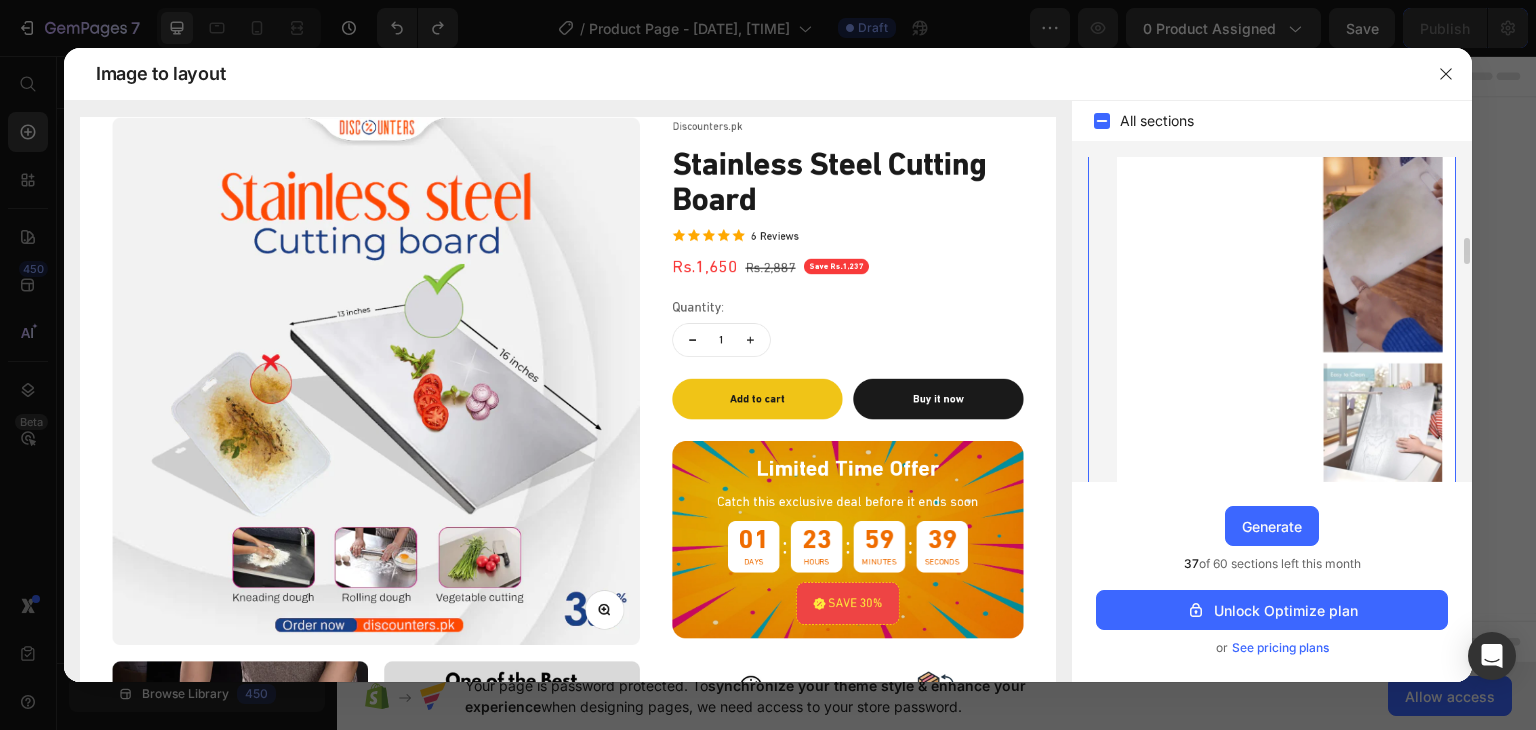 scroll, scrollTop: 0, scrollLeft: 0, axis: both 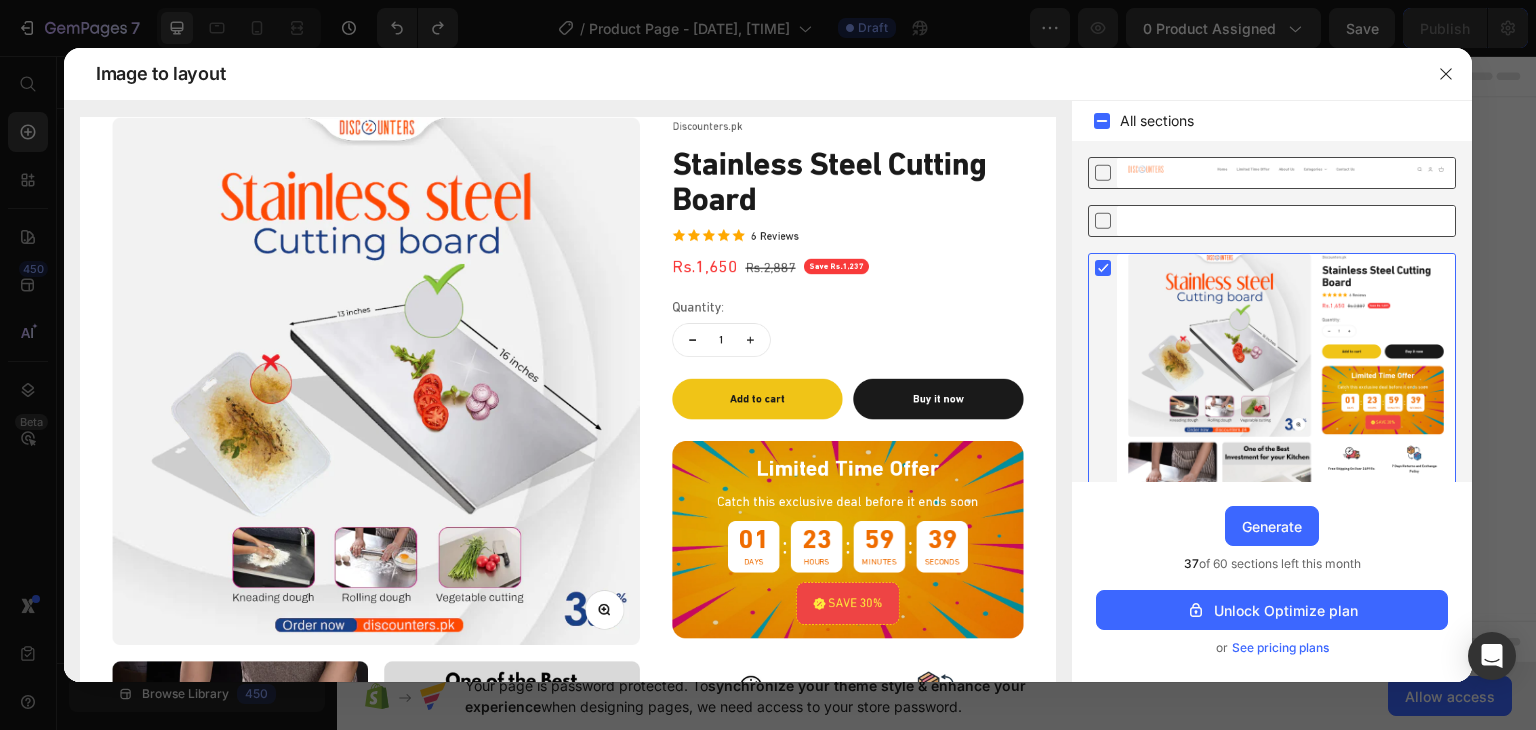 drag, startPoint x: 1472, startPoint y: 174, endPoint x: 1135, endPoint y: 118, distance: 341.62112 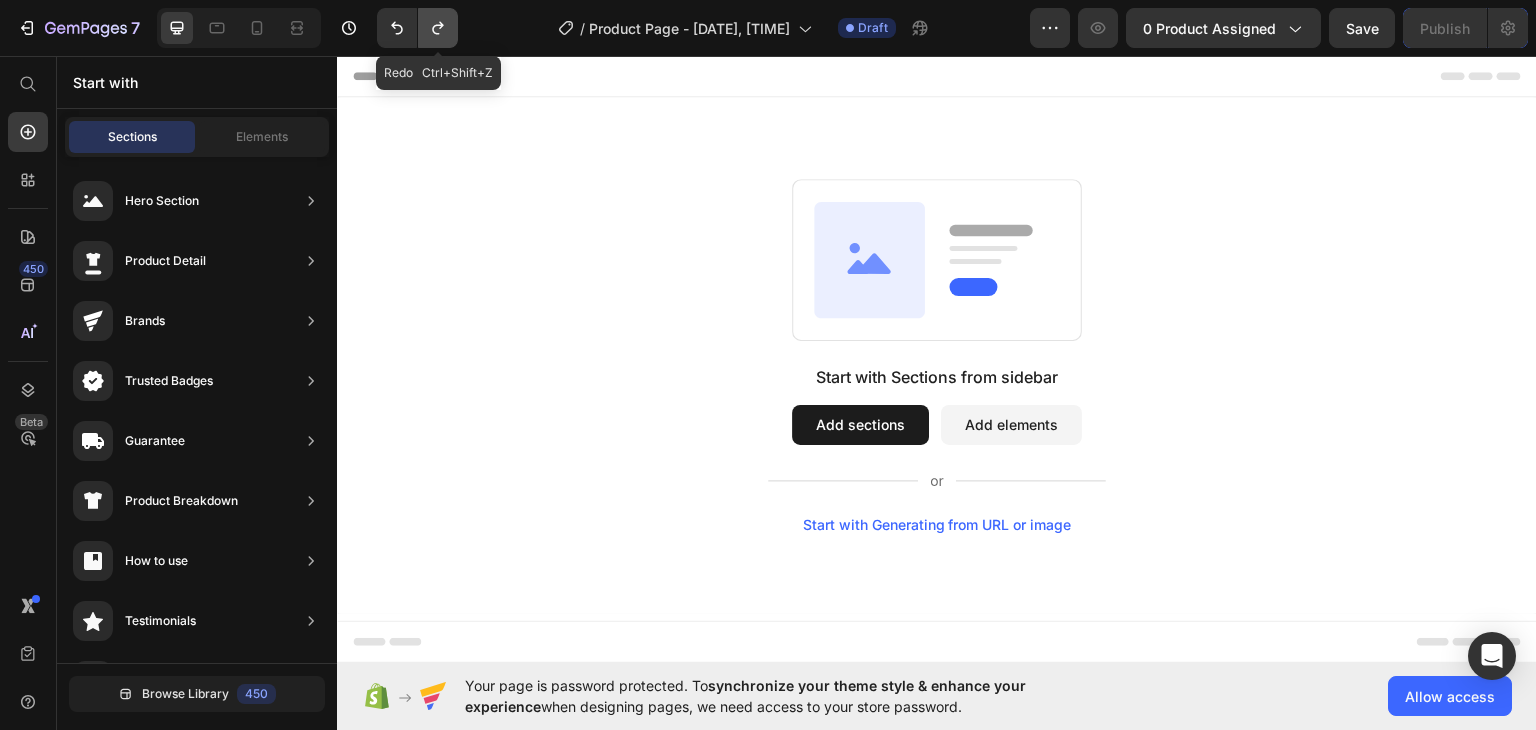 click 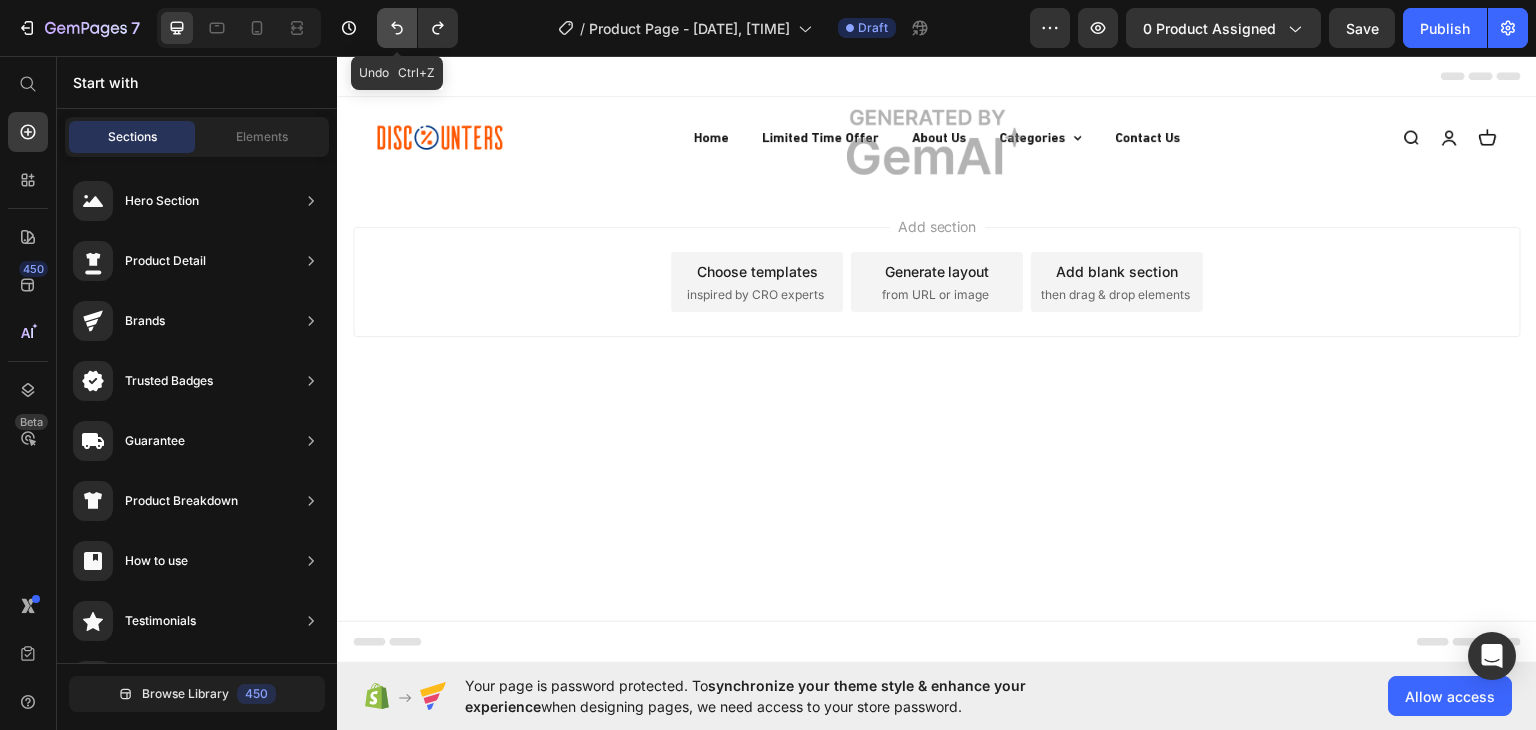 click 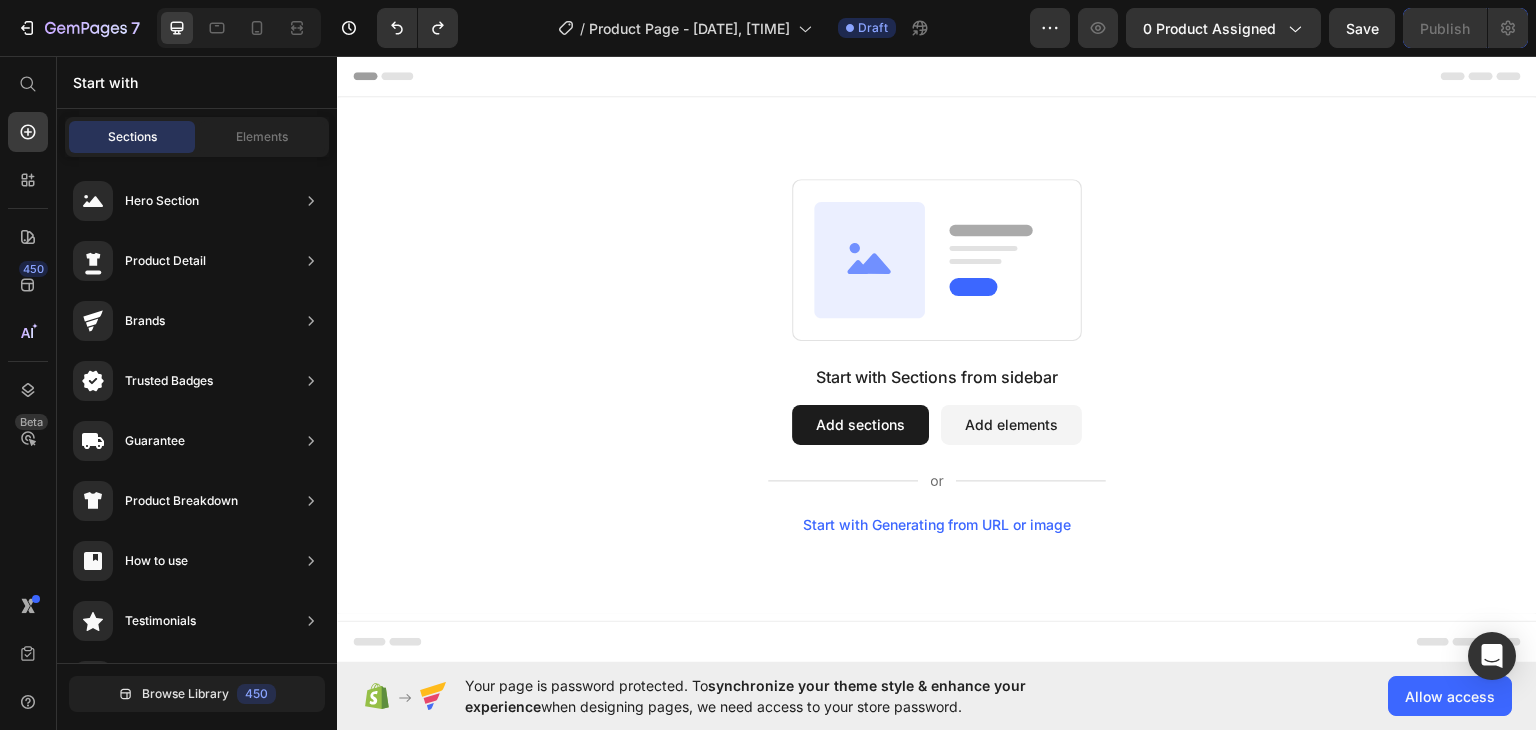 click on "Start with Generating from URL or image" at bounding box center (937, 524) 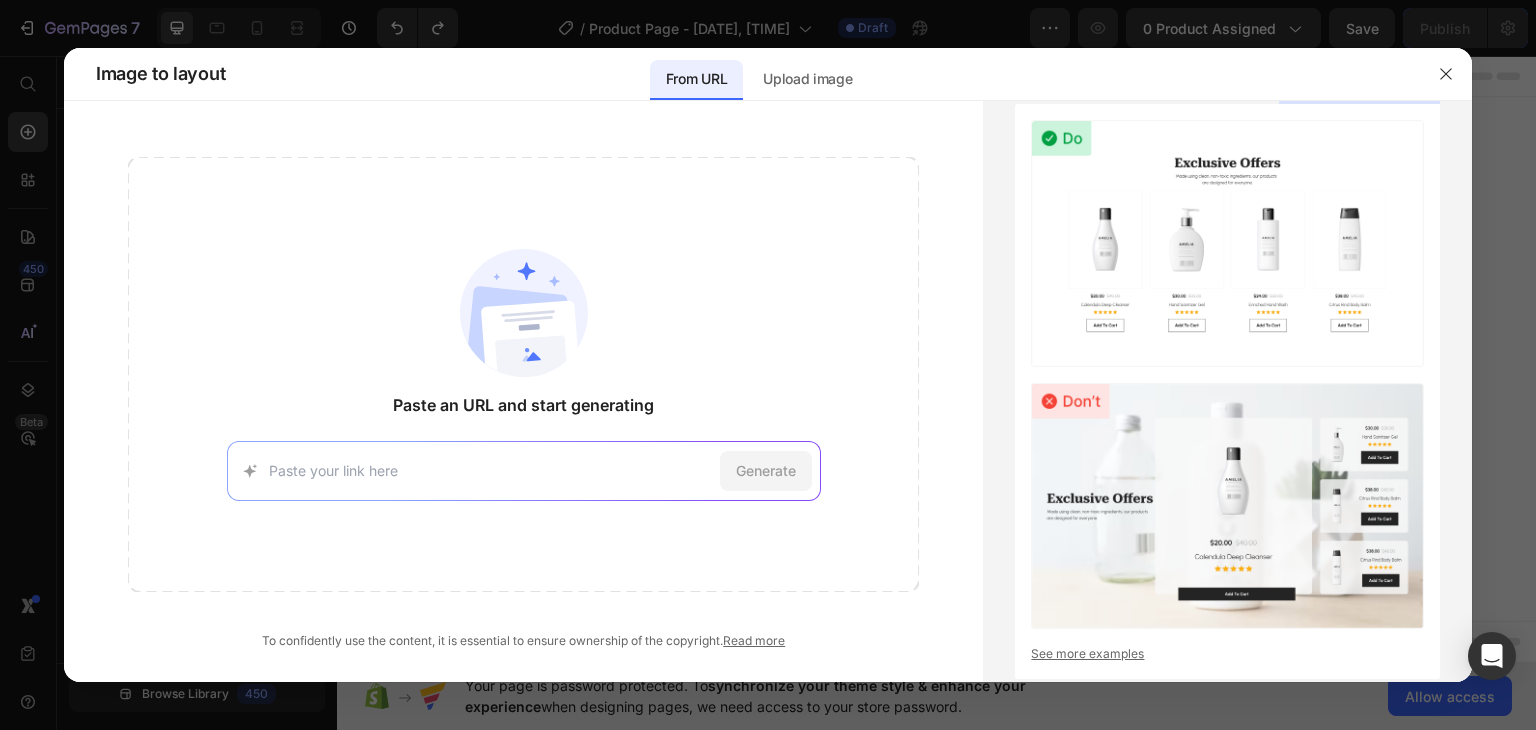 click on "Generate" at bounding box center (524, 471) 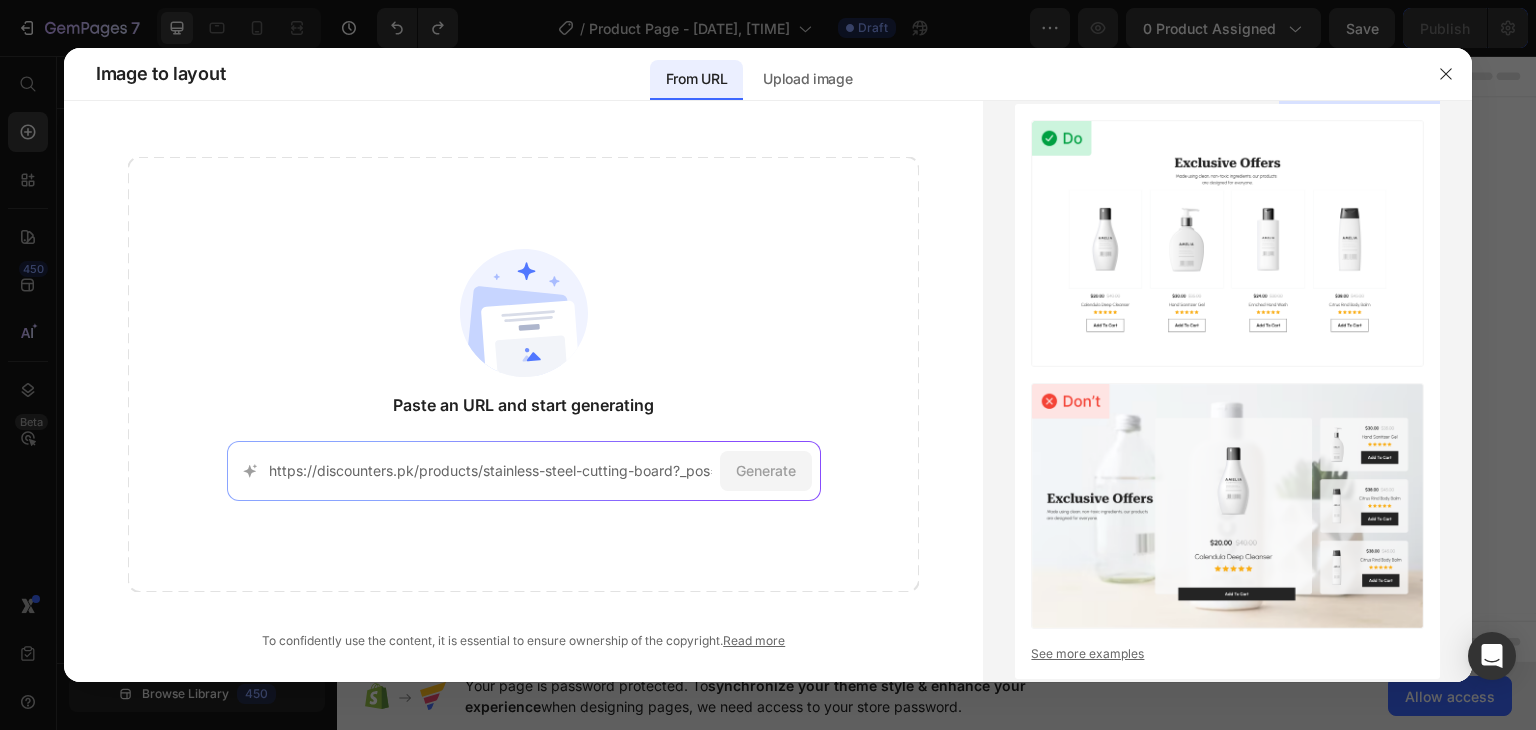 scroll, scrollTop: 0, scrollLeft: 231, axis: horizontal 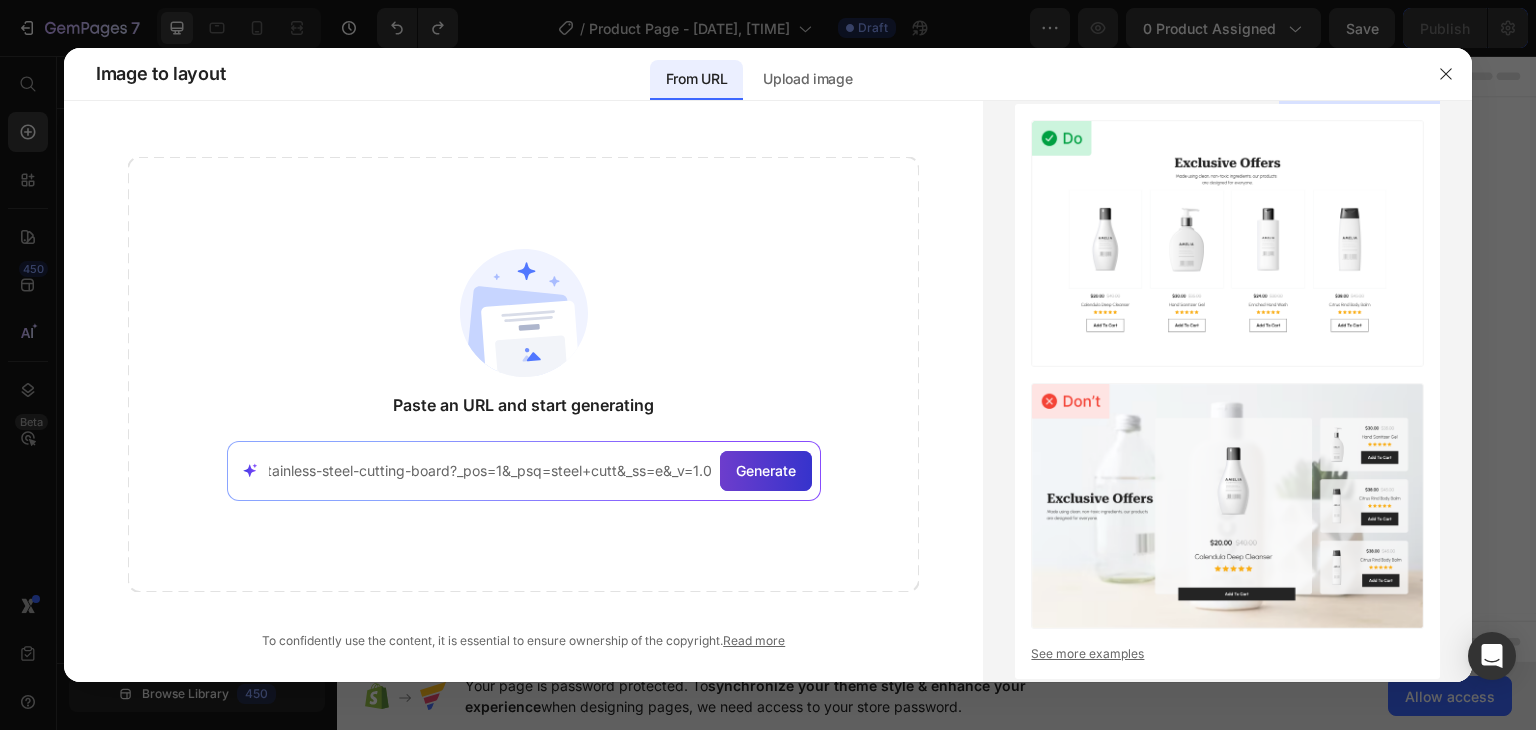 type on "https://discounters.pk/products/stainless-steel-cutting-board?_pos=1&_psq=steel+cutt&_ss=e&_v=1.0" 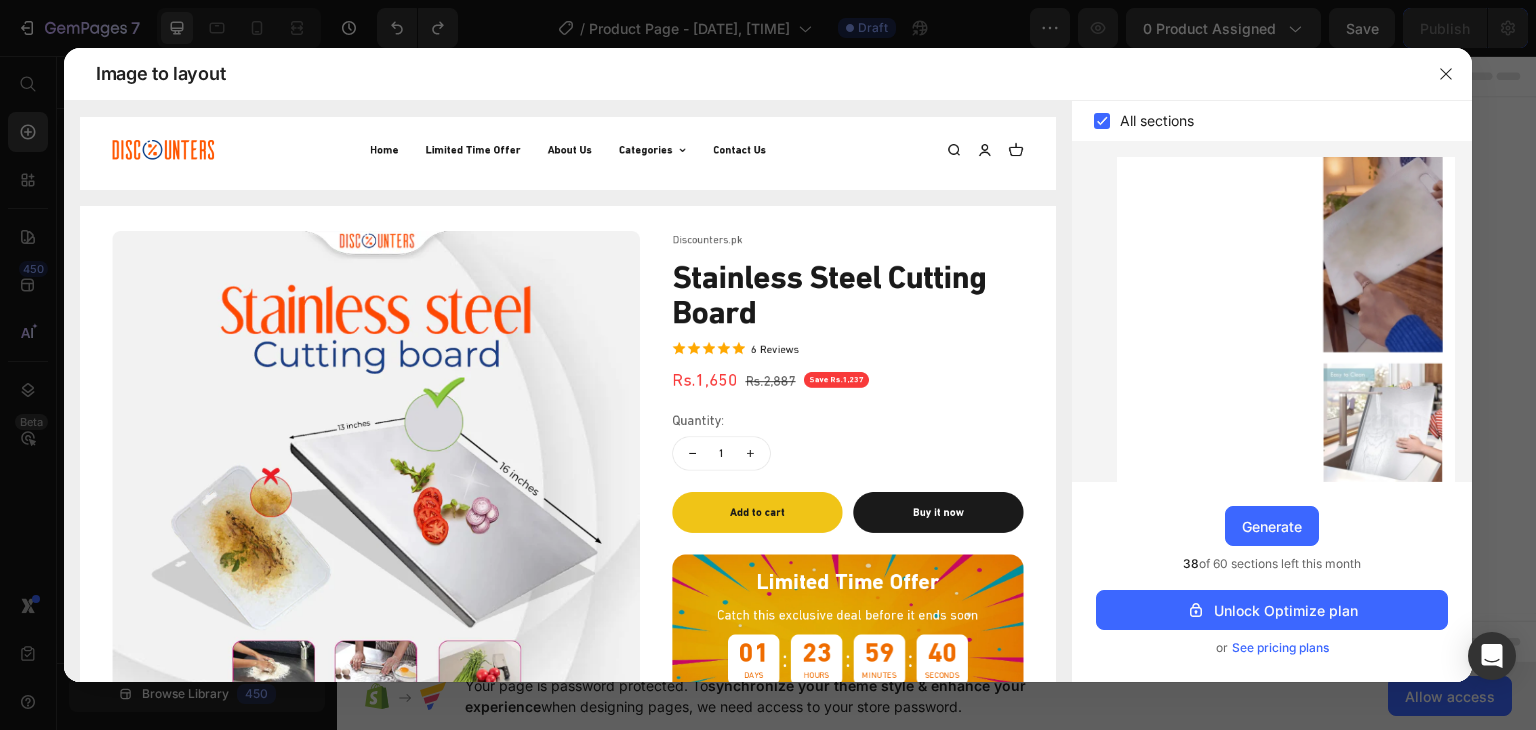 scroll, scrollTop: 3011, scrollLeft: 0, axis: vertical 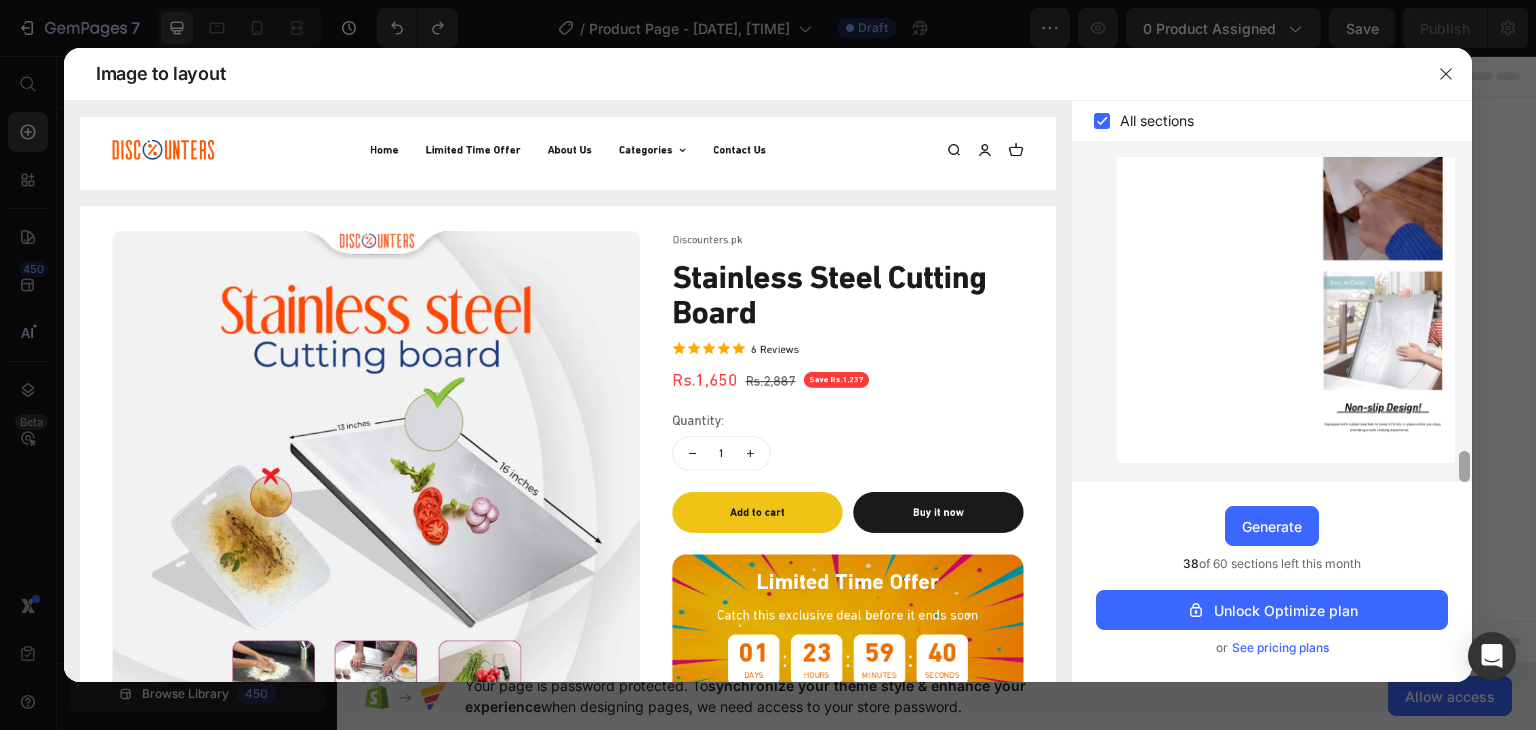drag, startPoint x: 1466, startPoint y: 174, endPoint x: 1393, endPoint y: 492, distance: 326.27136 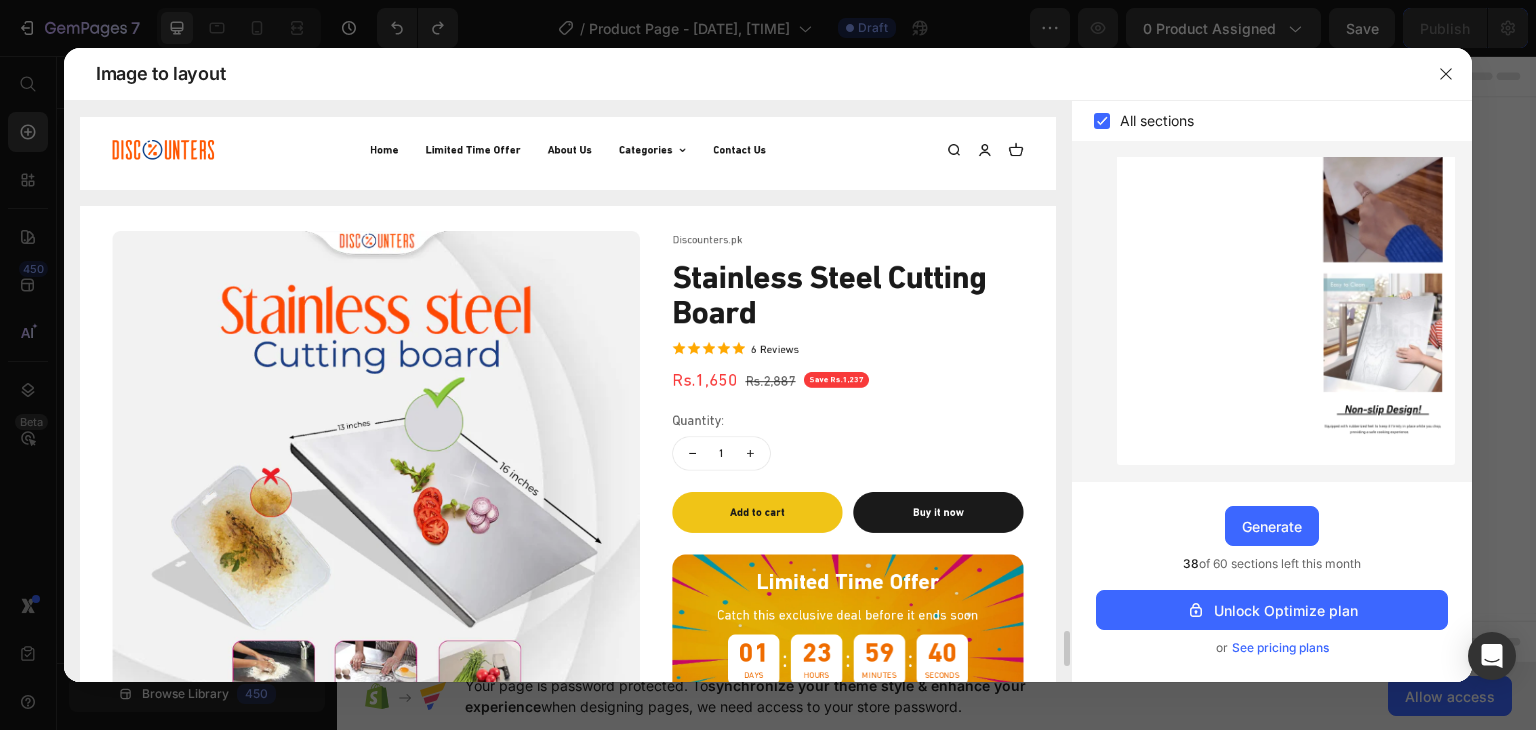 scroll, scrollTop: 500, scrollLeft: 0, axis: vertical 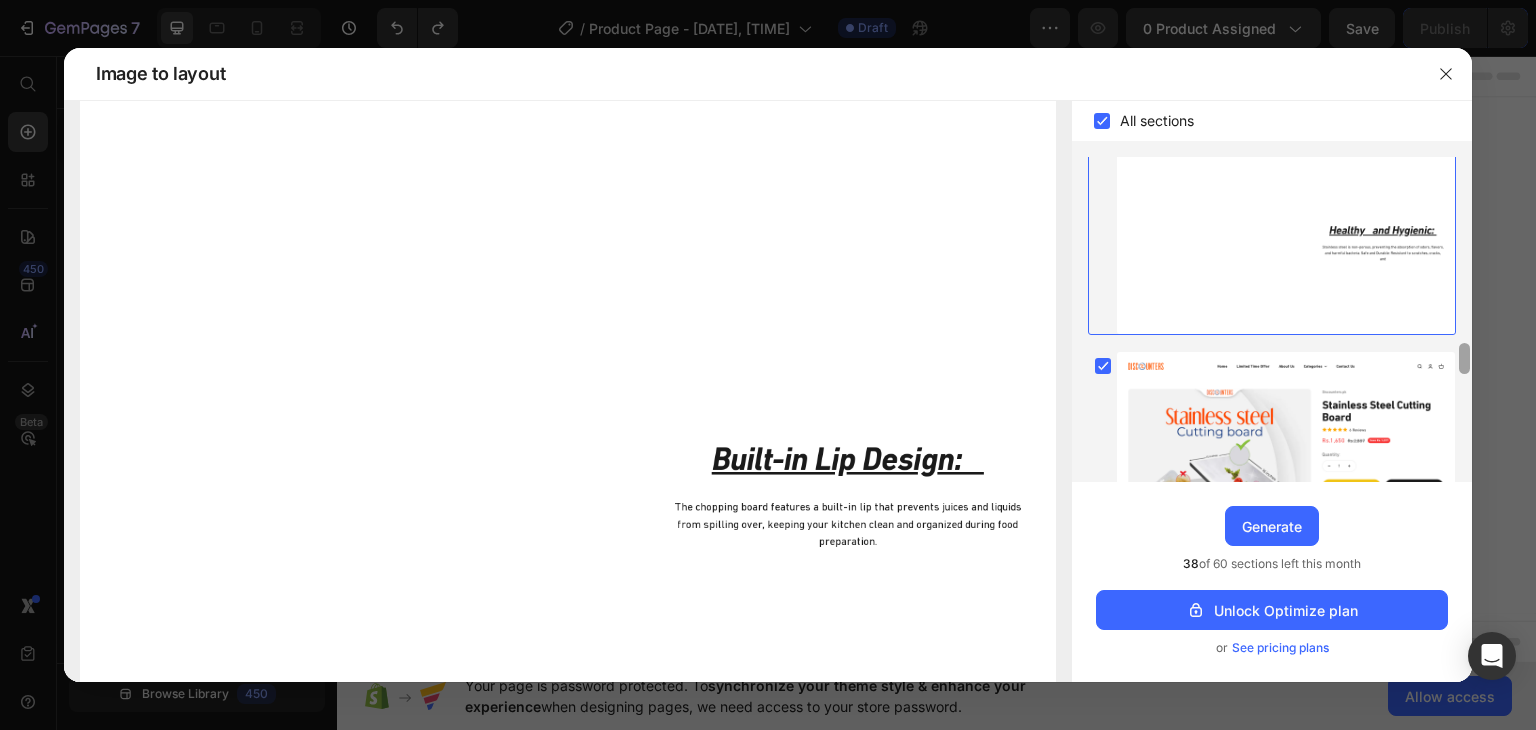 drag, startPoint x: 1461, startPoint y: 366, endPoint x: 1459, endPoint y: 345, distance: 21.095022 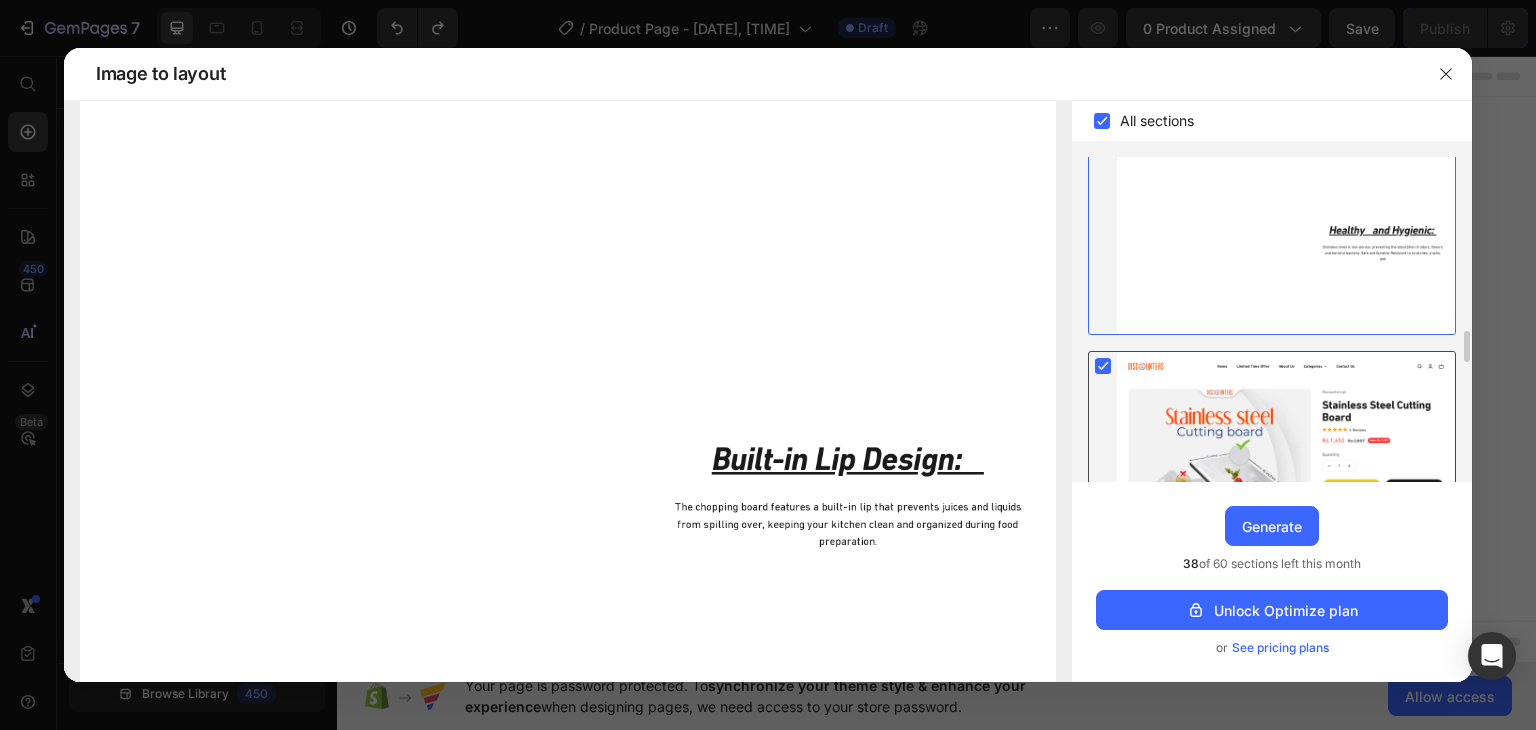 click 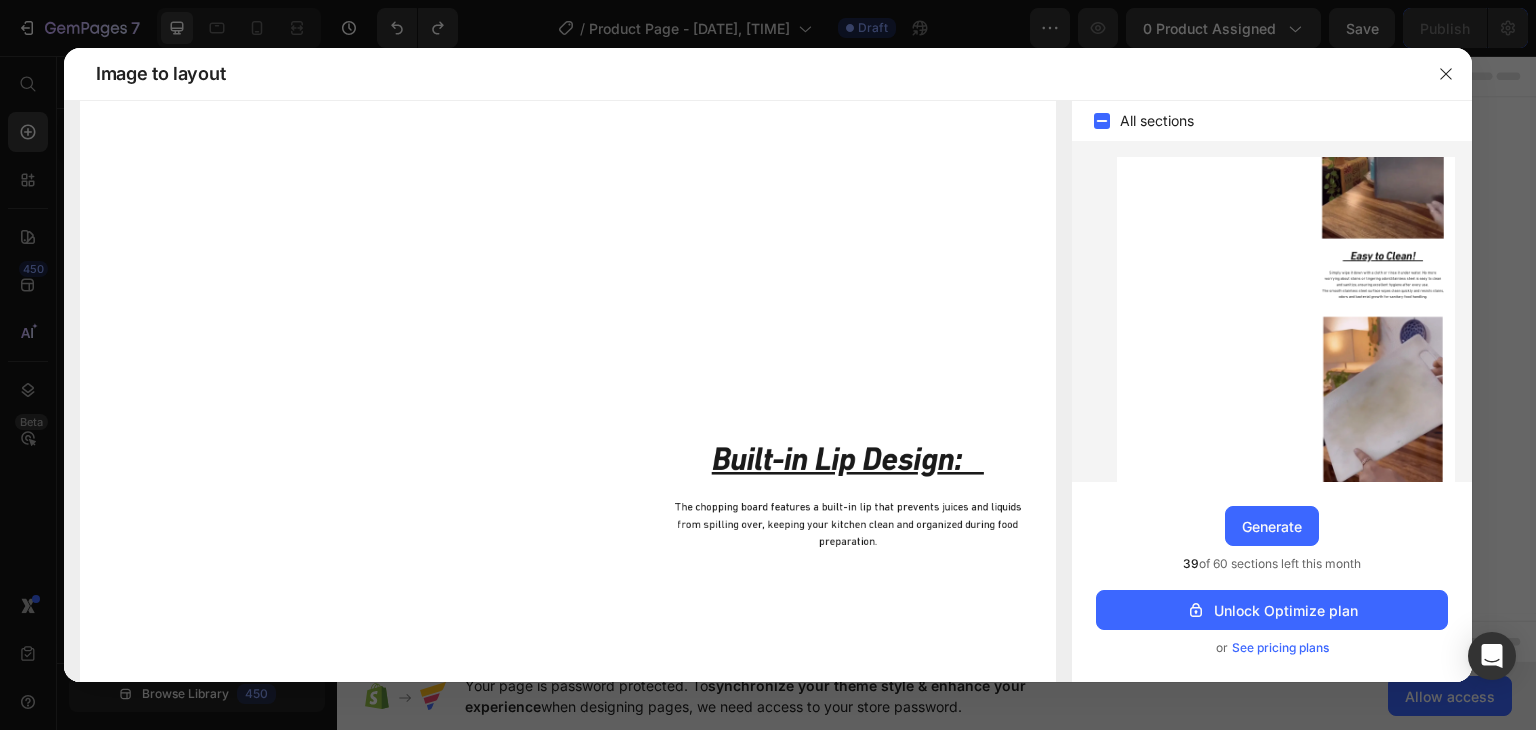 scroll, scrollTop: 0, scrollLeft: 0, axis: both 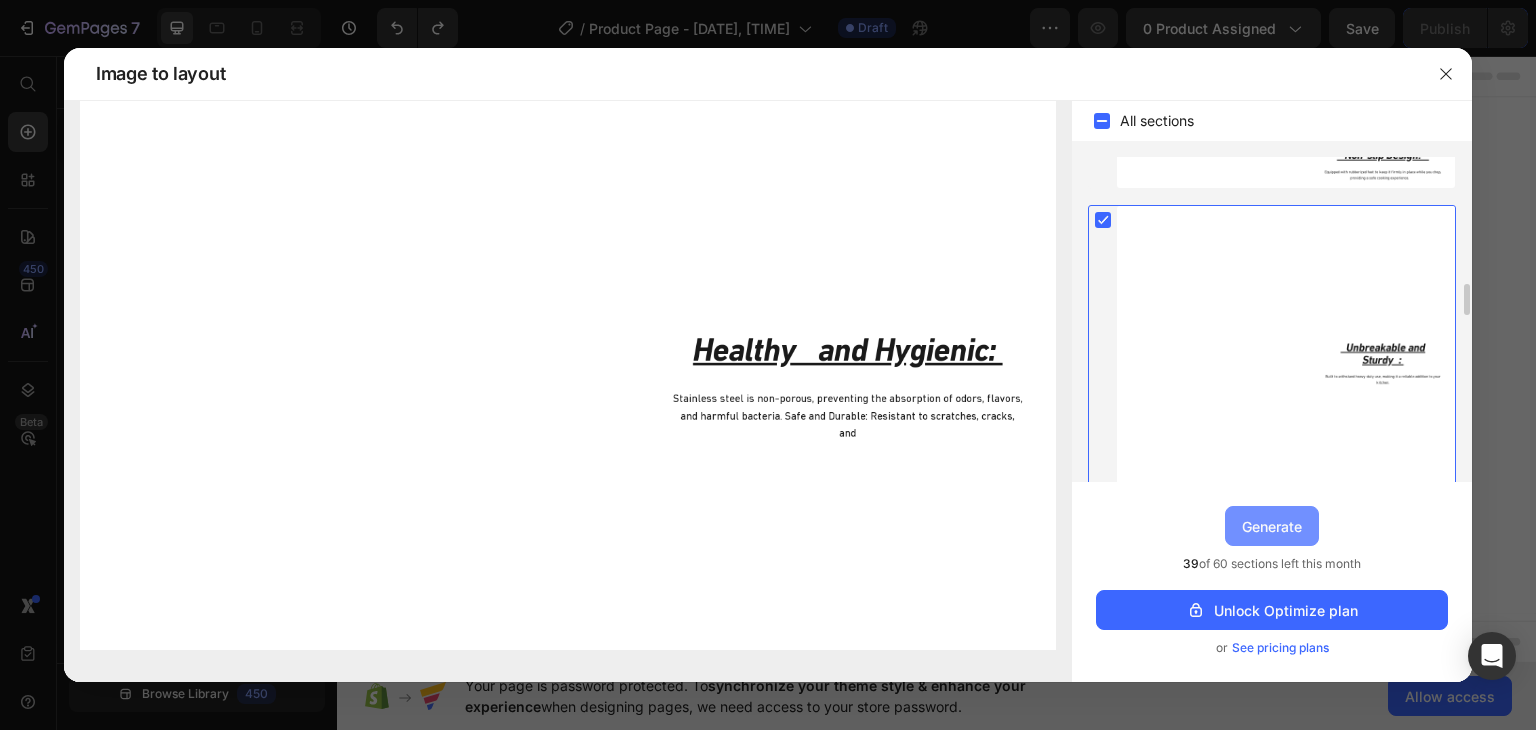 click on "Generate" at bounding box center (1272, 526) 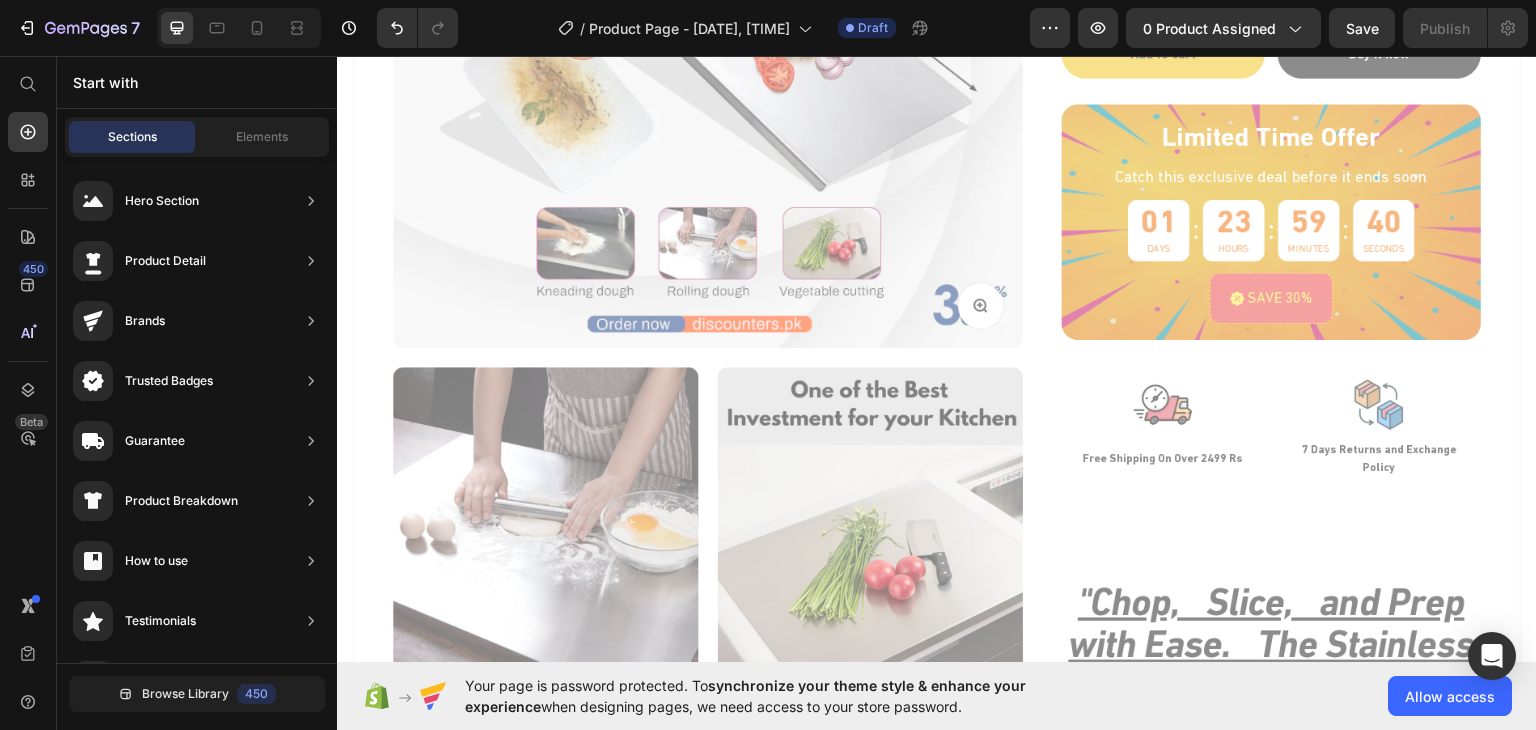 scroll, scrollTop: 0, scrollLeft: 0, axis: both 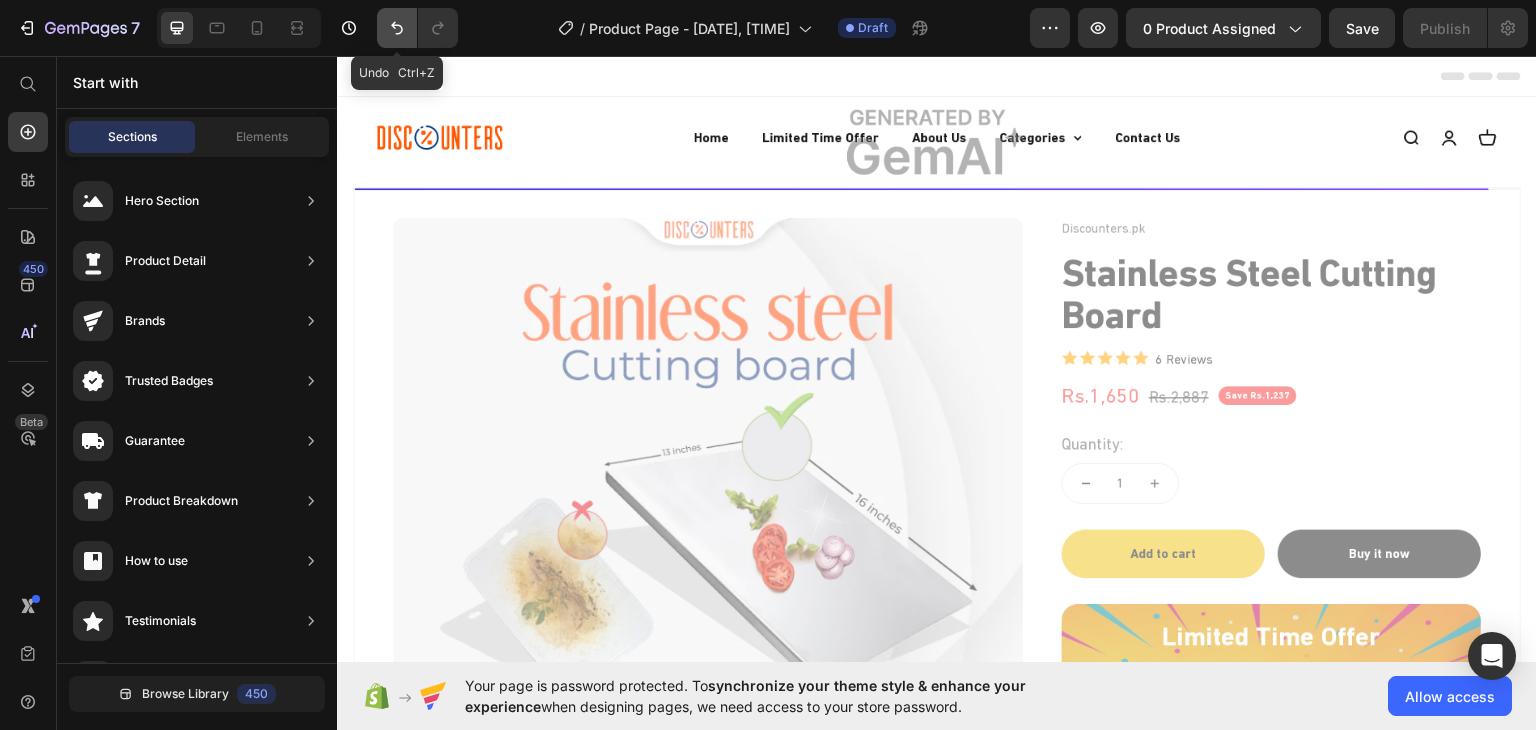click 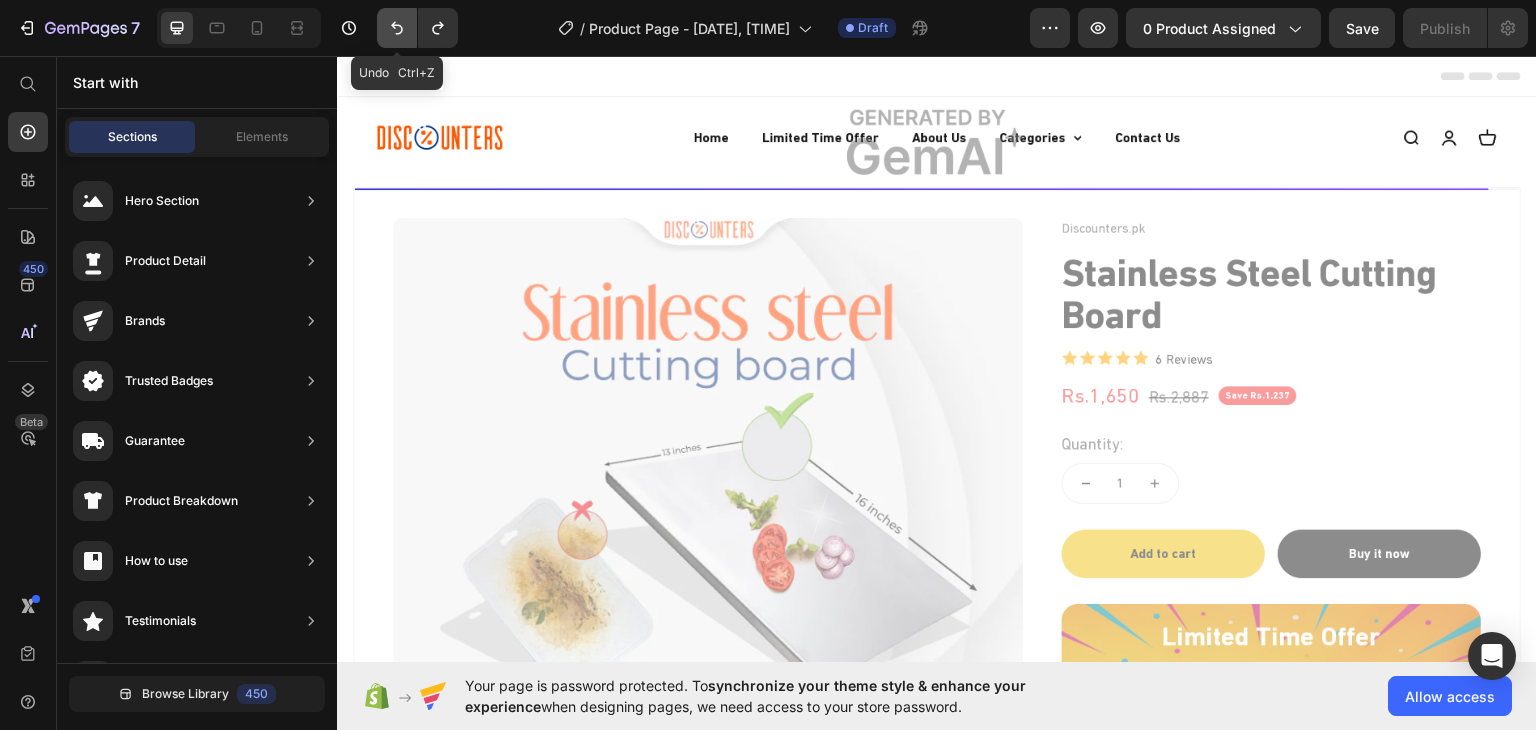 click 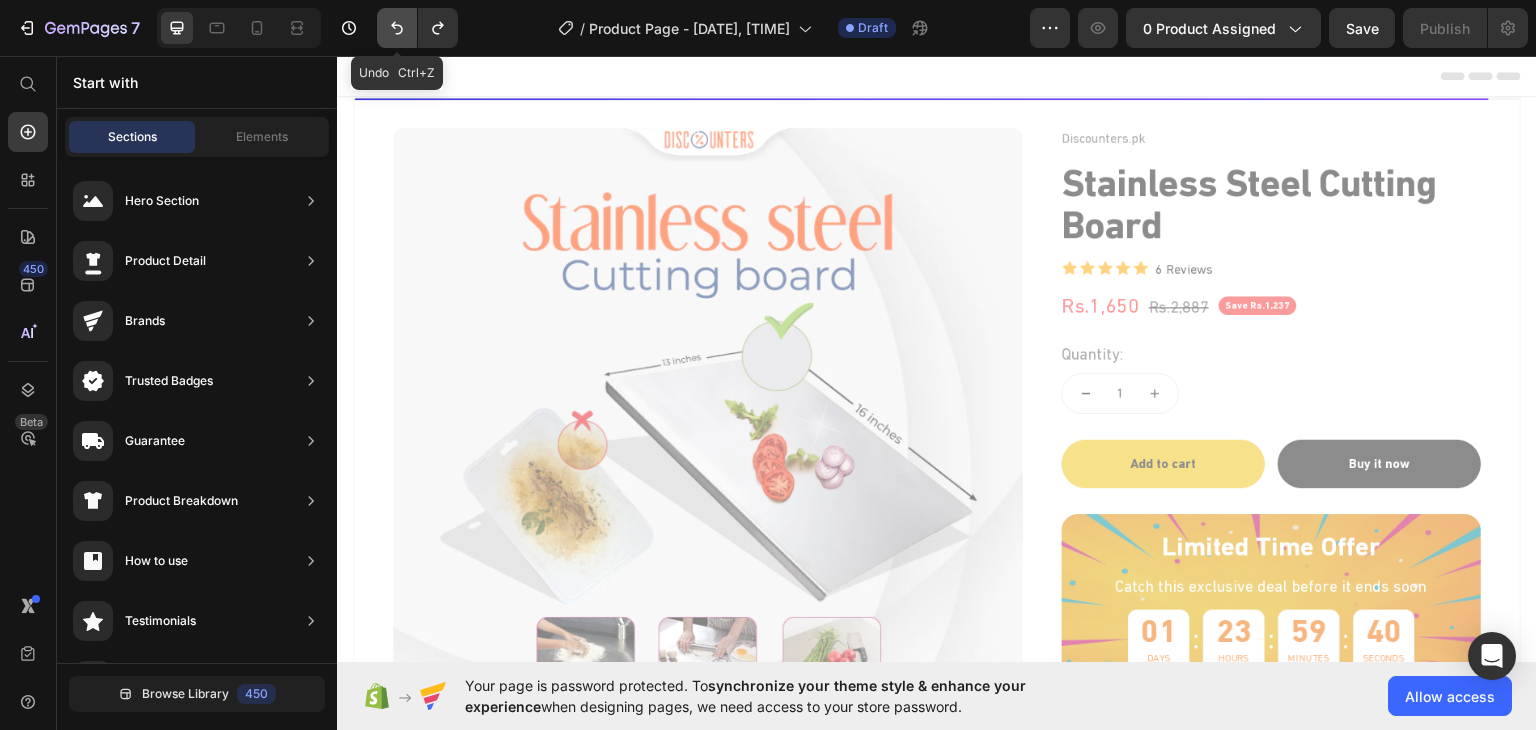 click 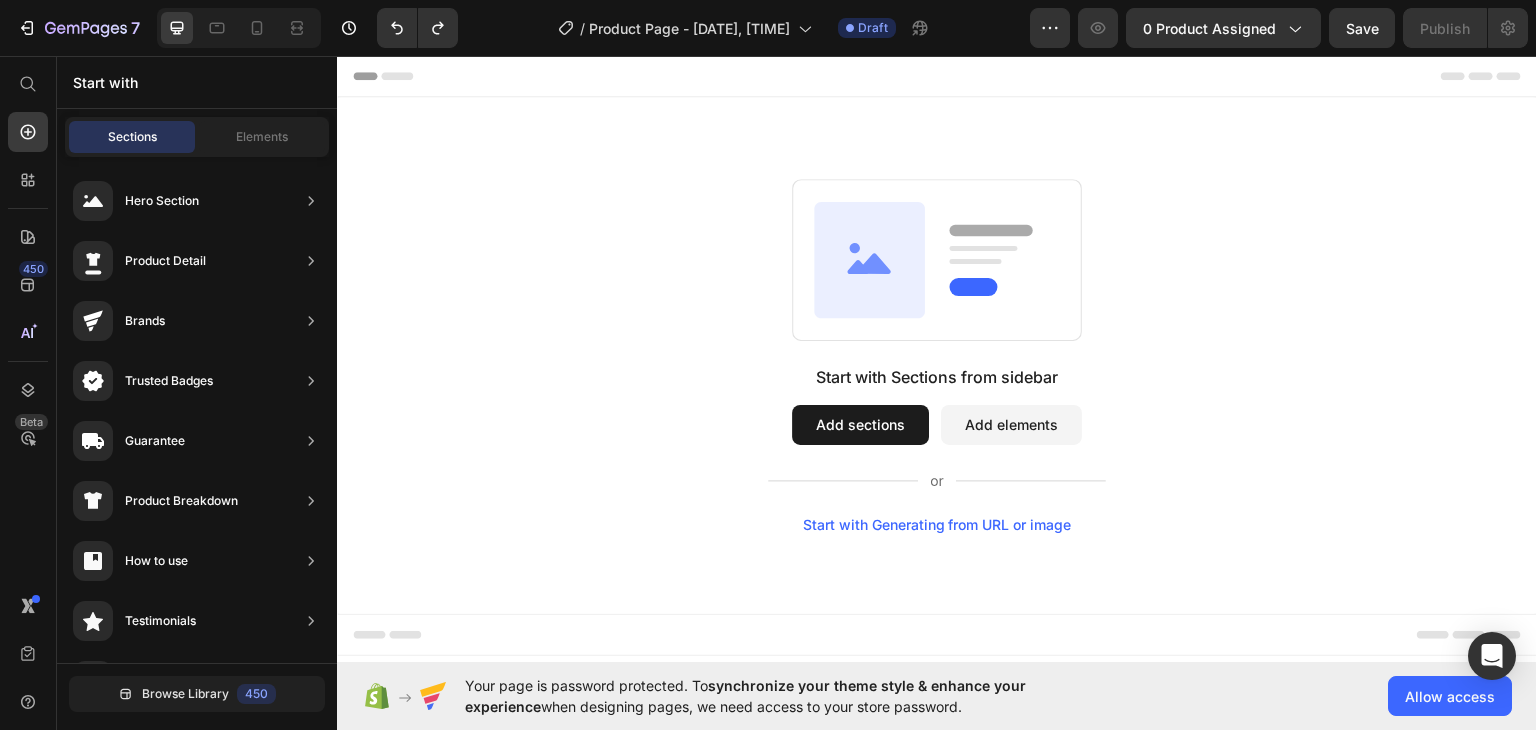 click on "Start with Generating from URL or image" at bounding box center [937, 524] 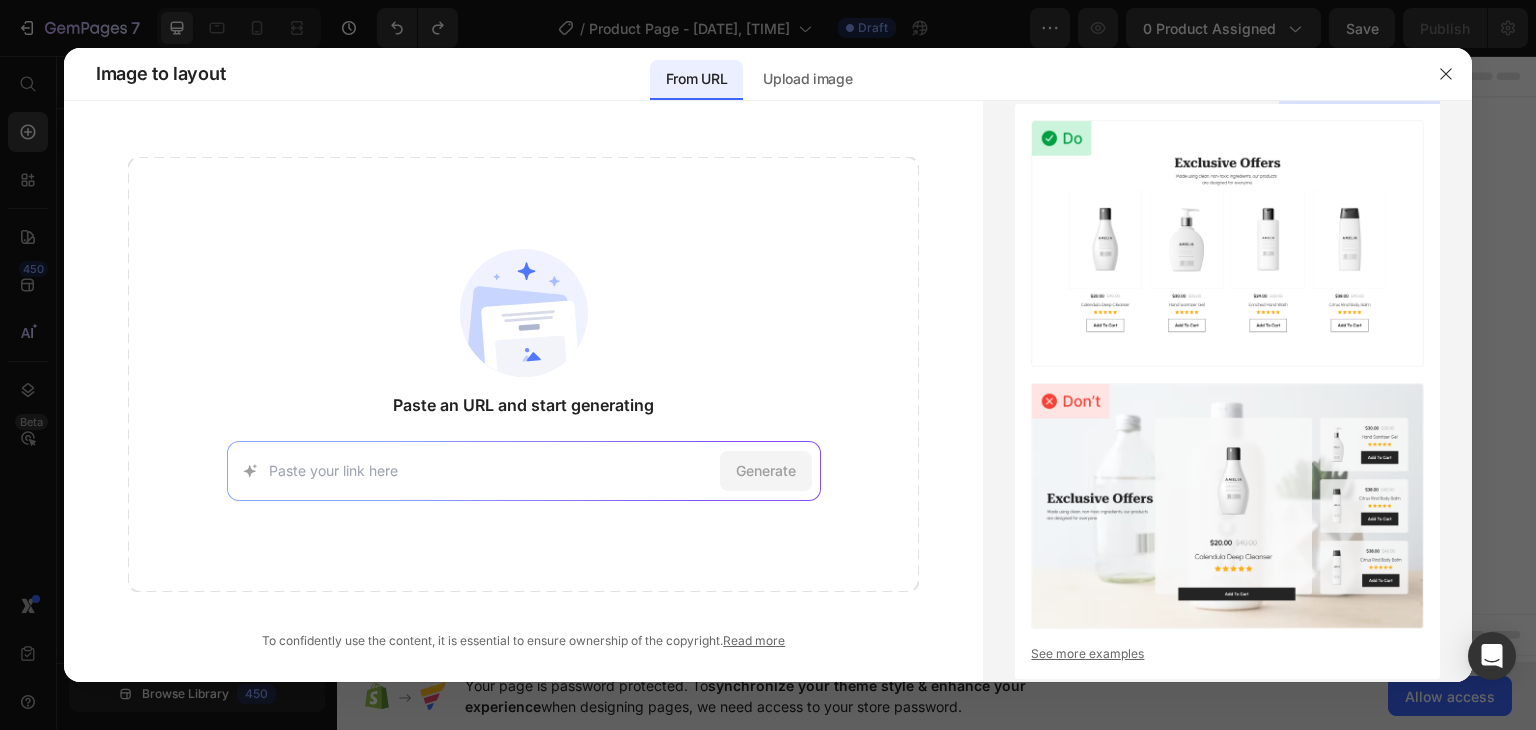 click at bounding box center (490, 470) 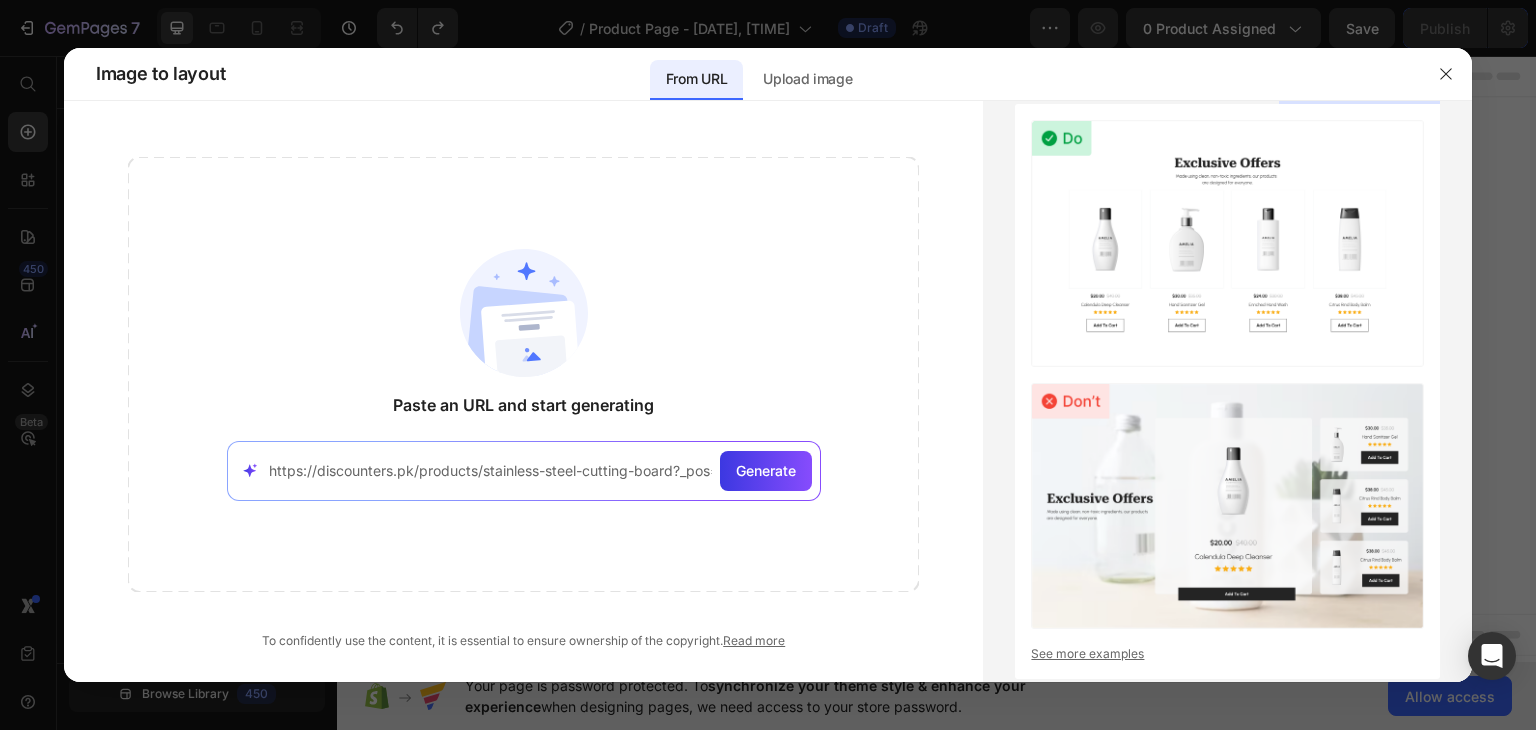 scroll, scrollTop: 0, scrollLeft: 231, axis: horizontal 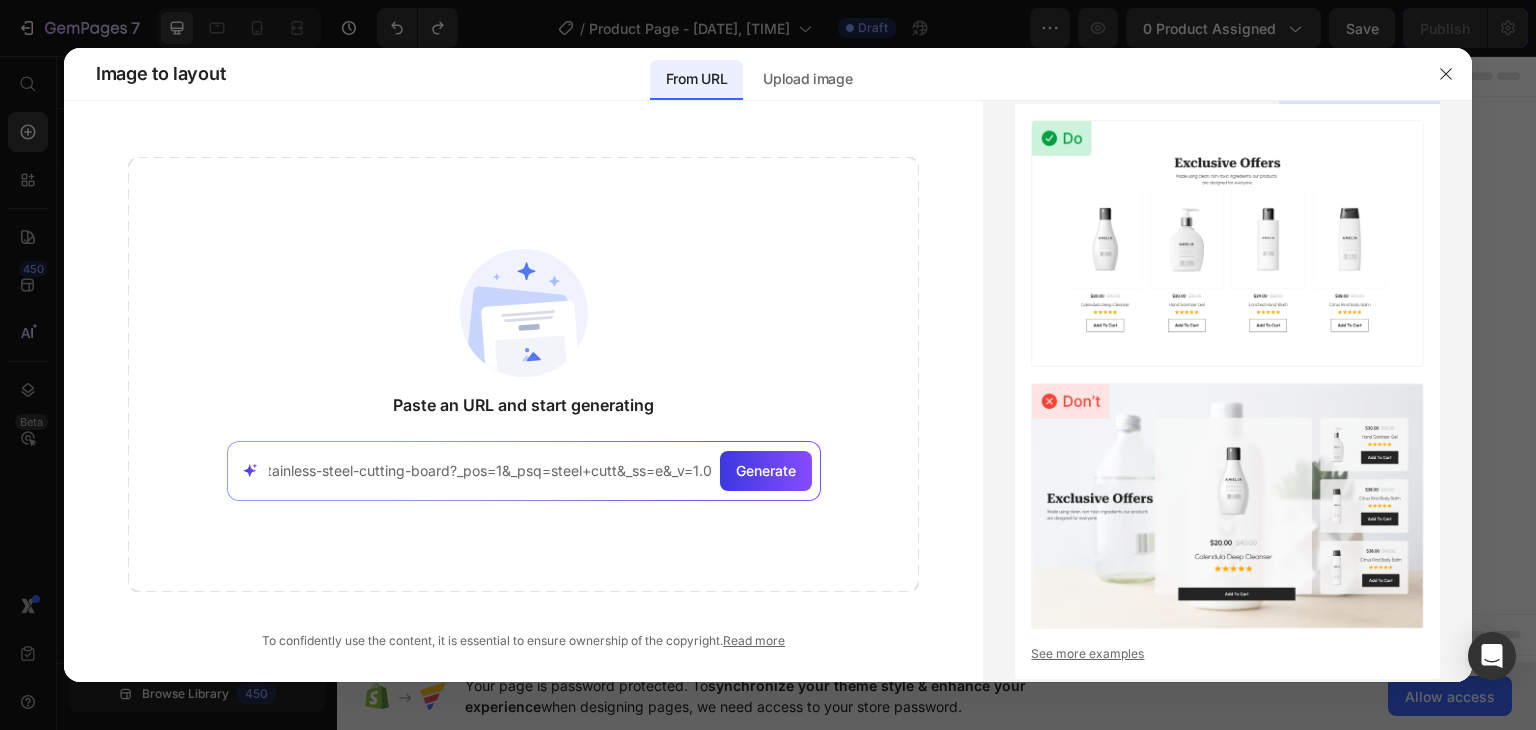 type on "https://discounters.pk/products/stainless-steel-cutting-board?_pos=1&_psq=steel+cutt&_ss=e&_v=1.0" 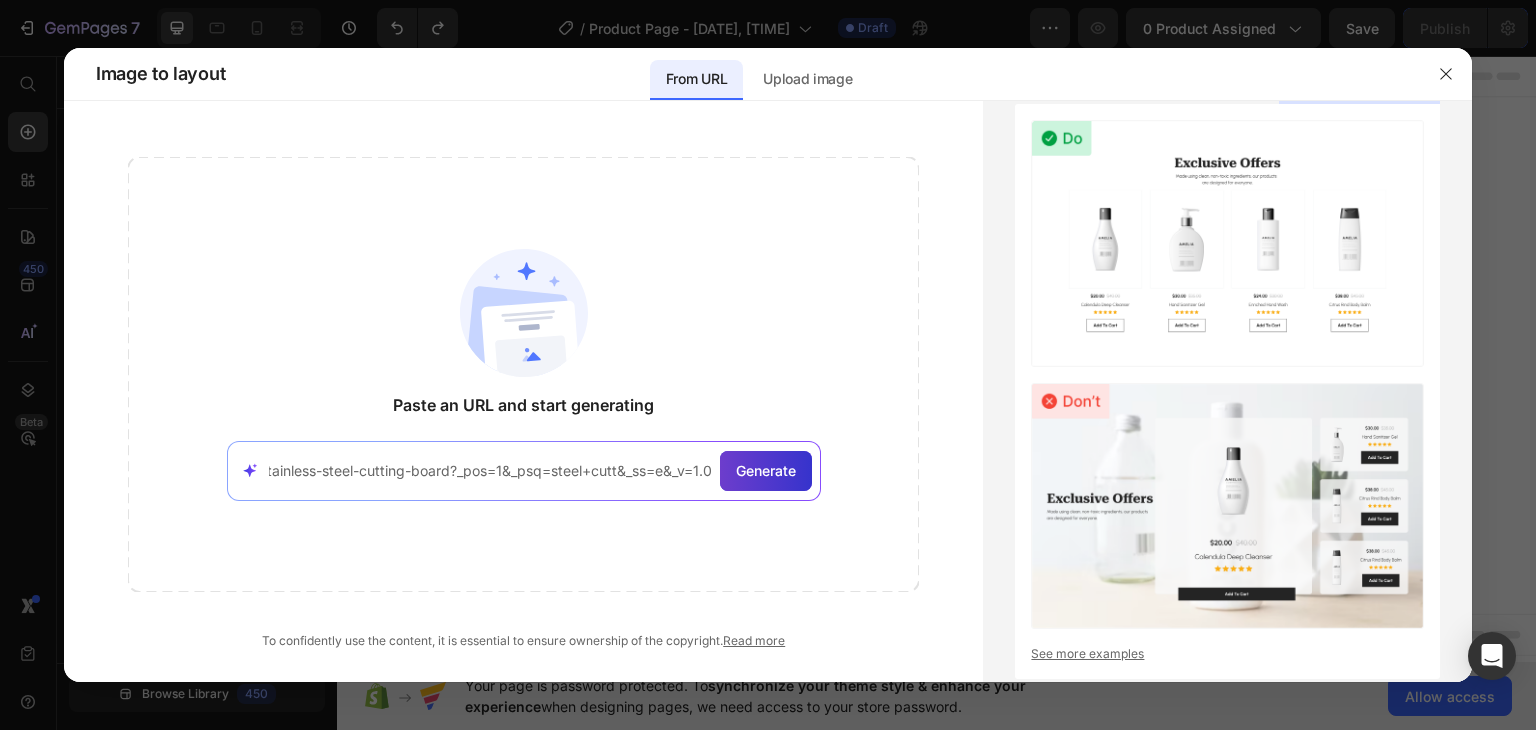 scroll, scrollTop: 0, scrollLeft: 0, axis: both 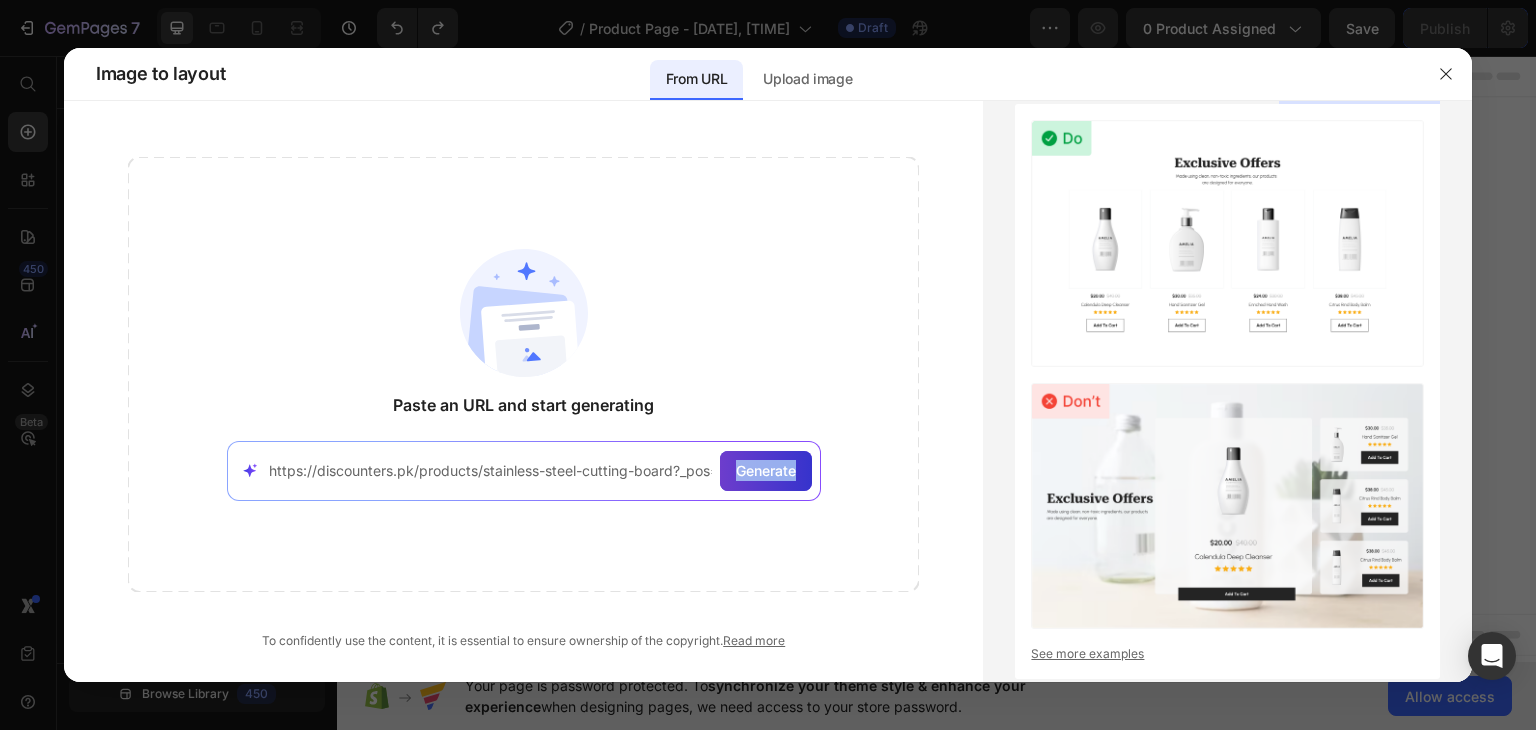 click on "Generate" at bounding box center (766, 471) 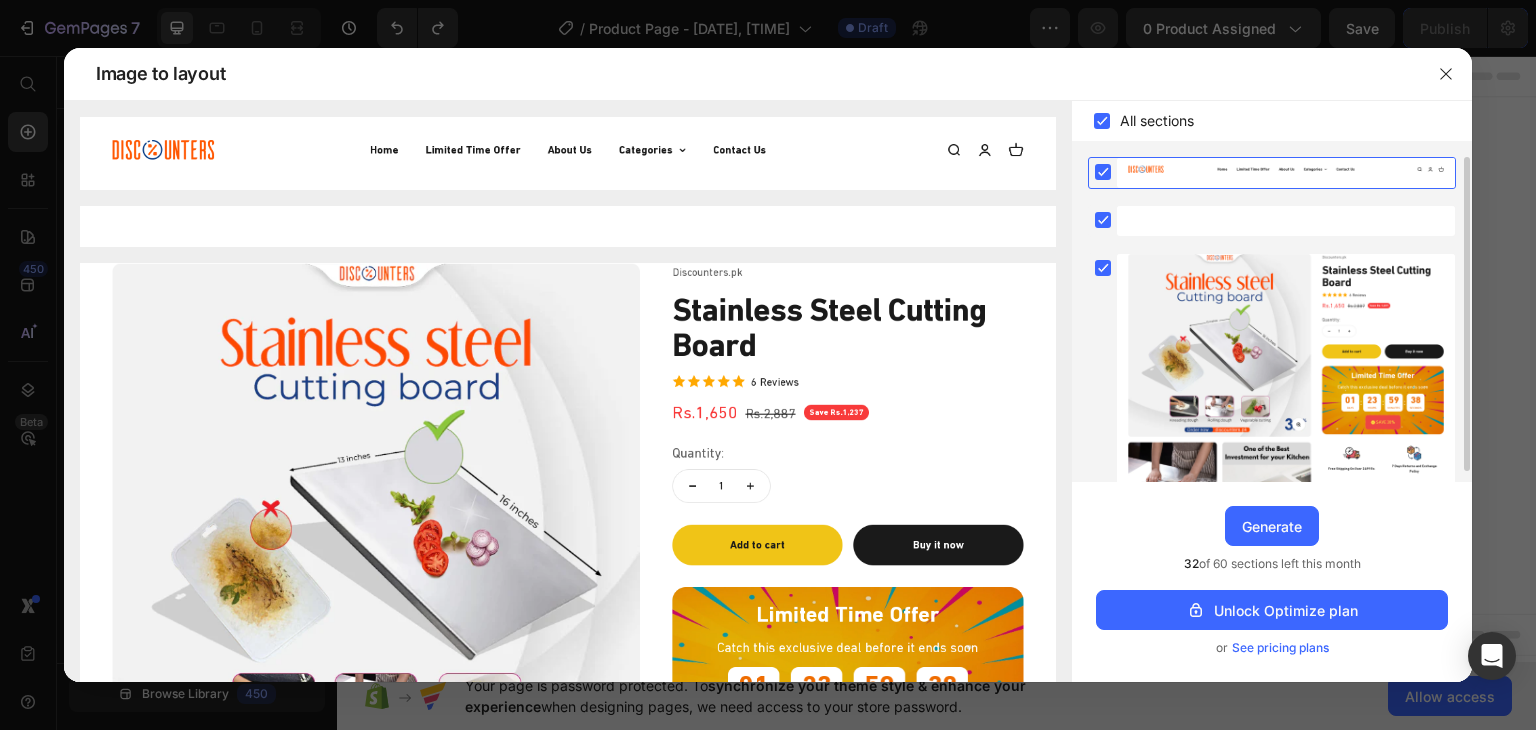 click 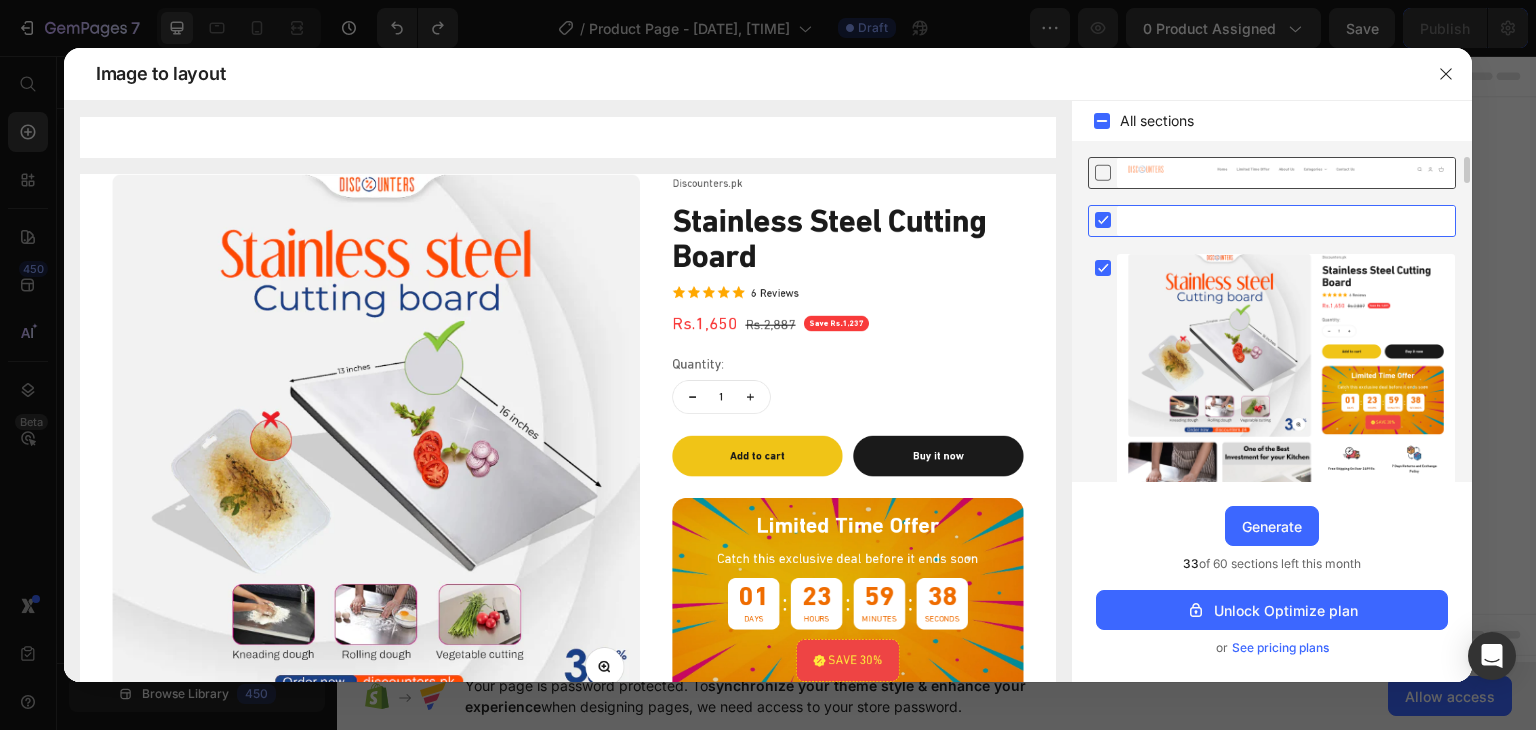 click 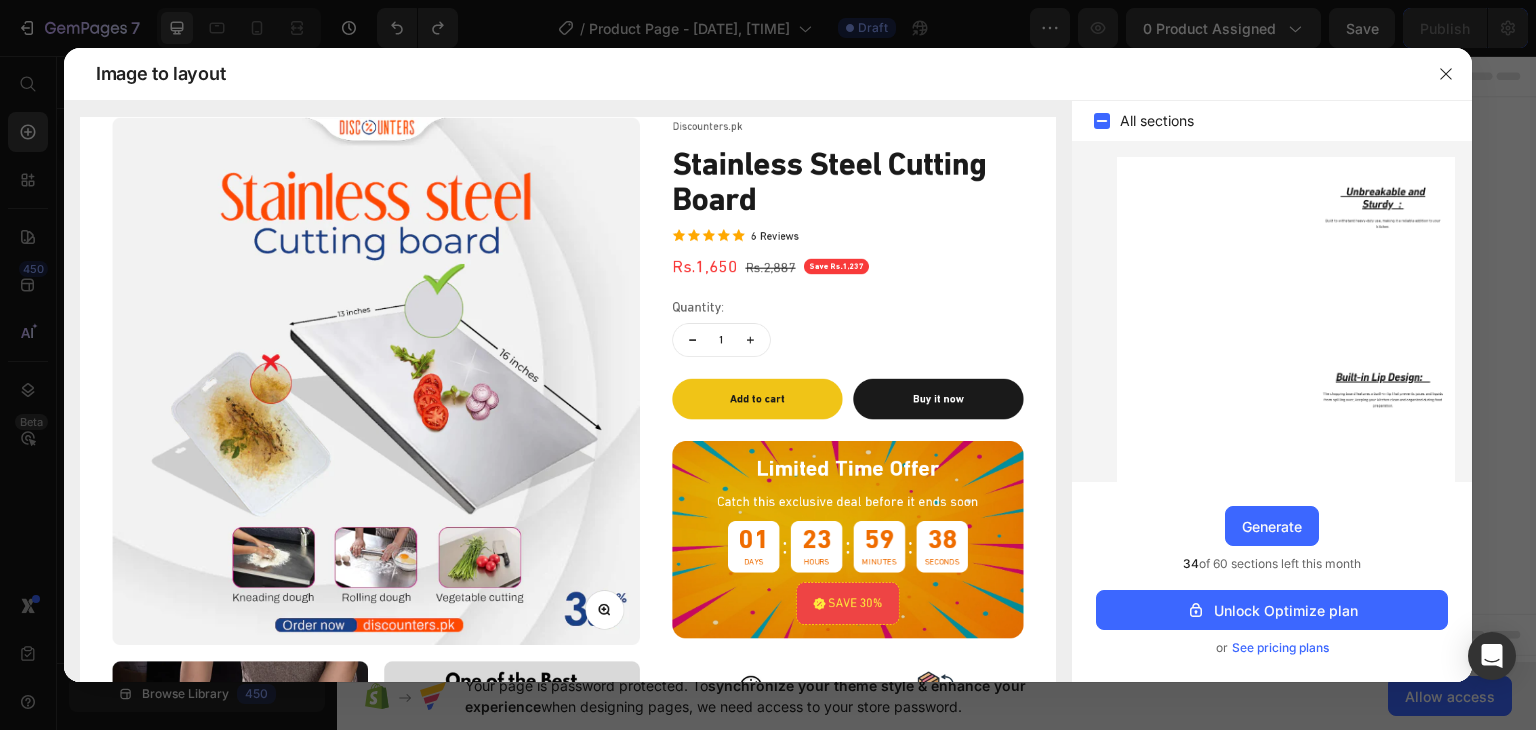 scroll, scrollTop: 2000, scrollLeft: 0, axis: vertical 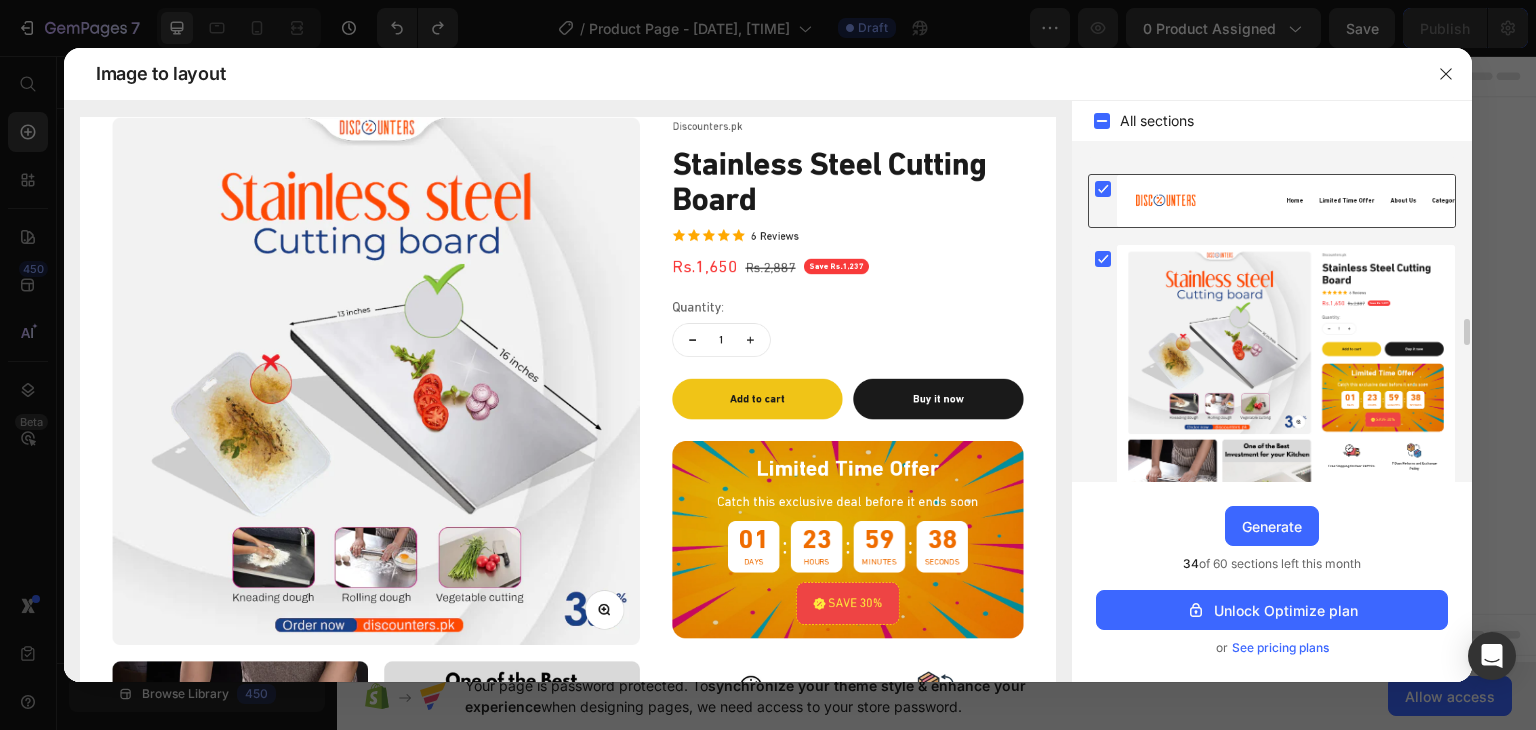 click 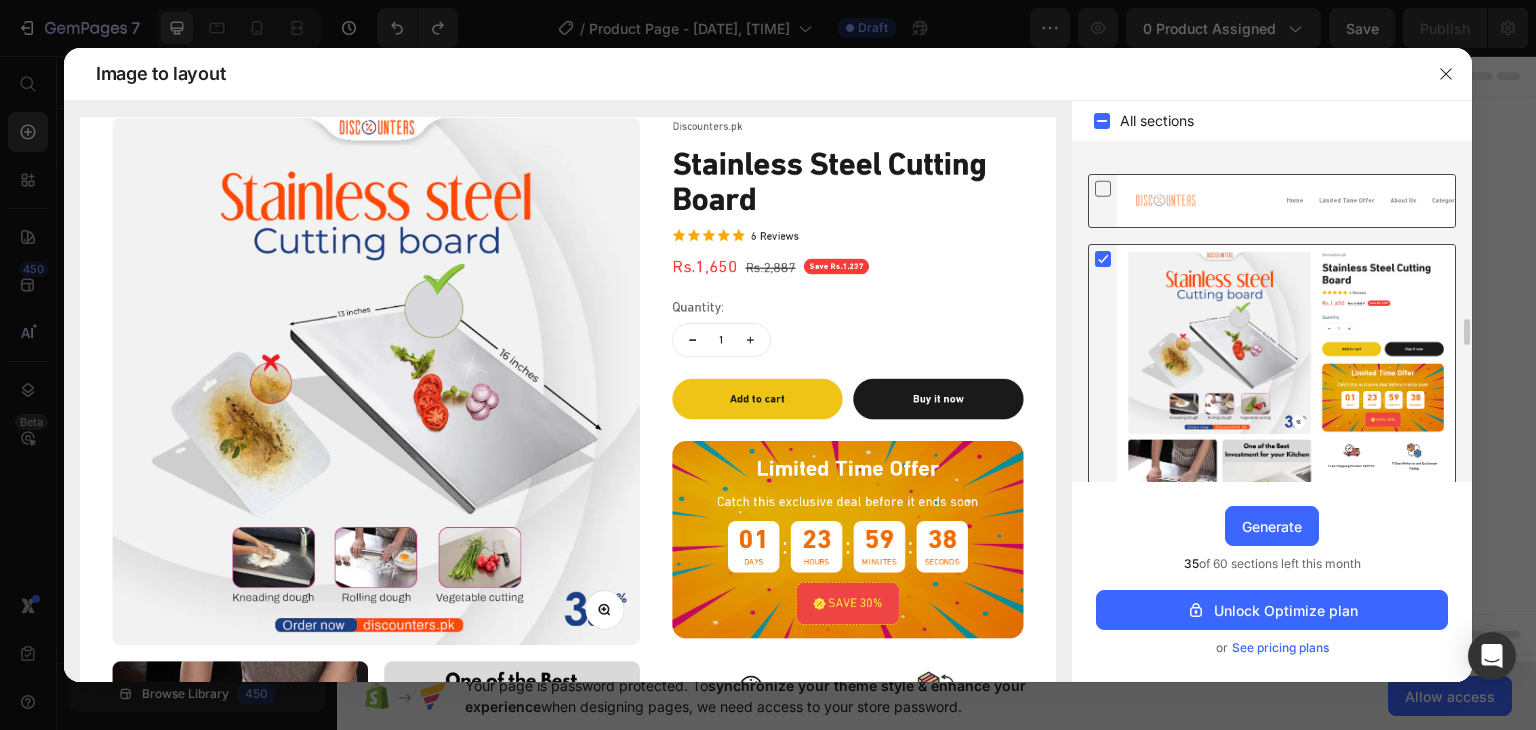 click 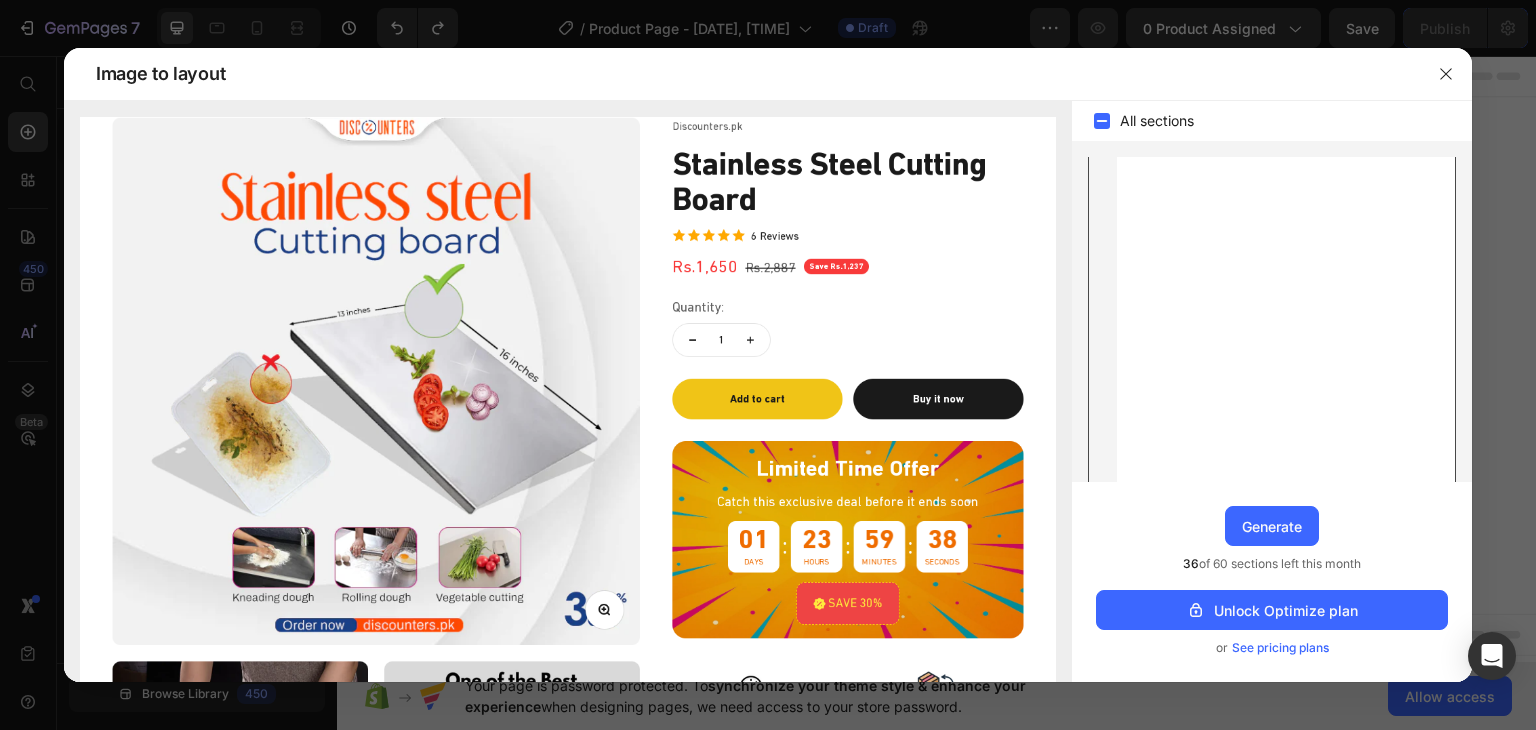 scroll, scrollTop: 3676, scrollLeft: 0, axis: vertical 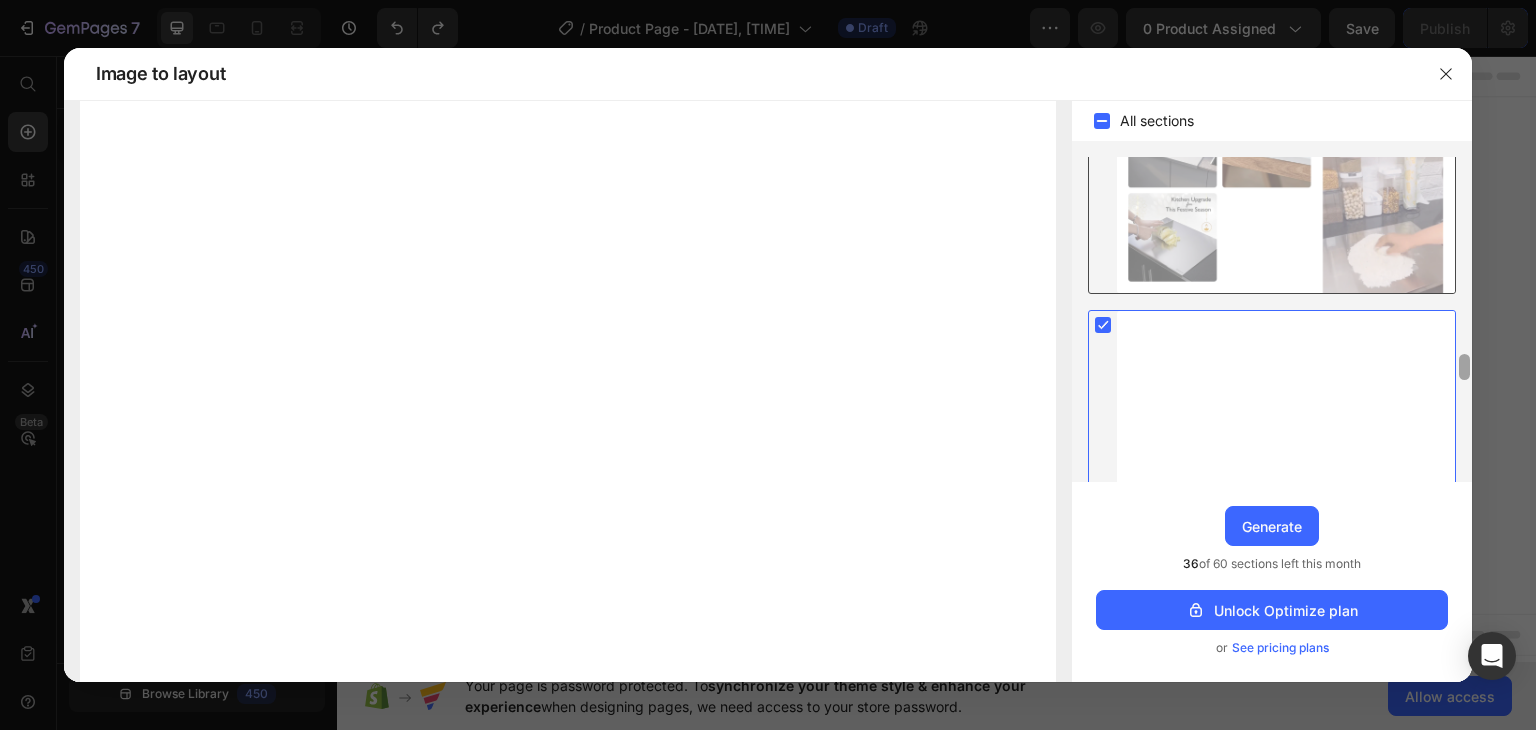 drag, startPoint x: 1468, startPoint y: 340, endPoint x: 1460, endPoint y: 361, distance: 22.472204 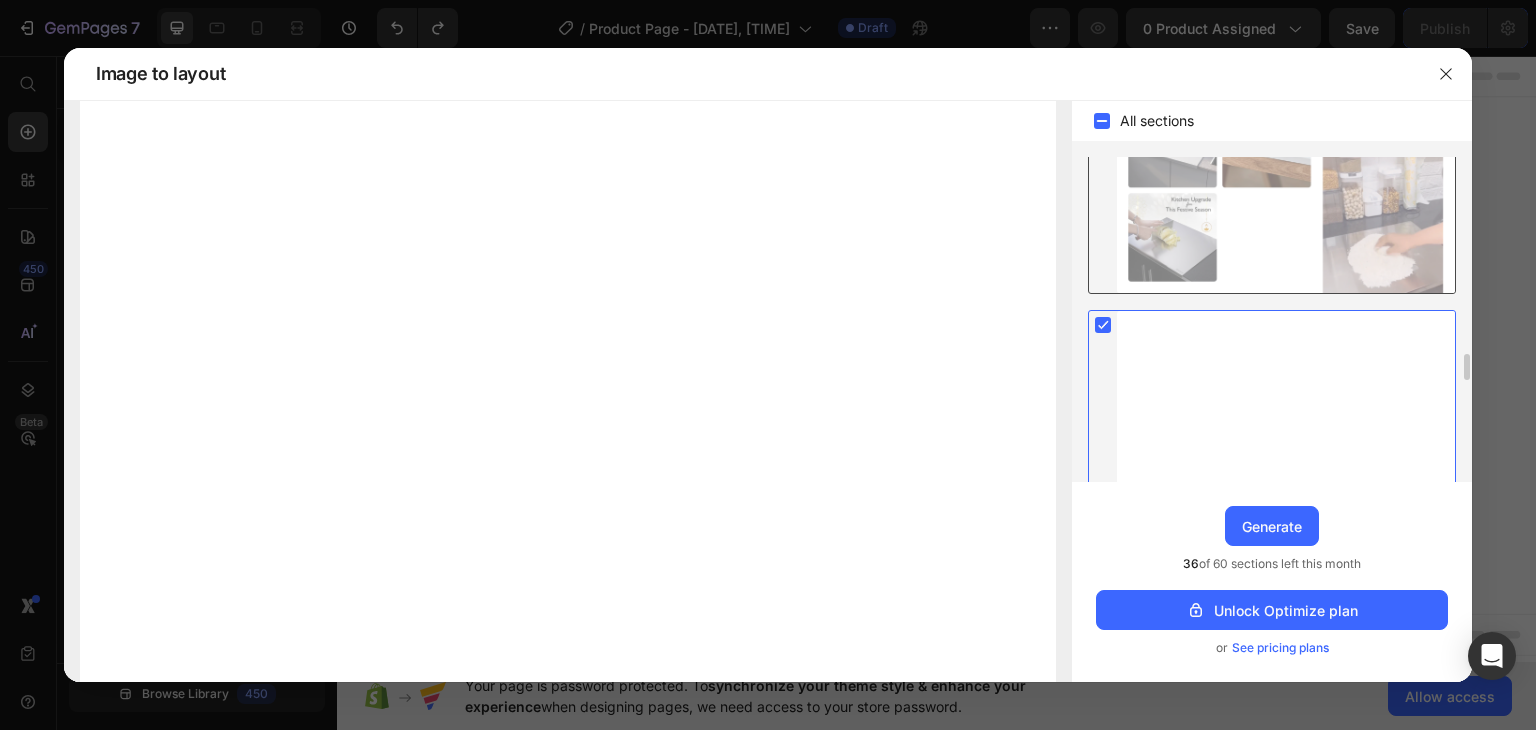 click 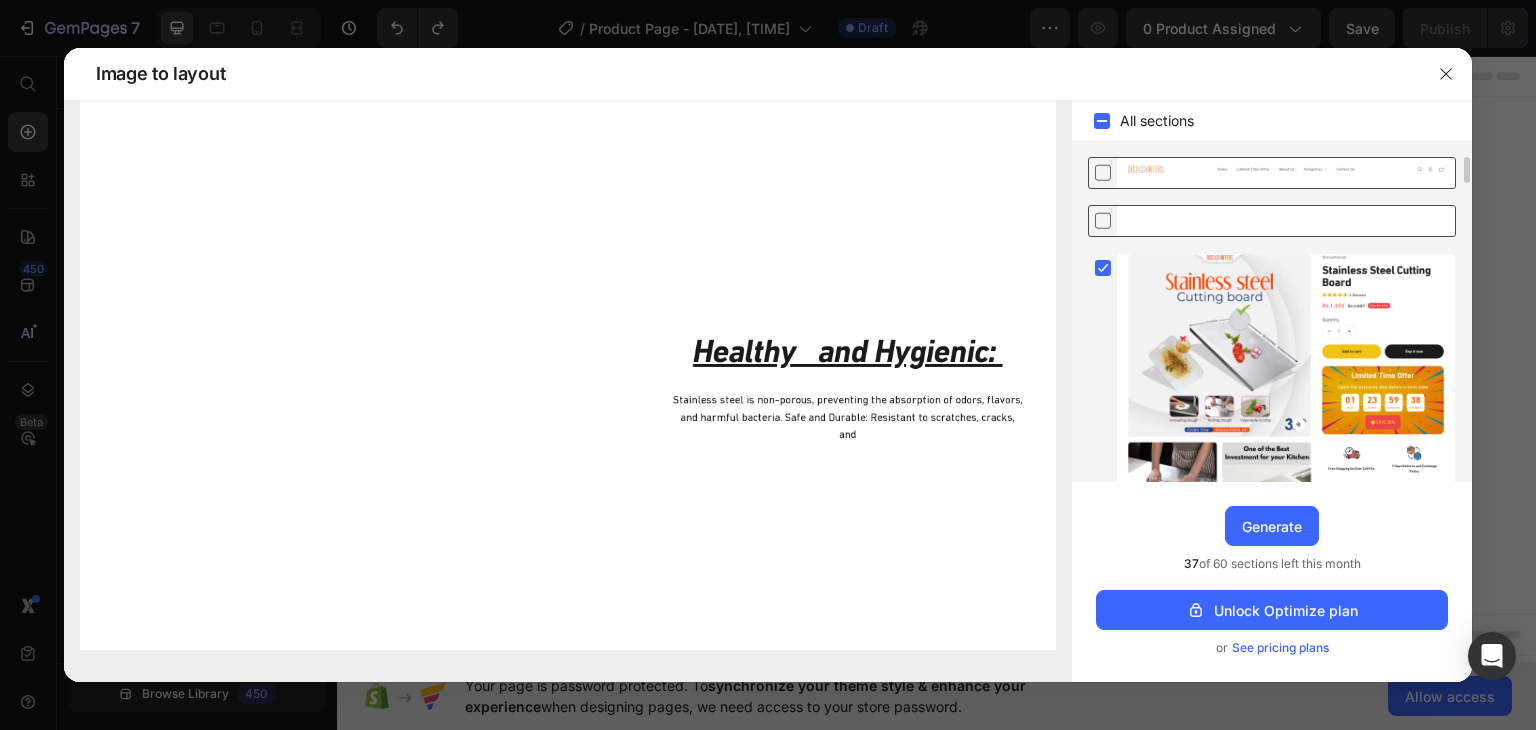 scroll, scrollTop: 2928, scrollLeft: 0, axis: vertical 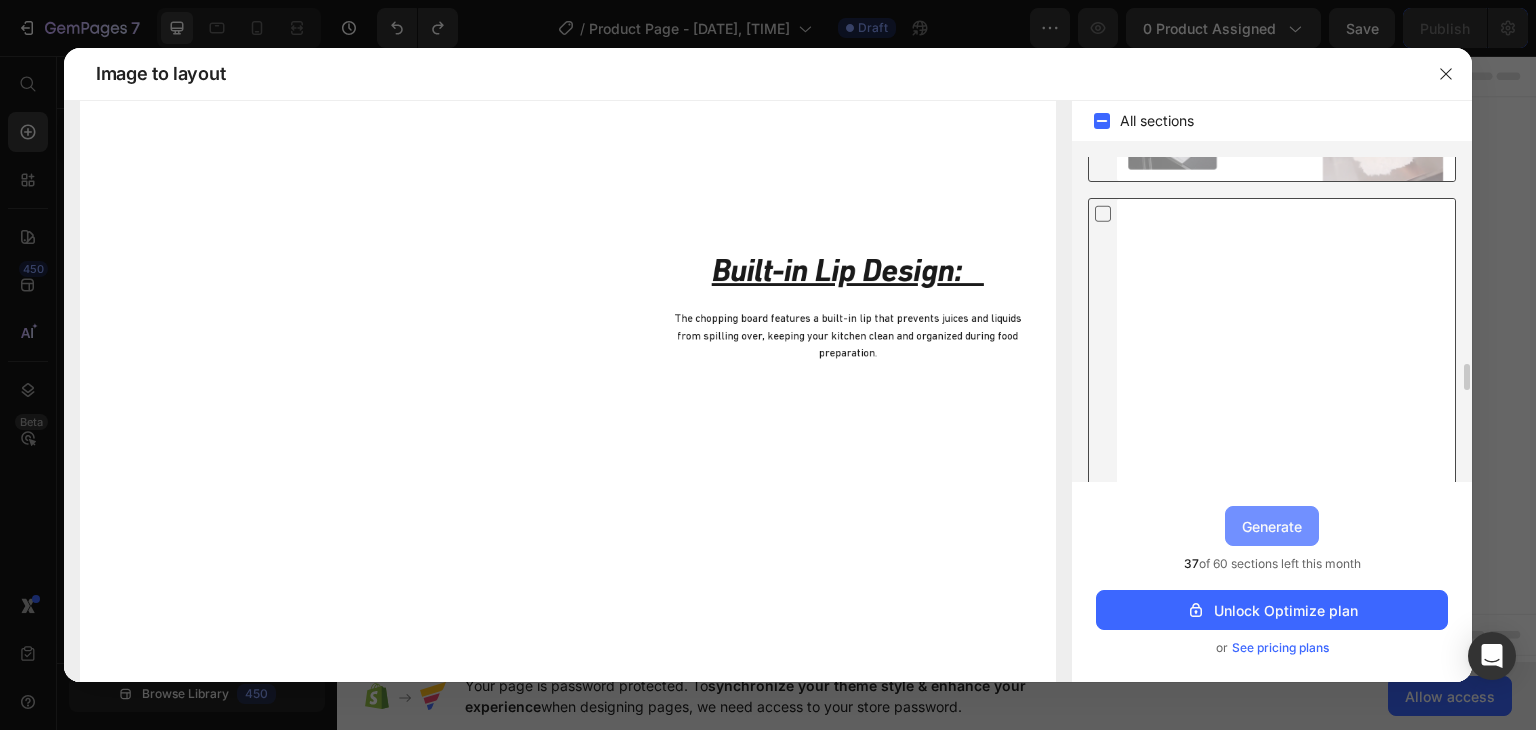 click on "Generate" at bounding box center (1272, 526) 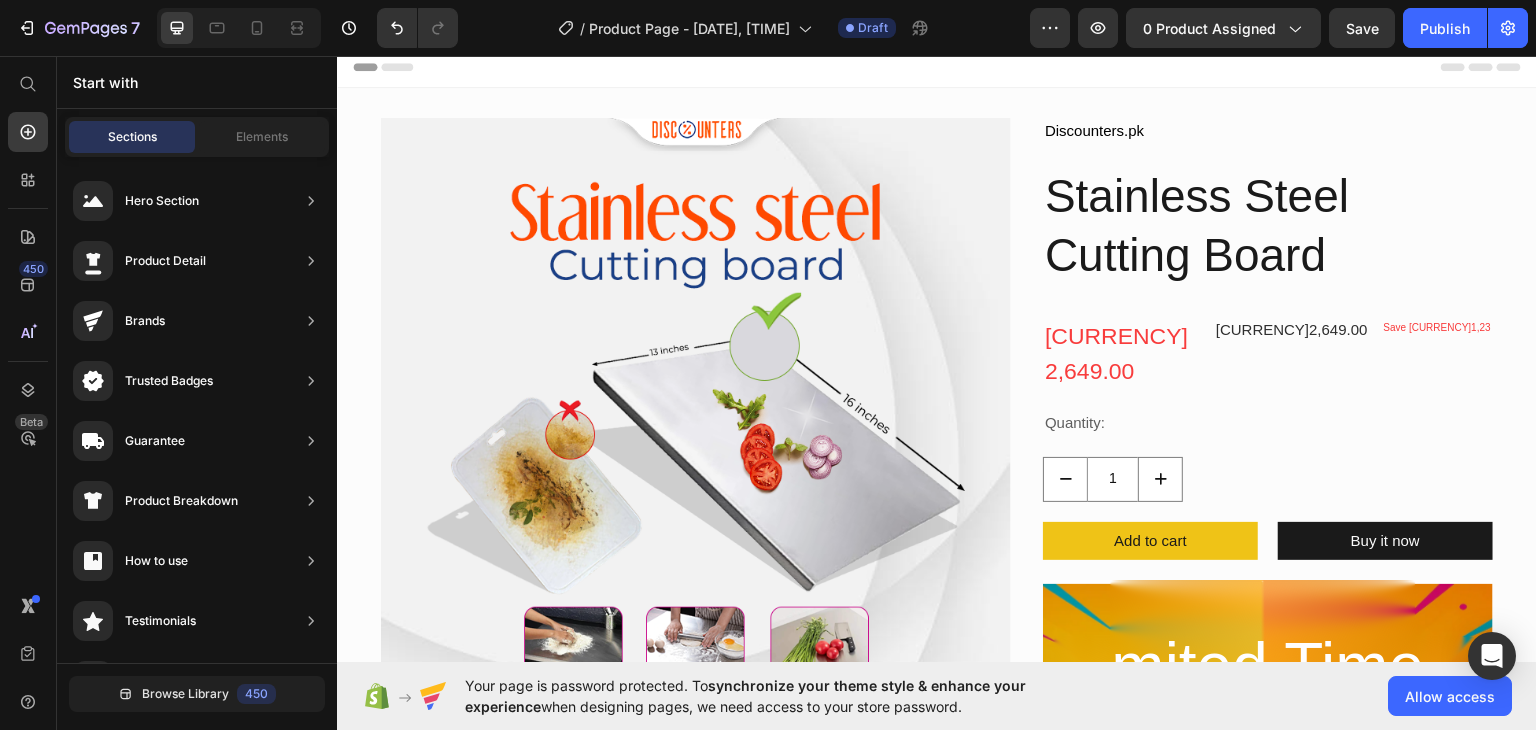 scroll, scrollTop: 0, scrollLeft: 0, axis: both 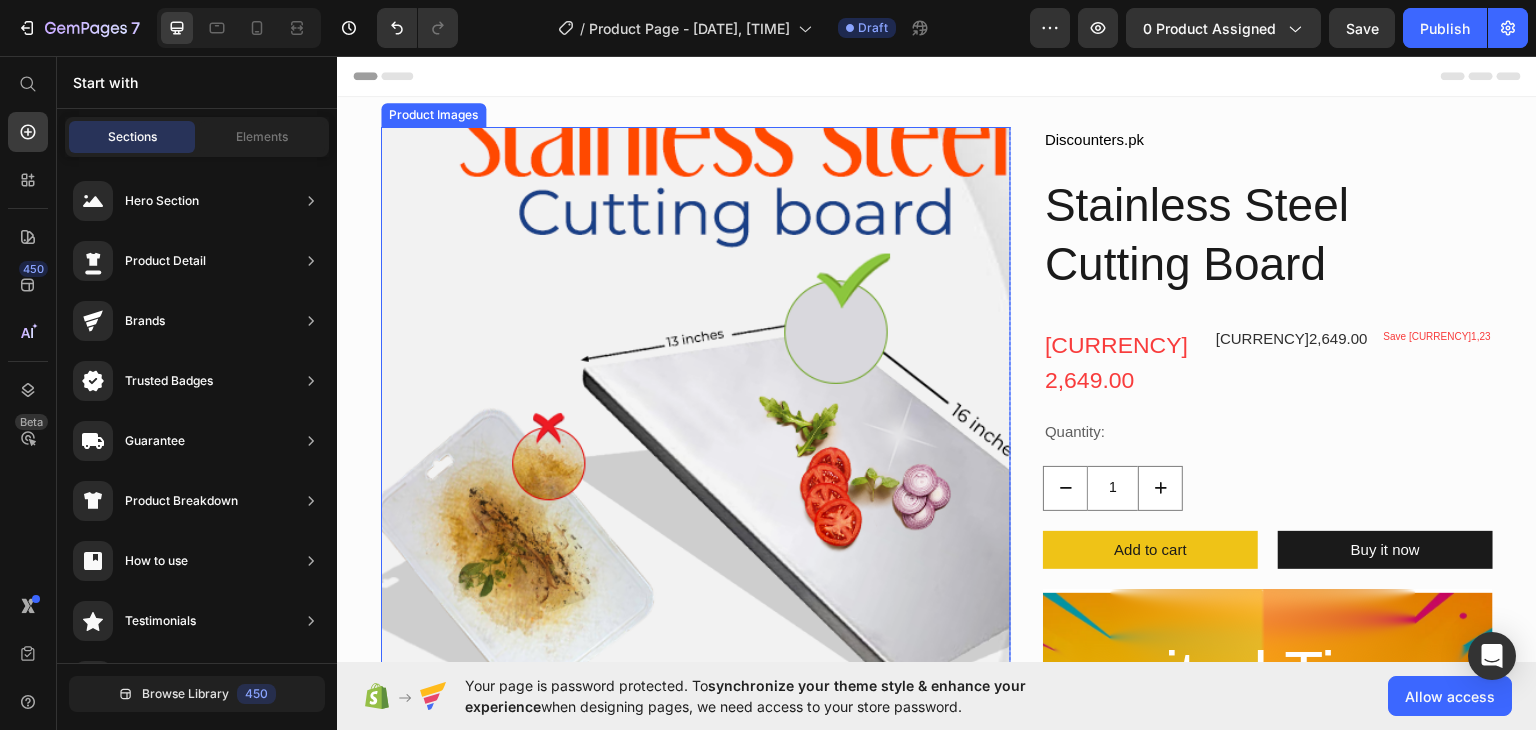 click at bounding box center (696, 441) 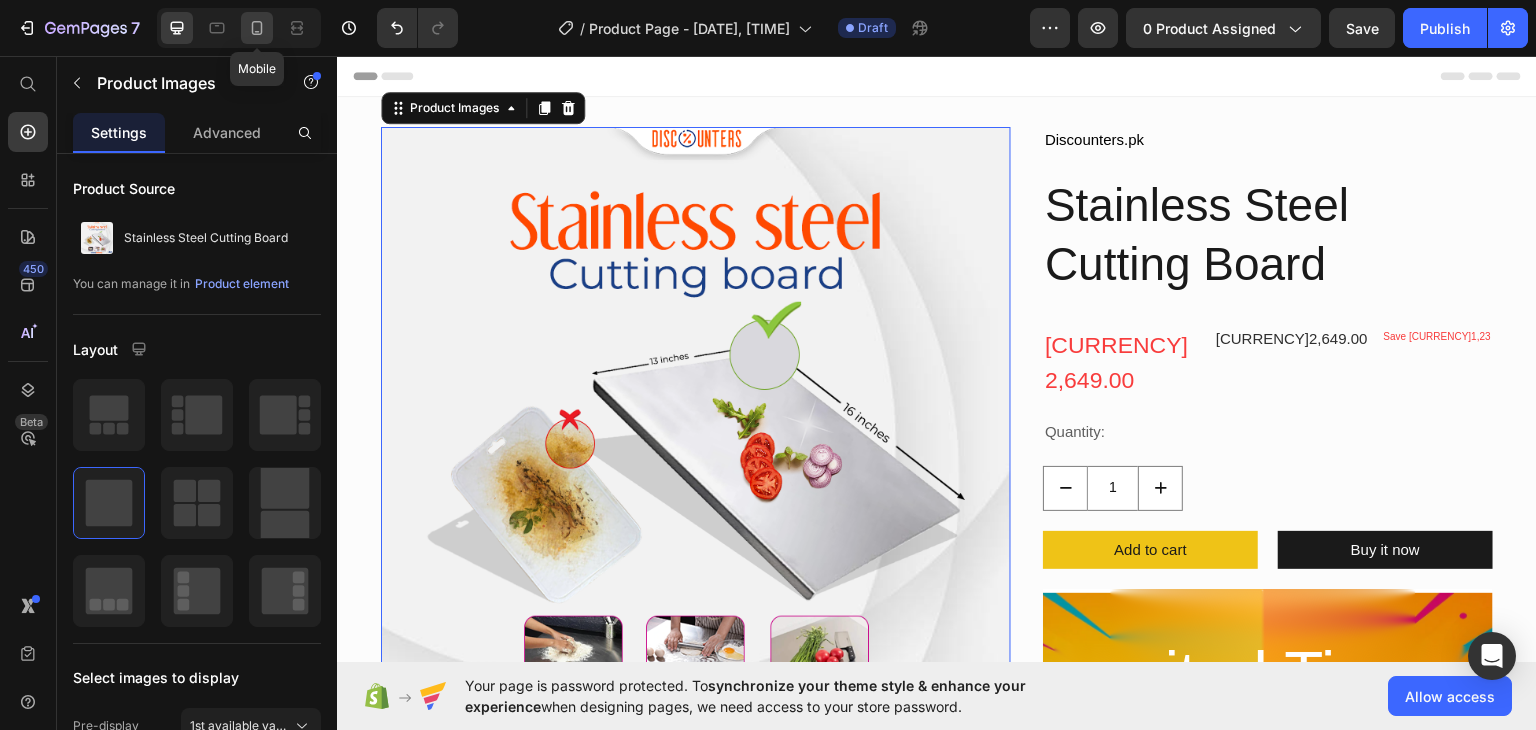 click 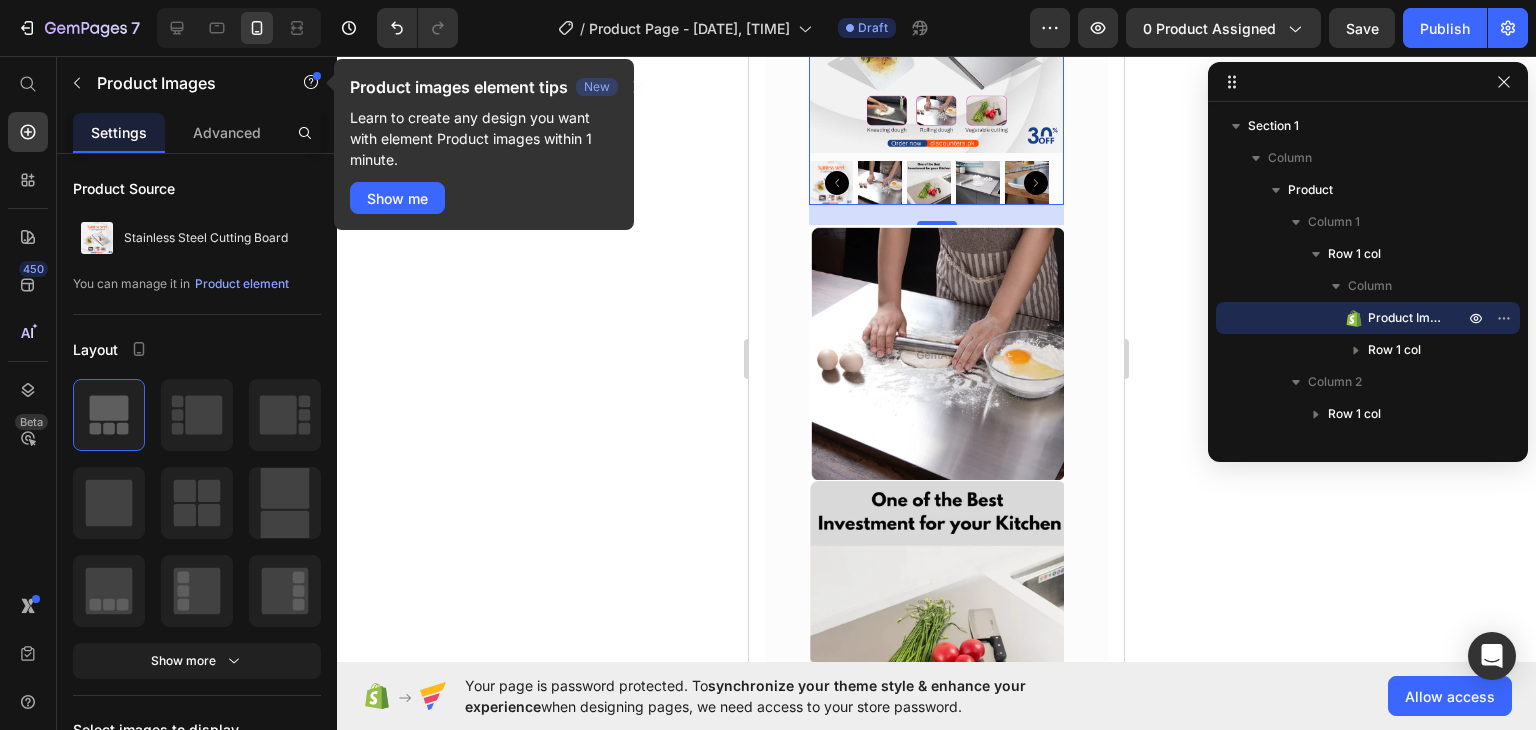scroll, scrollTop: 0, scrollLeft: 0, axis: both 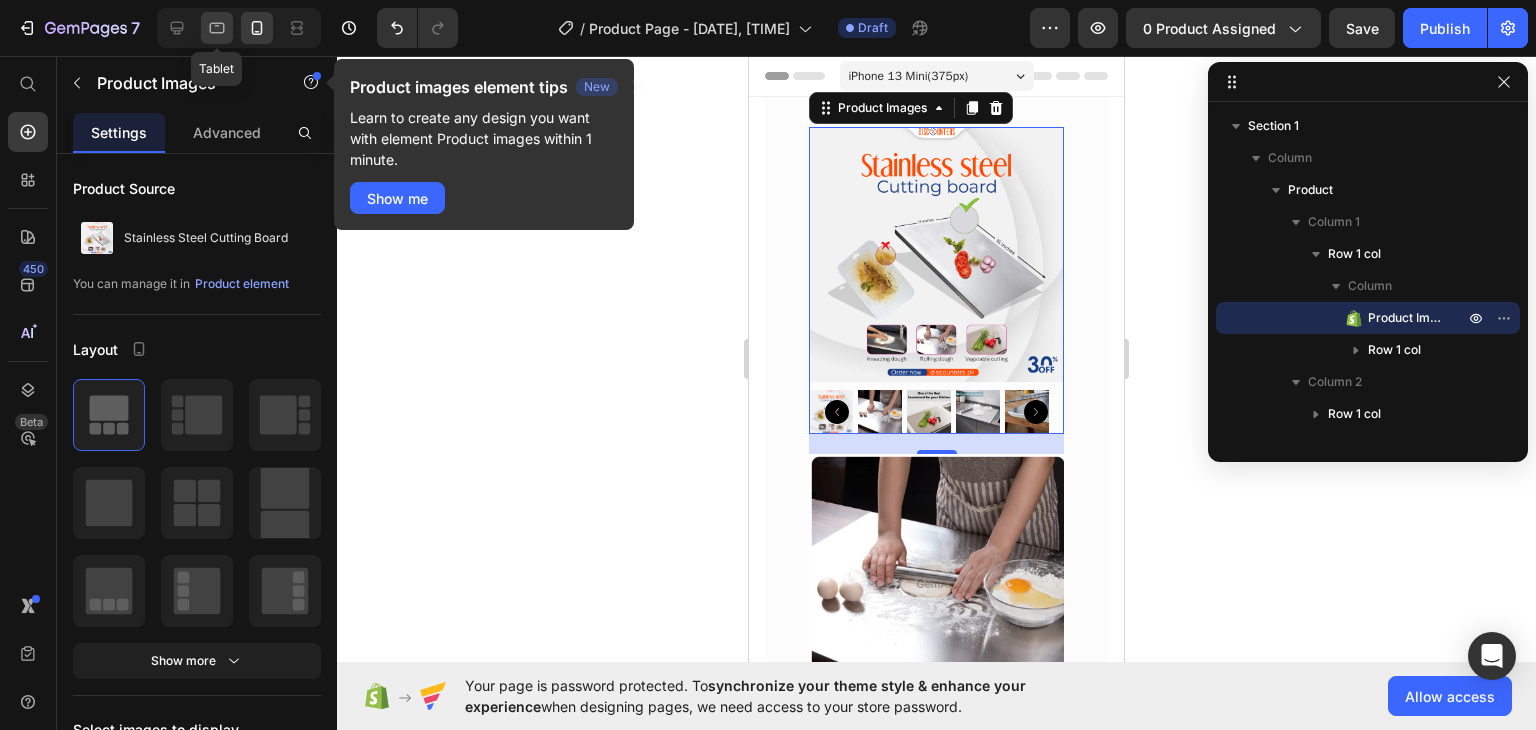 click 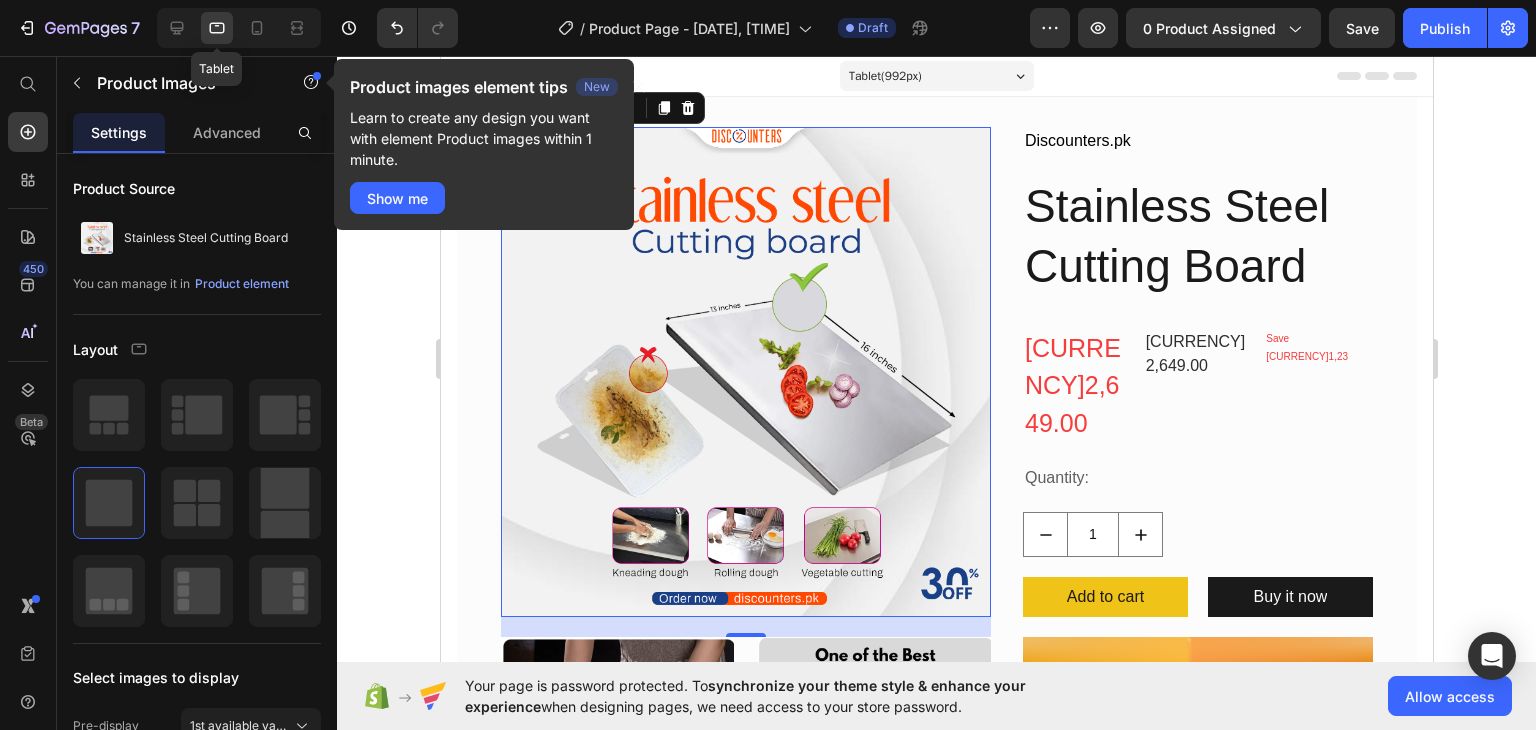 scroll, scrollTop: 0, scrollLeft: 0, axis: both 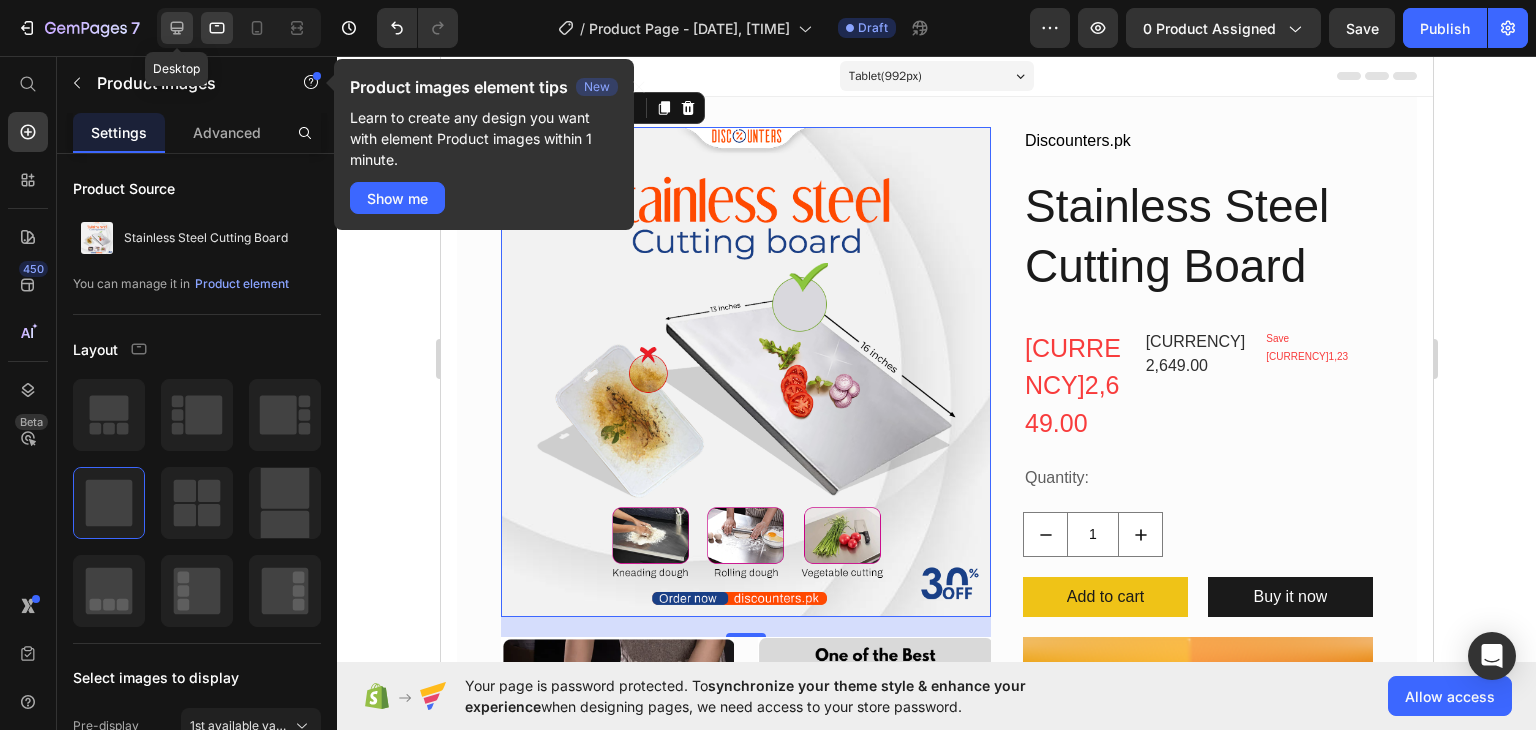 click 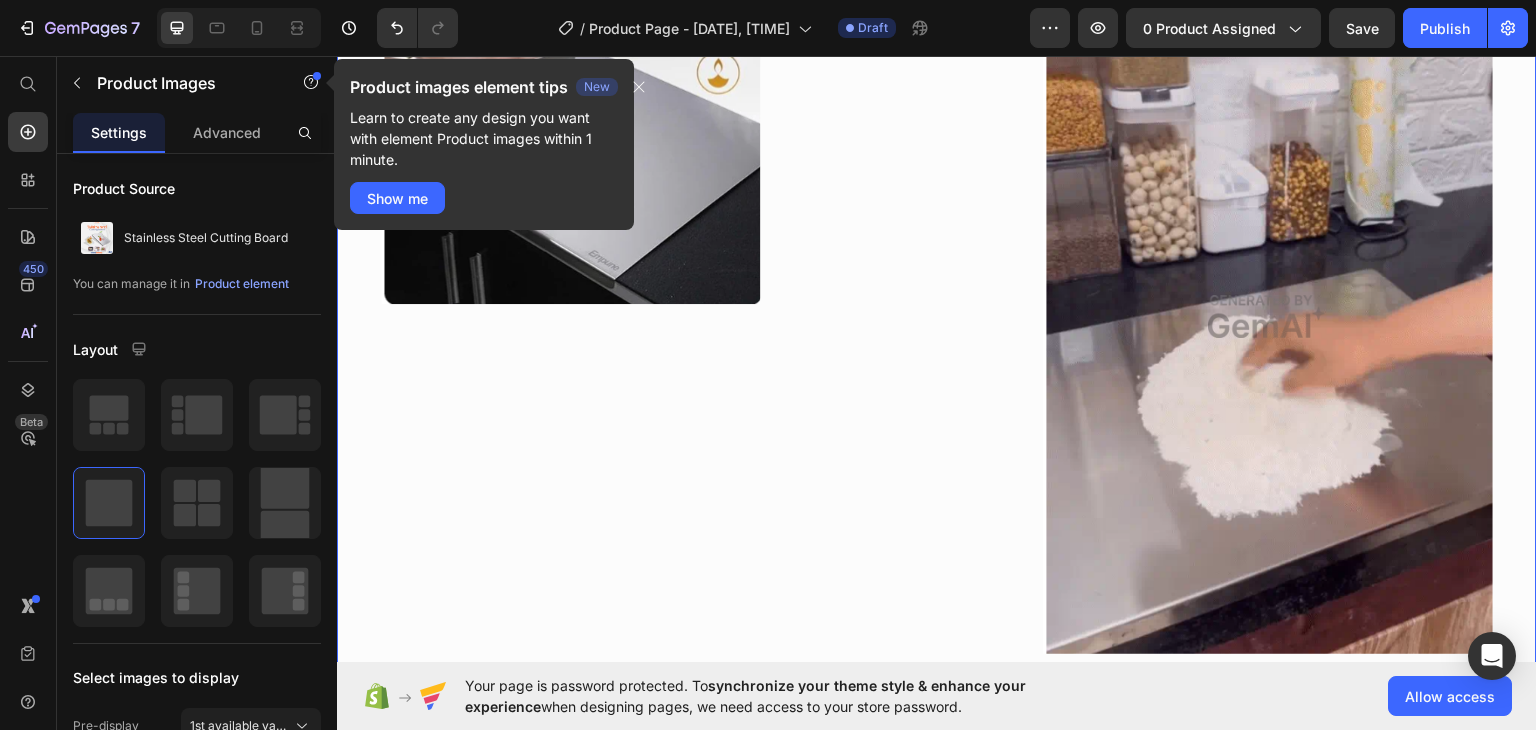 scroll, scrollTop: 0, scrollLeft: 0, axis: both 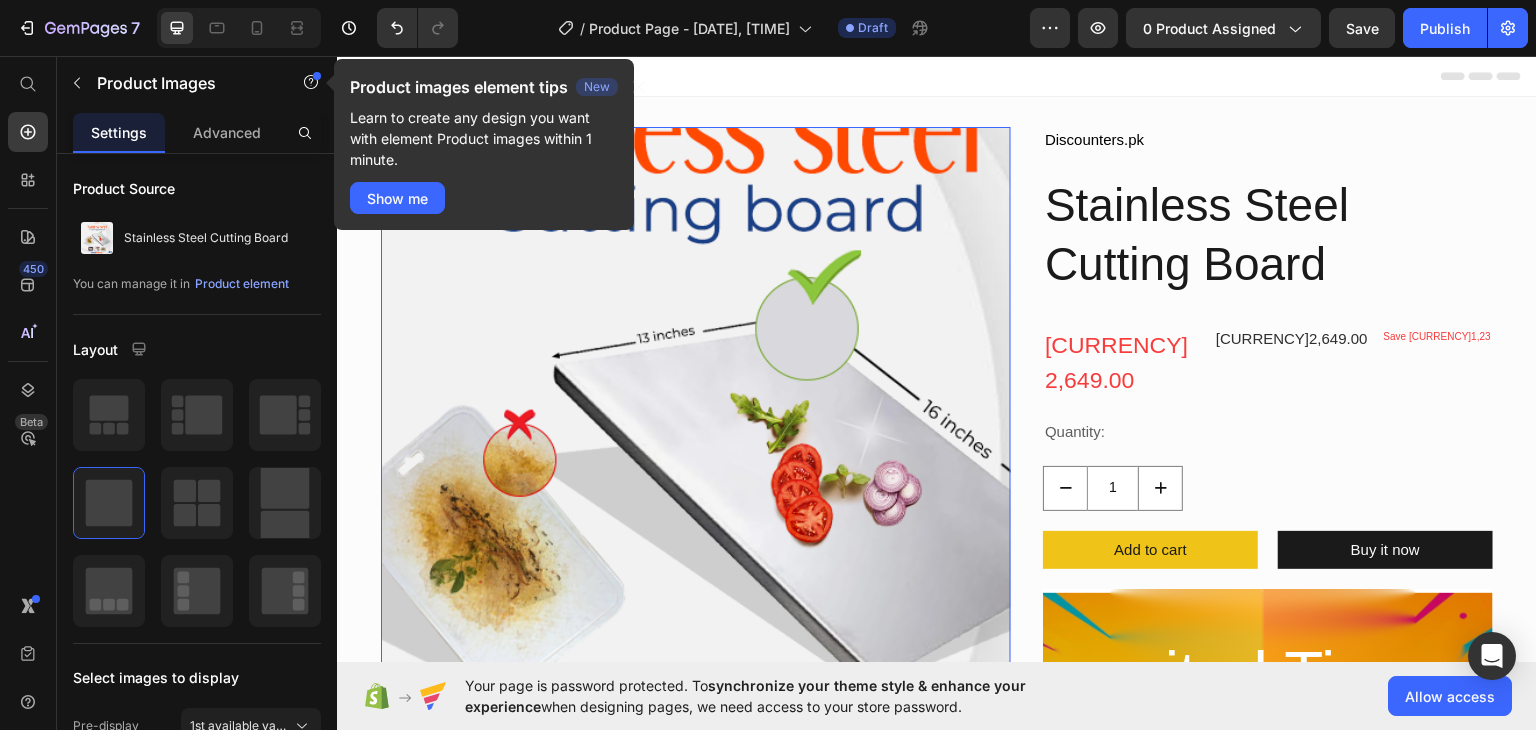 click at bounding box center [696, 441] 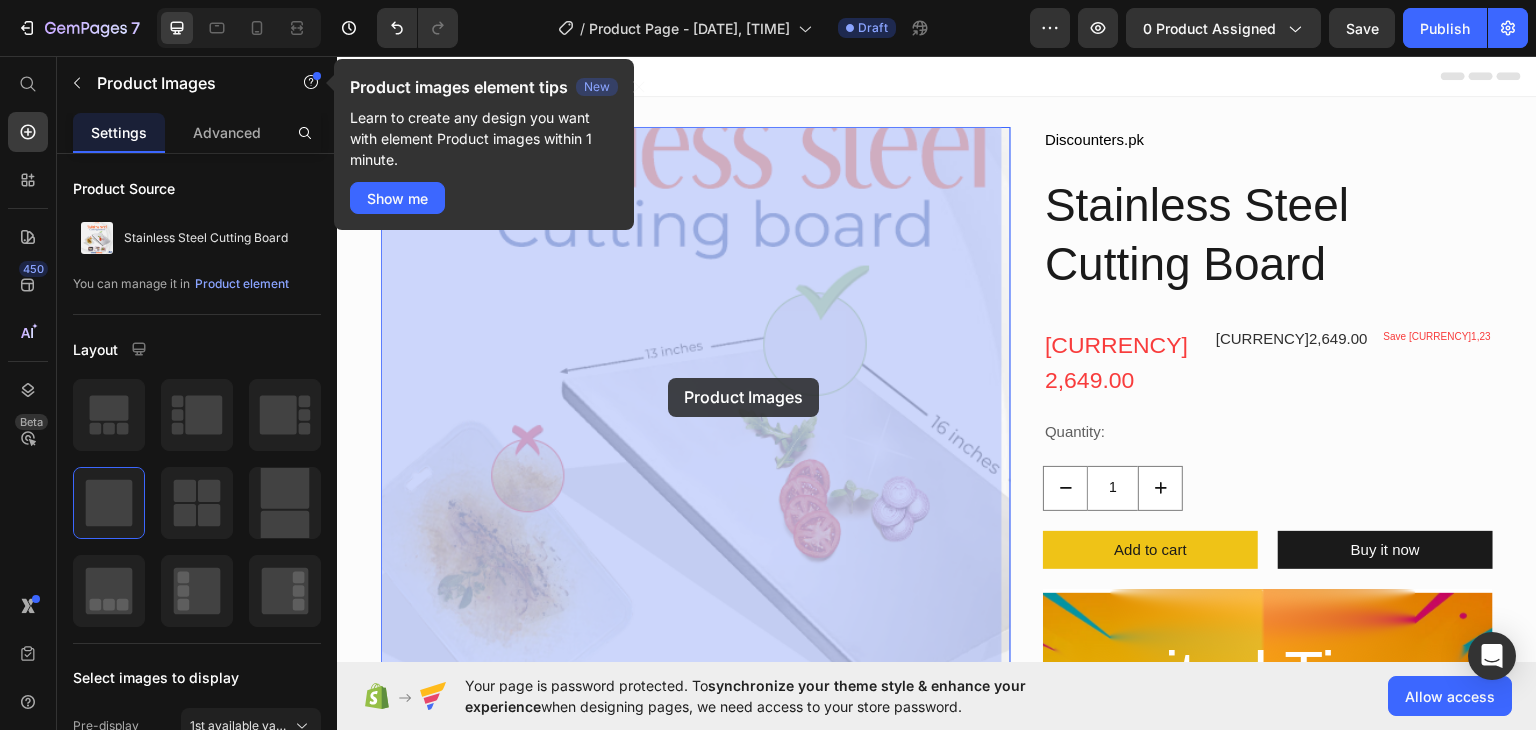 drag, startPoint x: 628, startPoint y: 354, endPoint x: 648, endPoint y: 365, distance: 22.825424 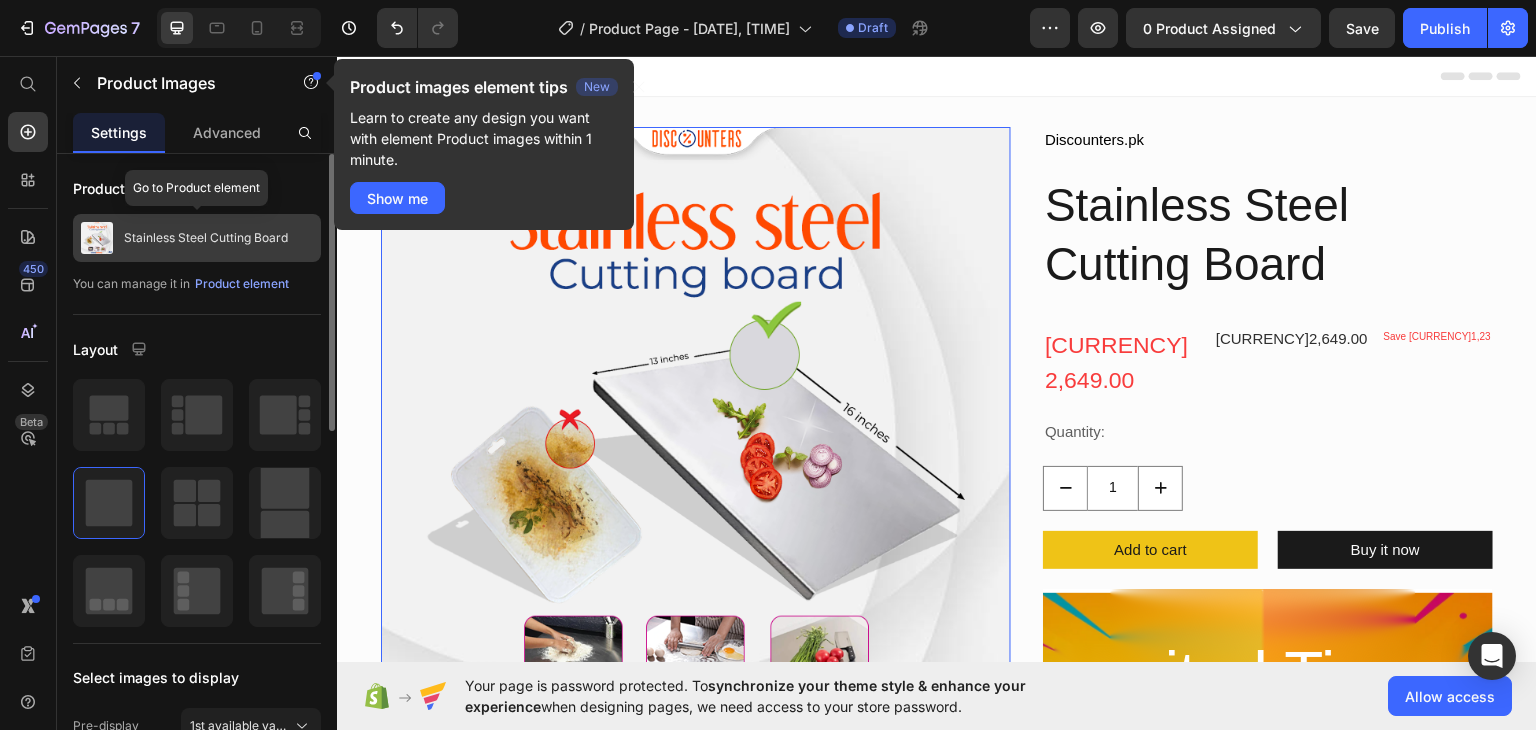 click on "Stainless Steel Cutting Board" at bounding box center [197, 238] 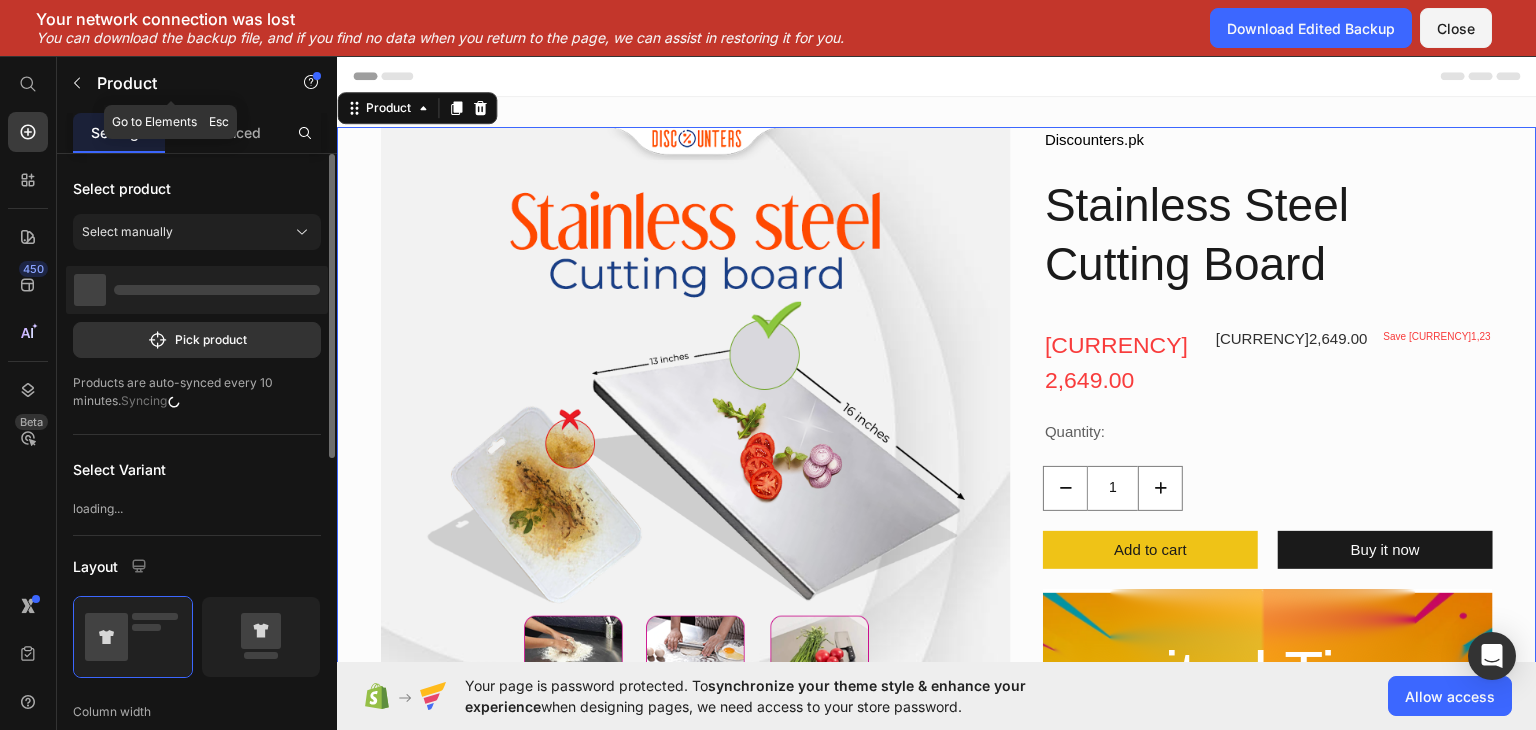 click 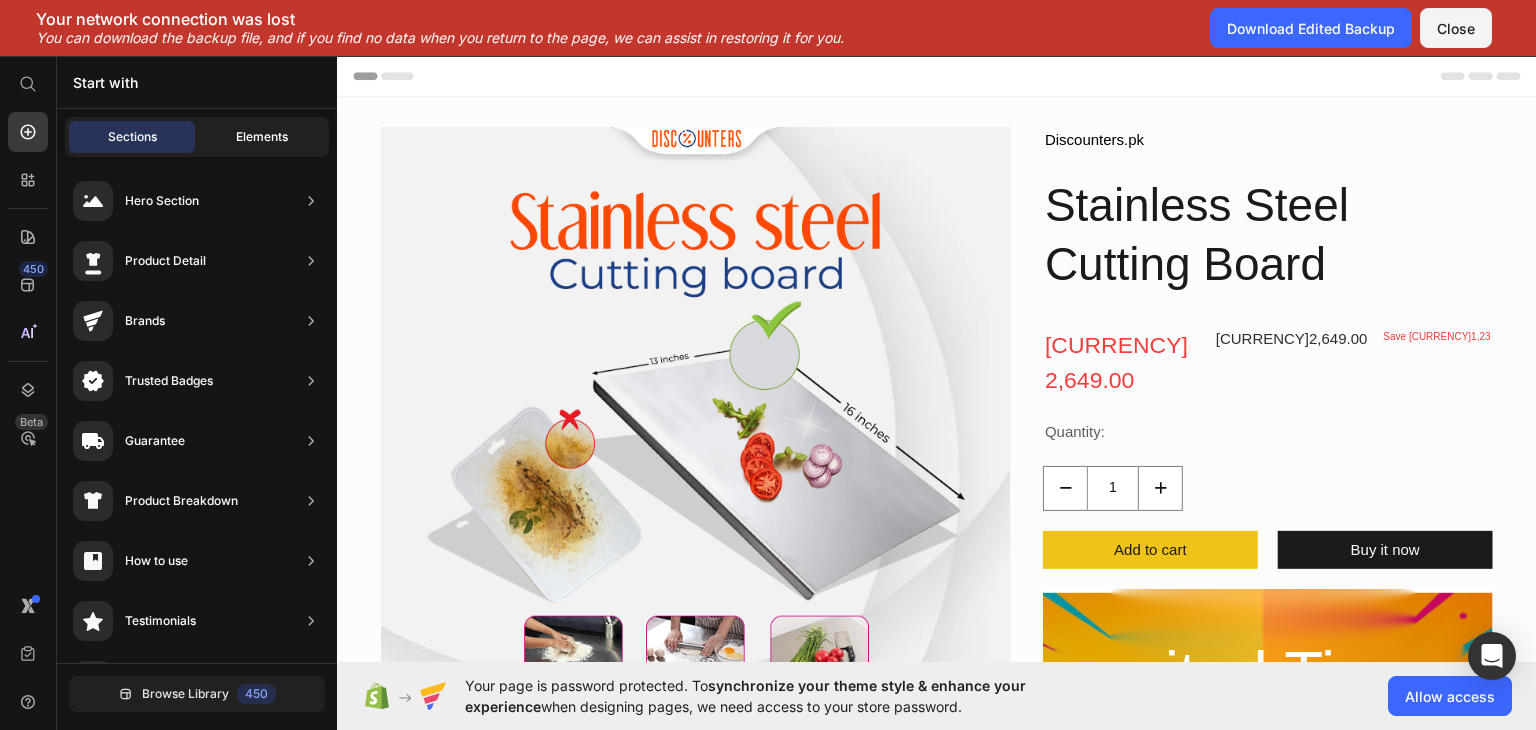 click on "Elements" 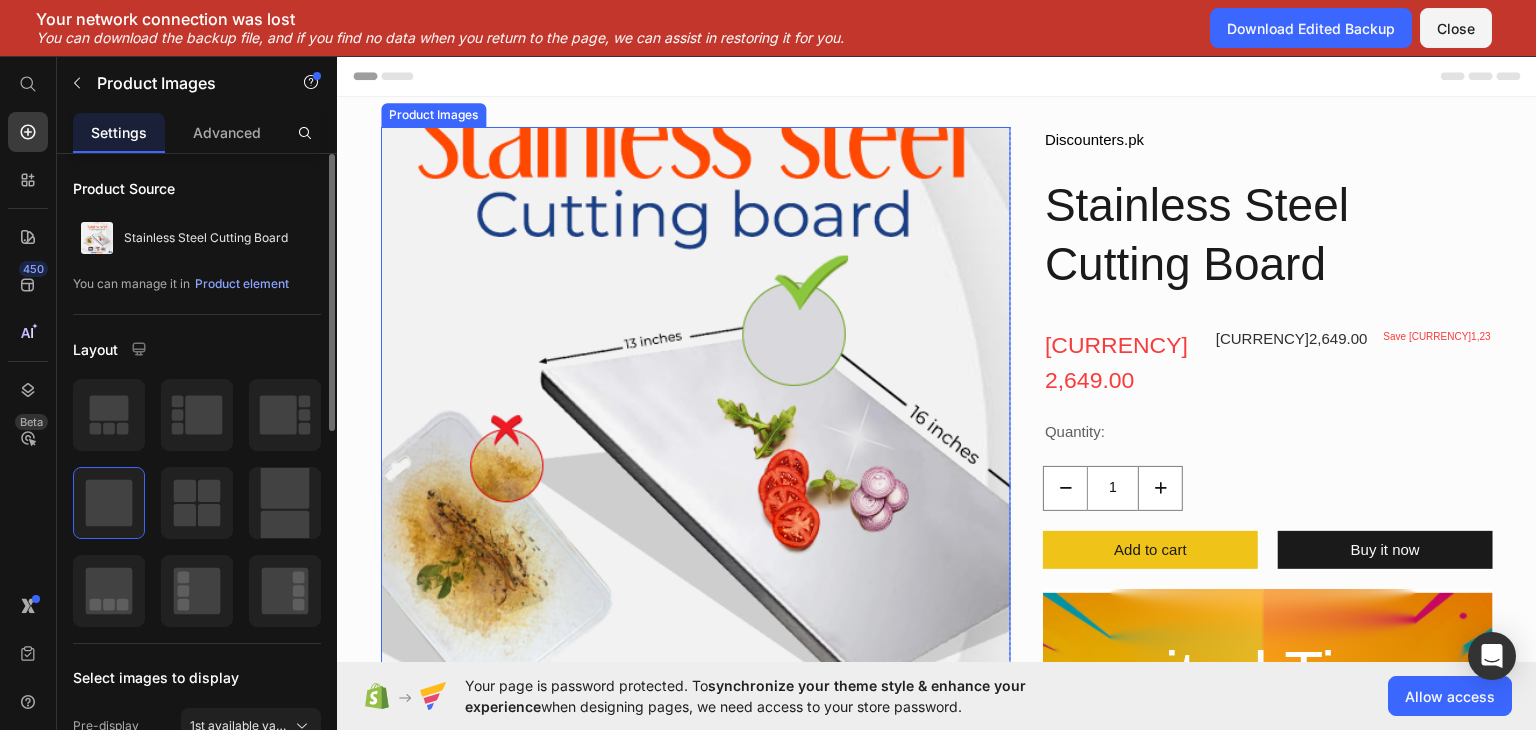 click at bounding box center [696, 441] 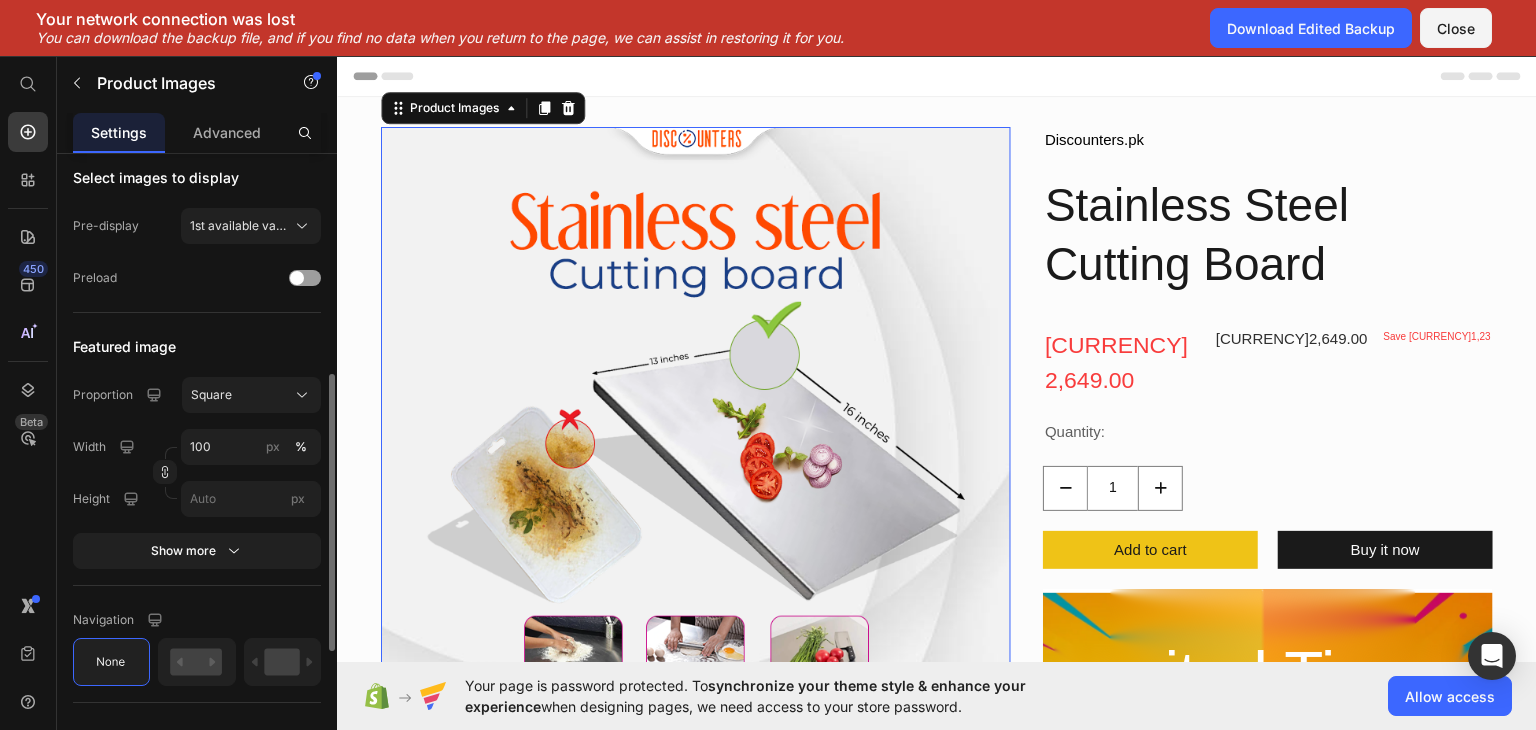 scroll, scrollTop: 0, scrollLeft: 0, axis: both 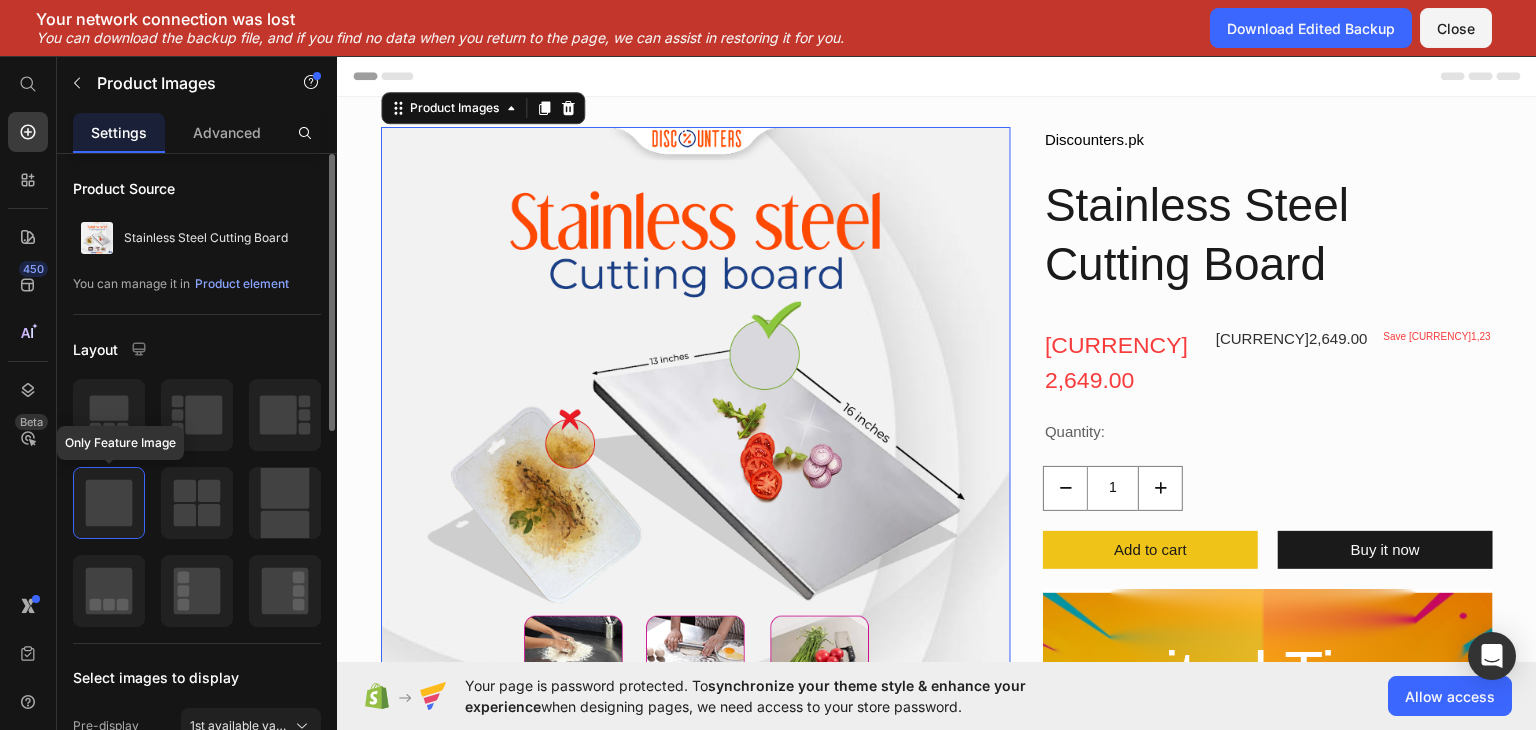 click 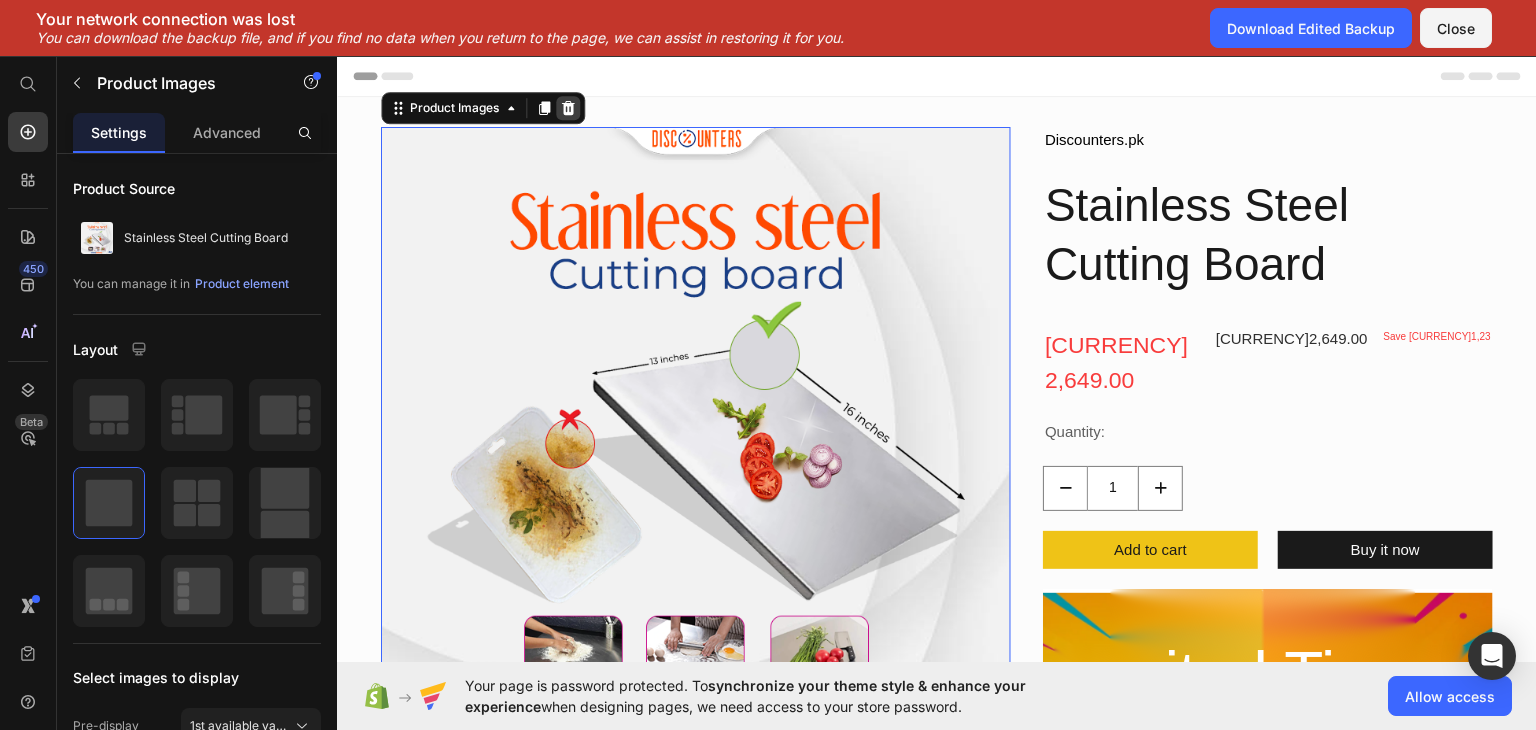 click 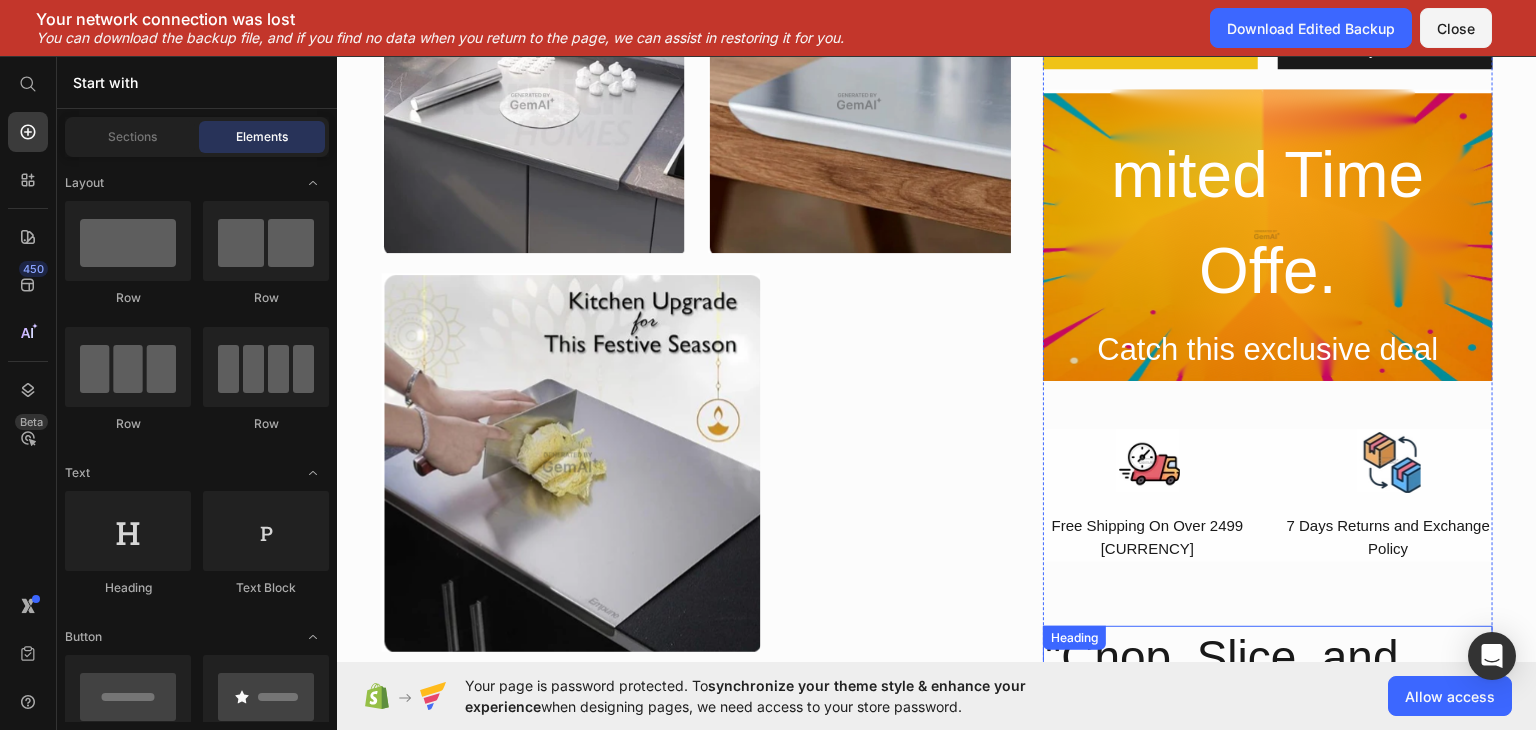 scroll, scrollTop: 0, scrollLeft: 0, axis: both 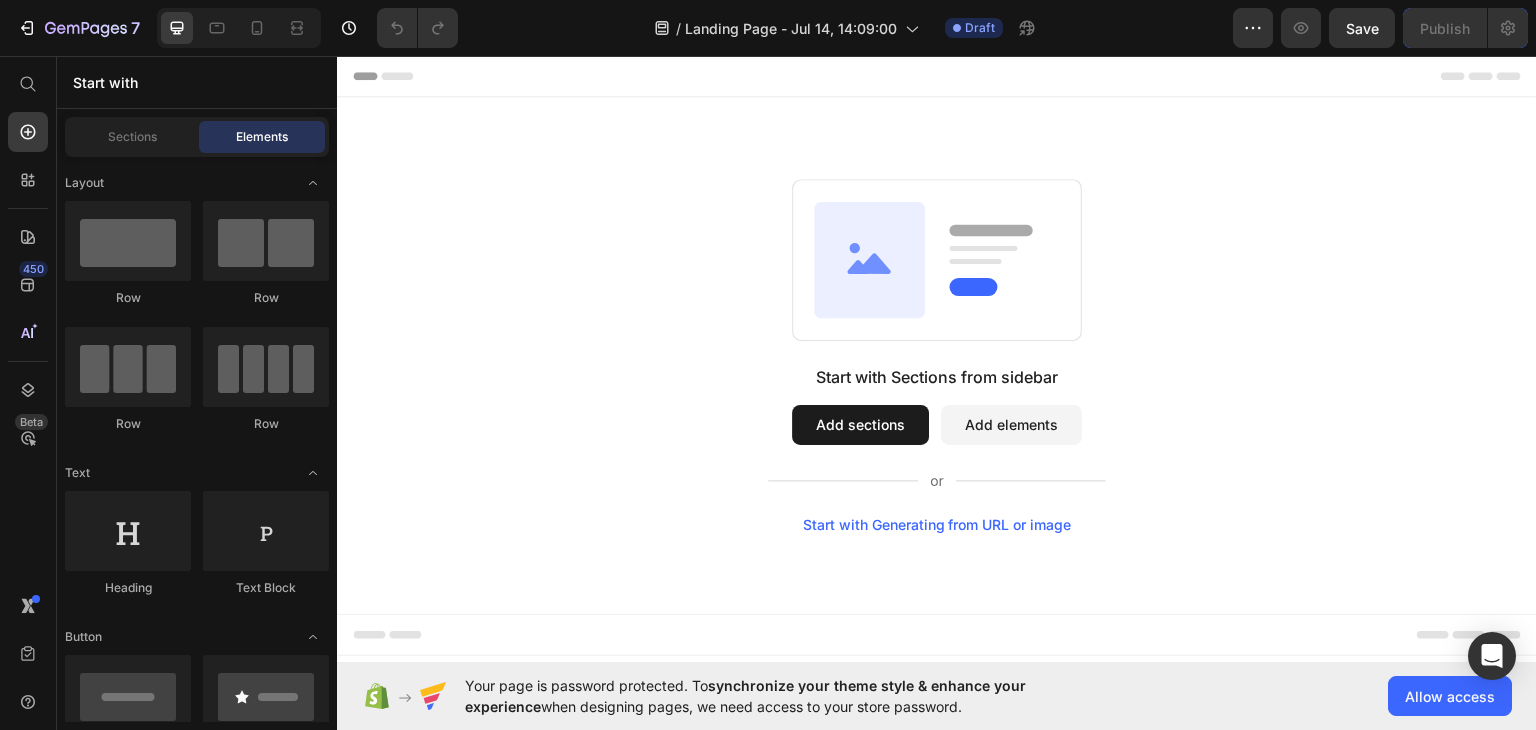 click on "Start with Generating from URL or image" at bounding box center (937, 524) 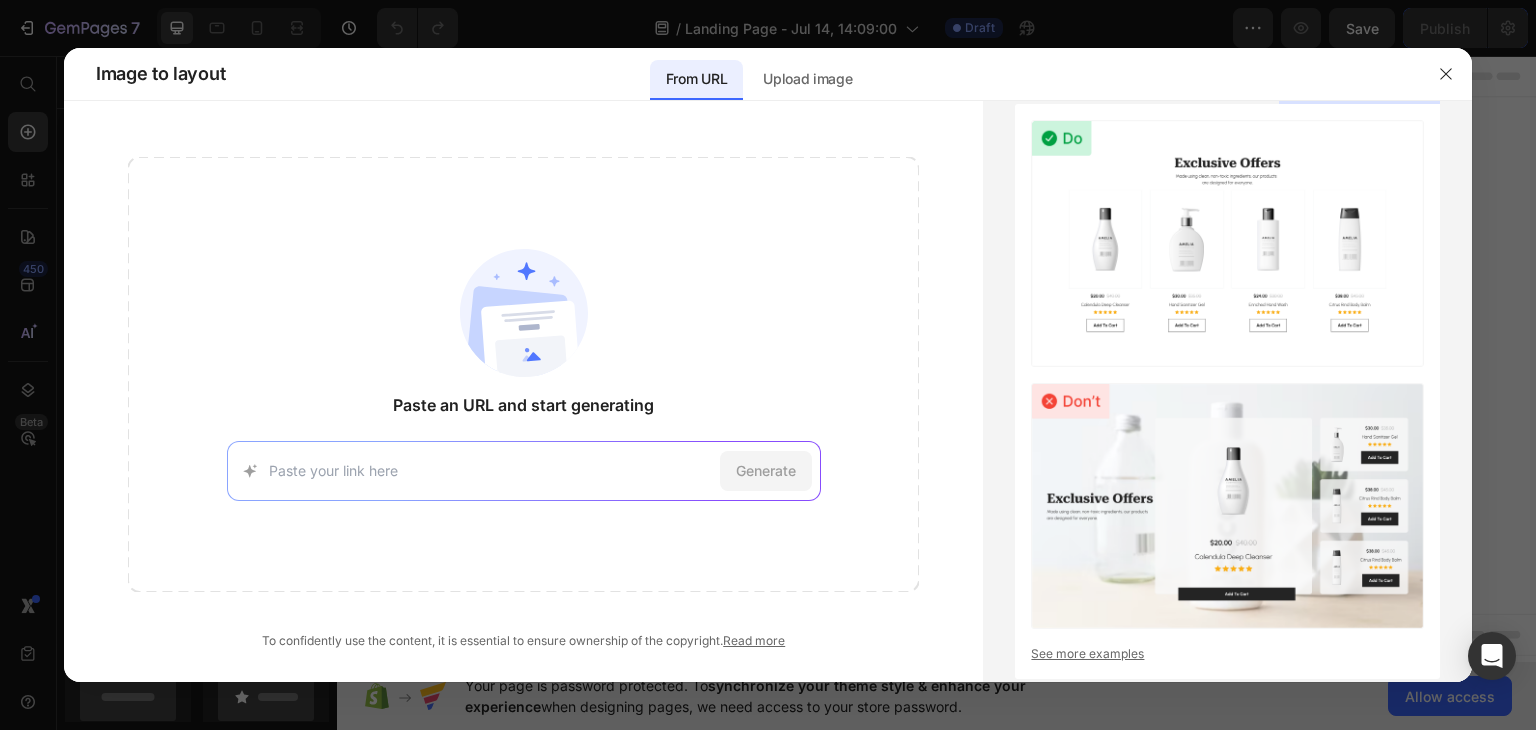 click at bounding box center [490, 470] 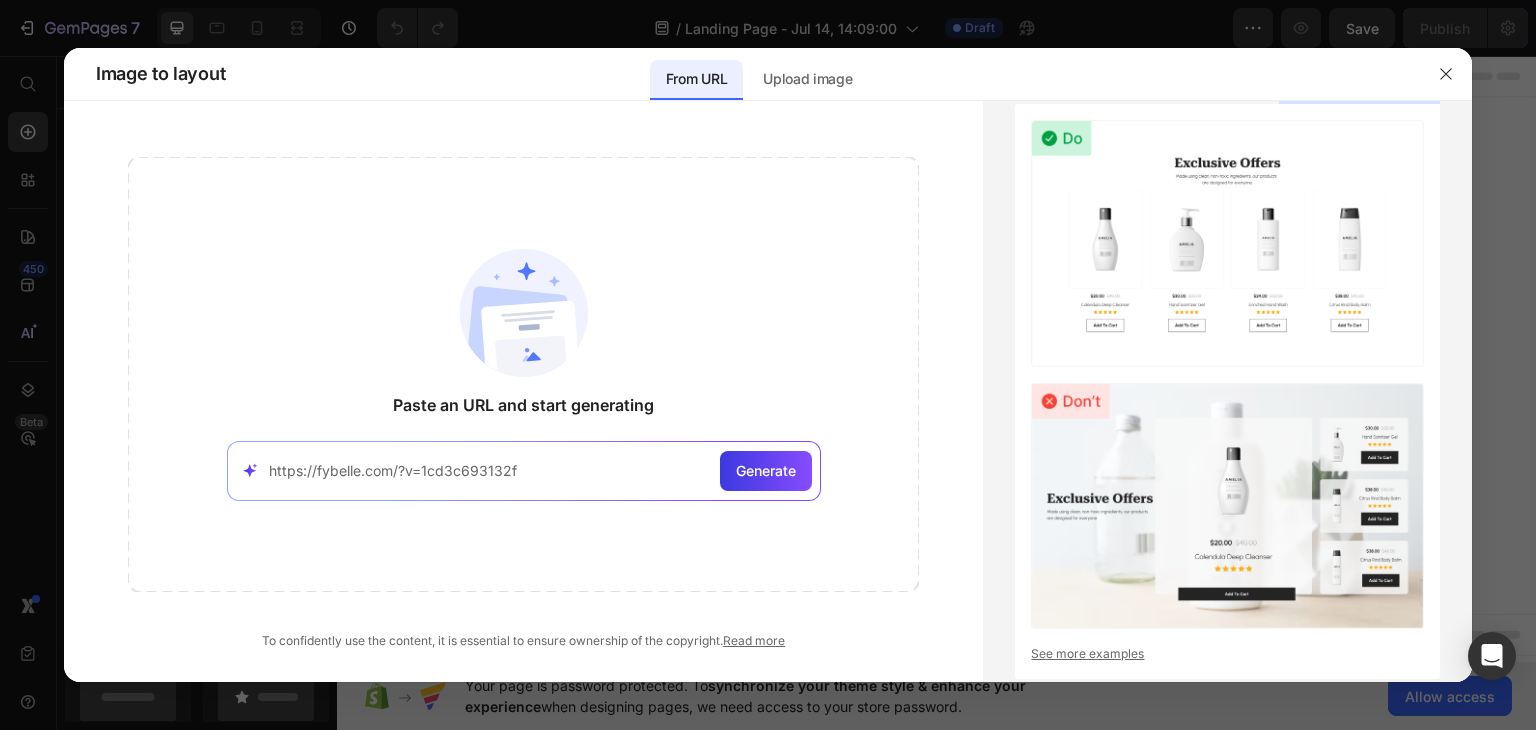 type on "https://fybelle.com/?v=1cd3c693132f" 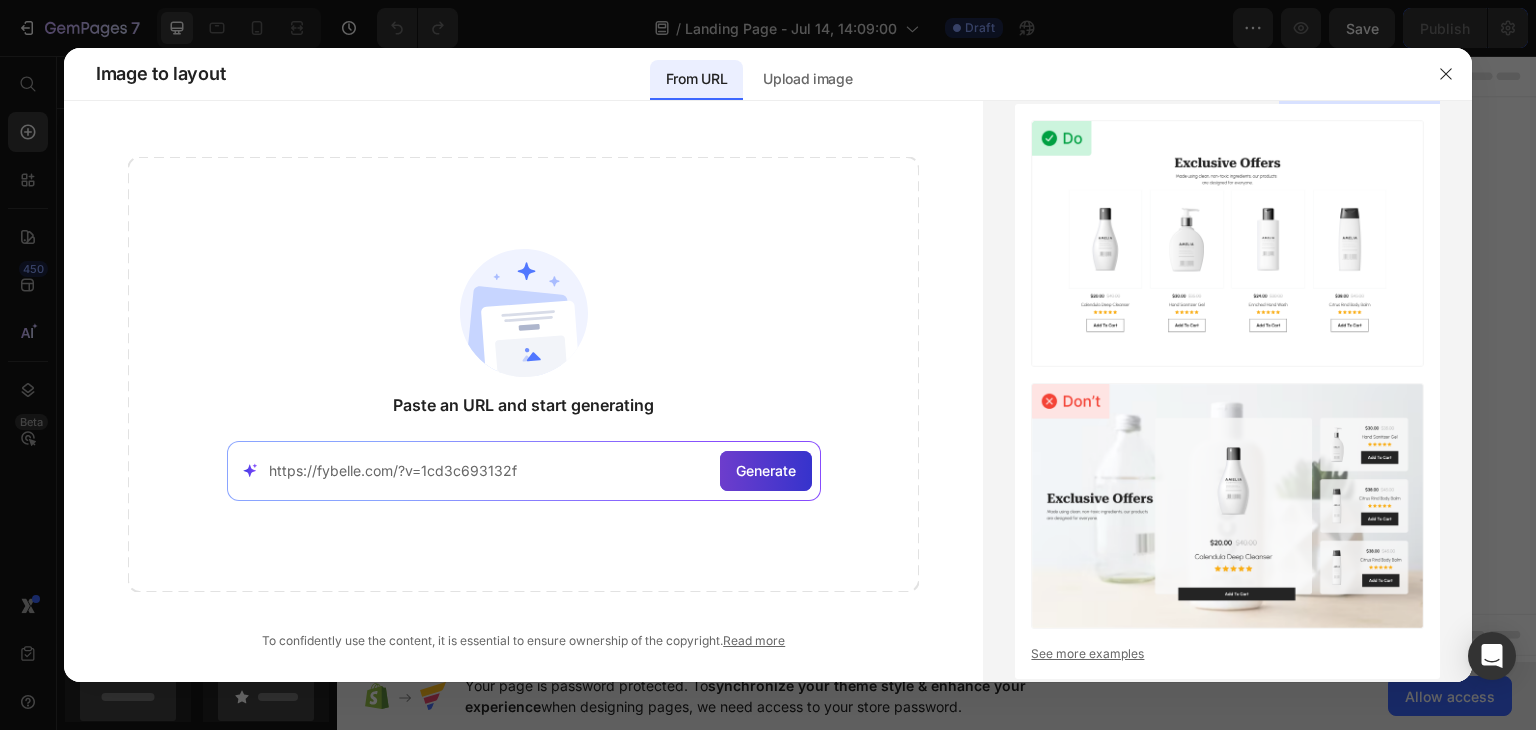 click on "Generate" 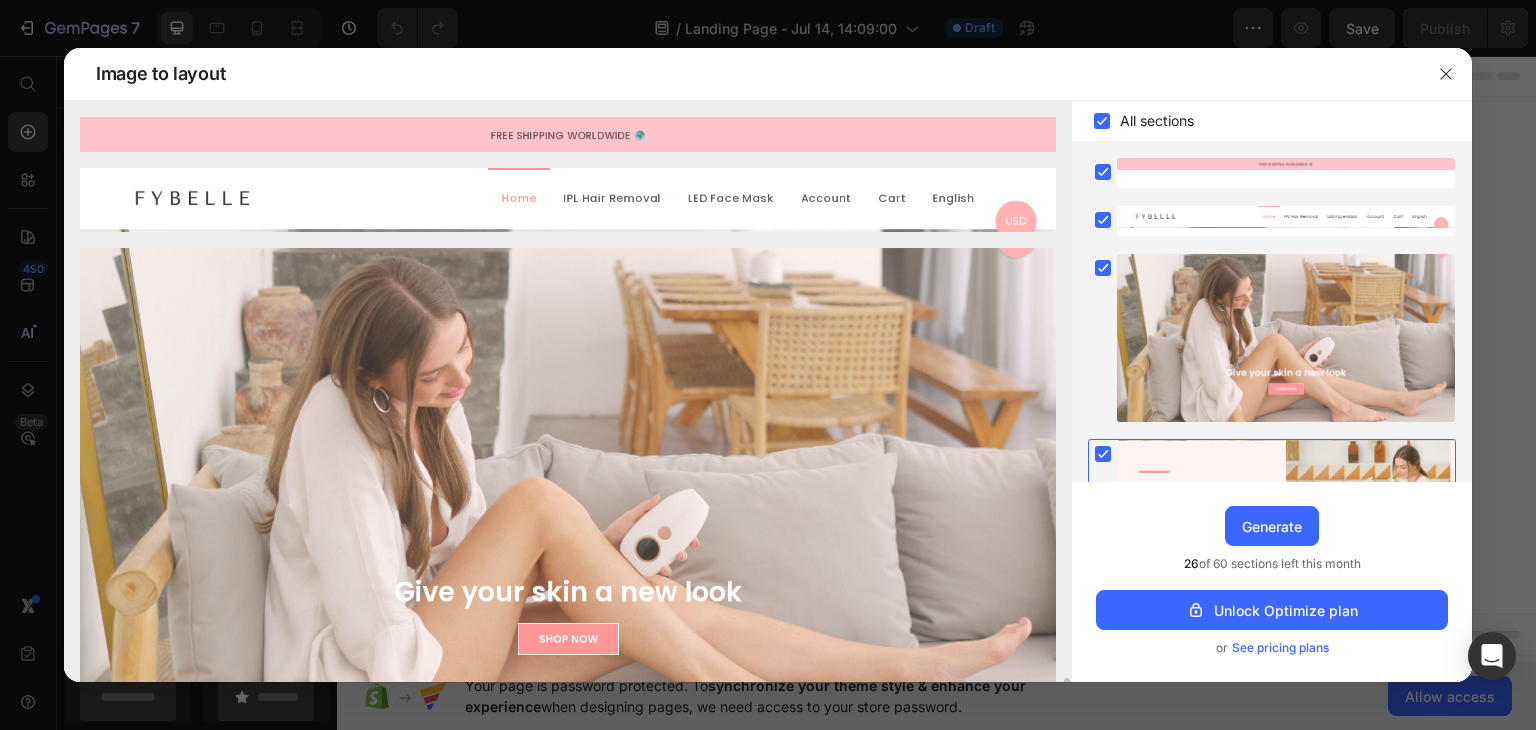 scroll, scrollTop: 500, scrollLeft: 0, axis: vertical 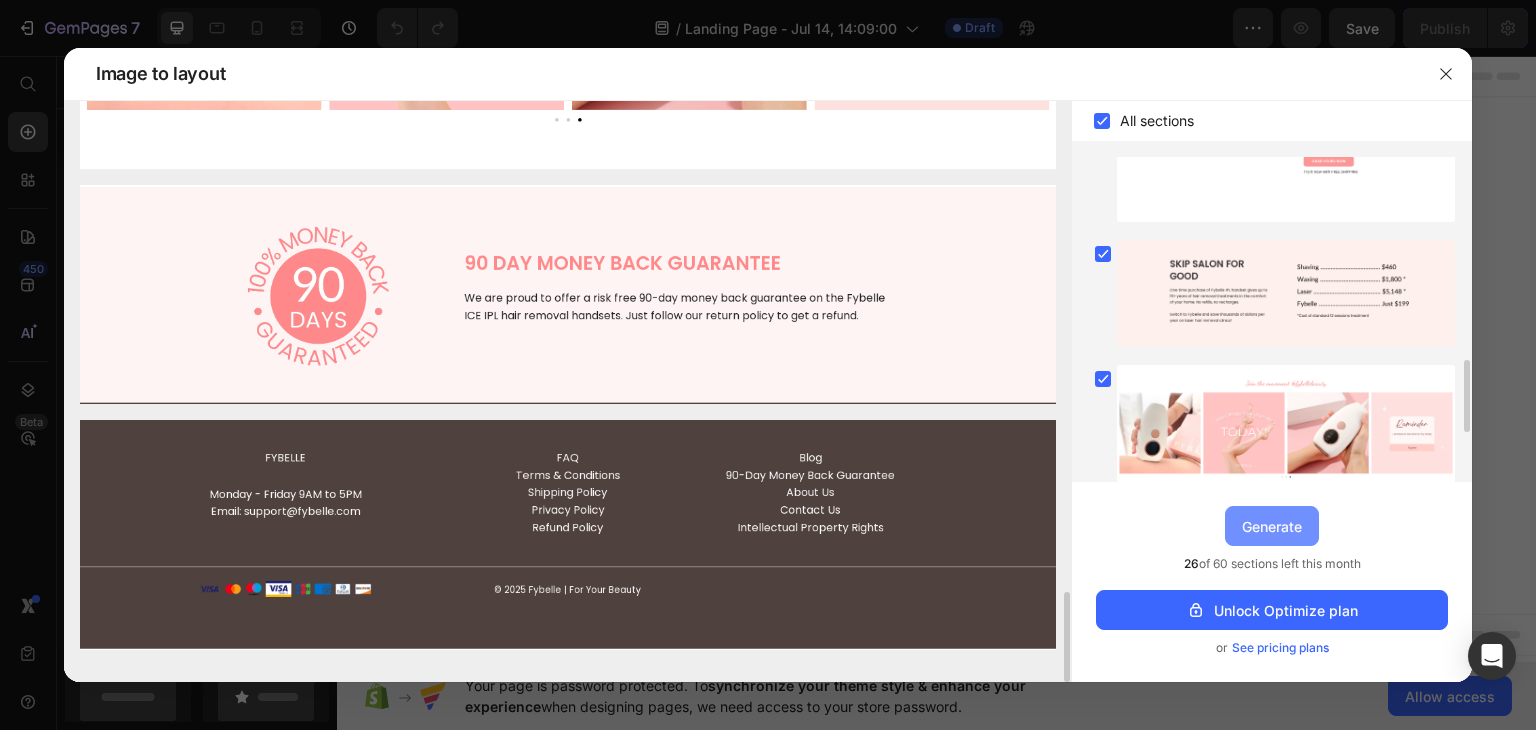 click on "Generate" at bounding box center [1272, 526] 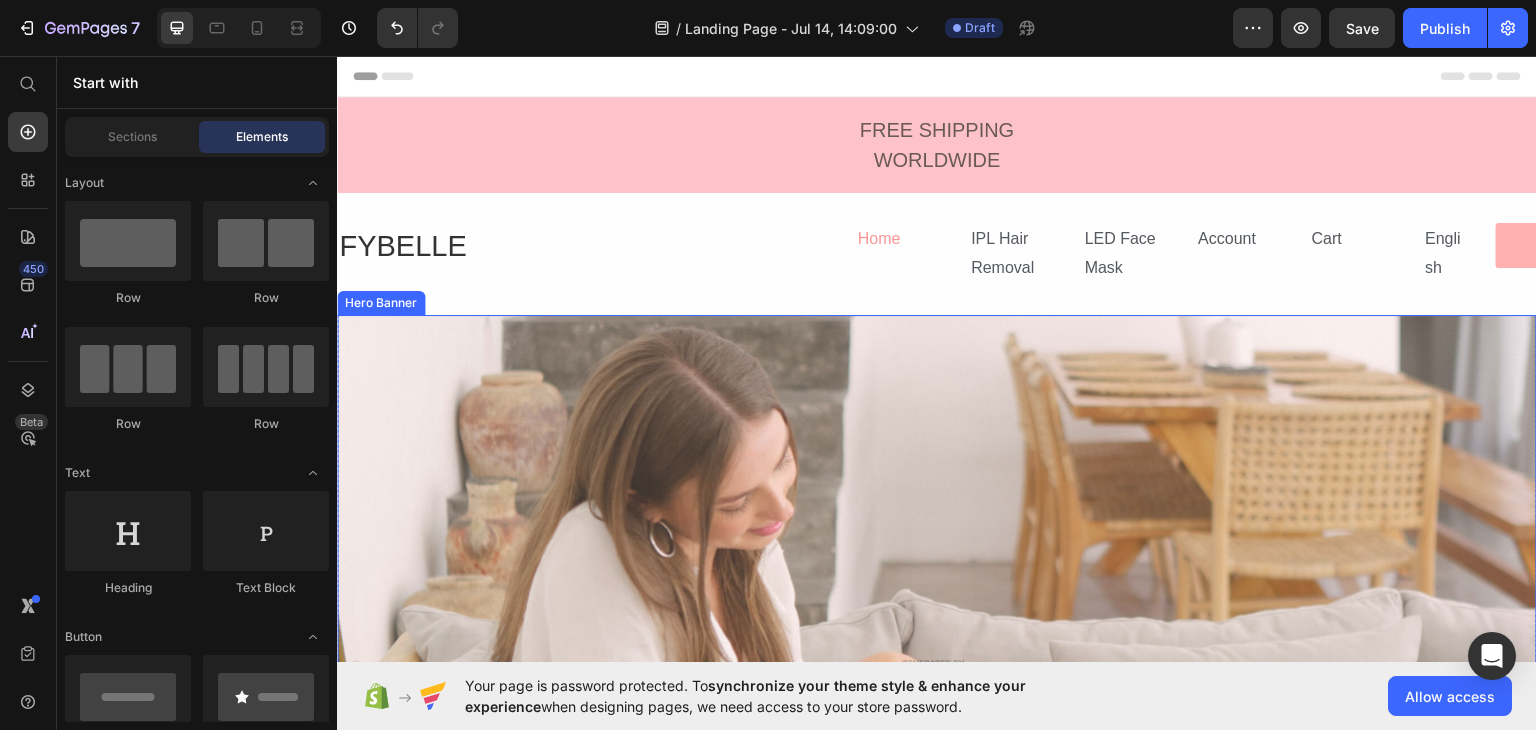 click at bounding box center [937, 672] 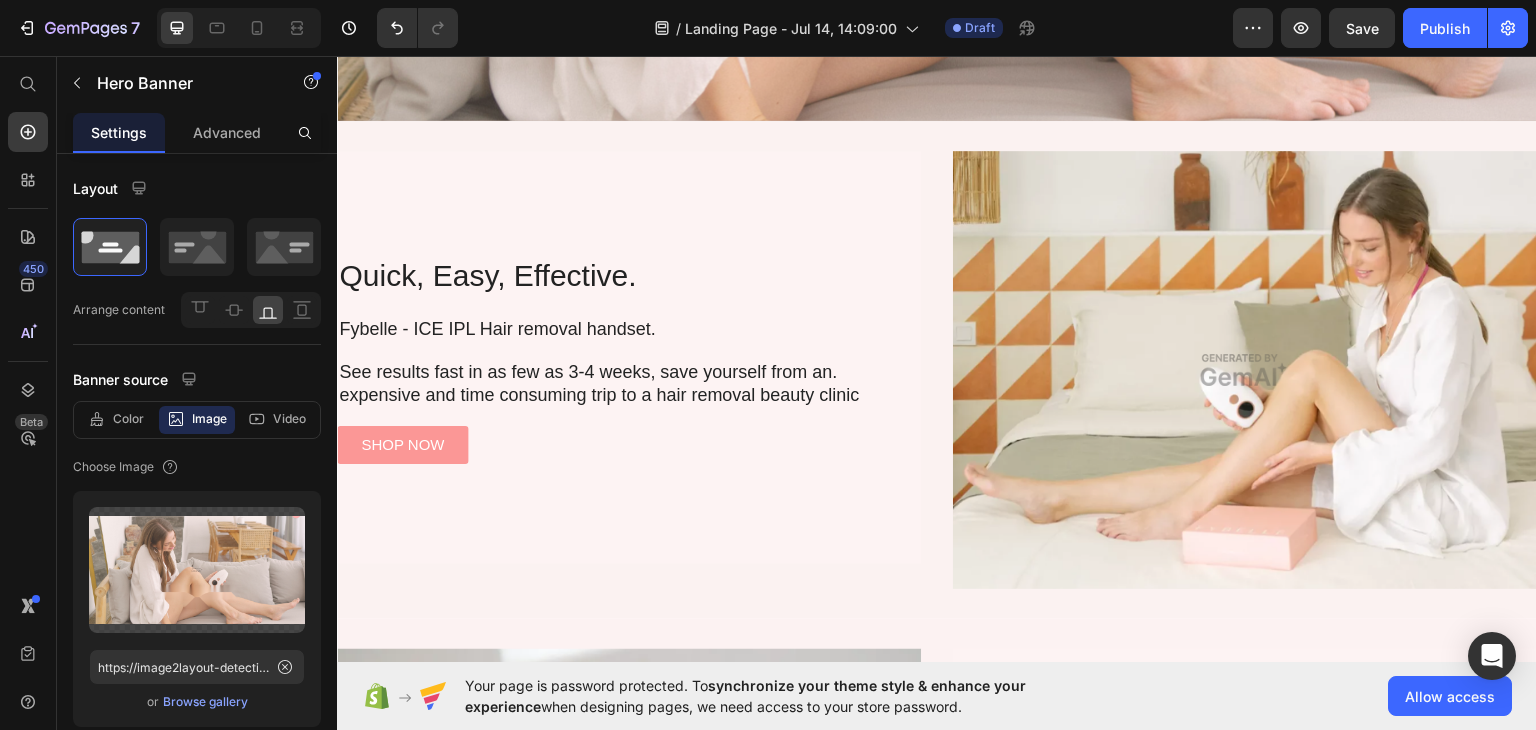 scroll, scrollTop: 1000, scrollLeft: 0, axis: vertical 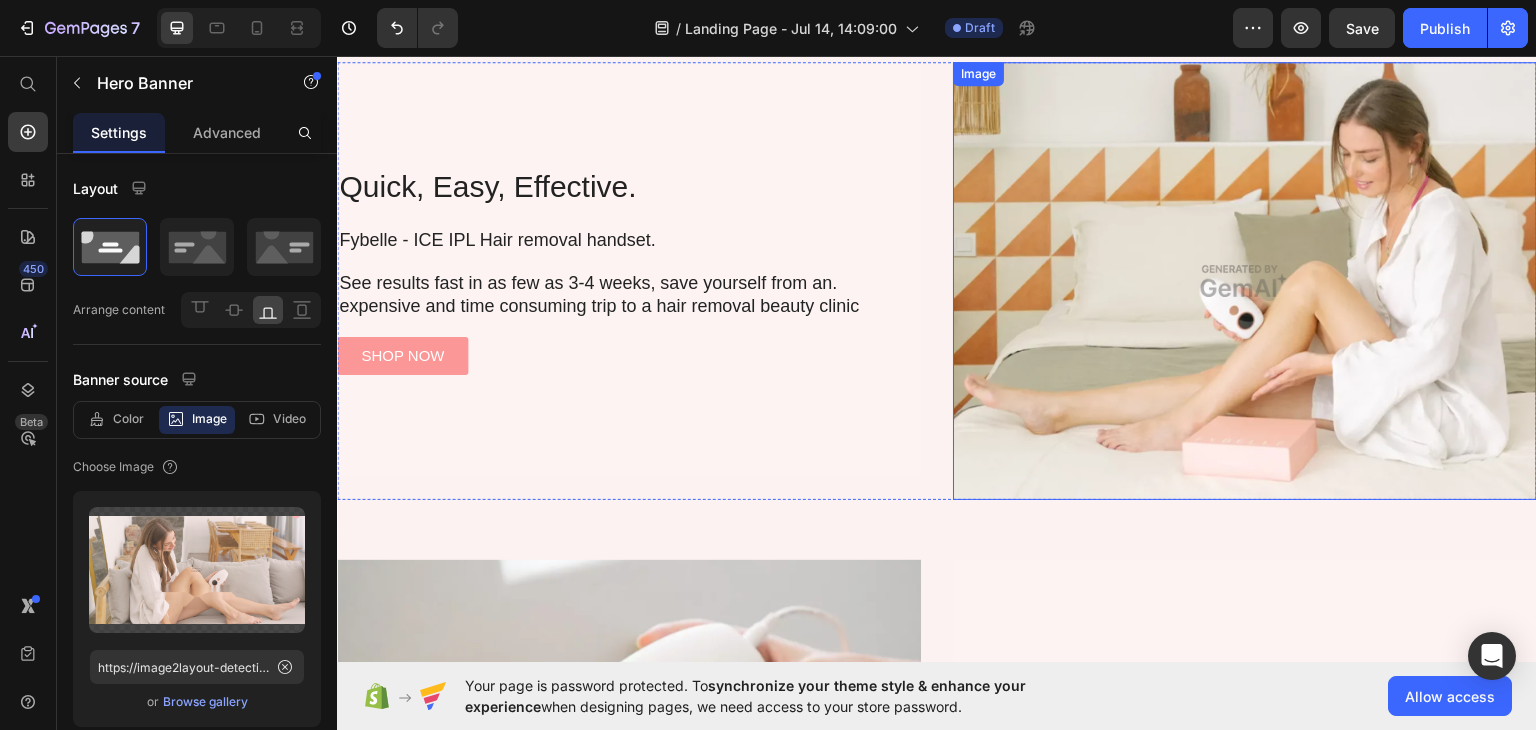 click at bounding box center (1245, 280) 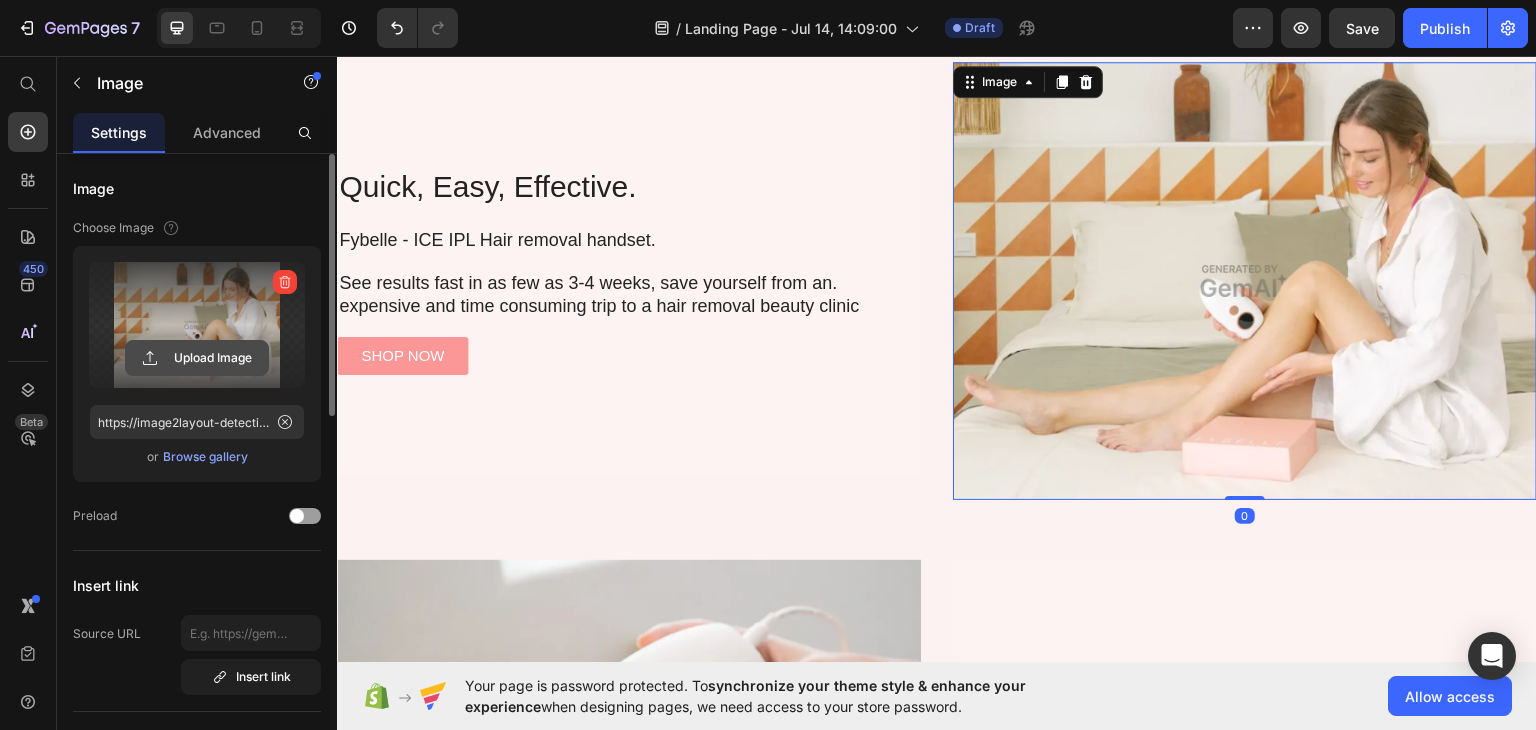 click 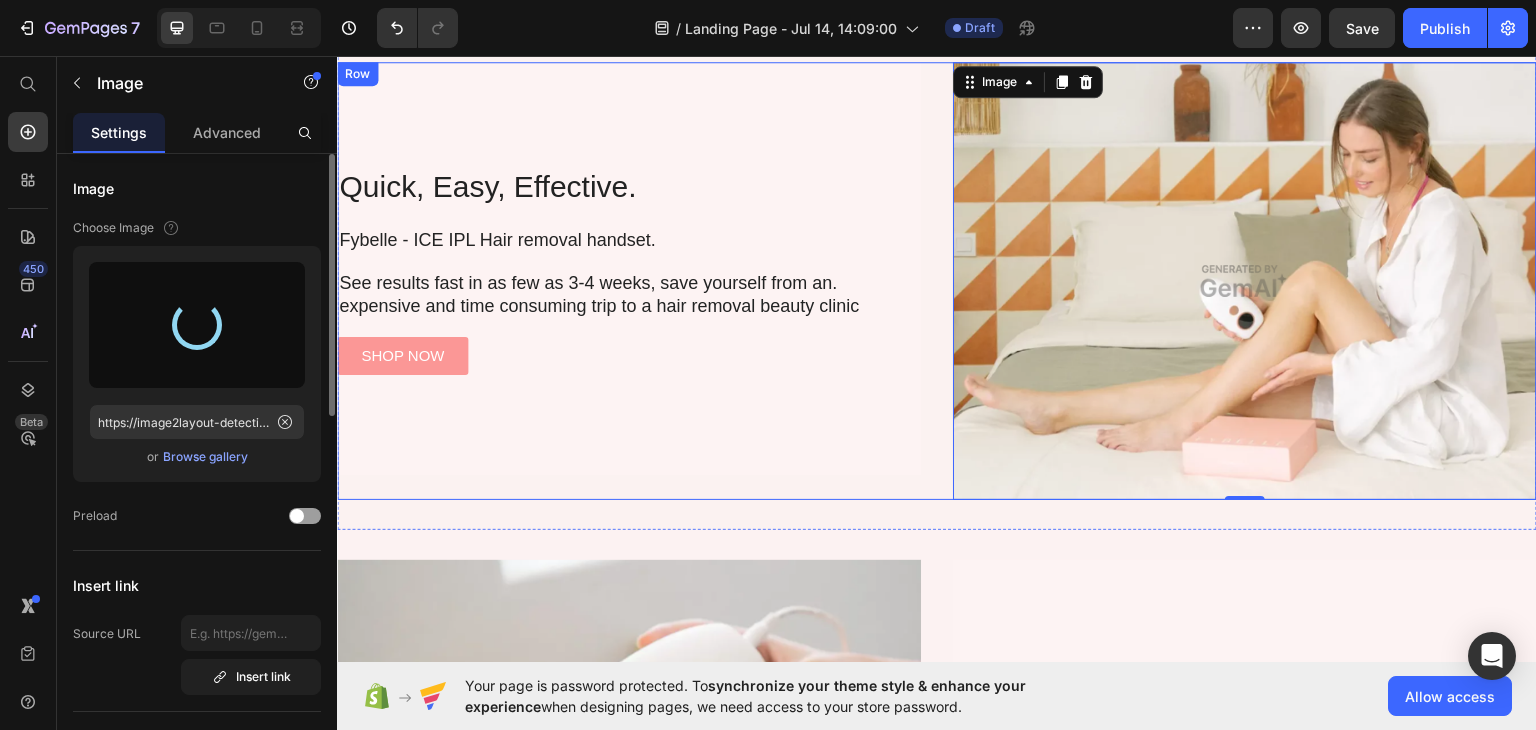 type on "https://cdn.shopify.com/s/files/1/0720/5912/5925/files/gempages_575371134954897994-dd6204df-5ebb-4c08-b755-9407806d02c4.webp" 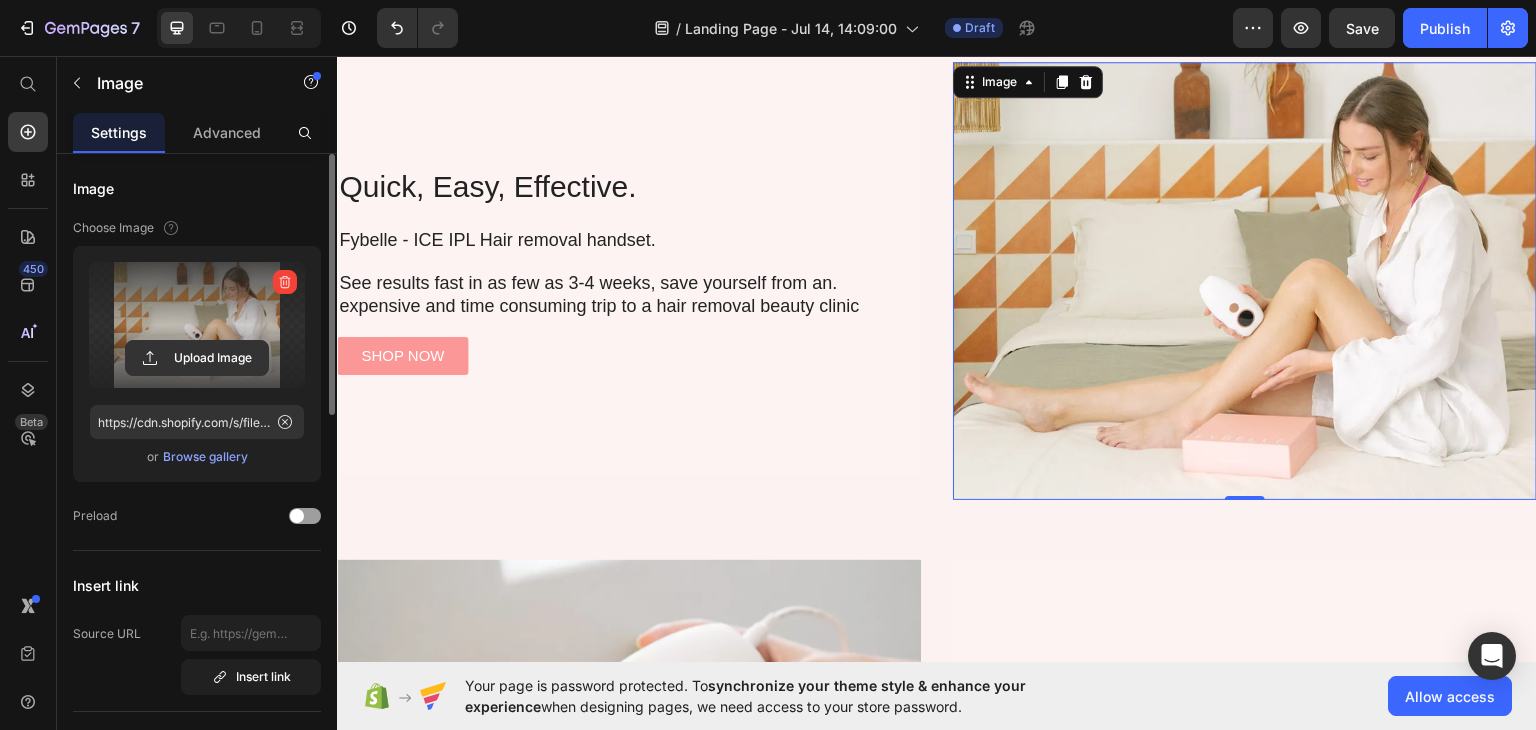 scroll, scrollTop: 500, scrollLeft: 0, axis: vertical 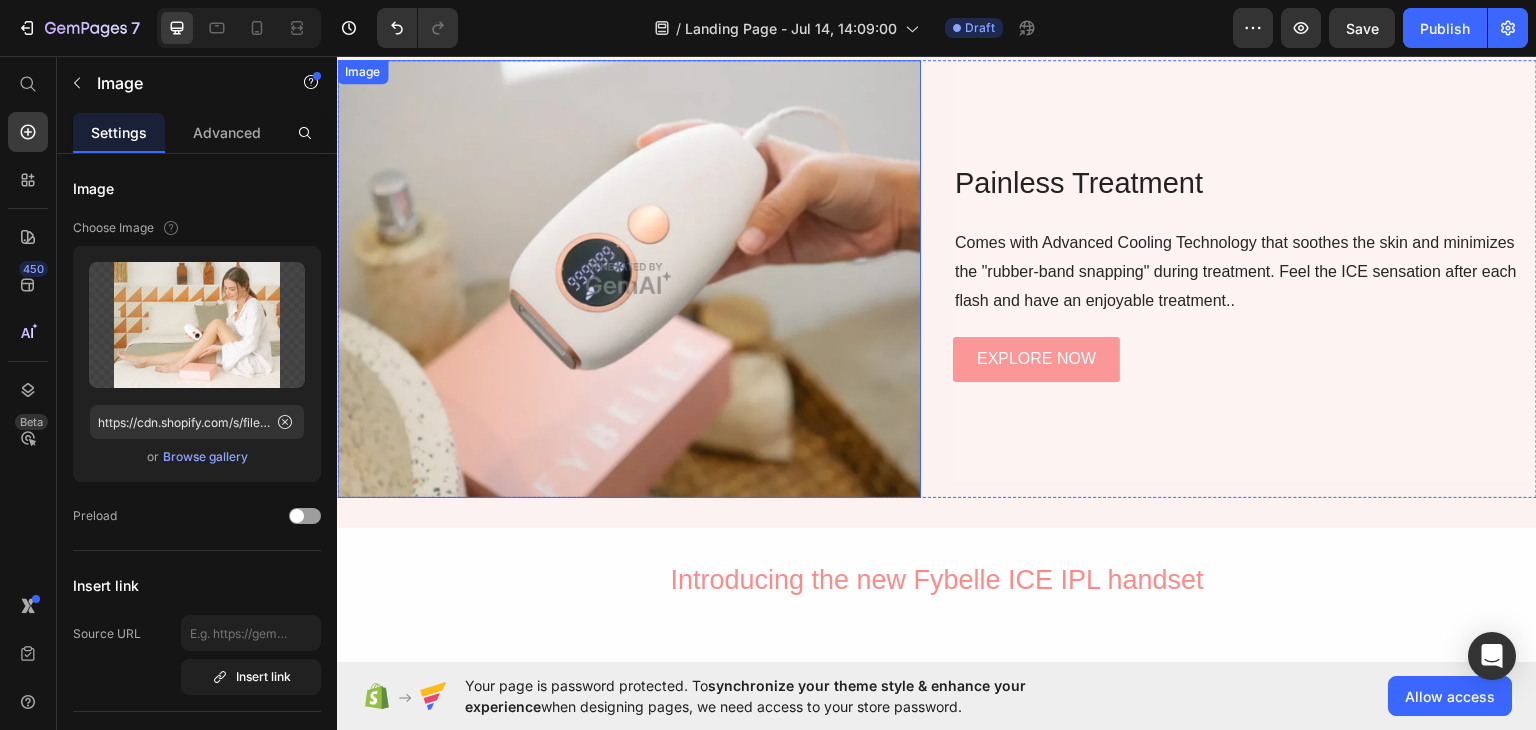 click at bounding box center [629, 278] 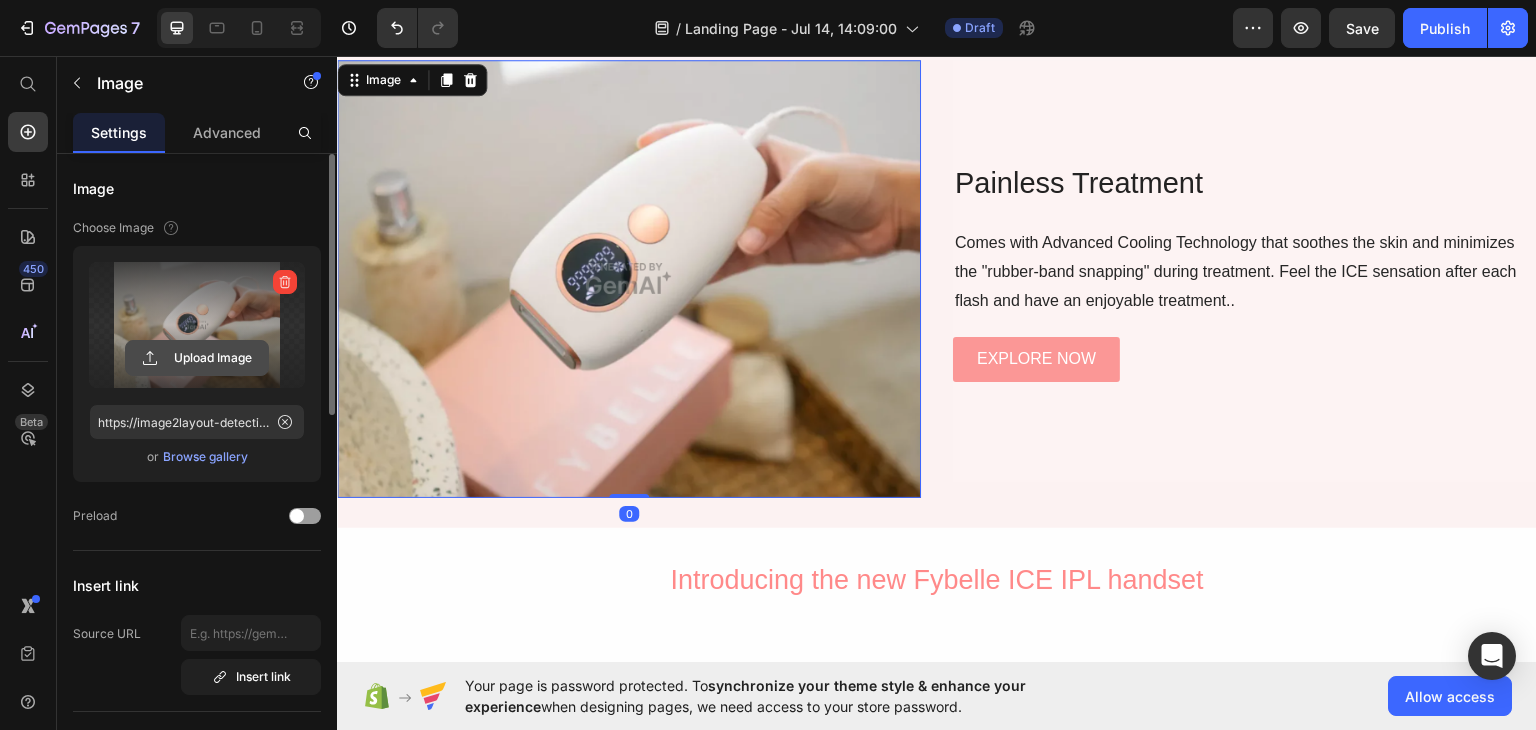 click 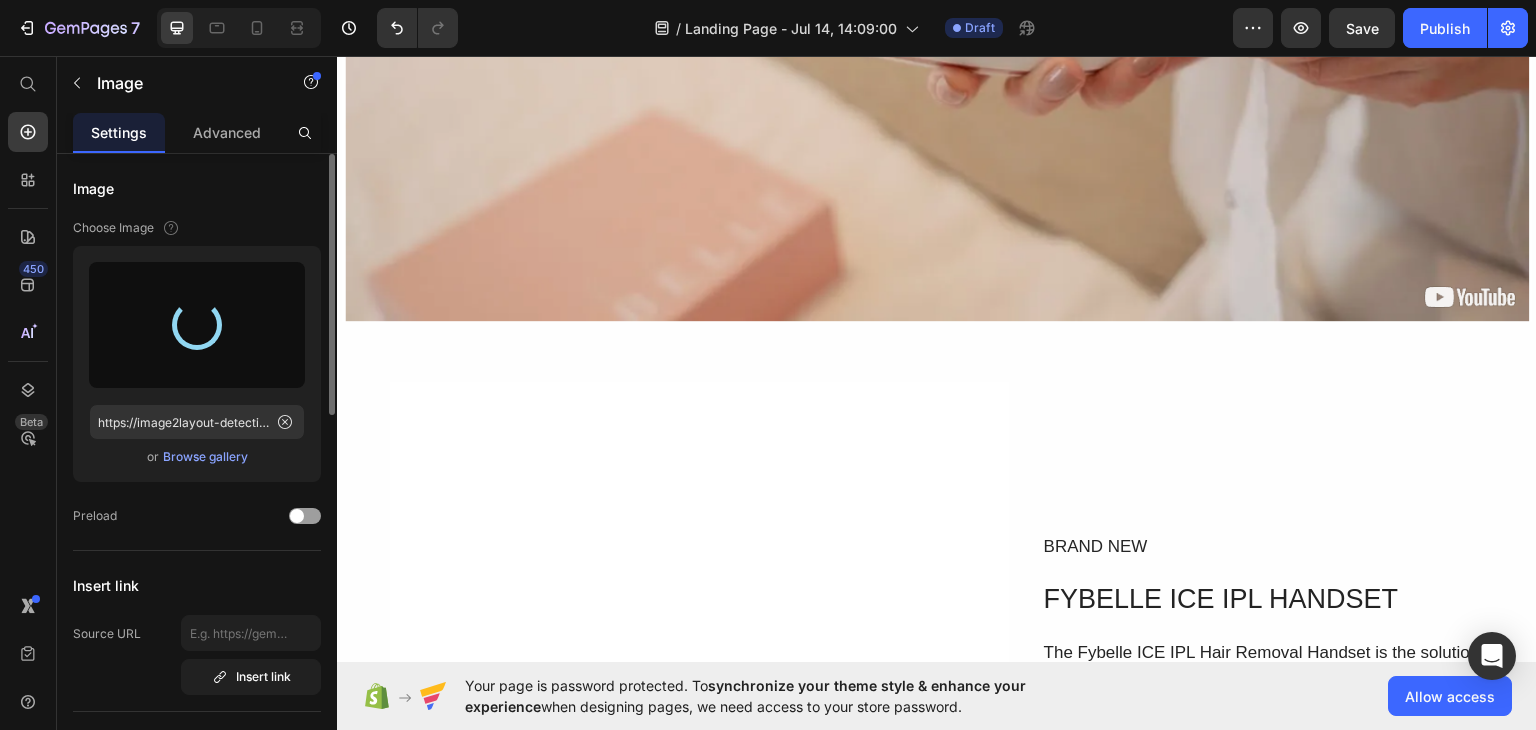 type on "https://cdn.shopify.com/s/files/1/0720/5912/5925/files/gempages_575371134954897994-f66cac2b-610d-4f71-a033-5be83902da4d.webp" 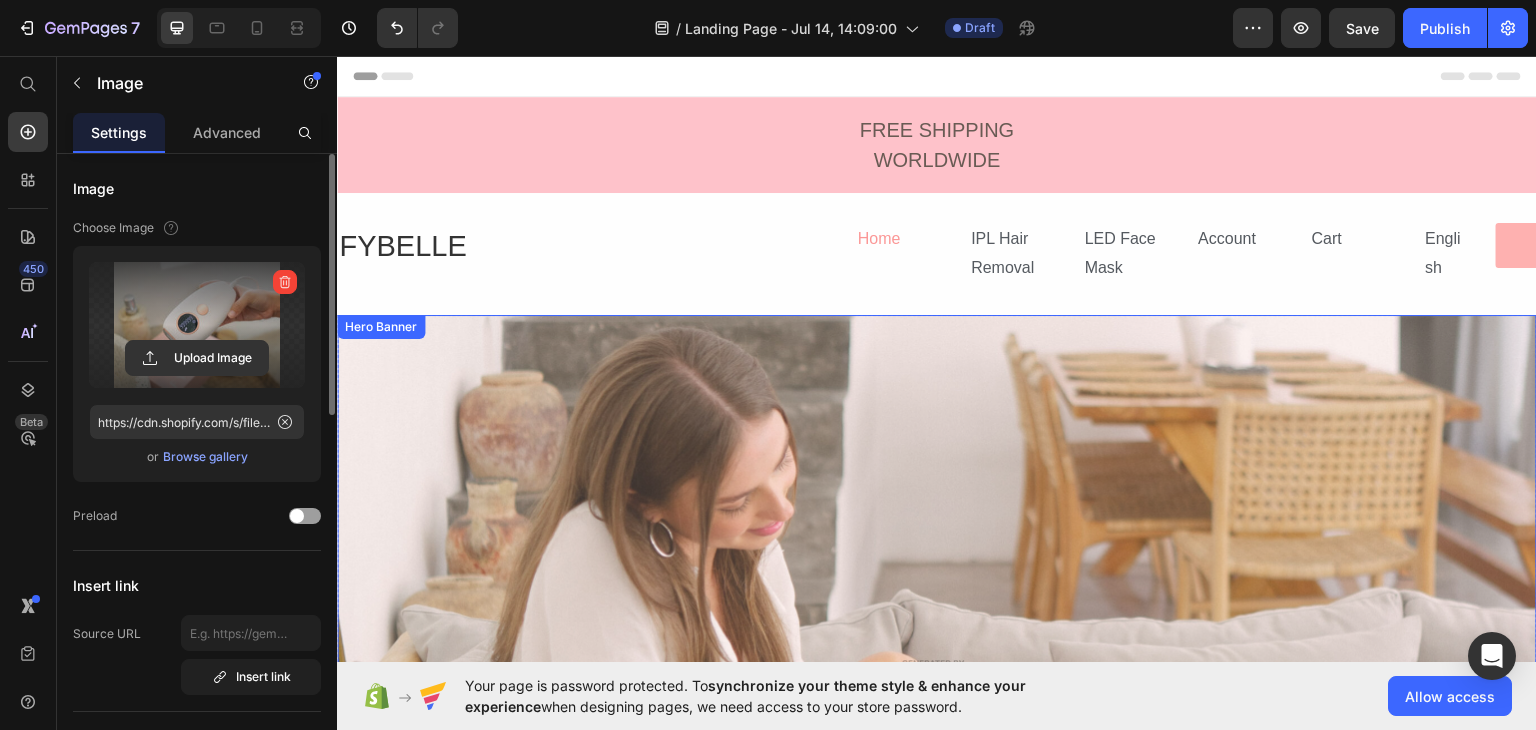 scroll, scrollTop: 500, scrollLeft: 0, axis: vertical 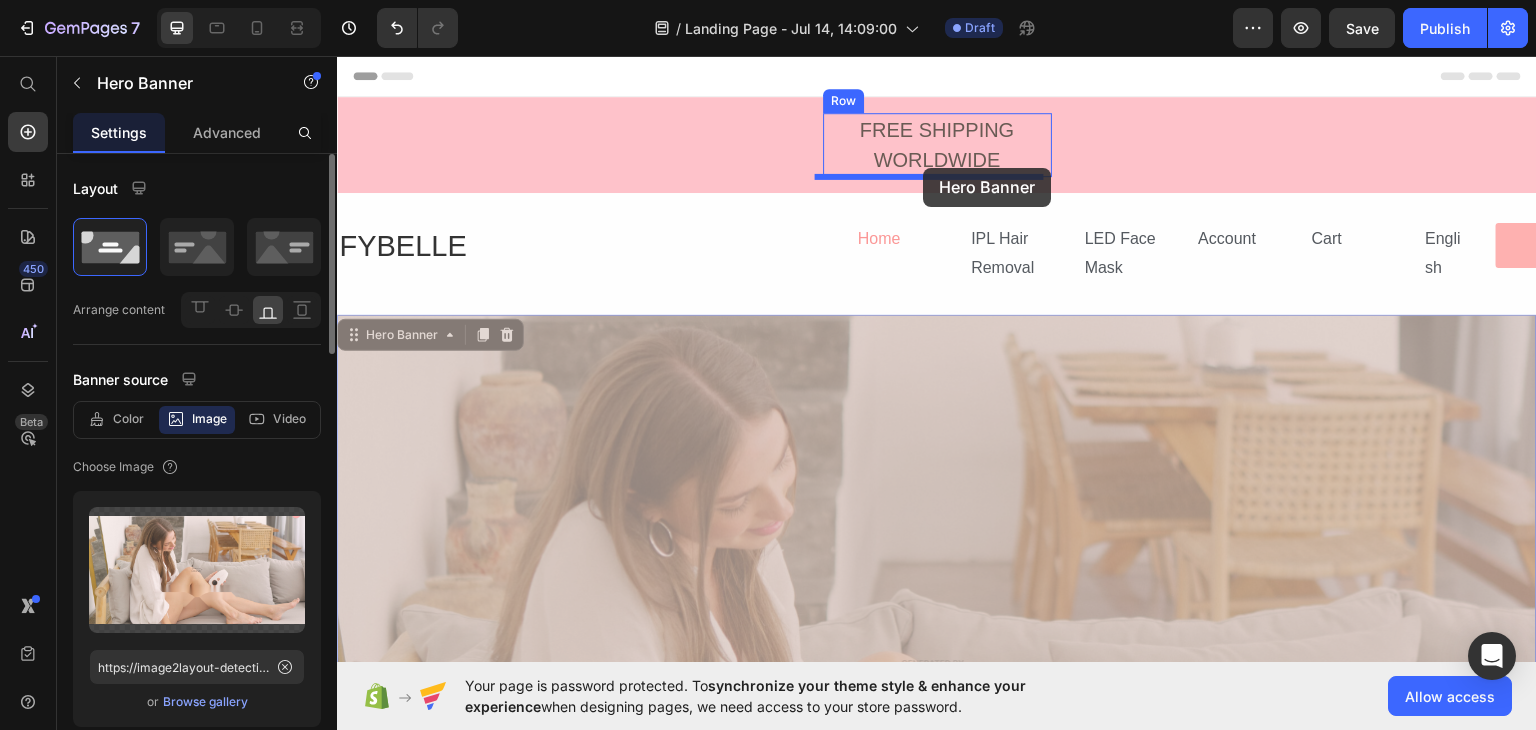 drag, startPoint x: 862, startPoint y: 112, endPoint x: 923, endPoint y: 167, distance: 82.13403 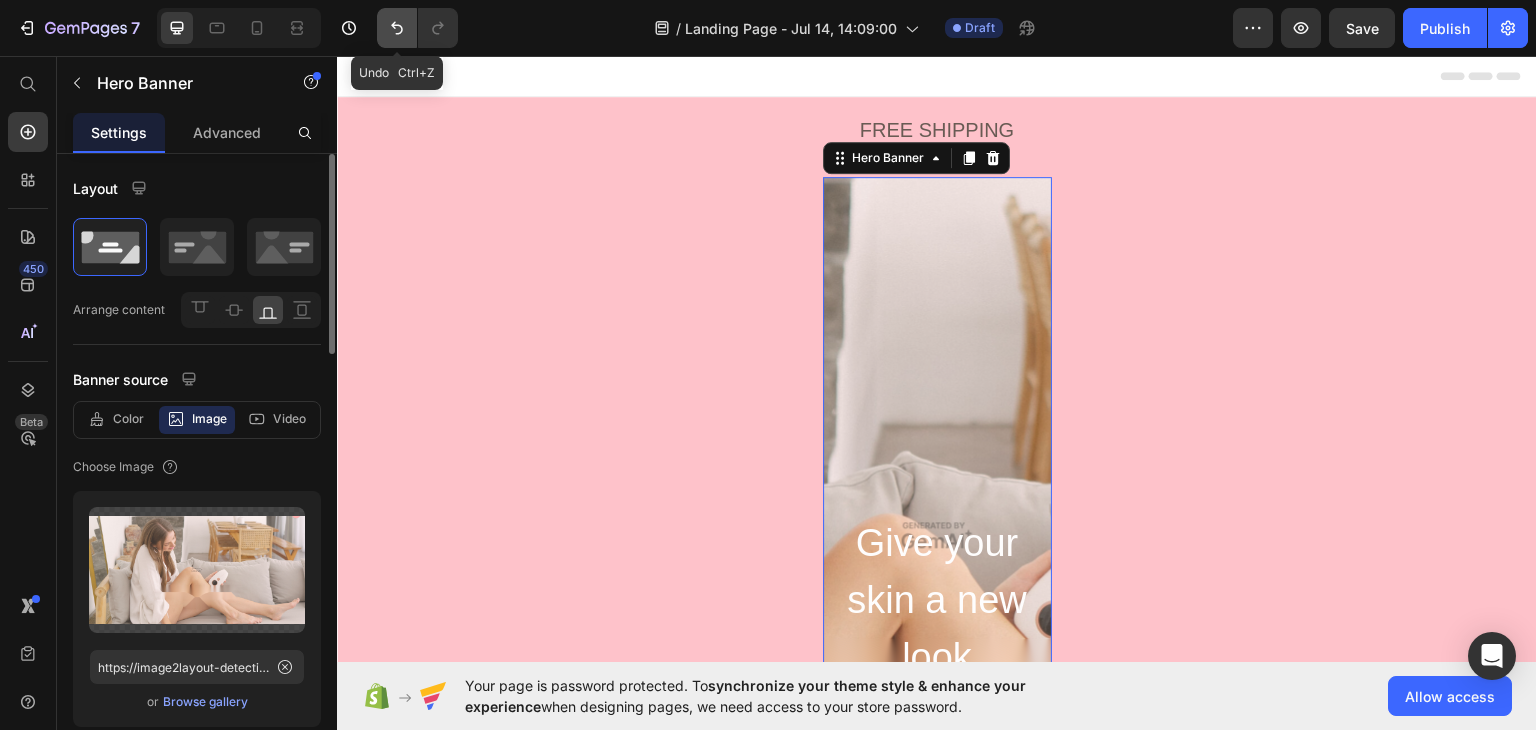 click 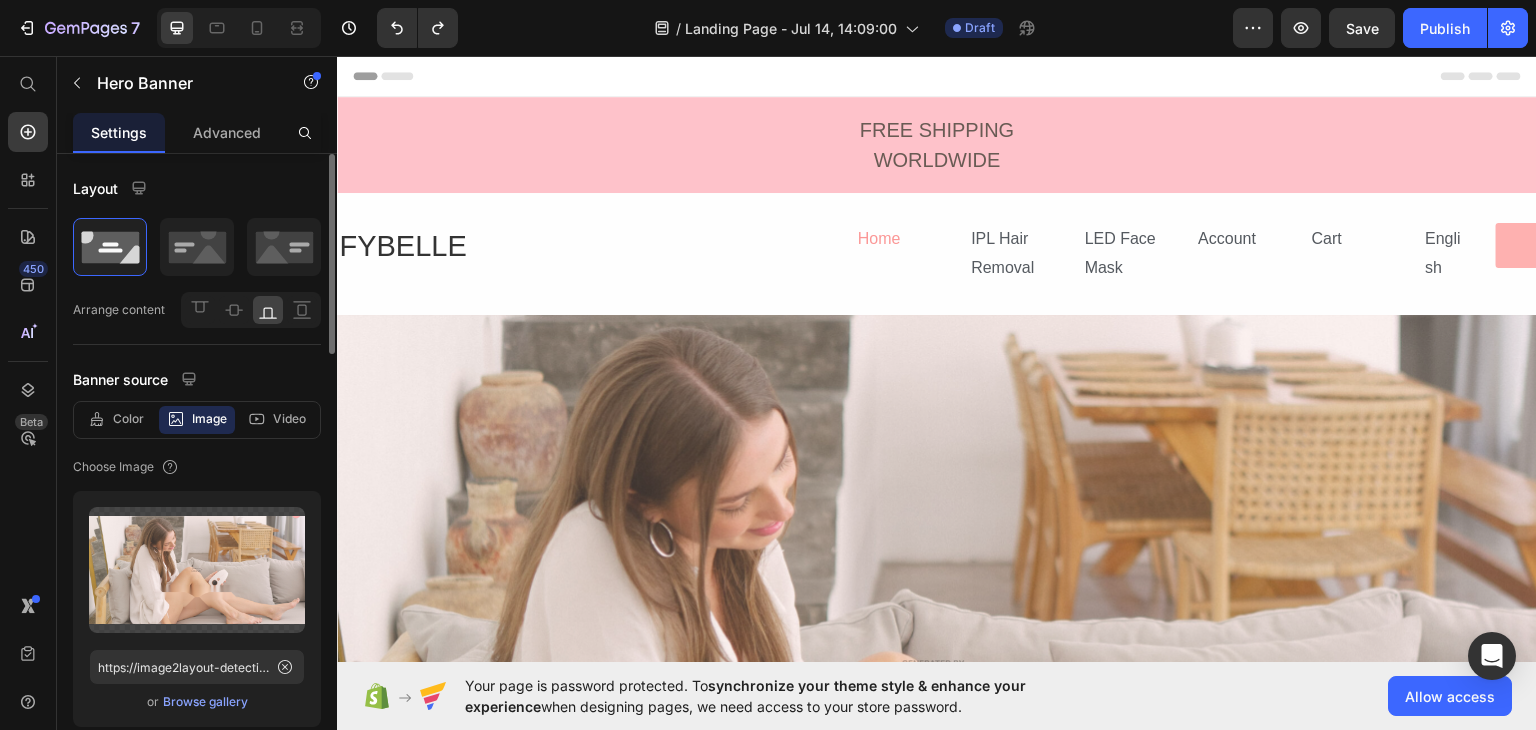 scroll, scrollTop: 500, scrollLeft: 0, axis: vertical 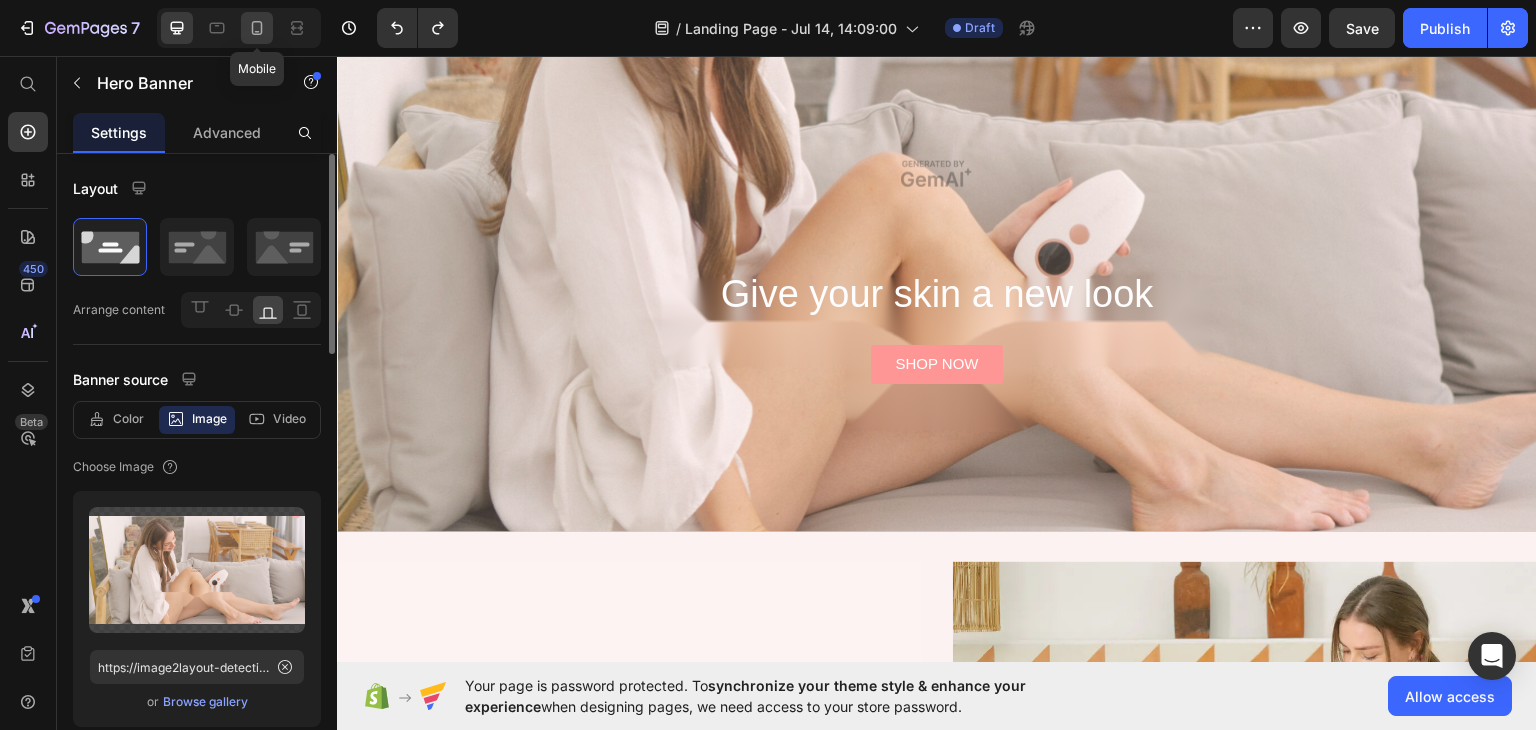 click 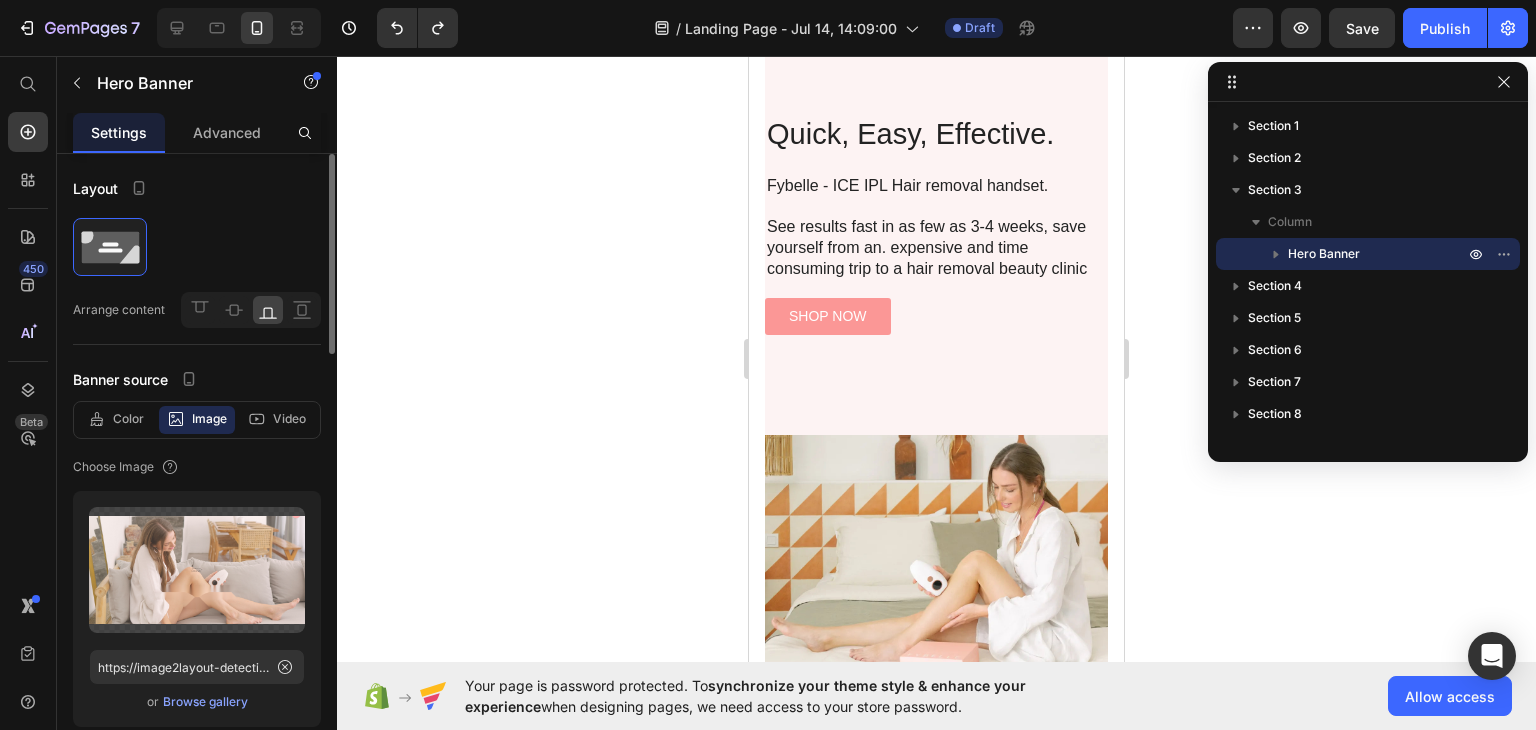 scroll, scrollTop: 0, scrollLeft: 0, axis: both 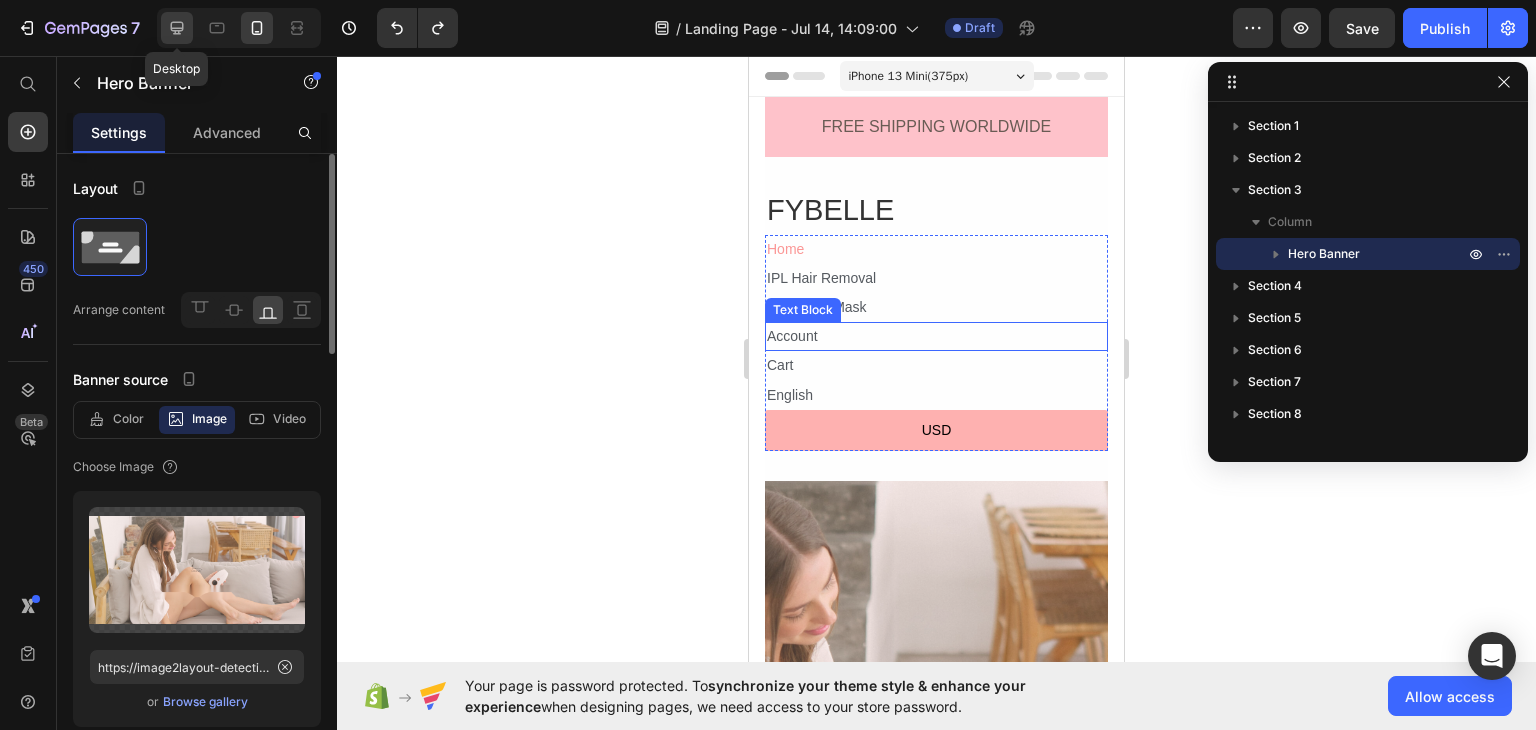 click 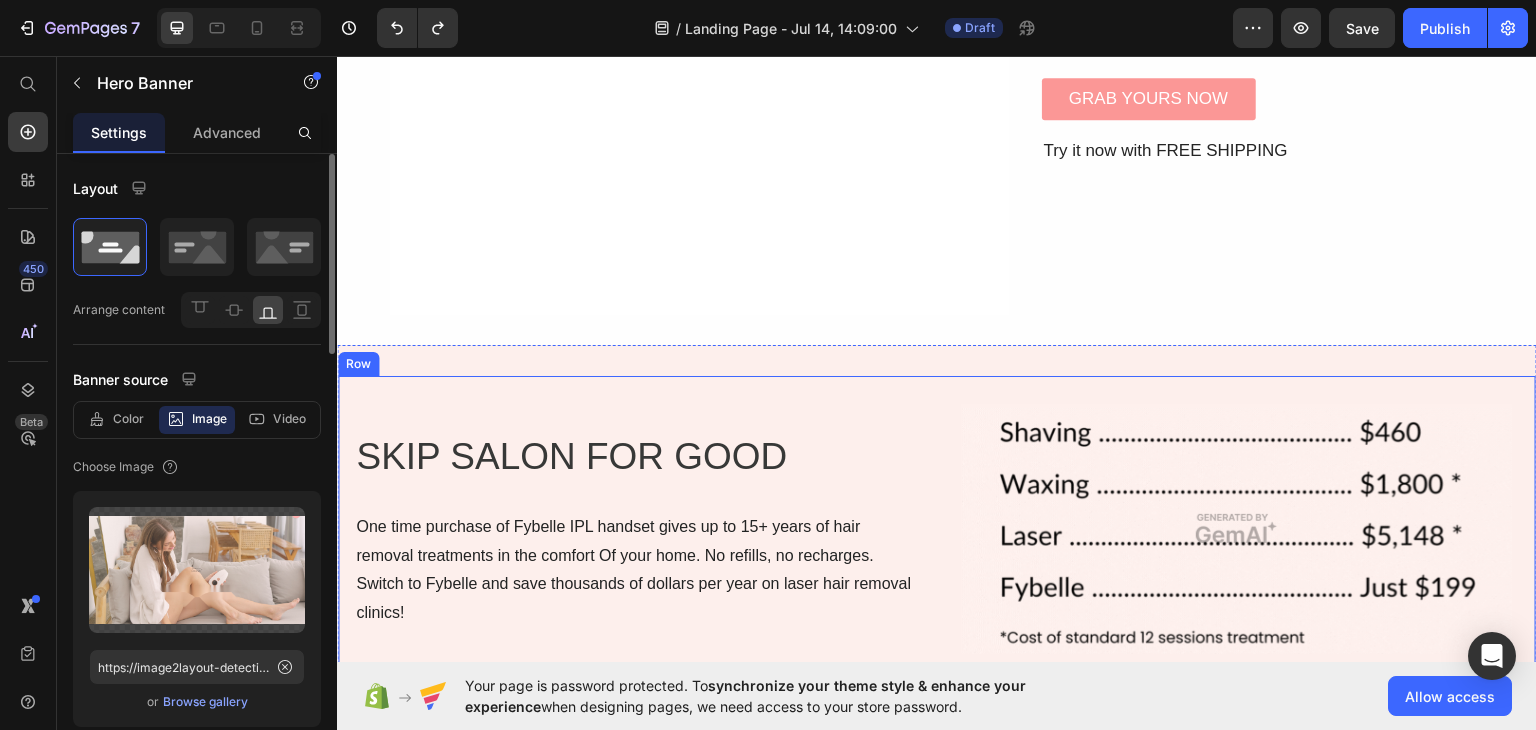 scroll, scrollTop: 2688, scrollLeft: 0, axis: vertical 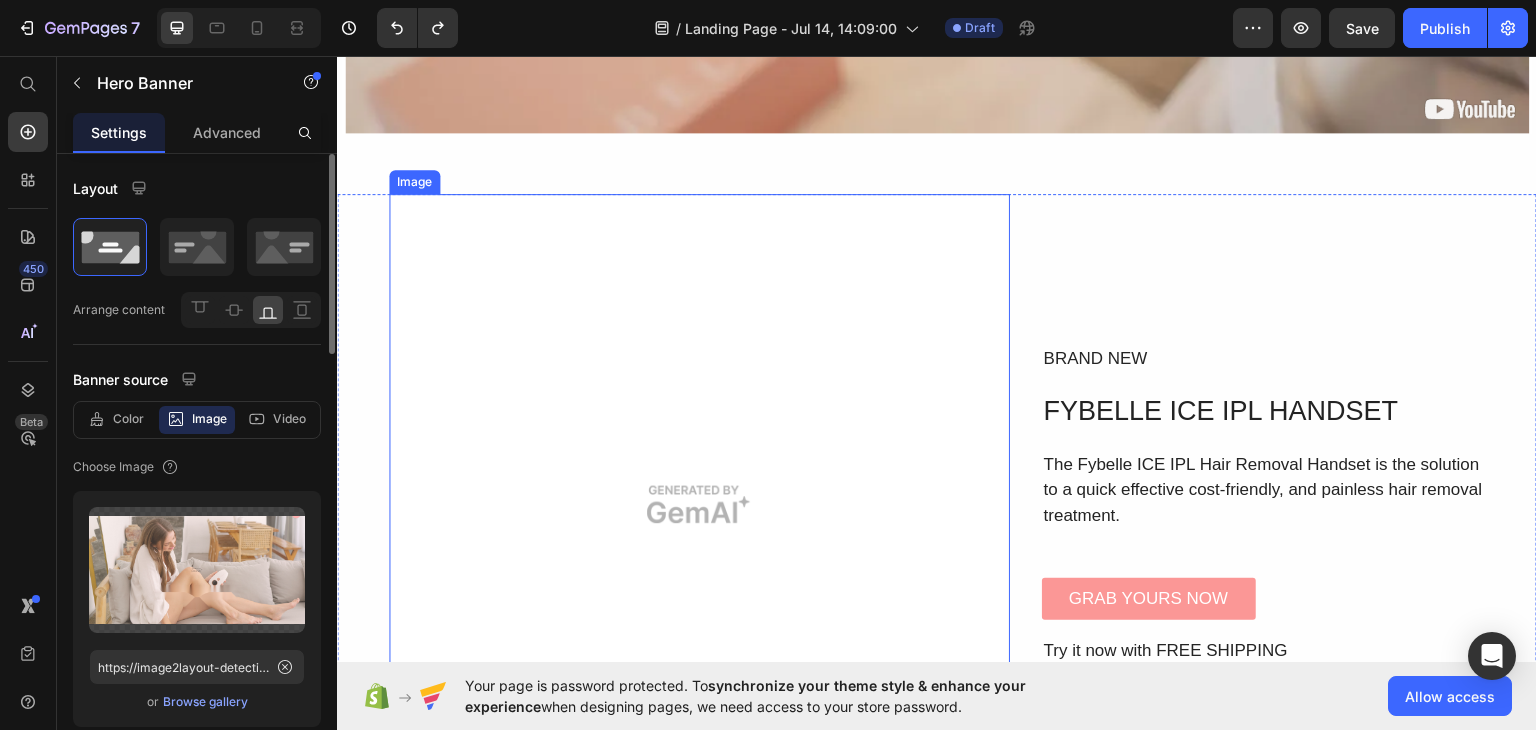 click at bounding box center [699, 503] 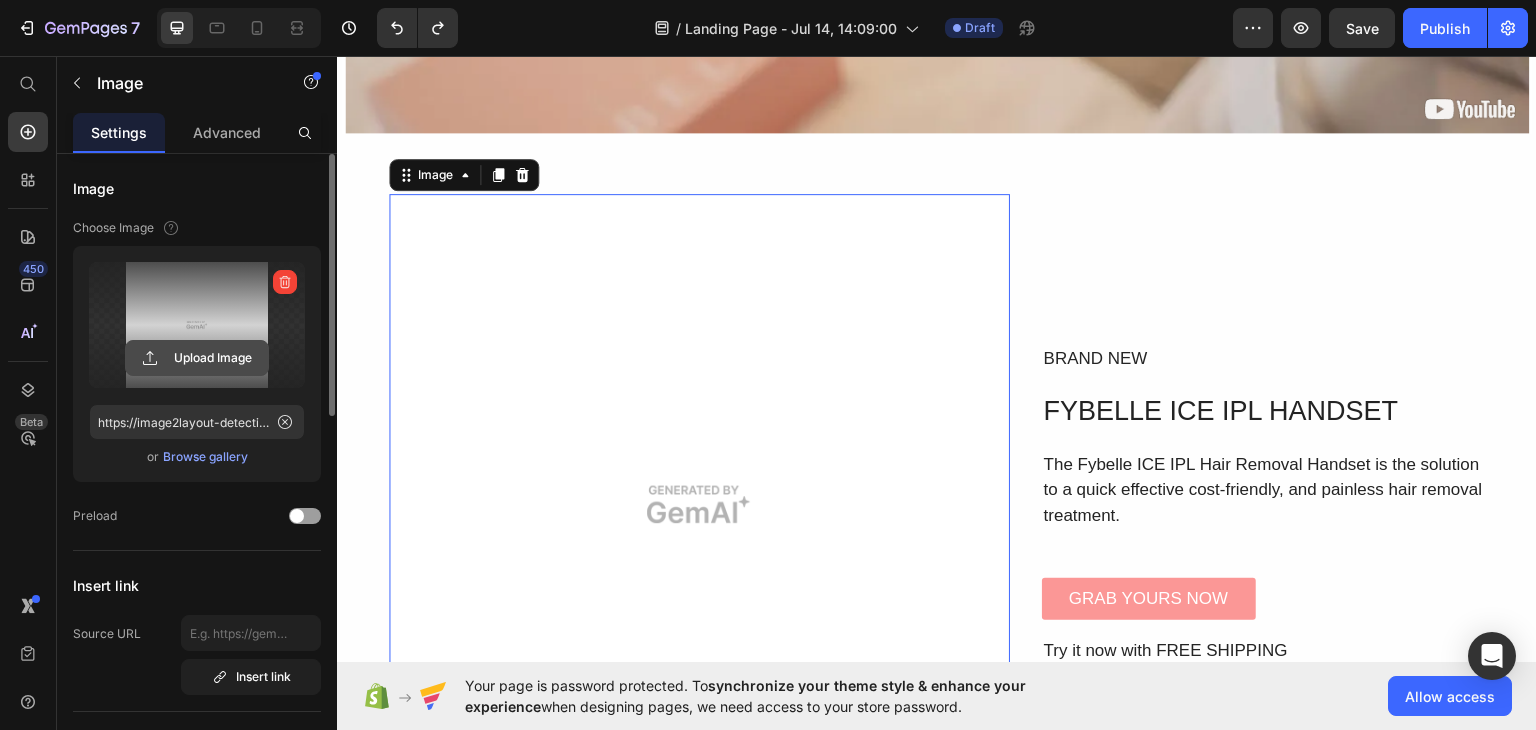 click 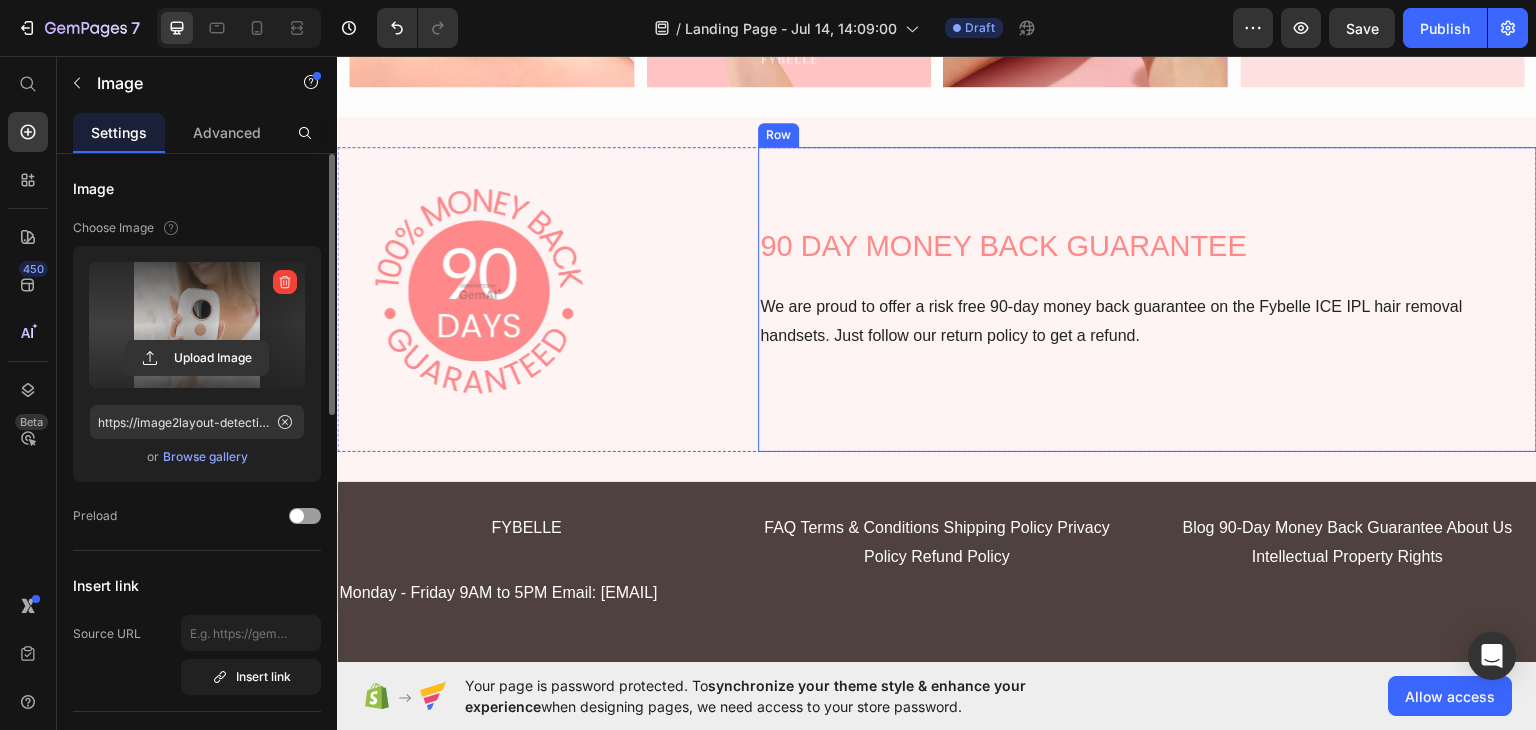 type on "https://cdn.shopify.com/s/files/1/0720/5912/5925/files/gempages_575371134954897994-955fa5c4-945f-40d2-ad72-81550afdb1fa.jpg" 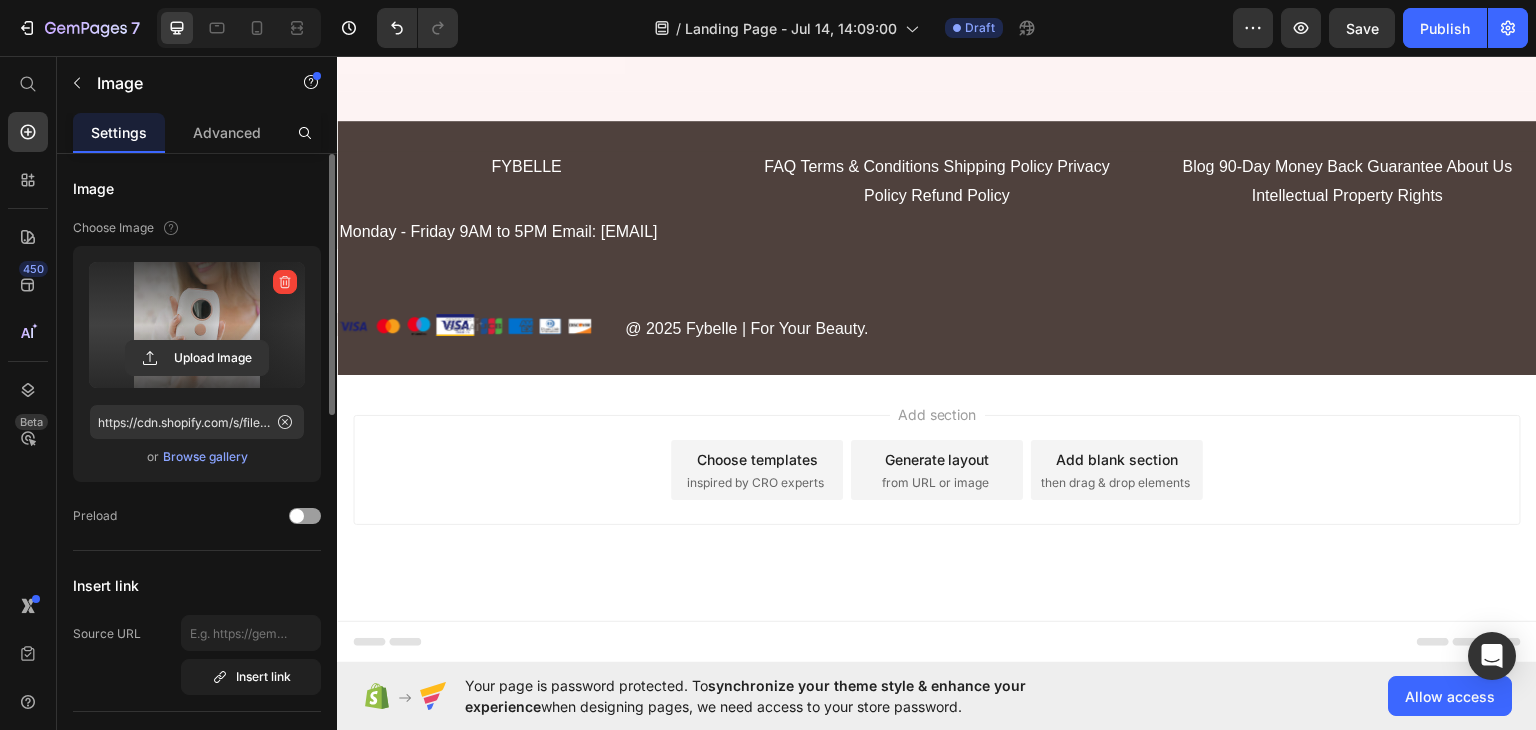 scroll, scrollTop: 4074, scrollLeft: 0, axis: vertical 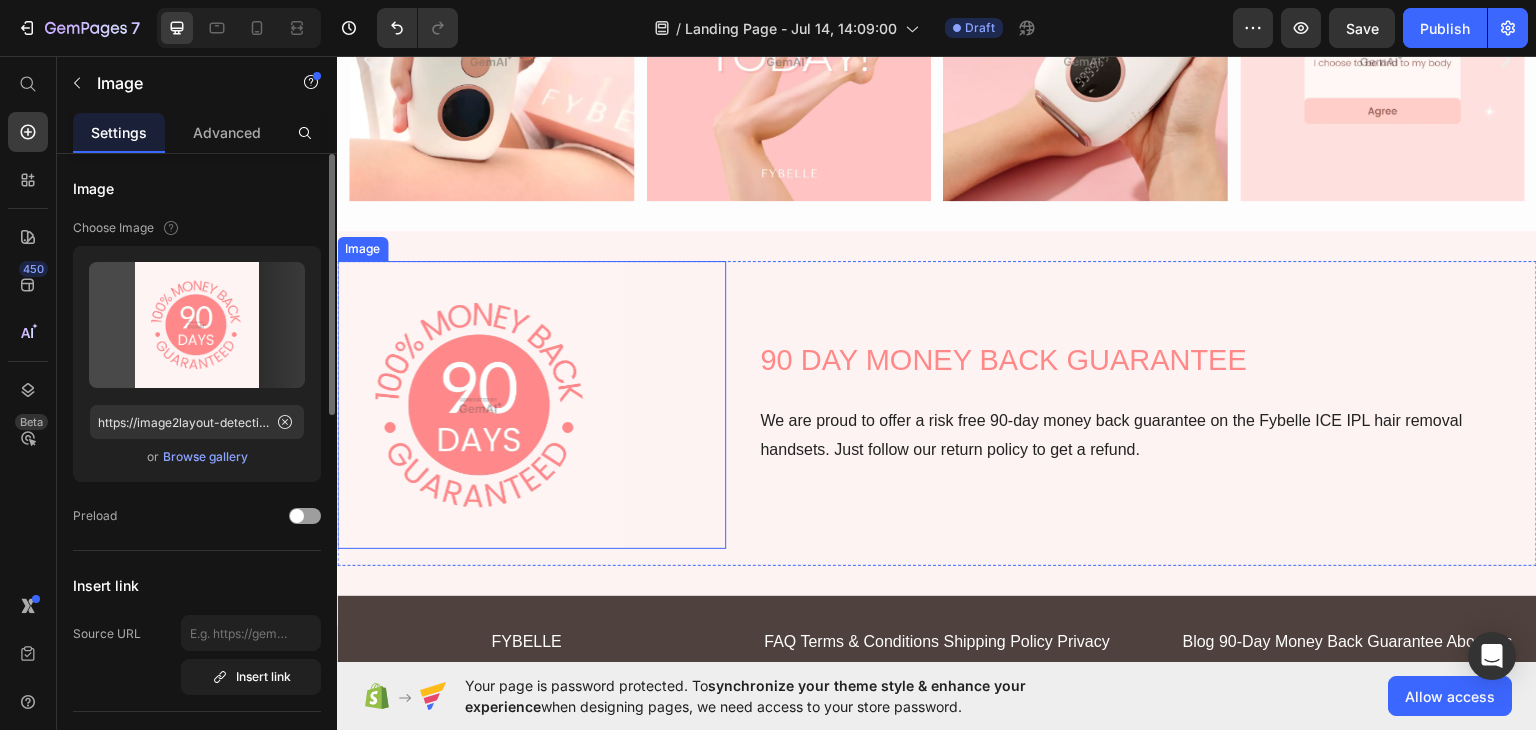 click at bounding box center (531, 404) 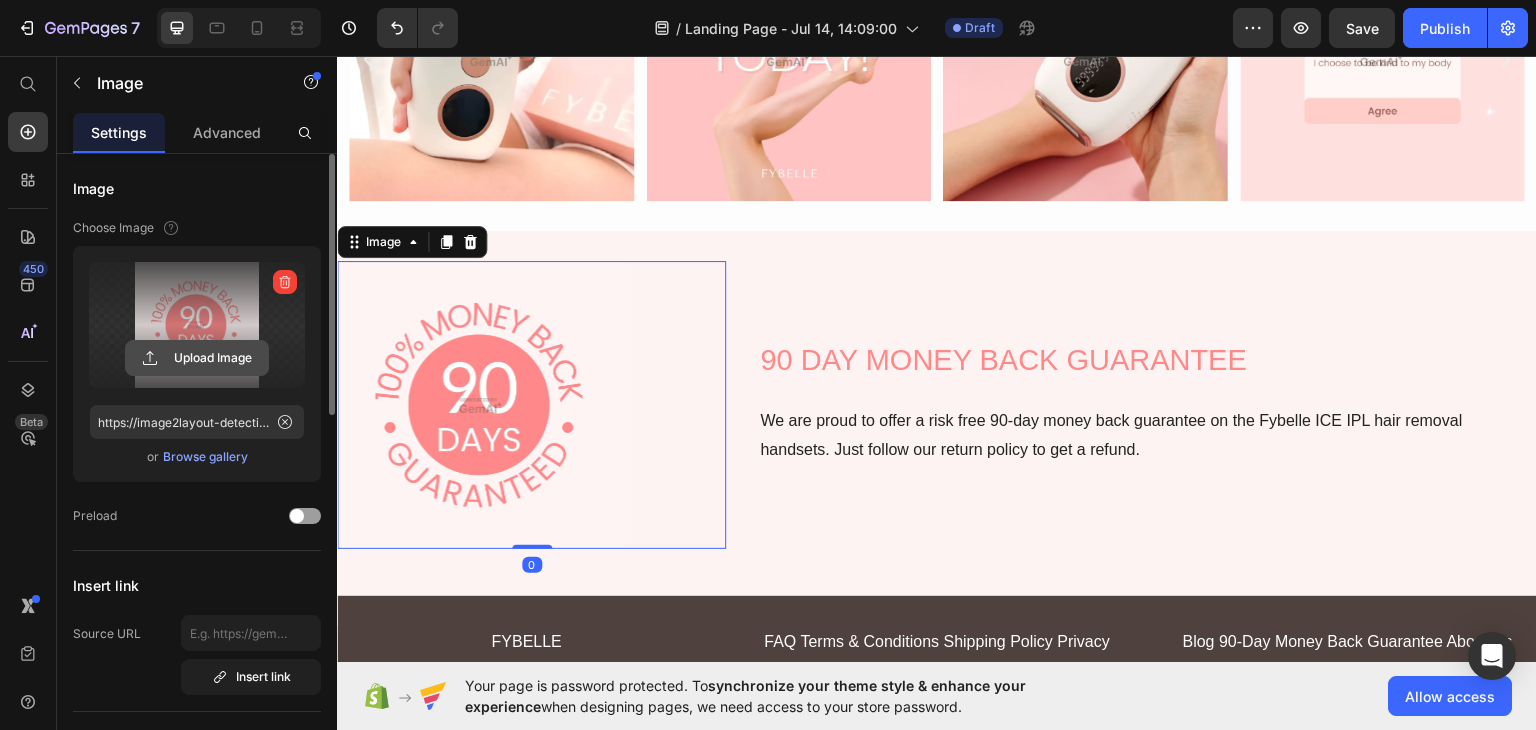 click 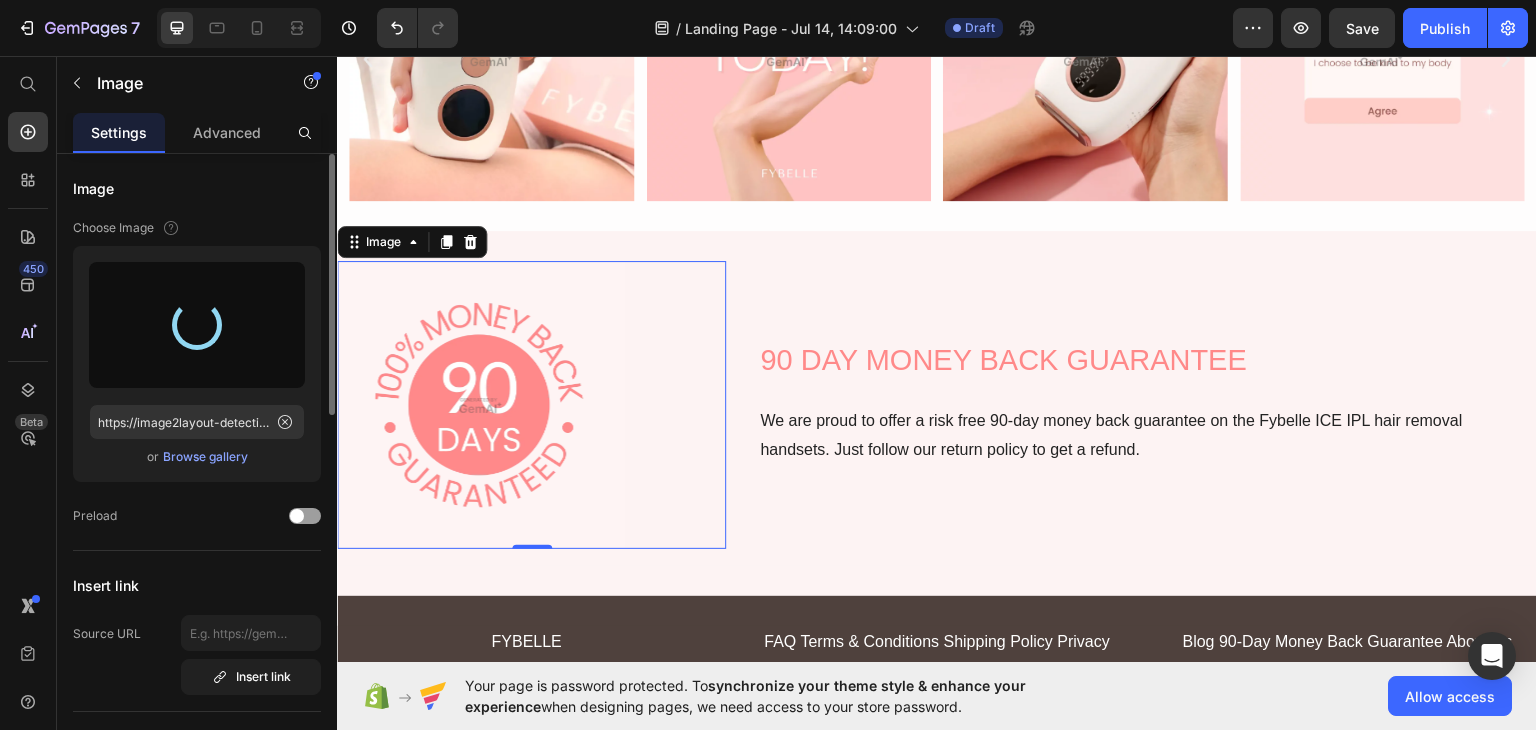 type on "https://cdn.shopify.com/s/files/1/0720/5912/5925/files/gempages_575371134954897994-086aa538-1ff2-4544-8c33-2be6df069b5a.webp" 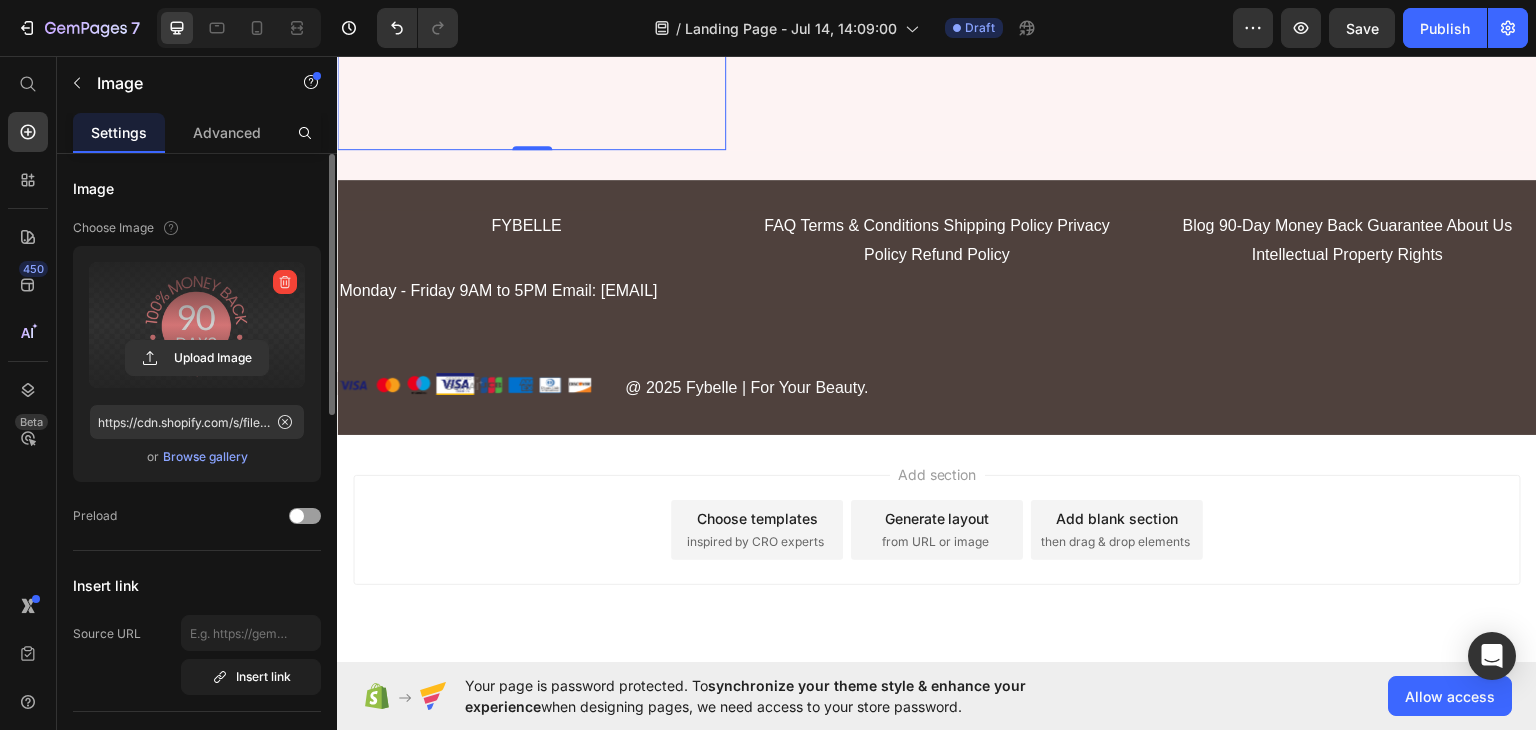 scroll, scrollTop: 4074, scrollLeft: 0, axis: vertical 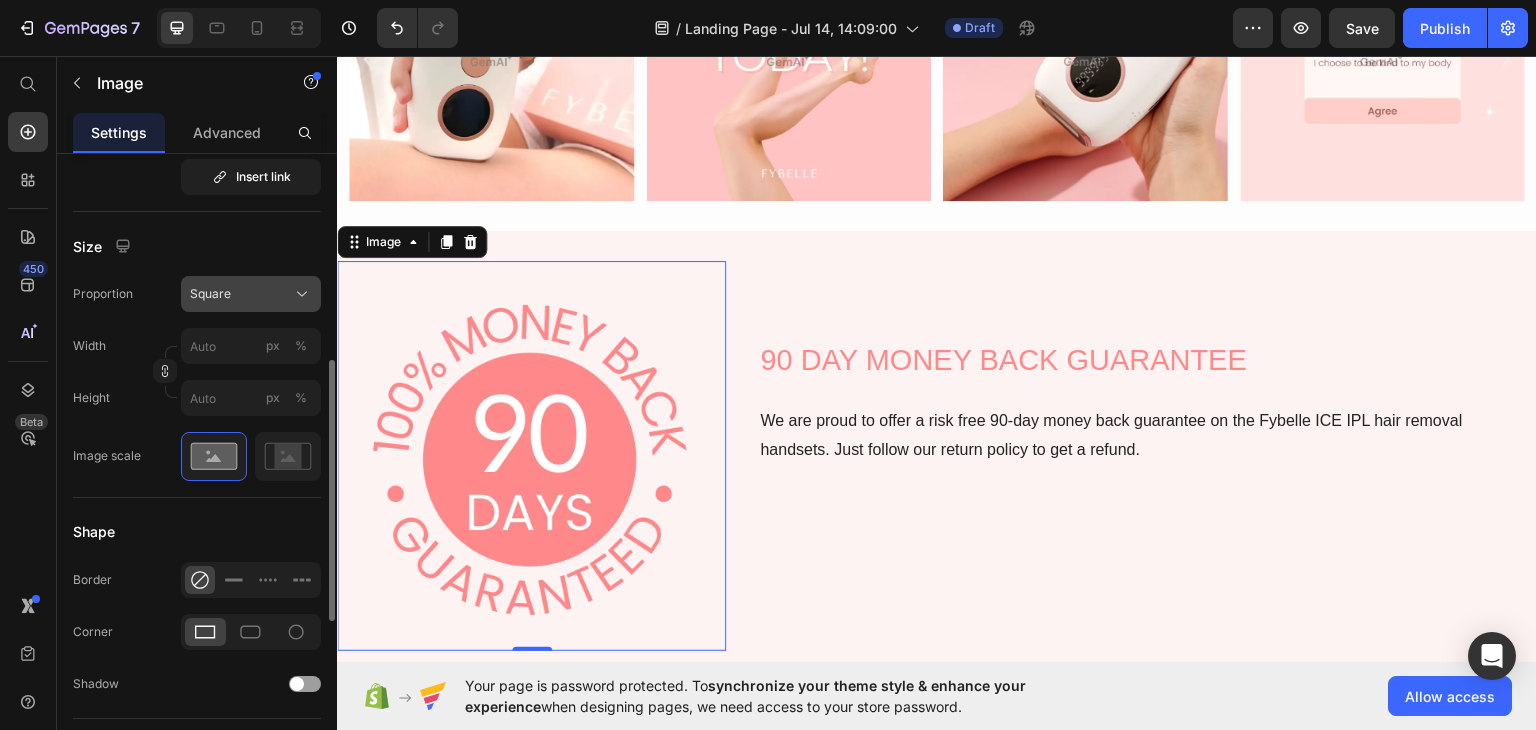click on "Square" at bounding box center [251, 294] 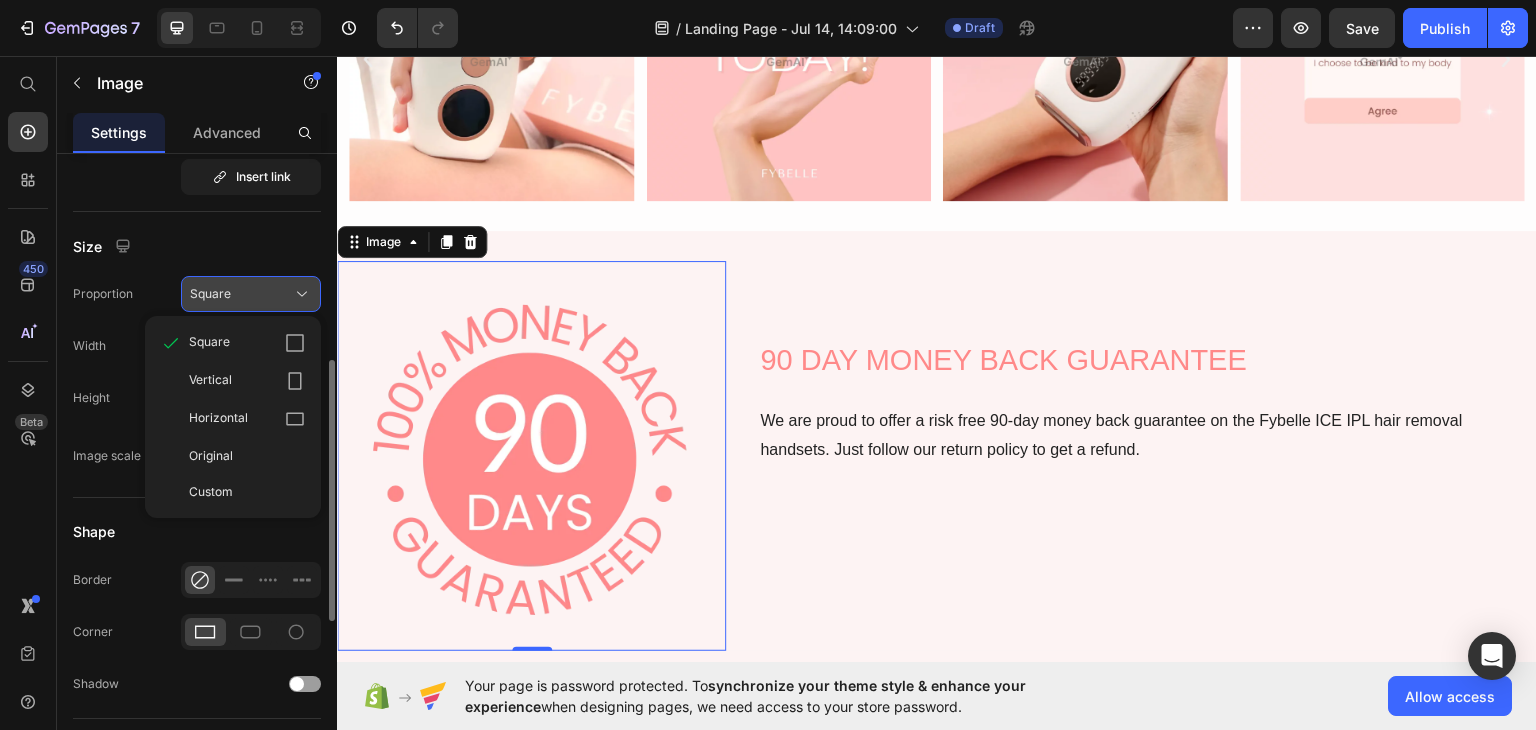 click on "Square" at bounding box center (251, 294) 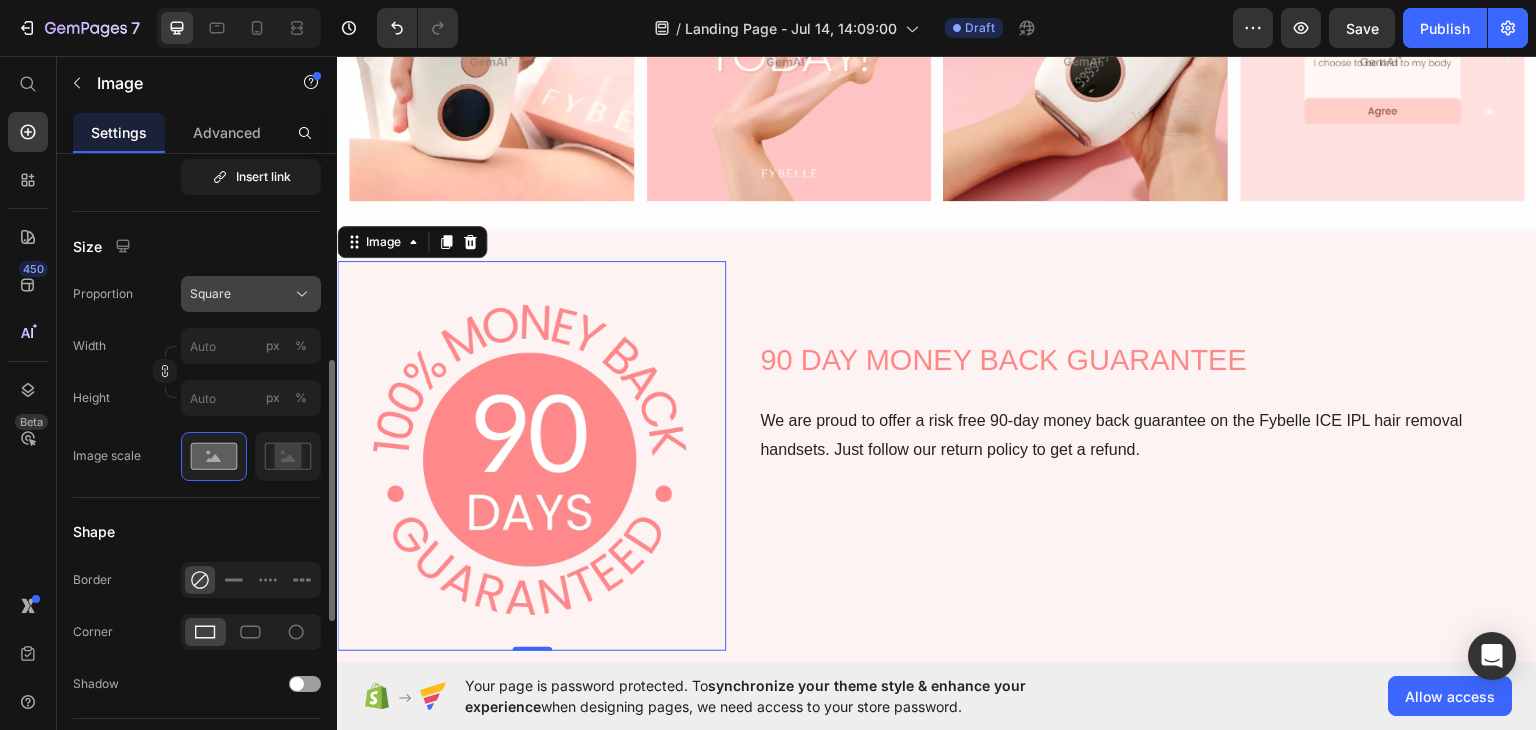 click on "Square" at bounding box center (251, 294) 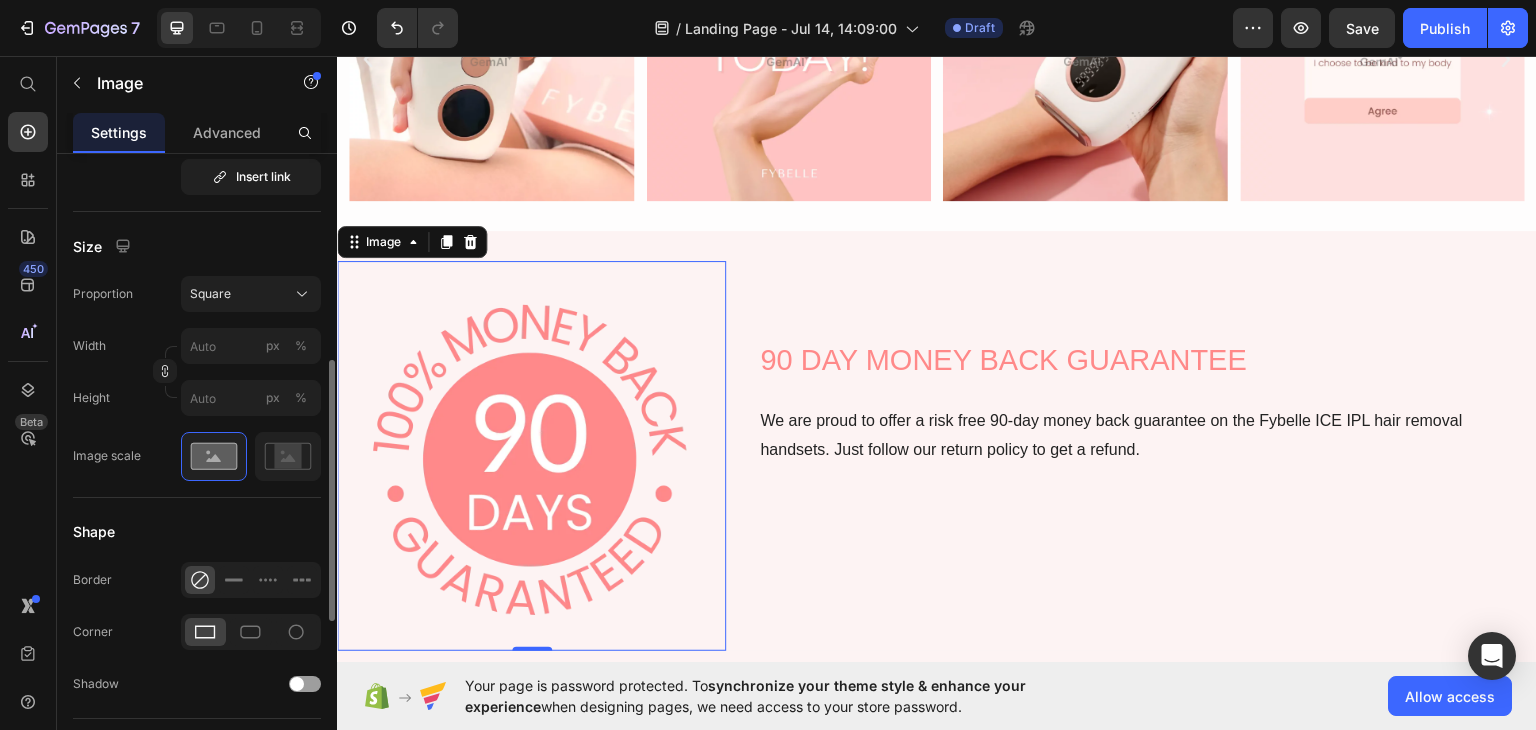 click on "Size" at bounding box center (197, 246) 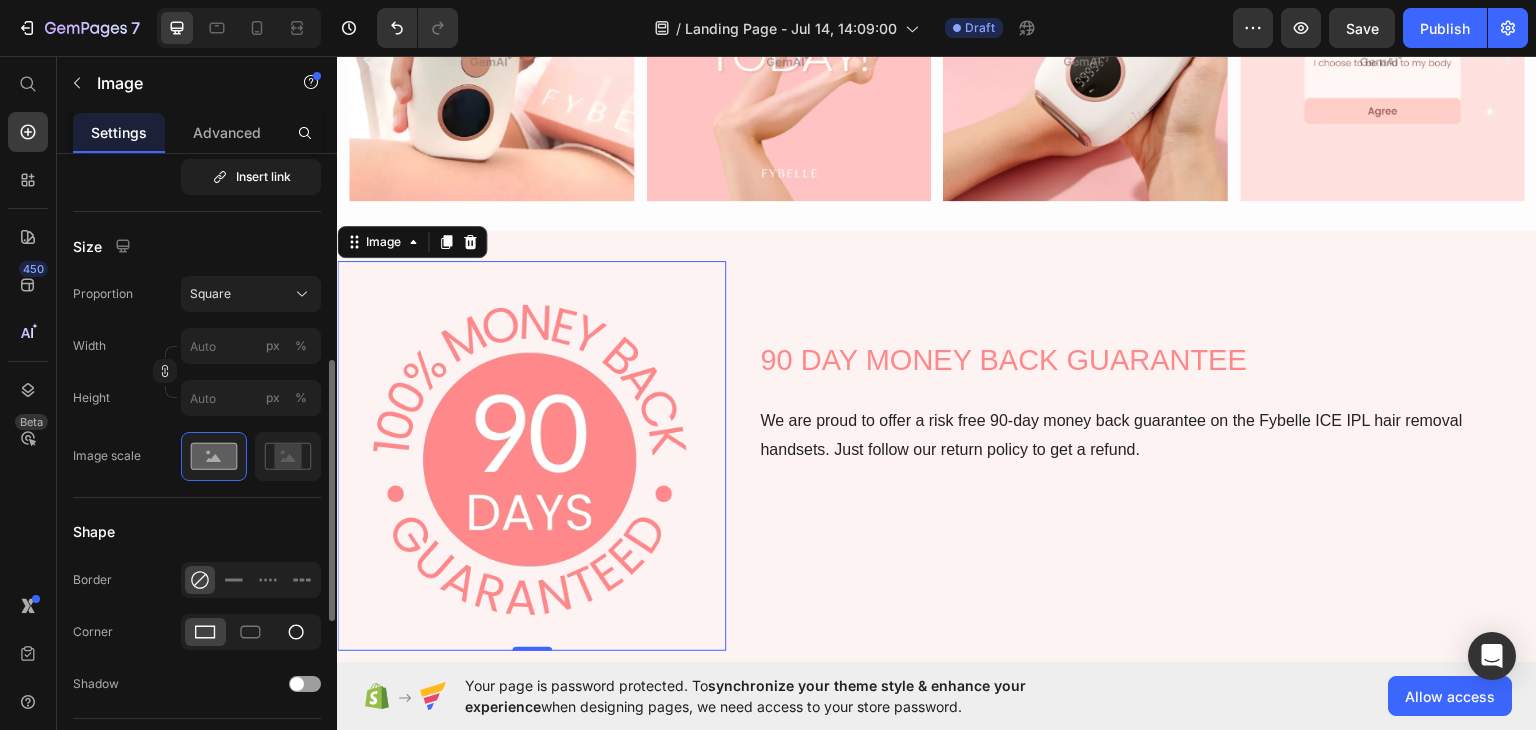 click 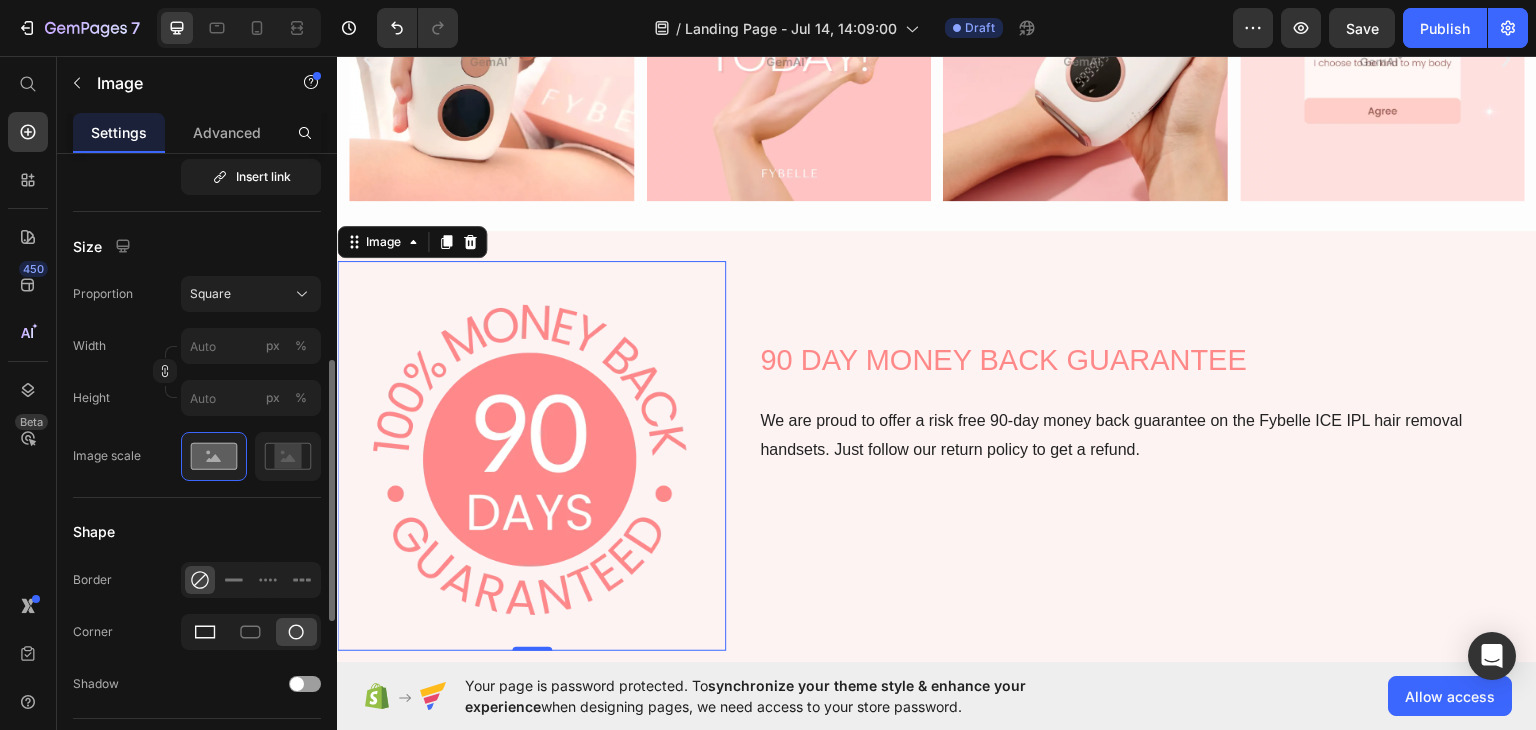 click 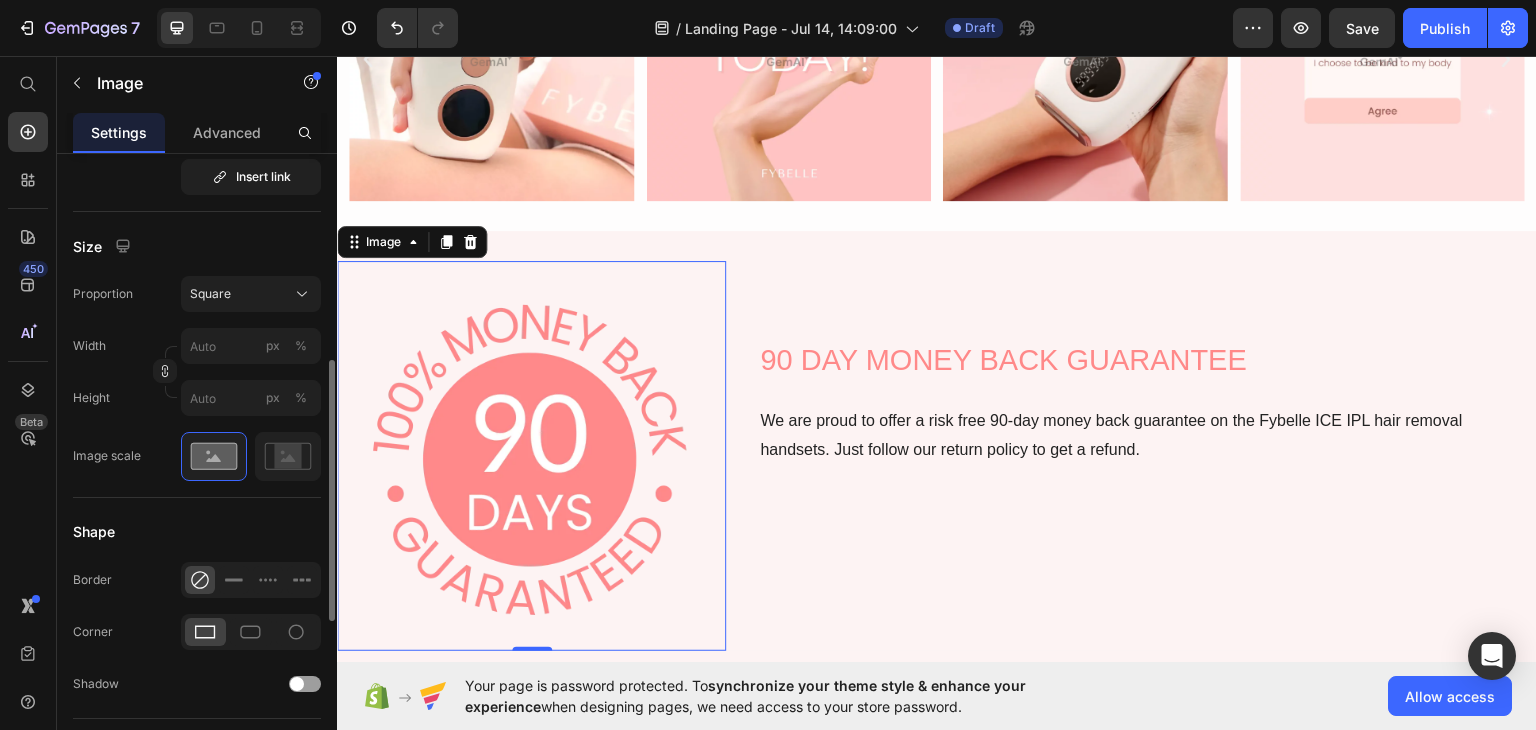 scroll, scrollTop: 901, scrollLeft: 0, axis: vertical 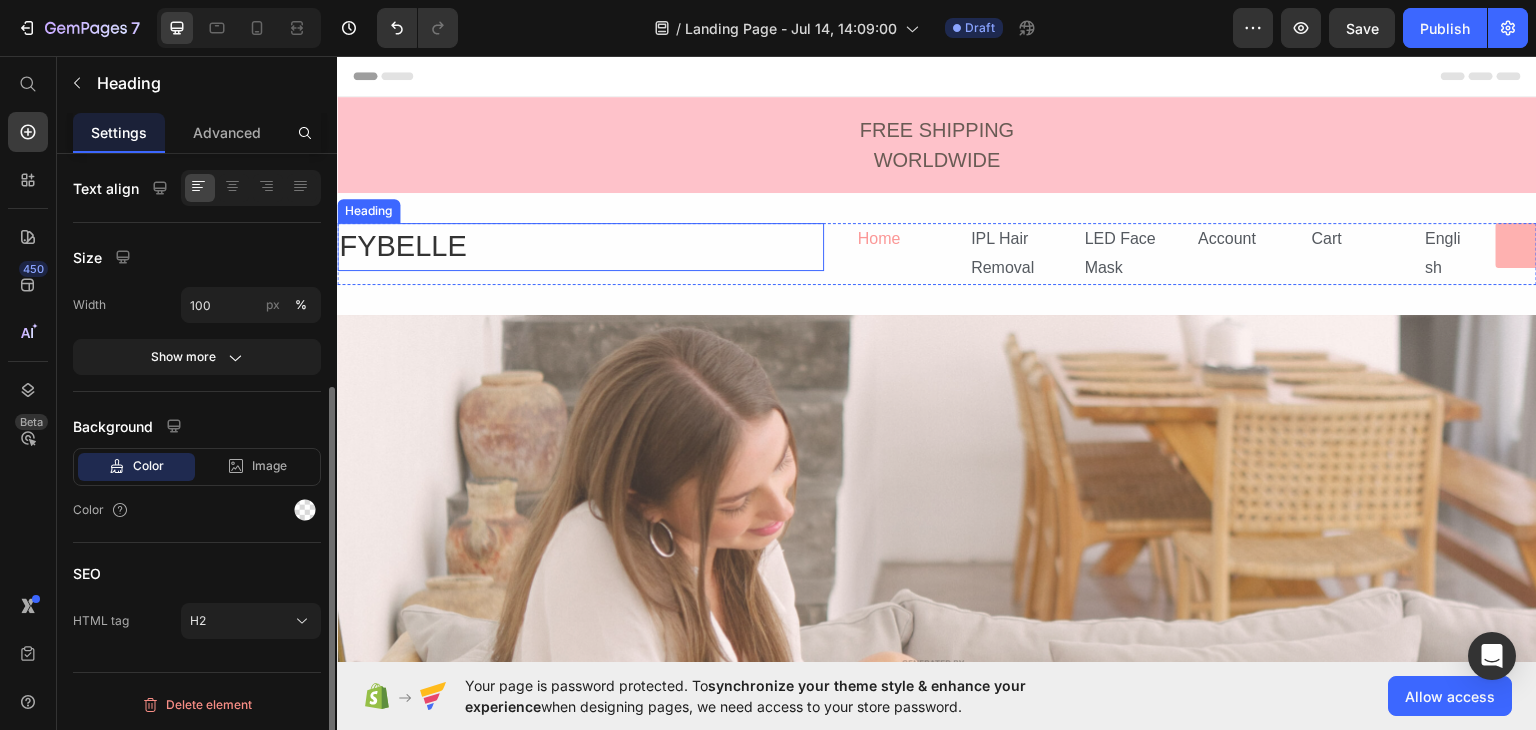 click on "FYBELLE" at bounding box center (580, 246) 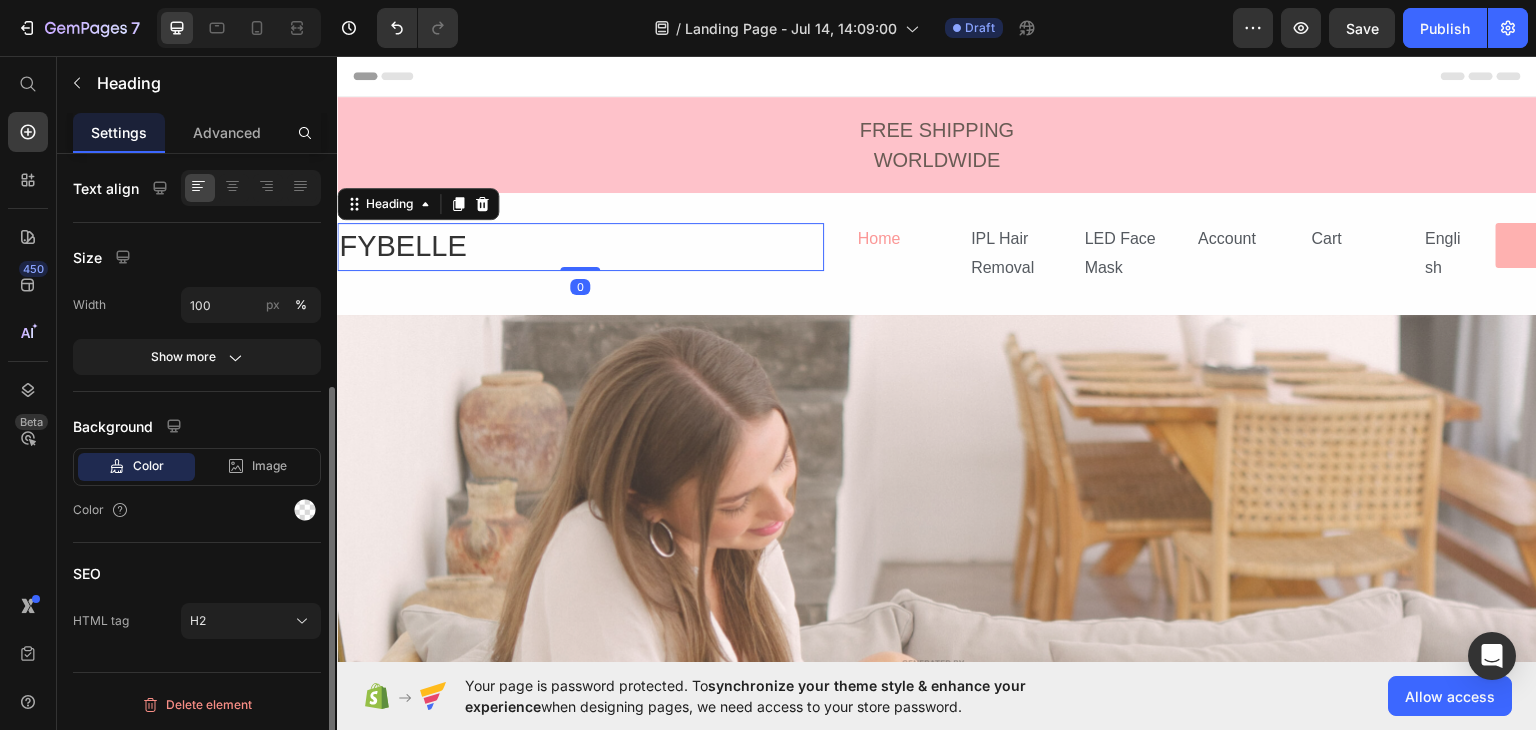 scroll, scrollTop: 0, scrollLeft: 0, axis: both 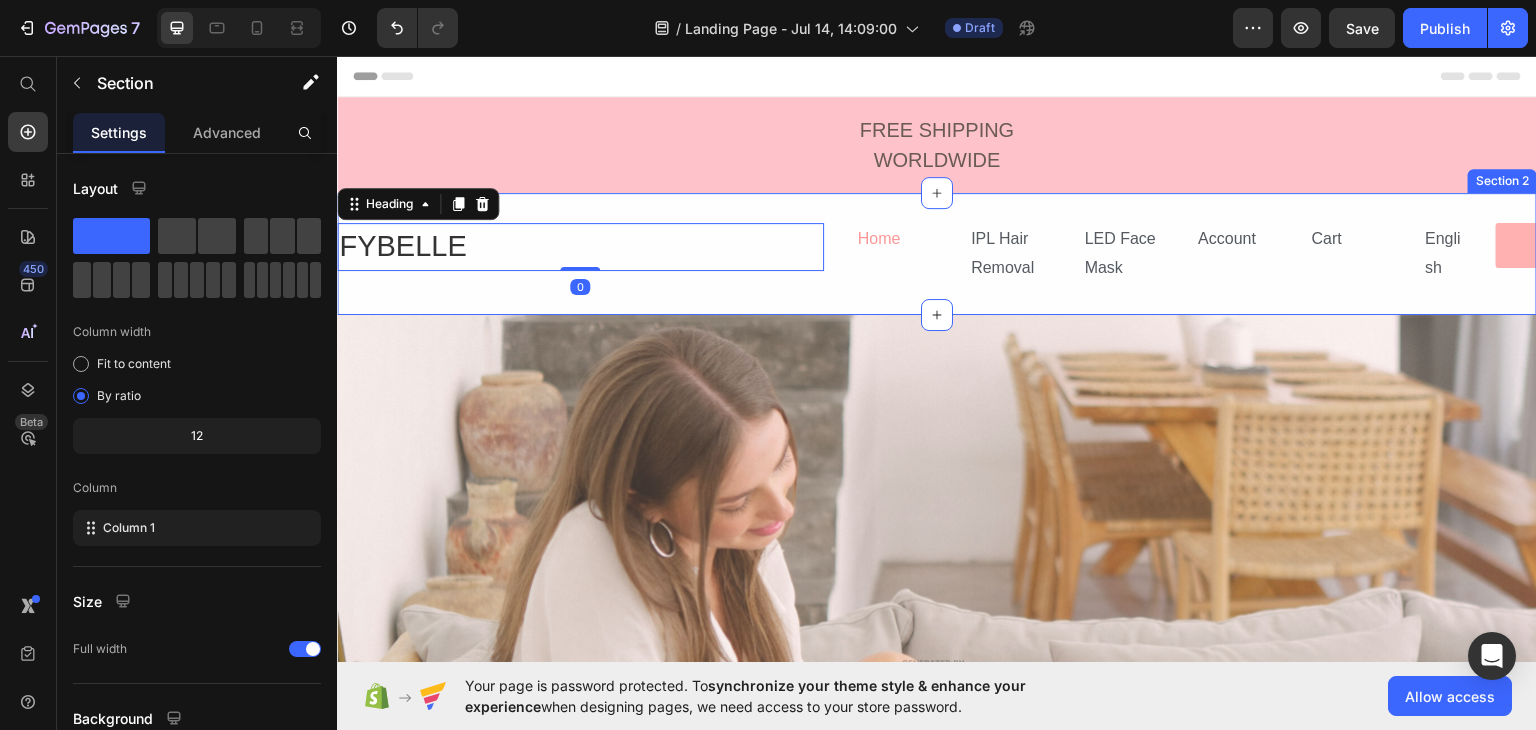 click on "FYBELLE Heading   0 Home Text Block IPL Hair Removal Text Block LED Face Mask Text Block Account Text Block Cart Text Block English Text Block USD Button Row Row Section 2" at bounding box center [937, 253] 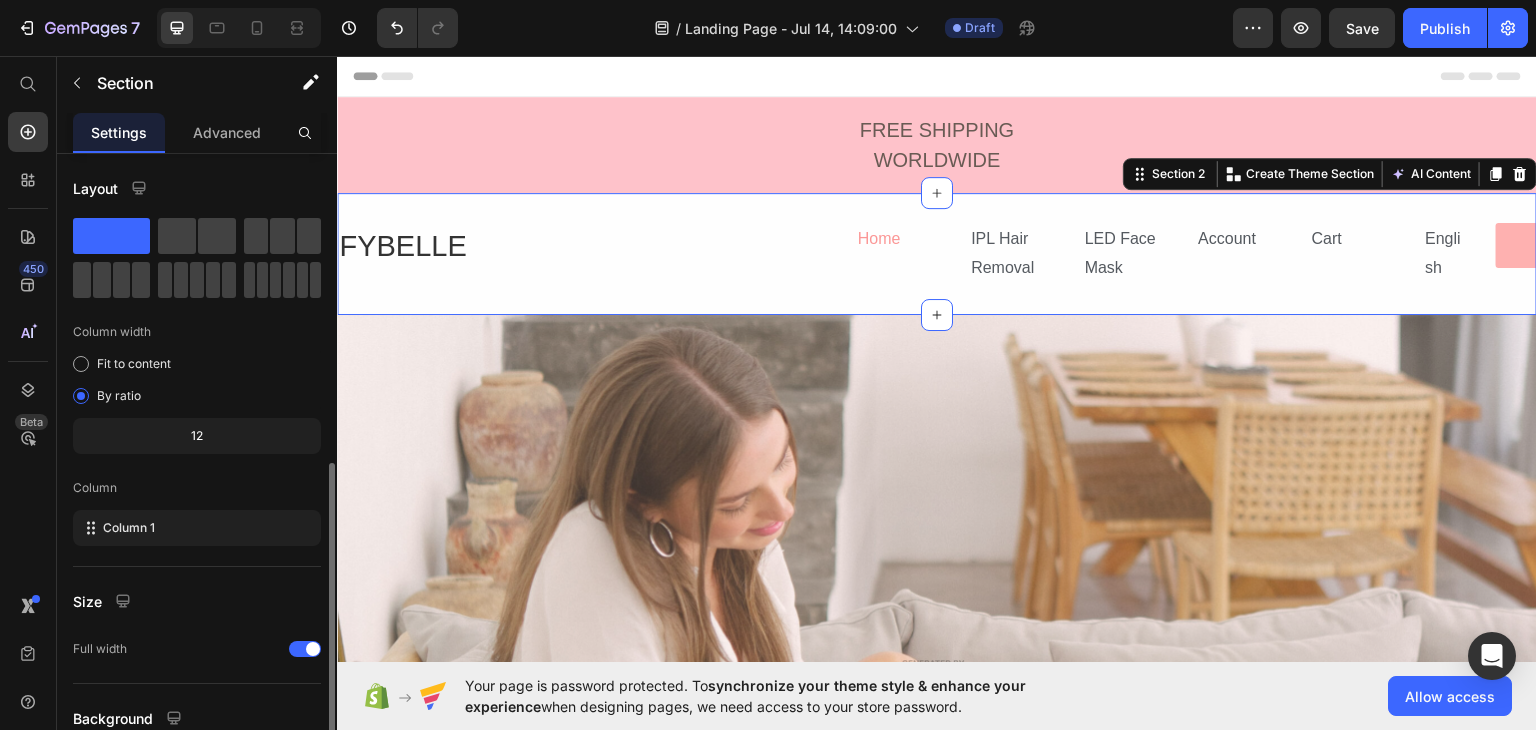 scroll, scrollTop: 173, scrollLeft: 0, axis: vertical 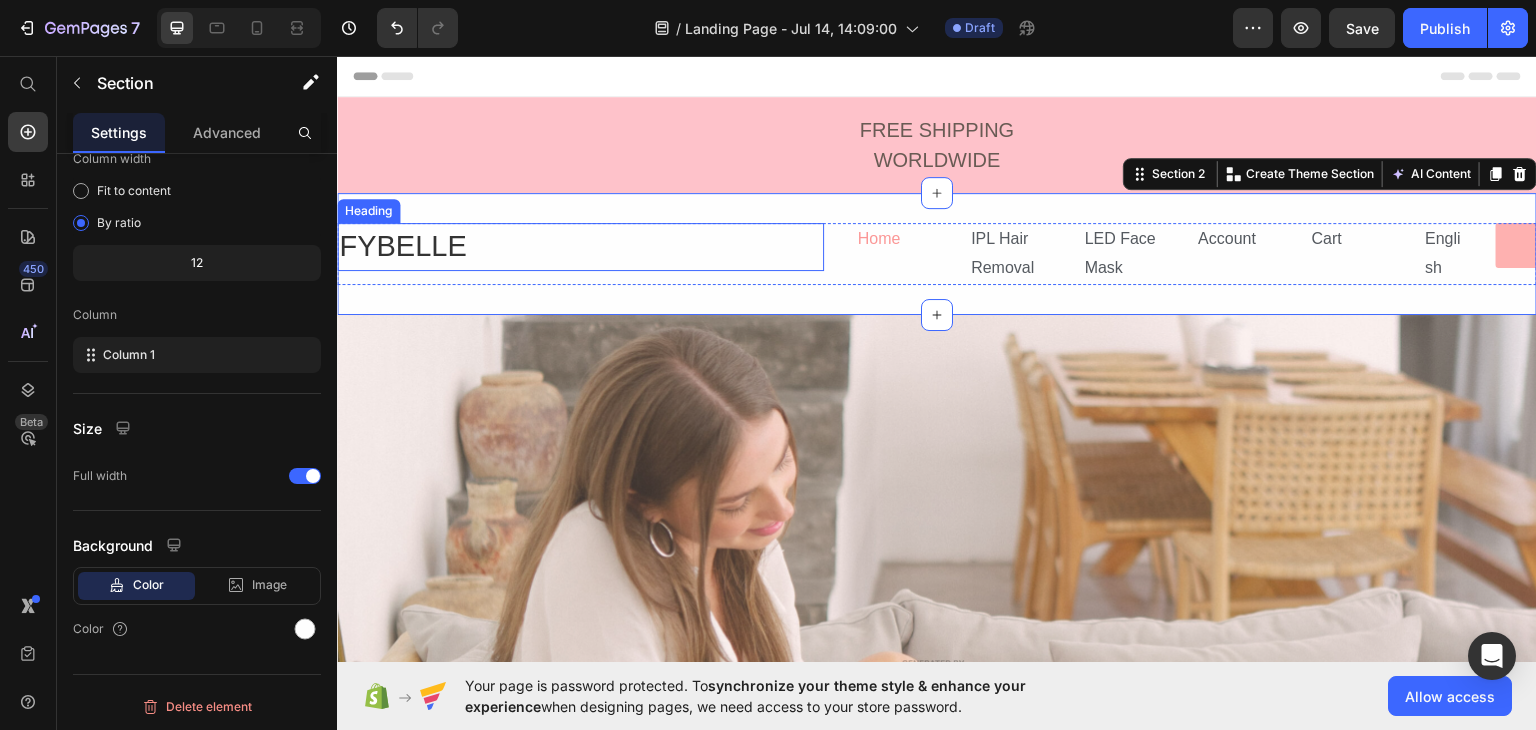 click on "FYBELLE" at bounding box center [580, 246] 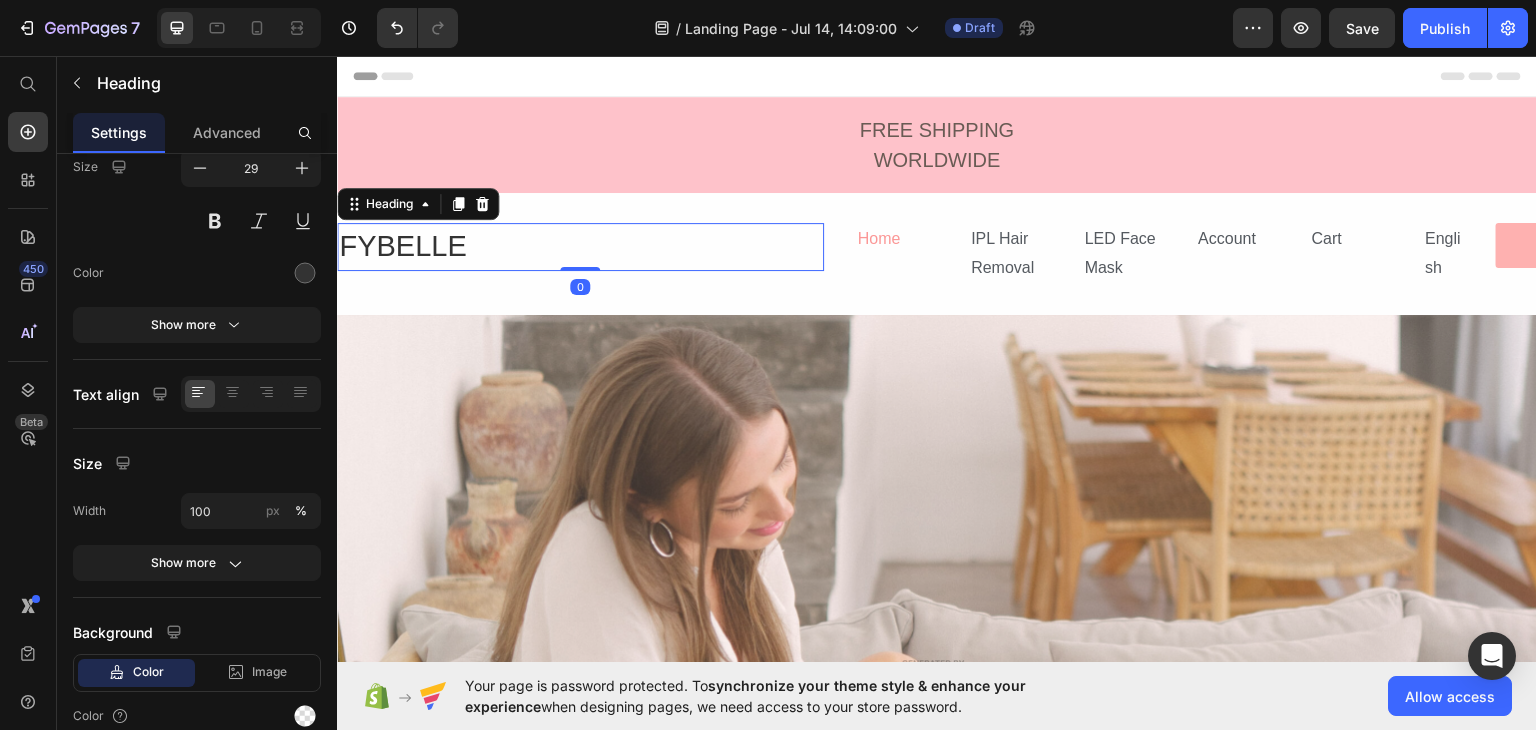 scroll, scrollTop: 0, scrollLeft: 0, axis: both 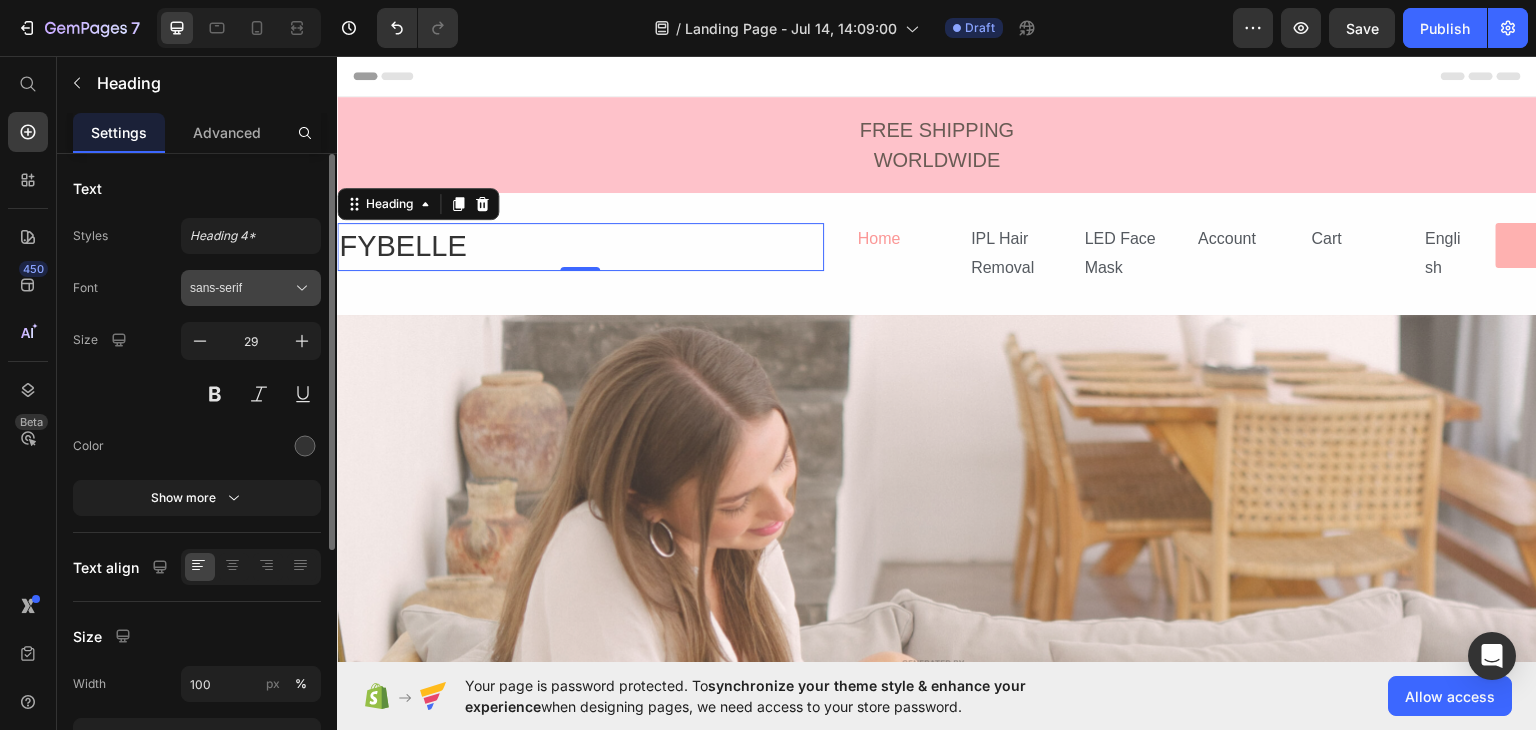 click on "sans-serif" at bounding box center [251, 288] 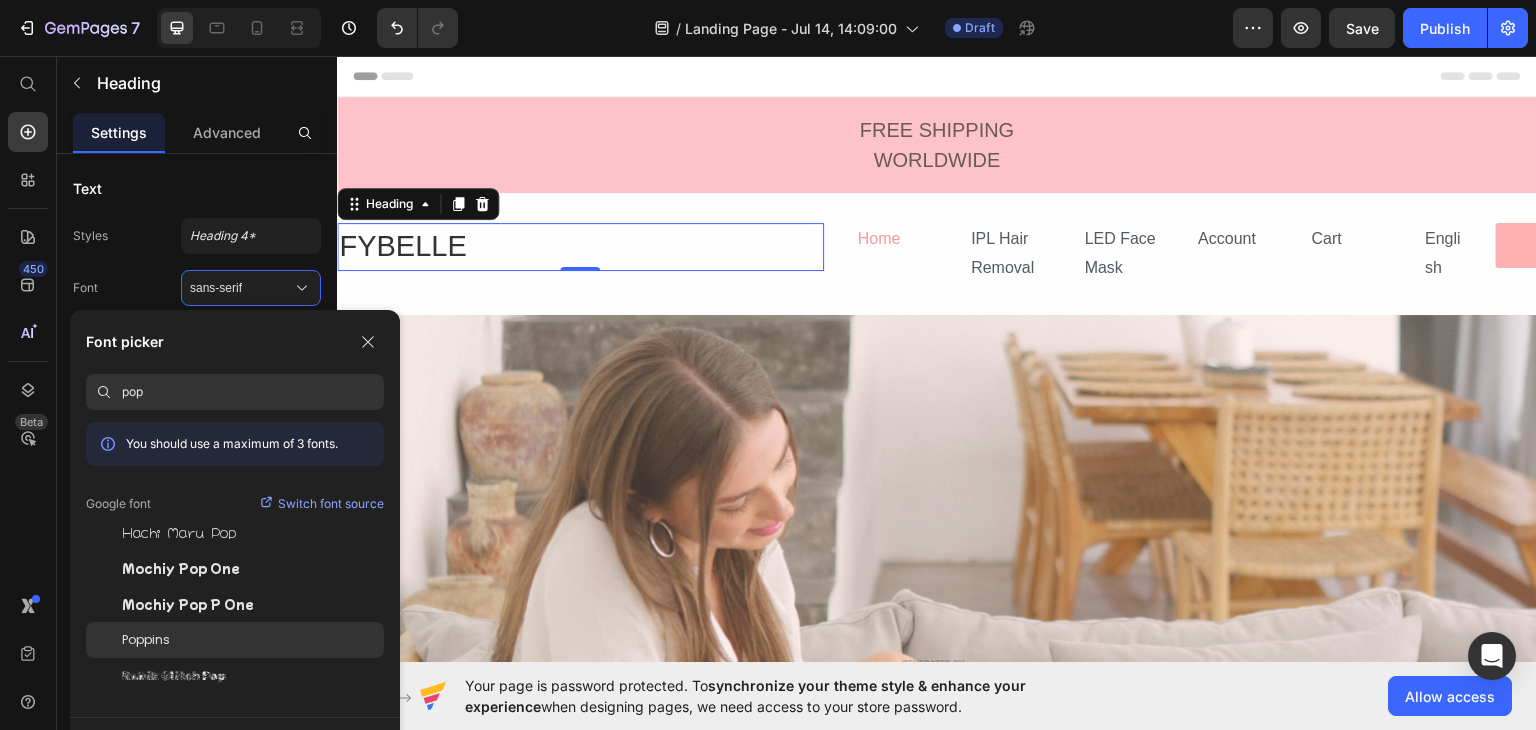 type on "pop" 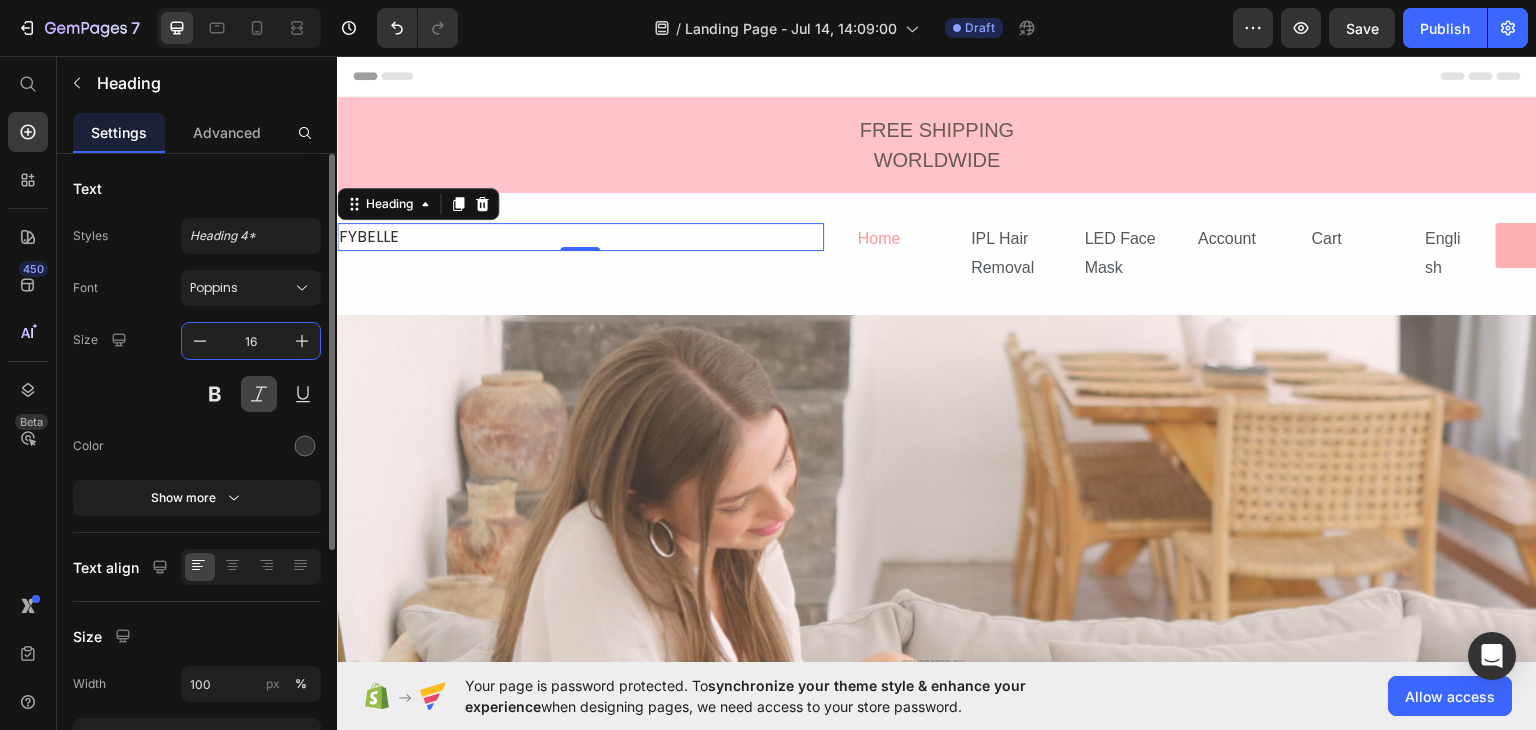 click at bounding box center [259, 394] 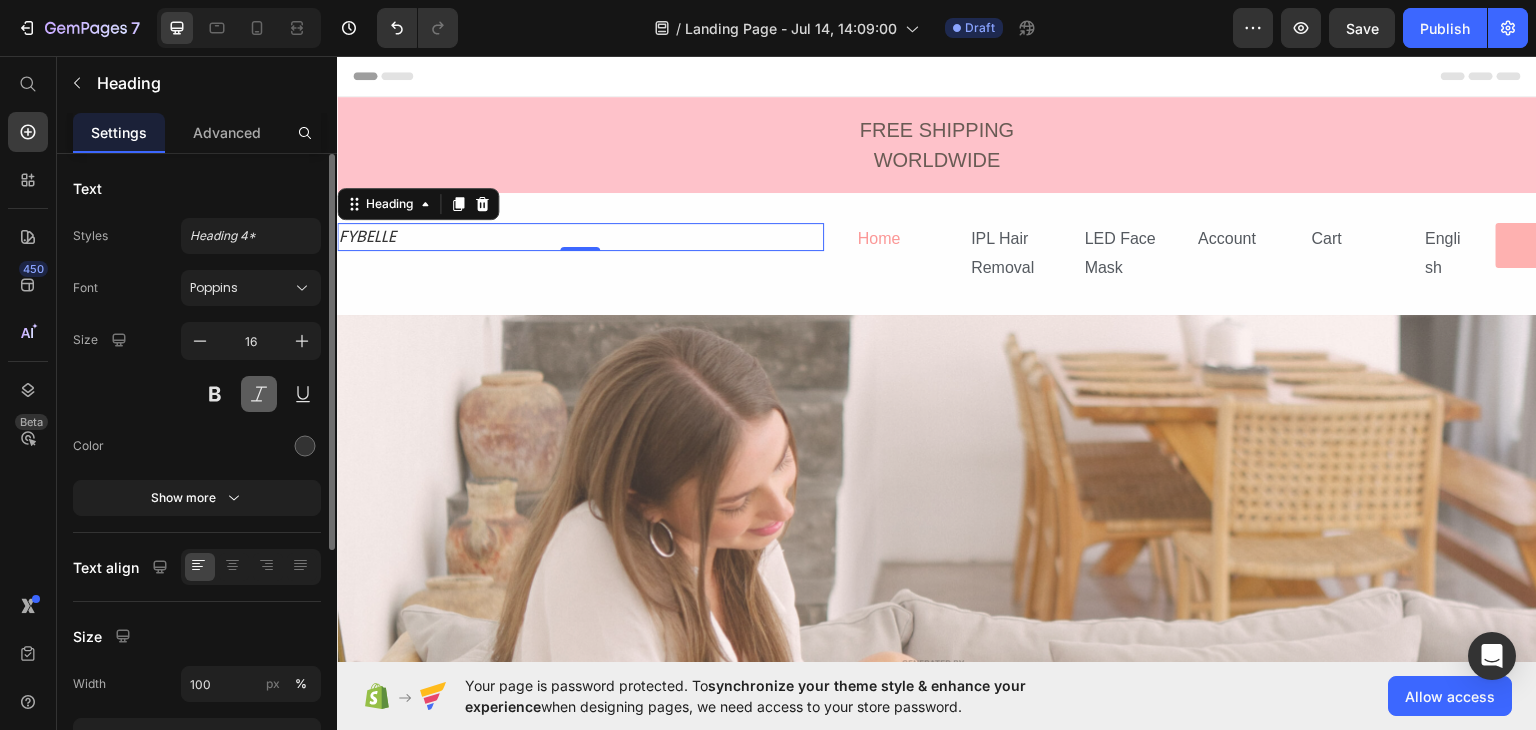 click at bounding box center (259, 394) 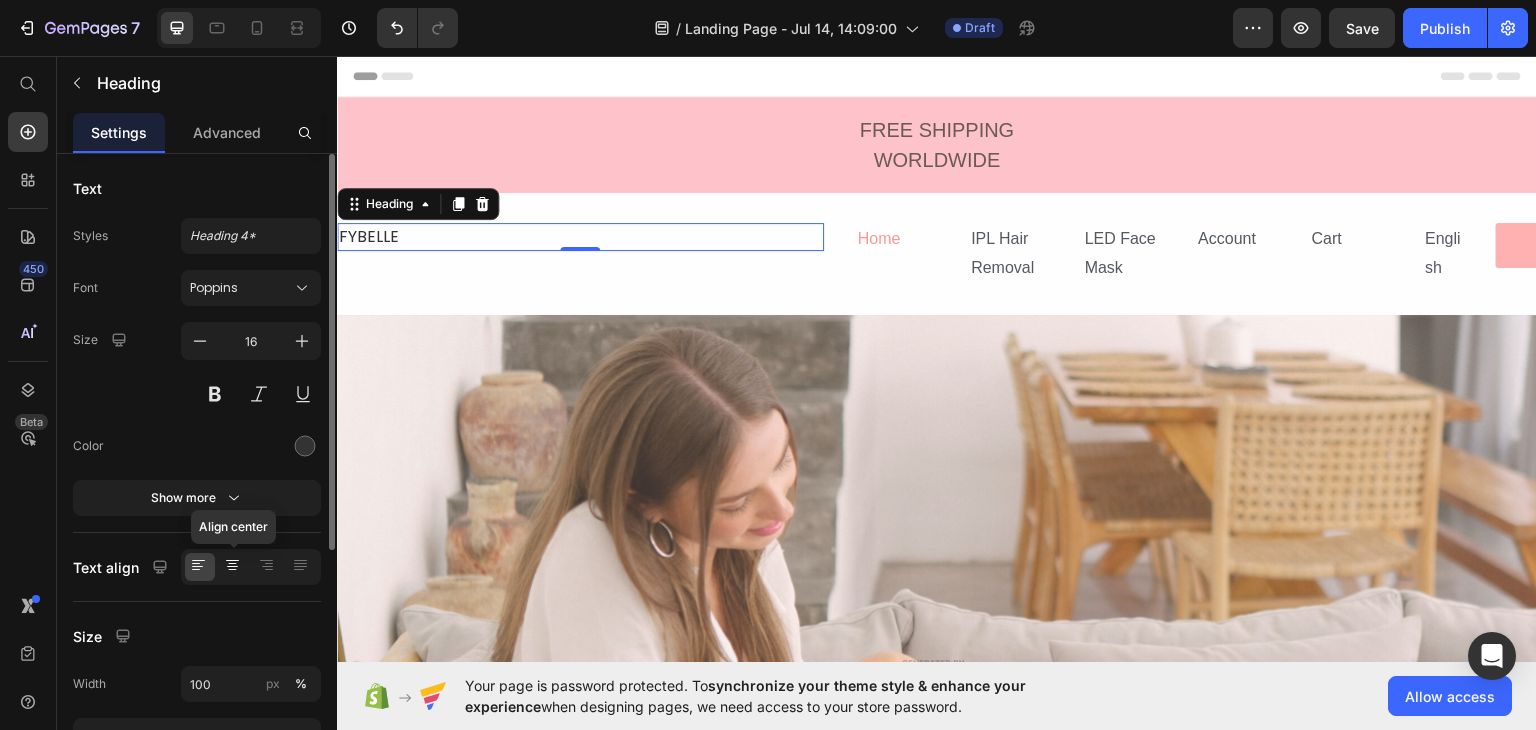 click 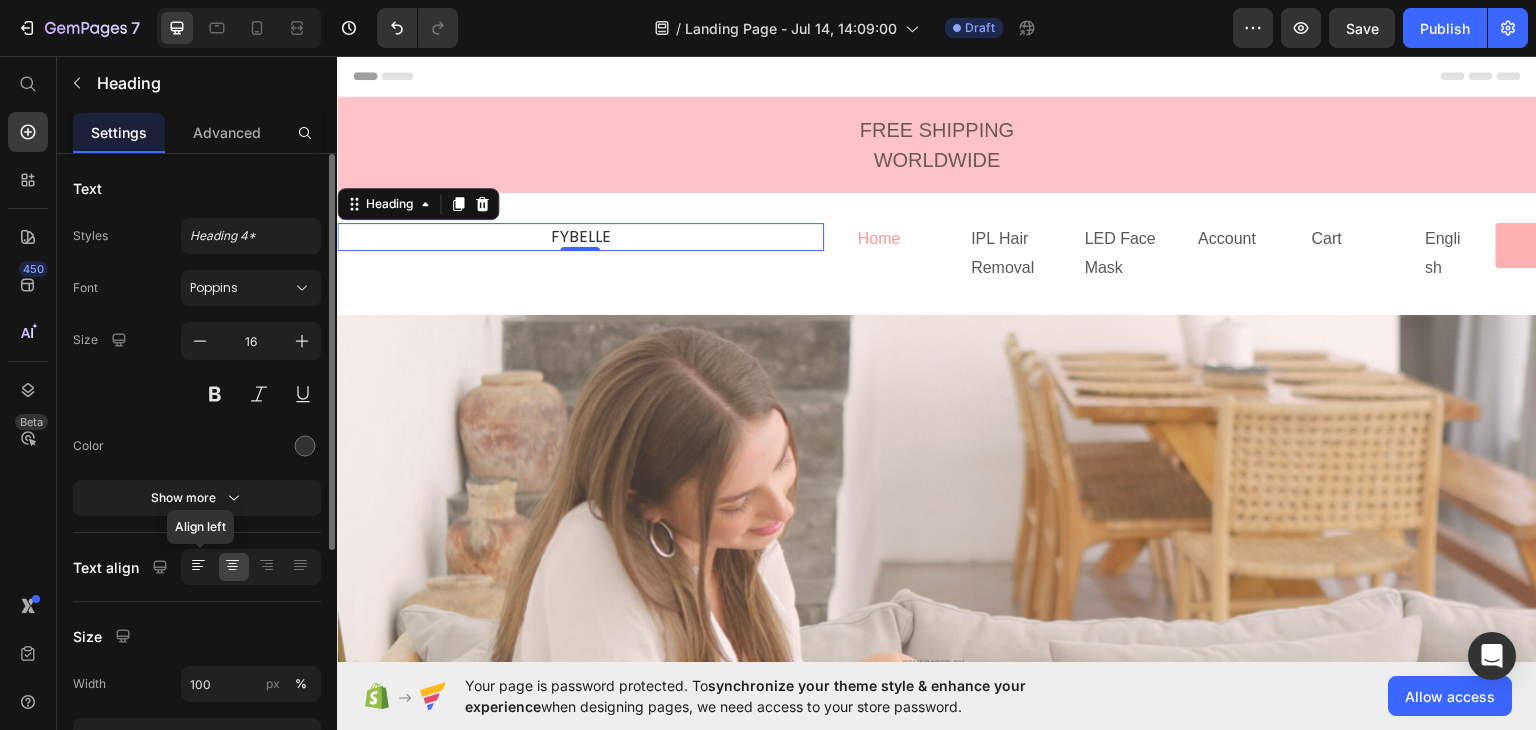 click 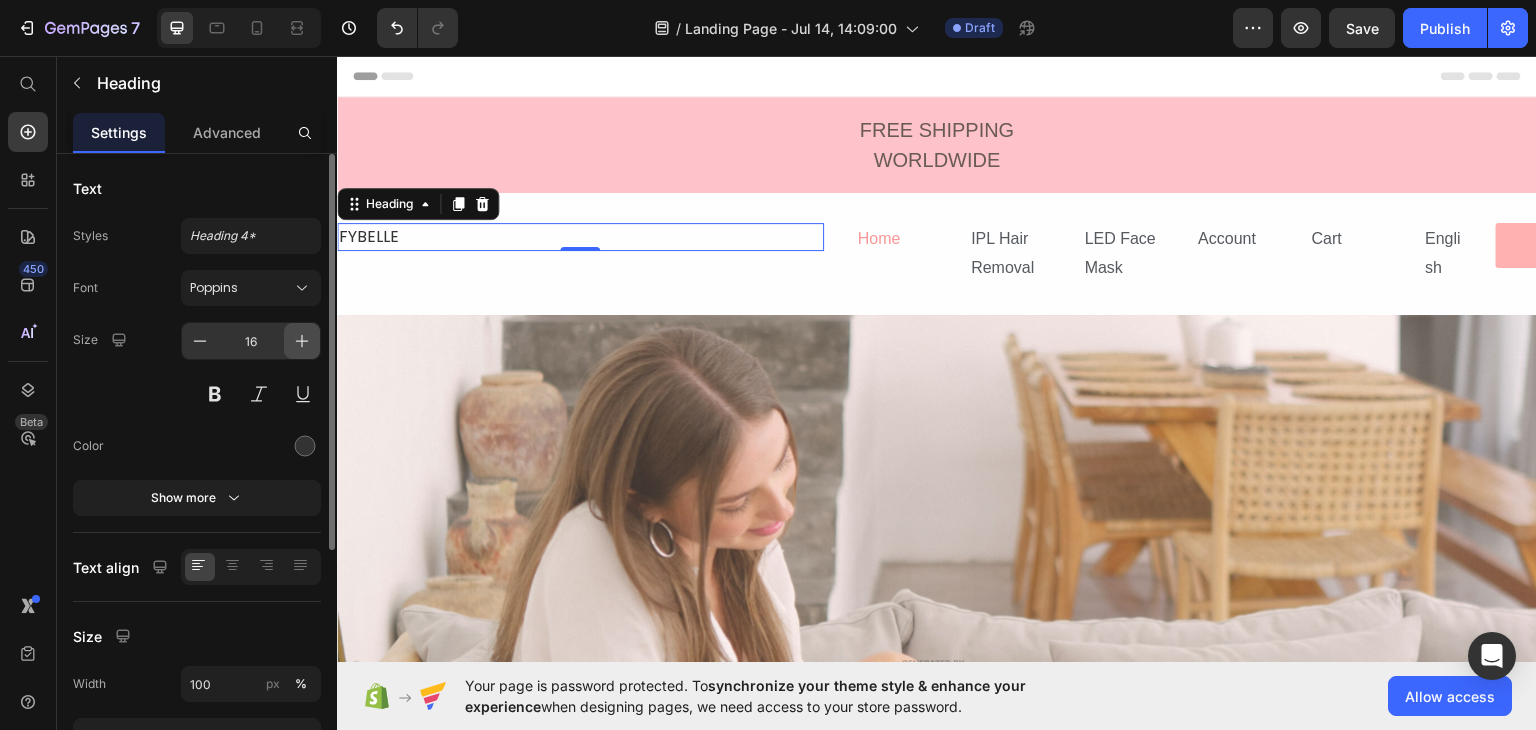 click 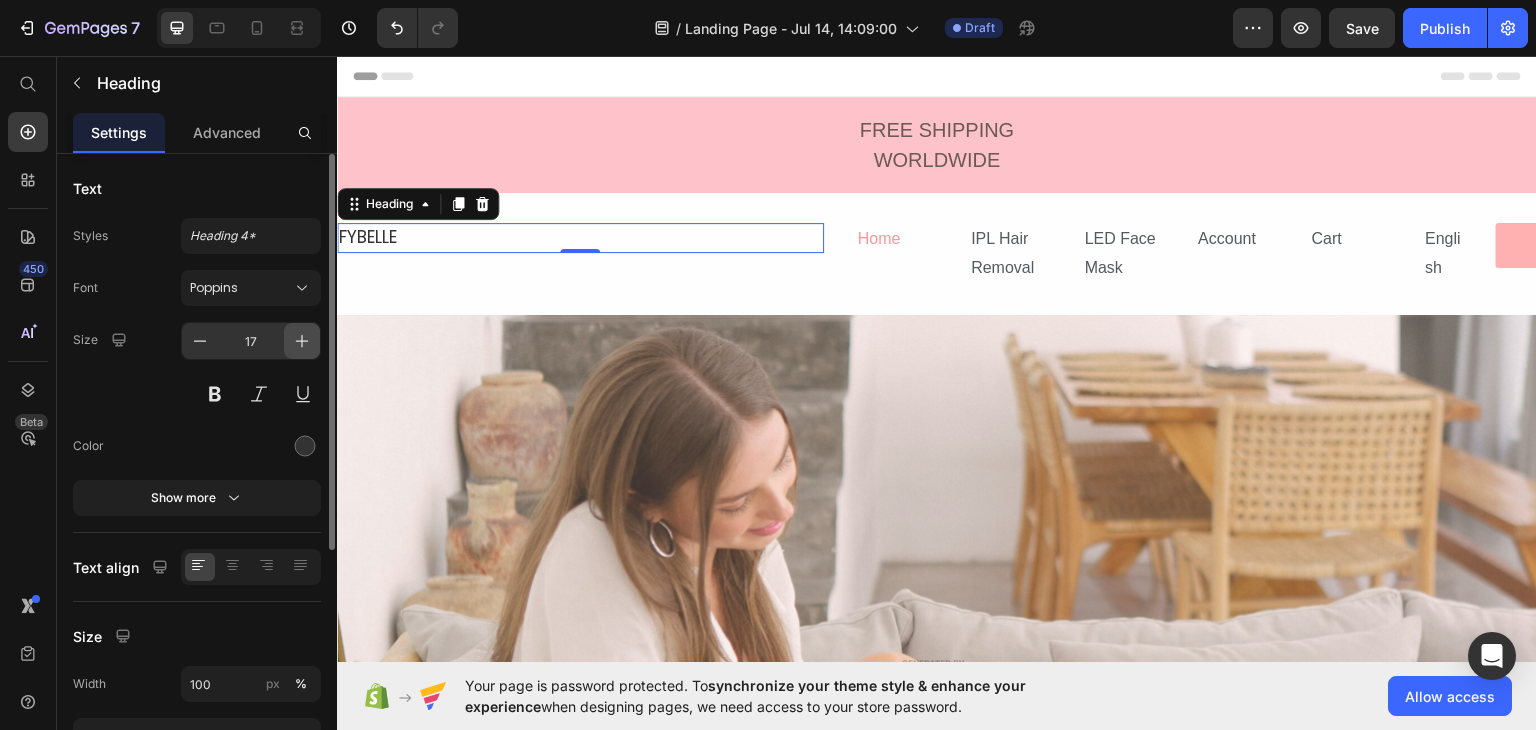 click 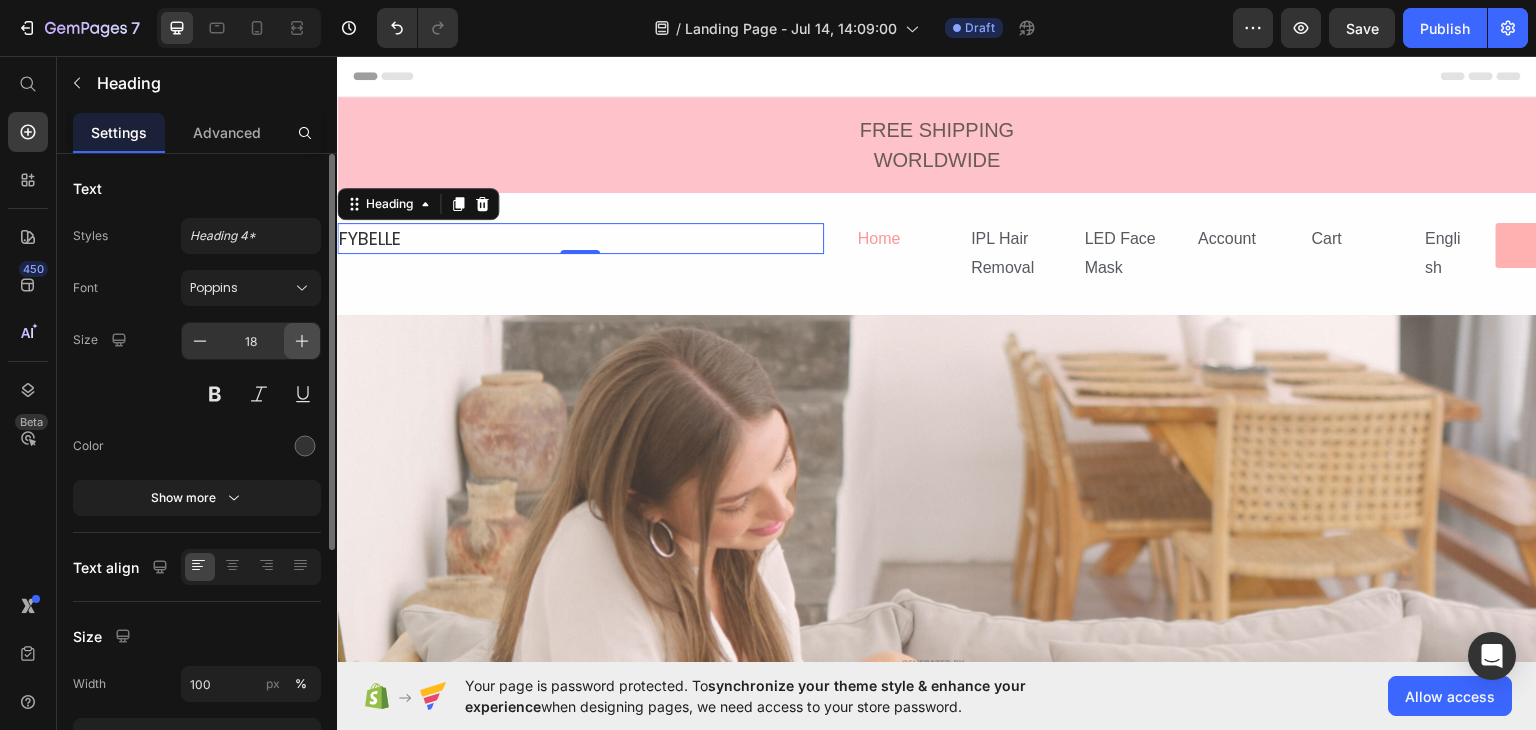 click 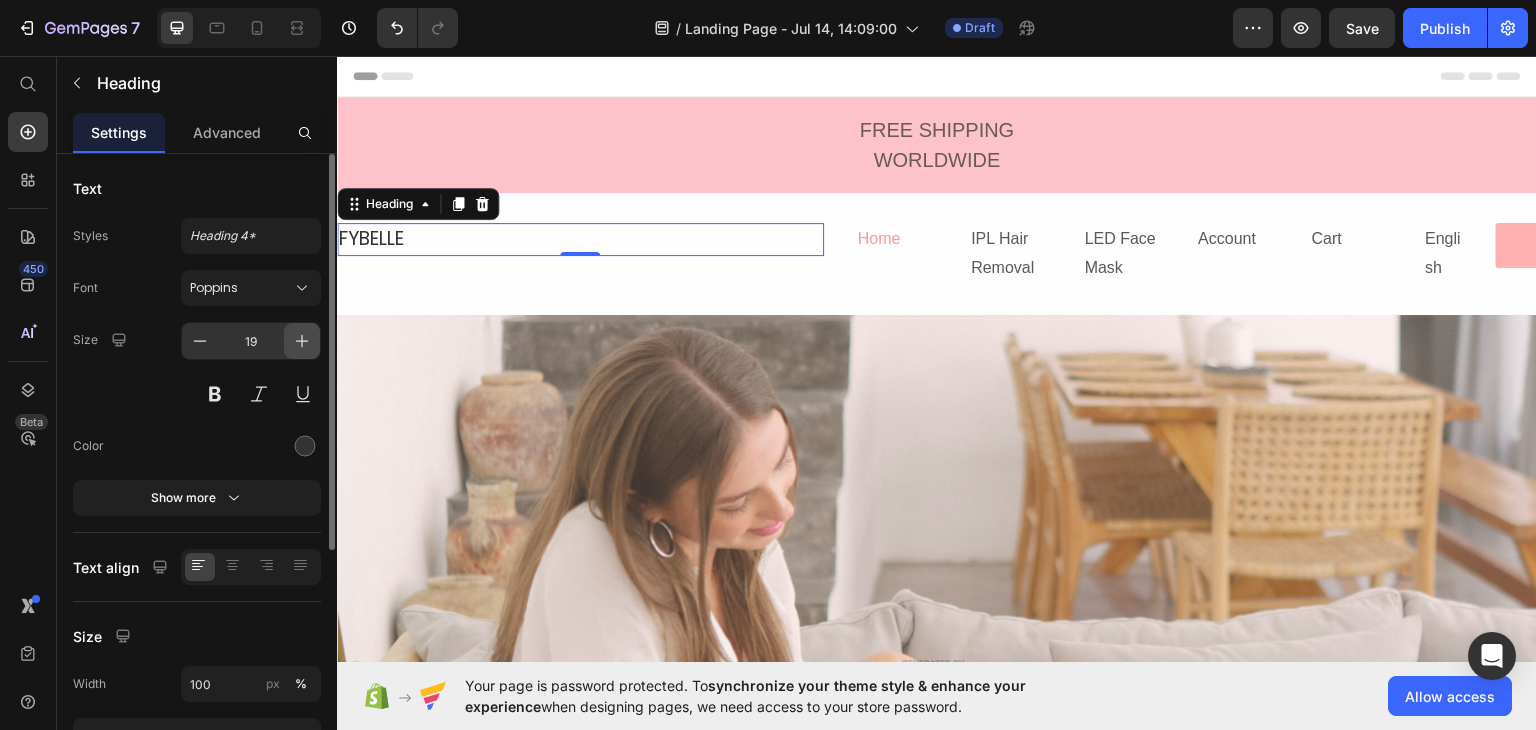 click 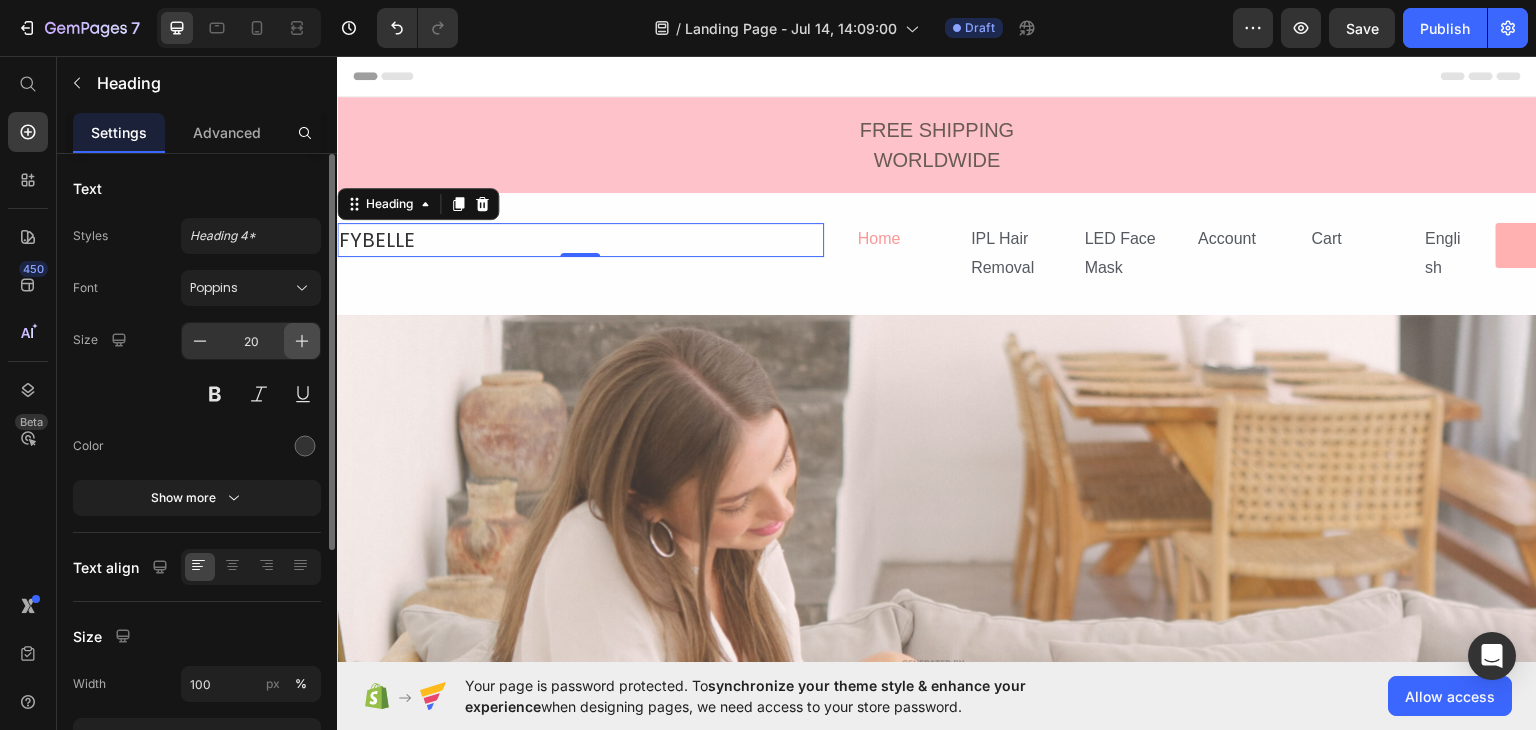 click 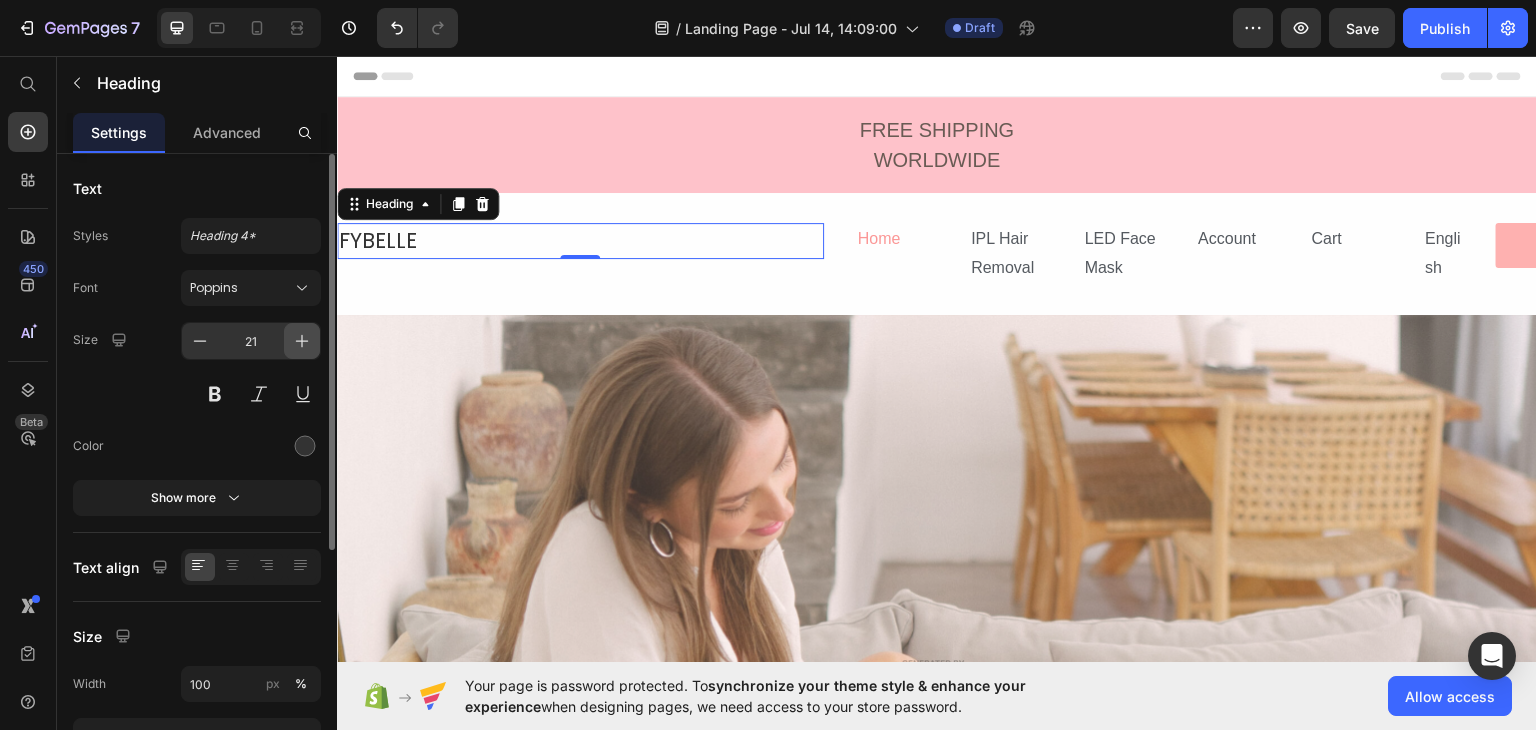 click 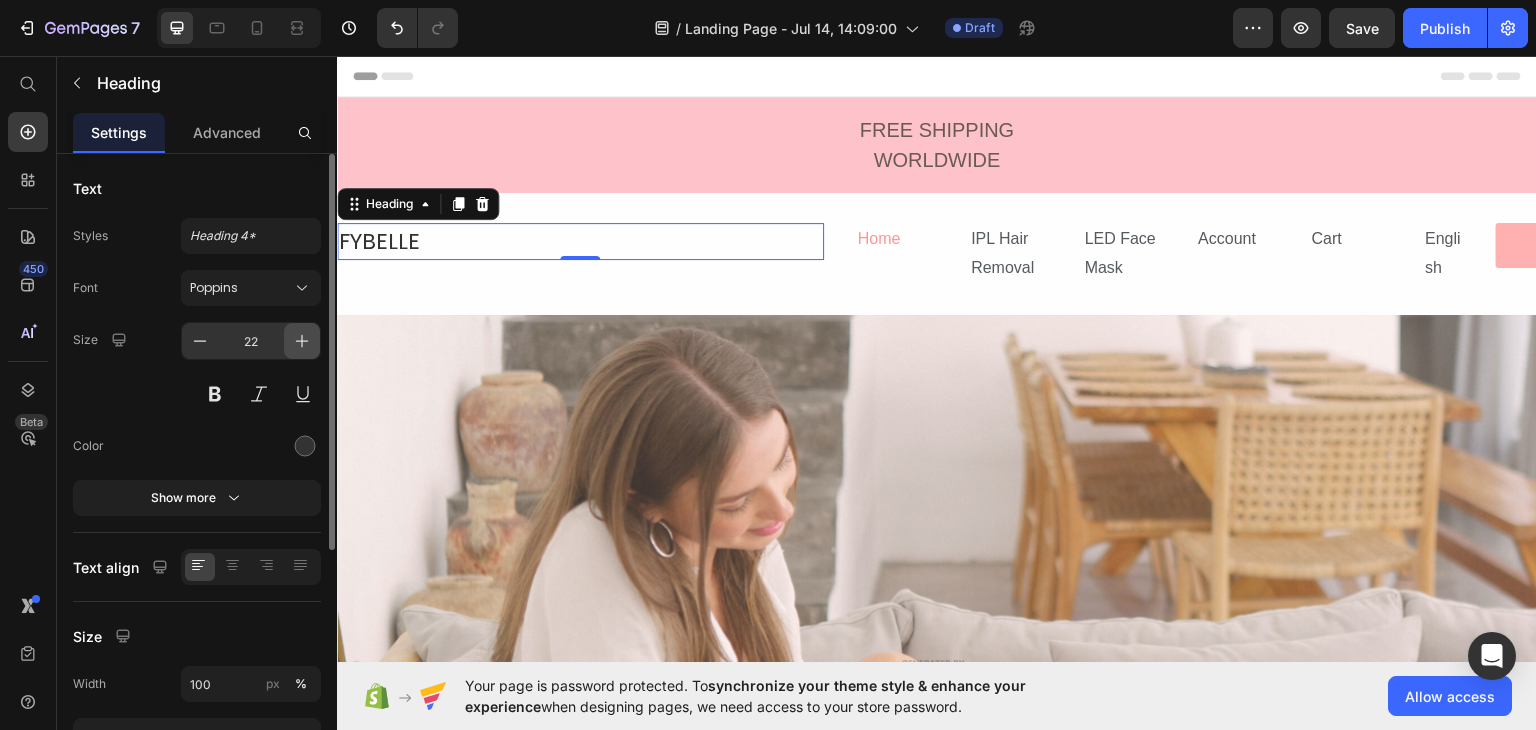 click 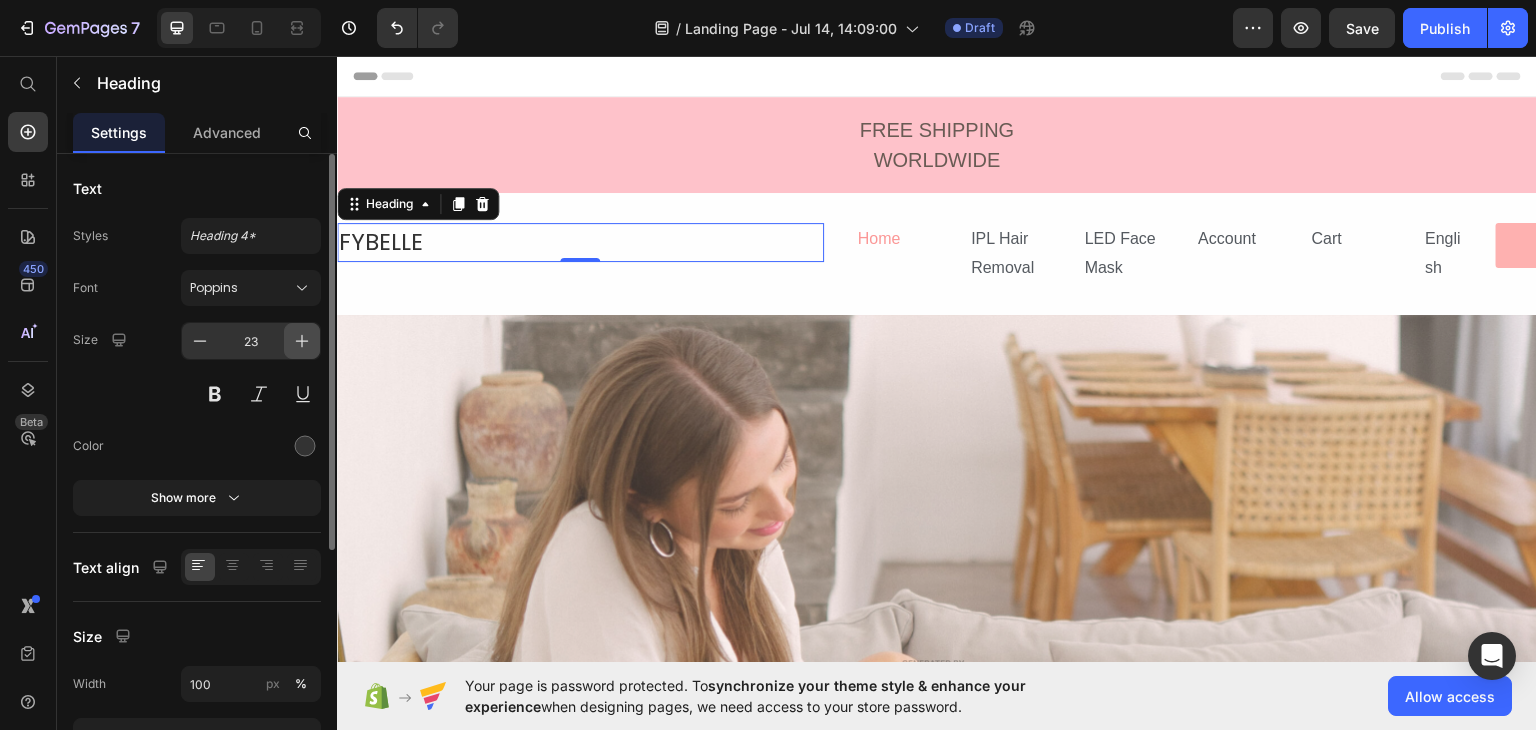 click 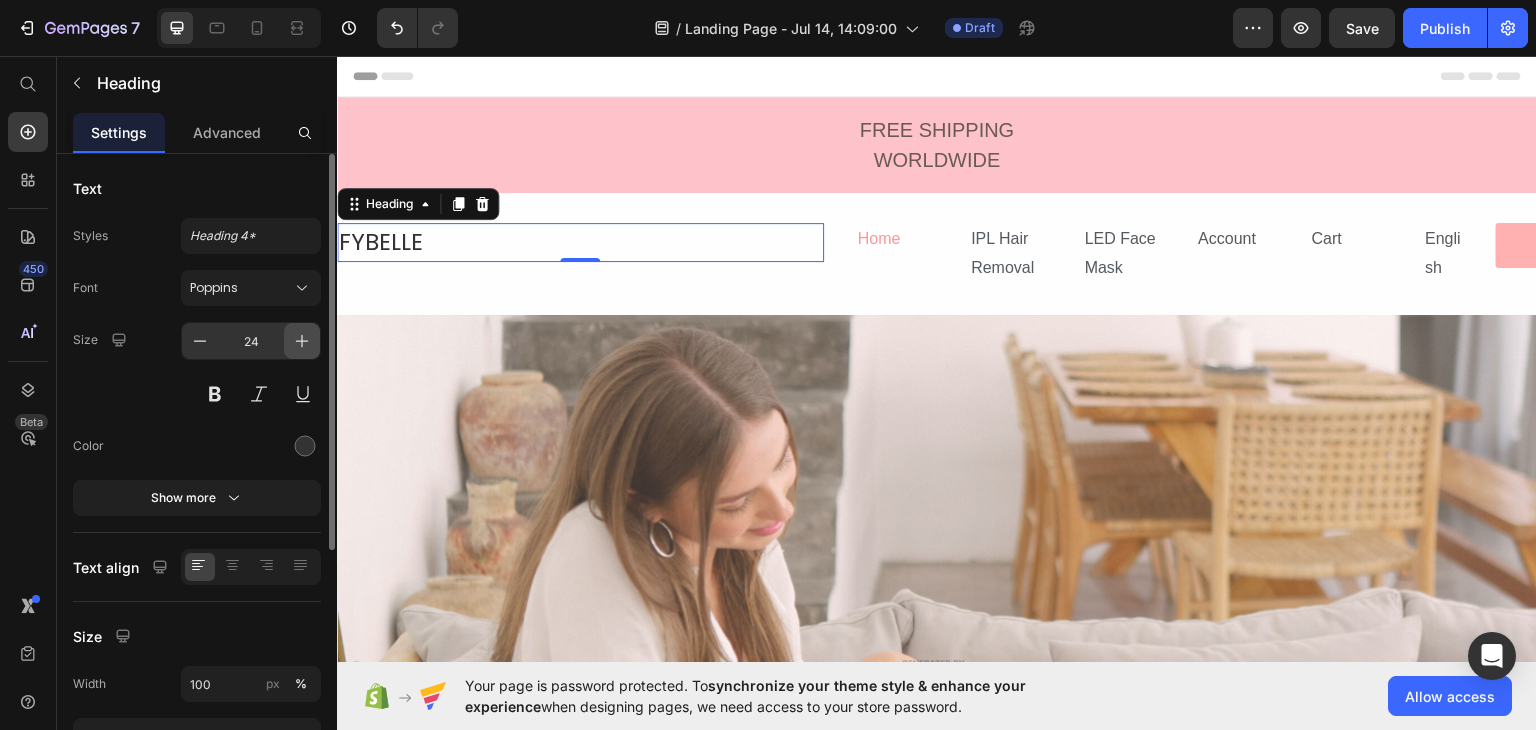click 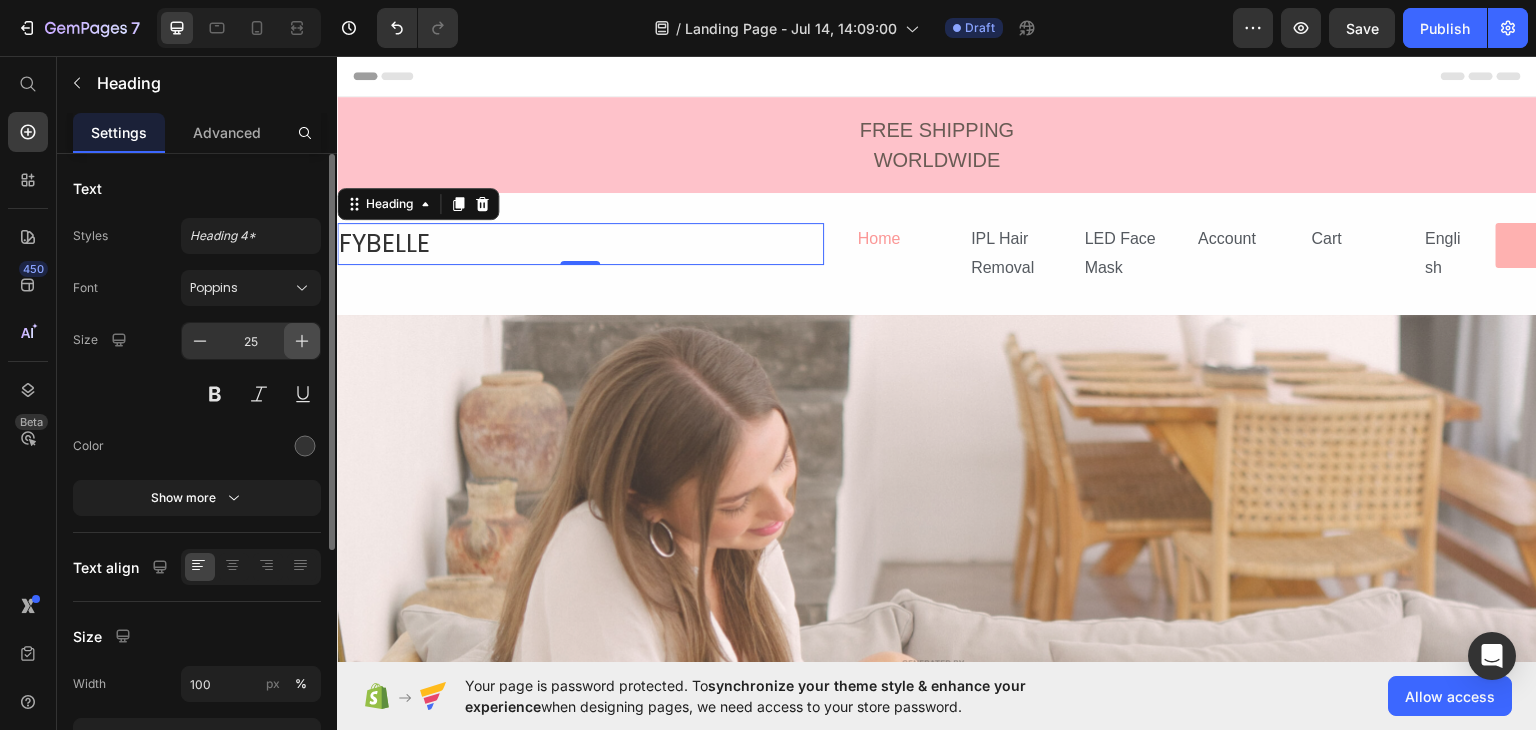 click 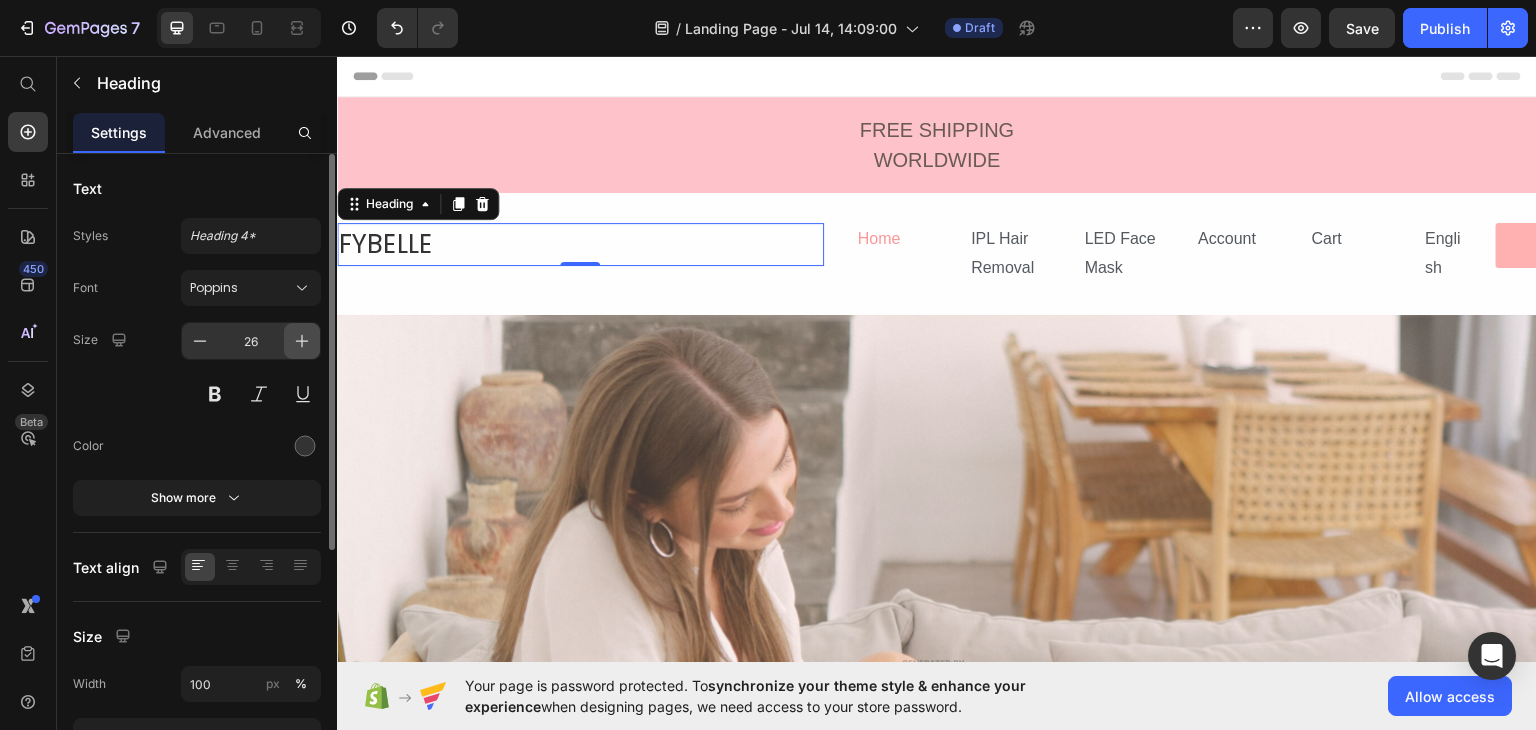 click 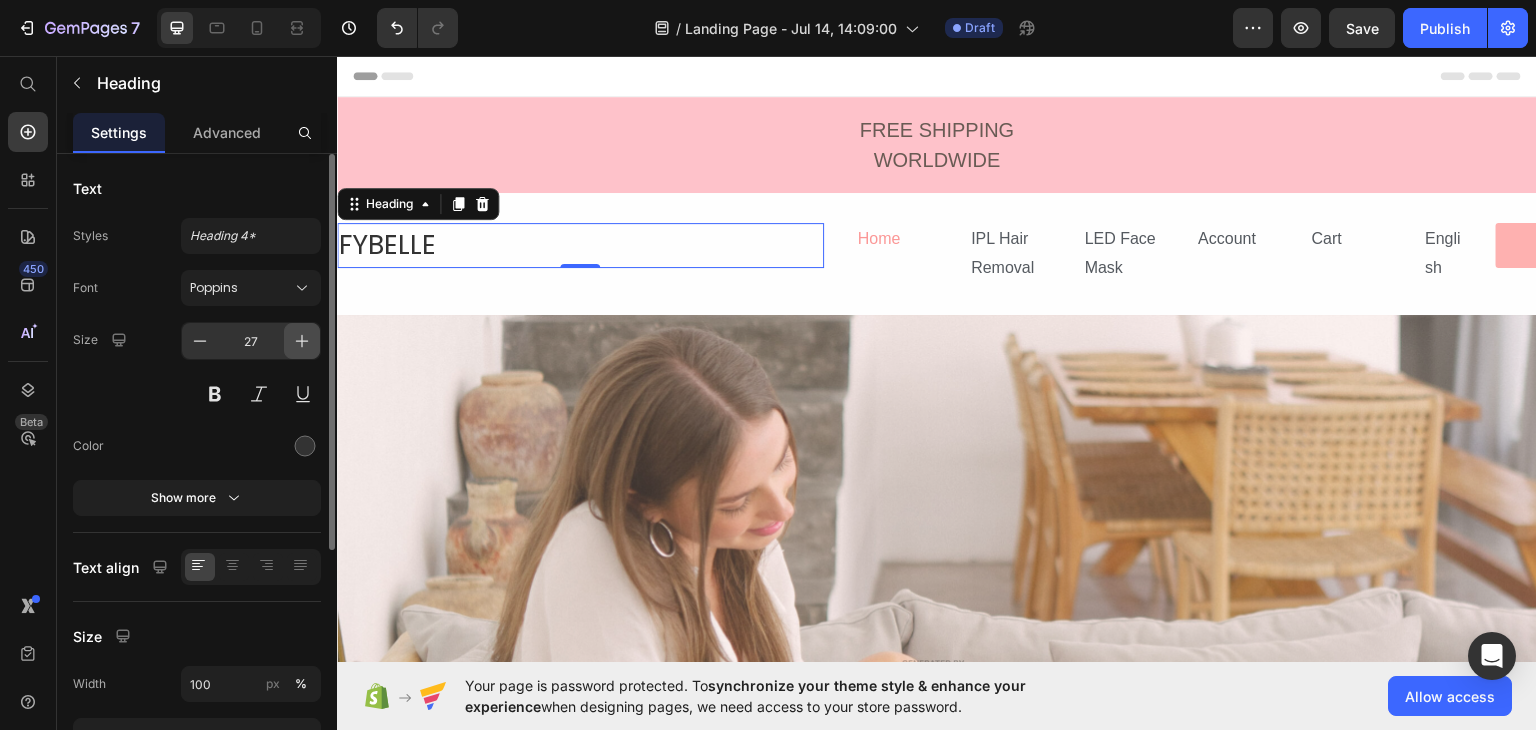 click 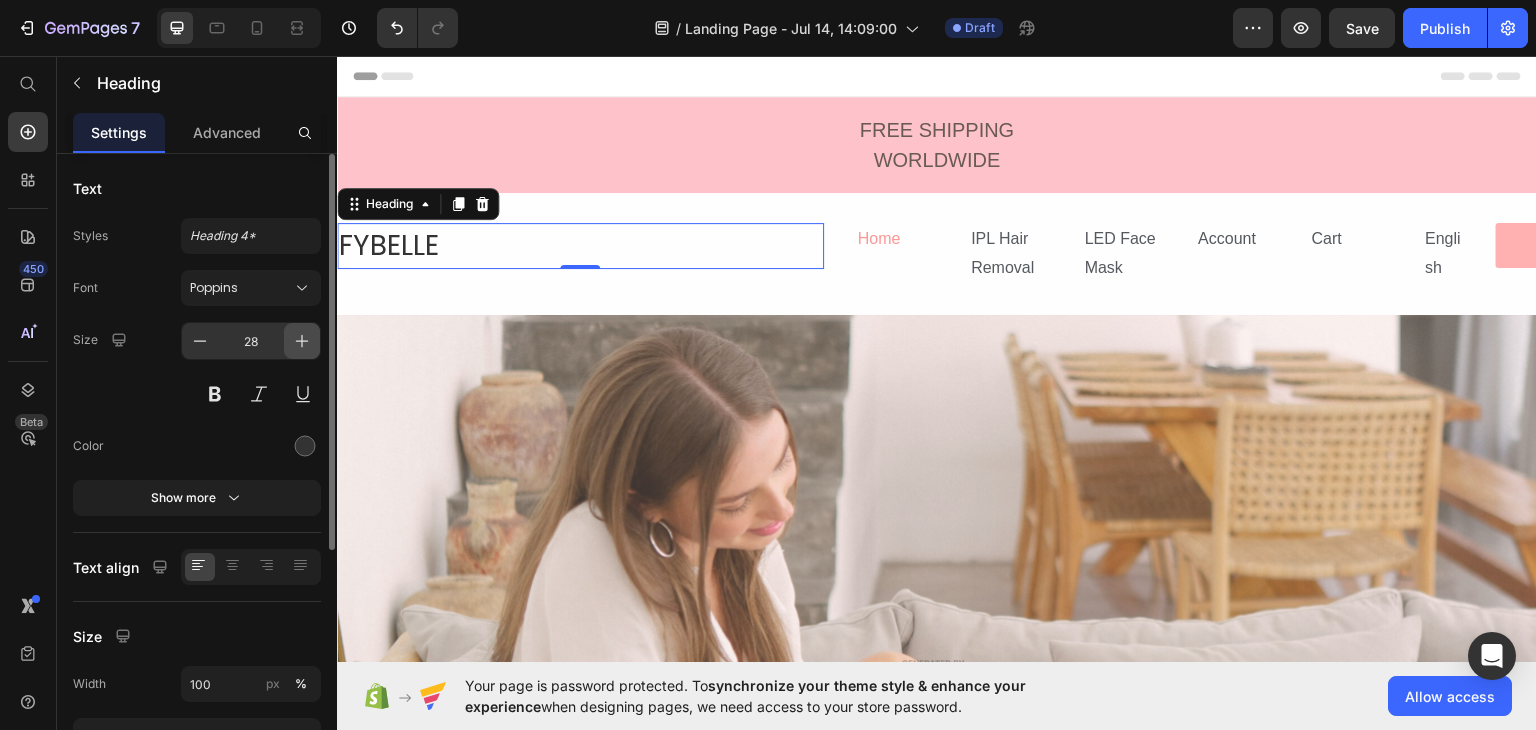 click 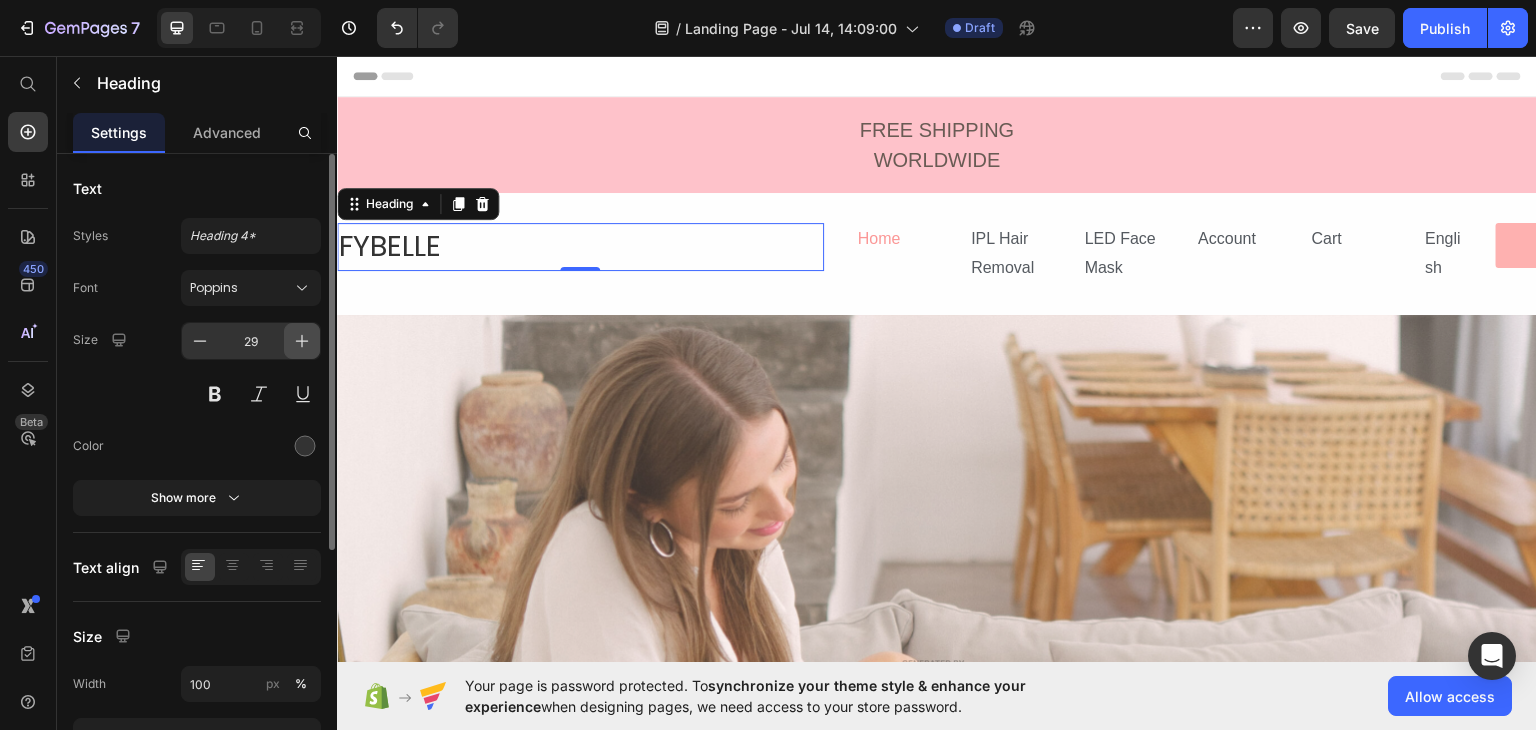 click 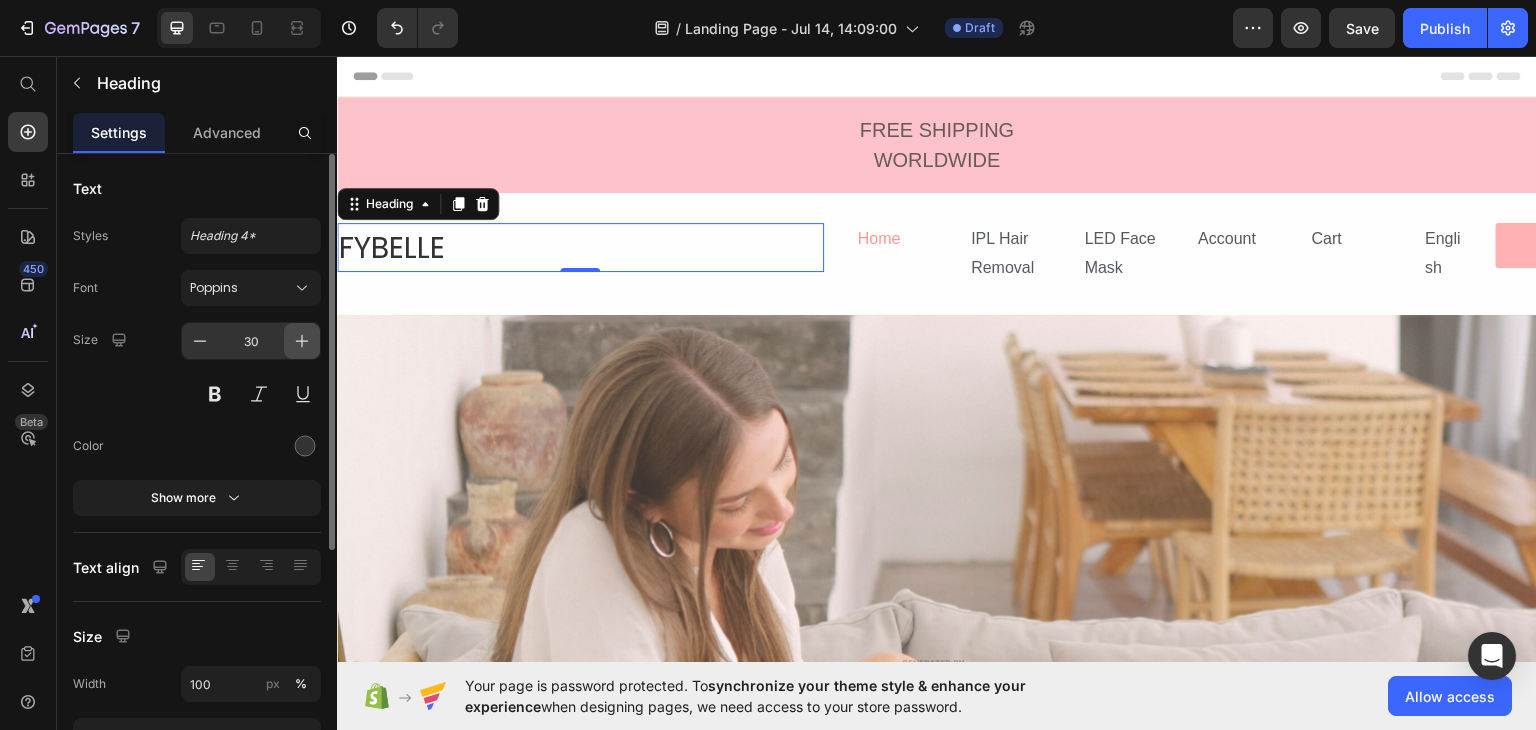 click 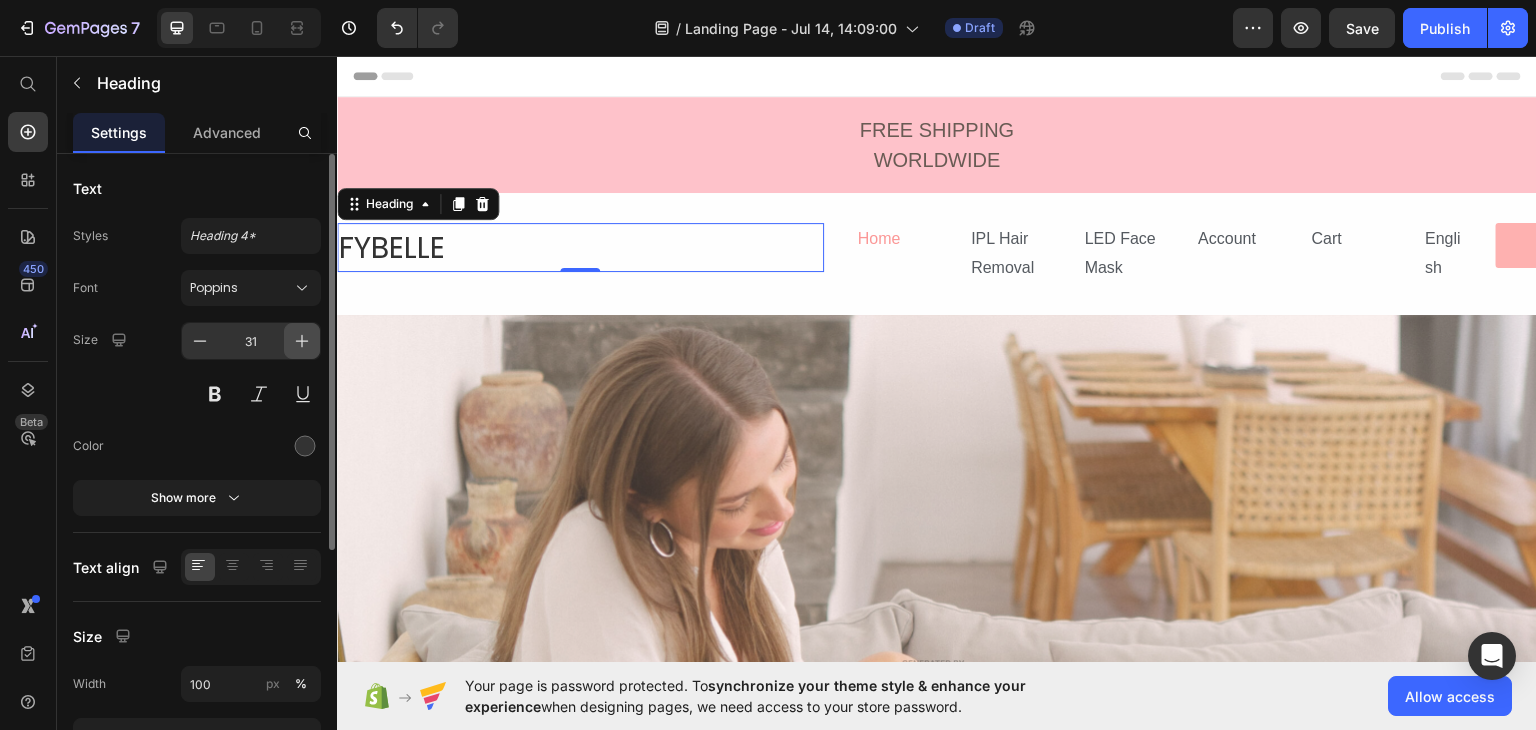click 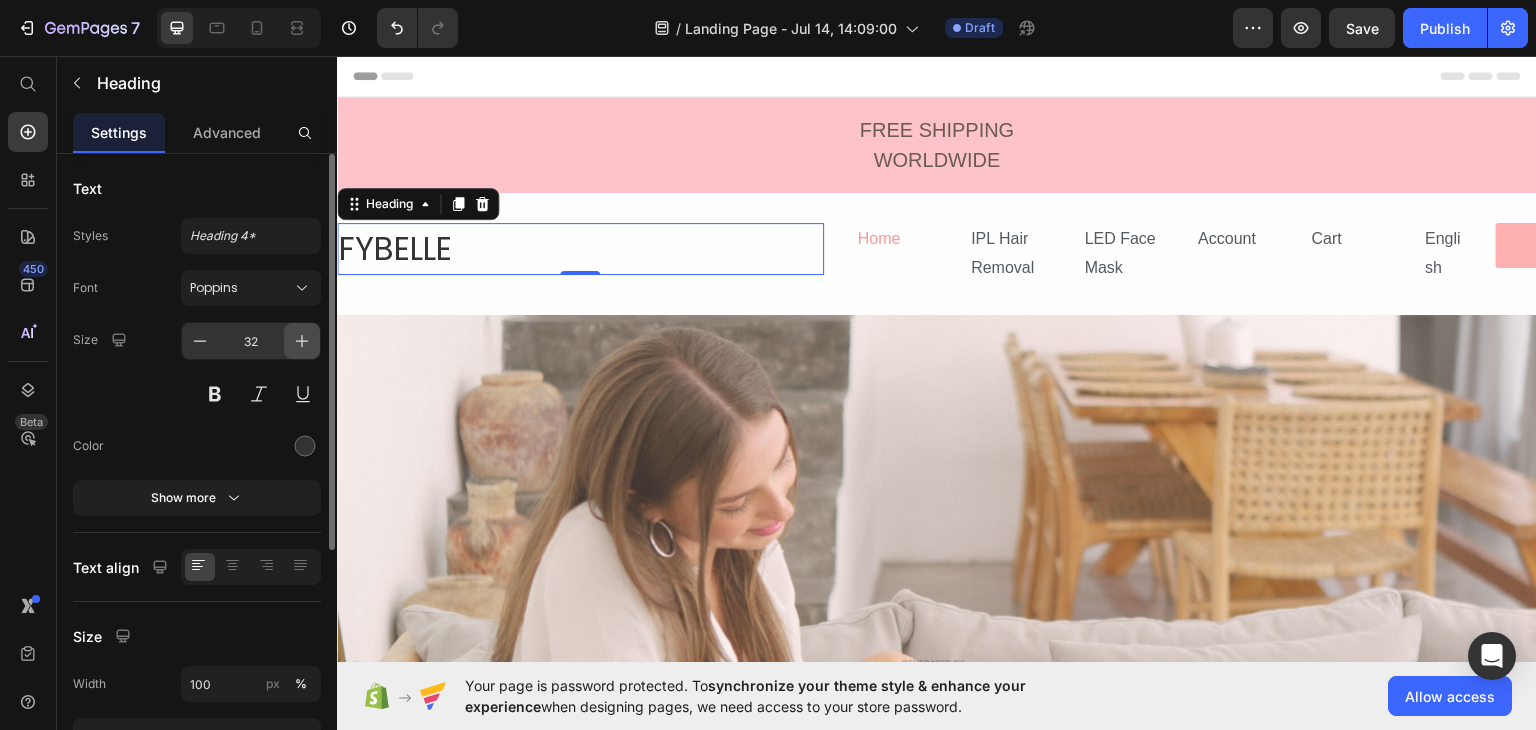 click 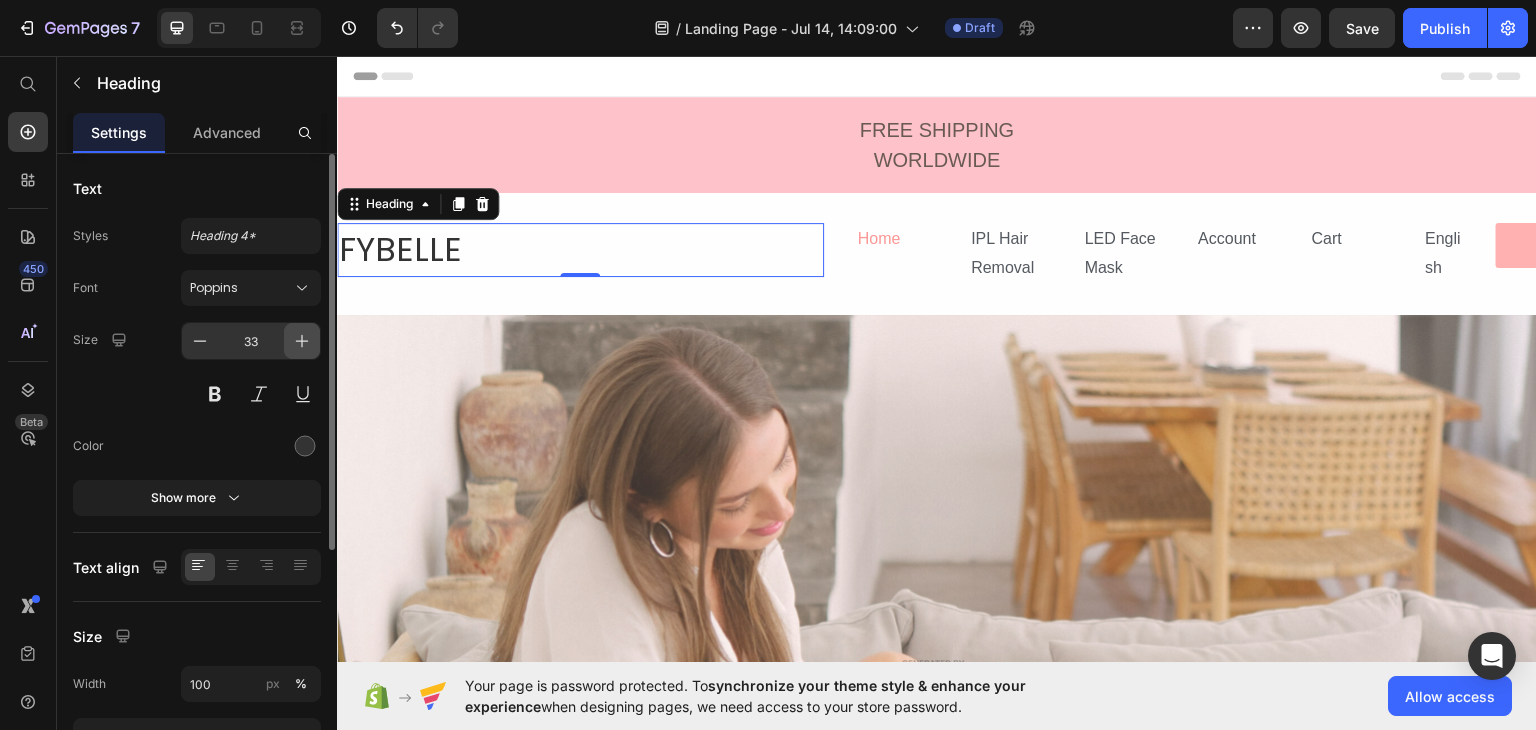 click 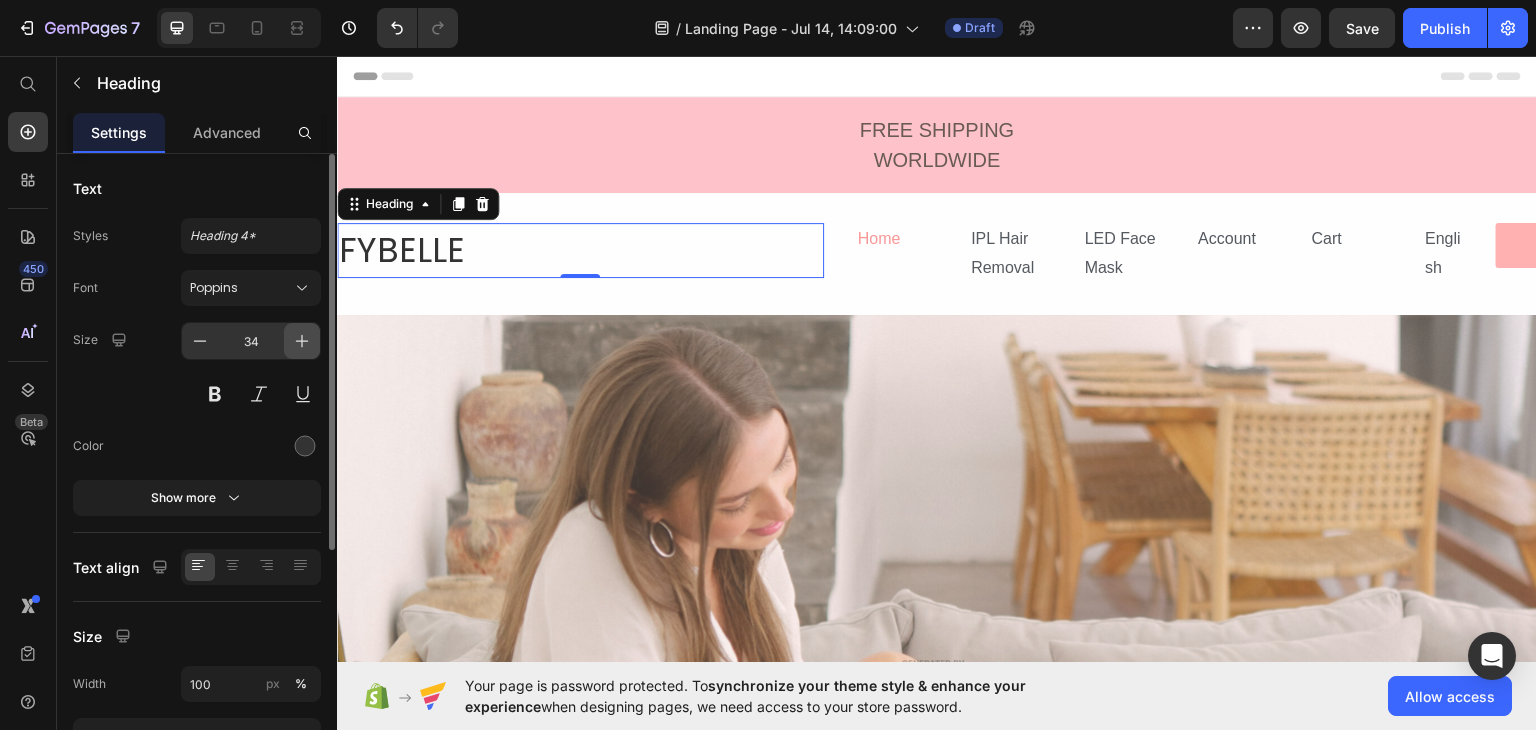 click 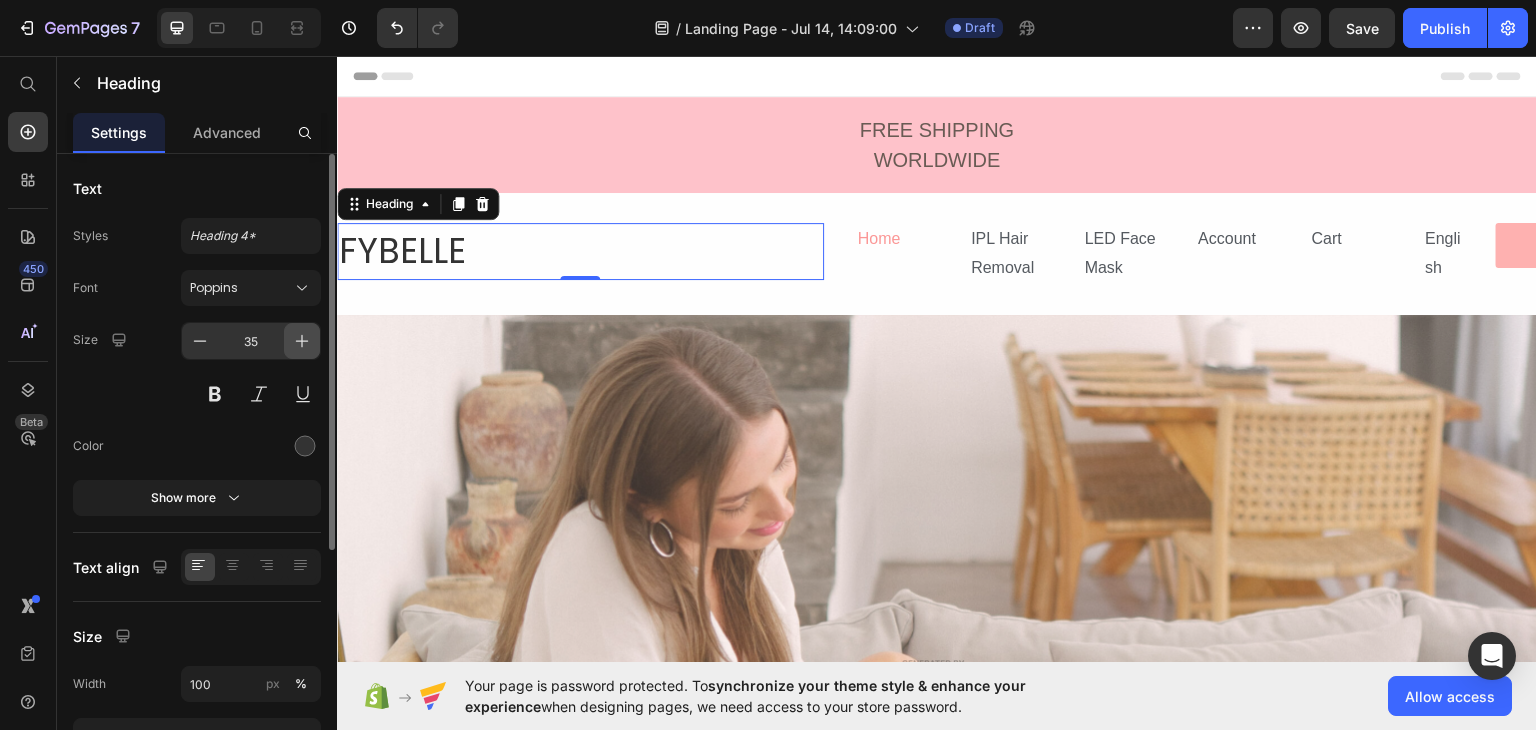 click 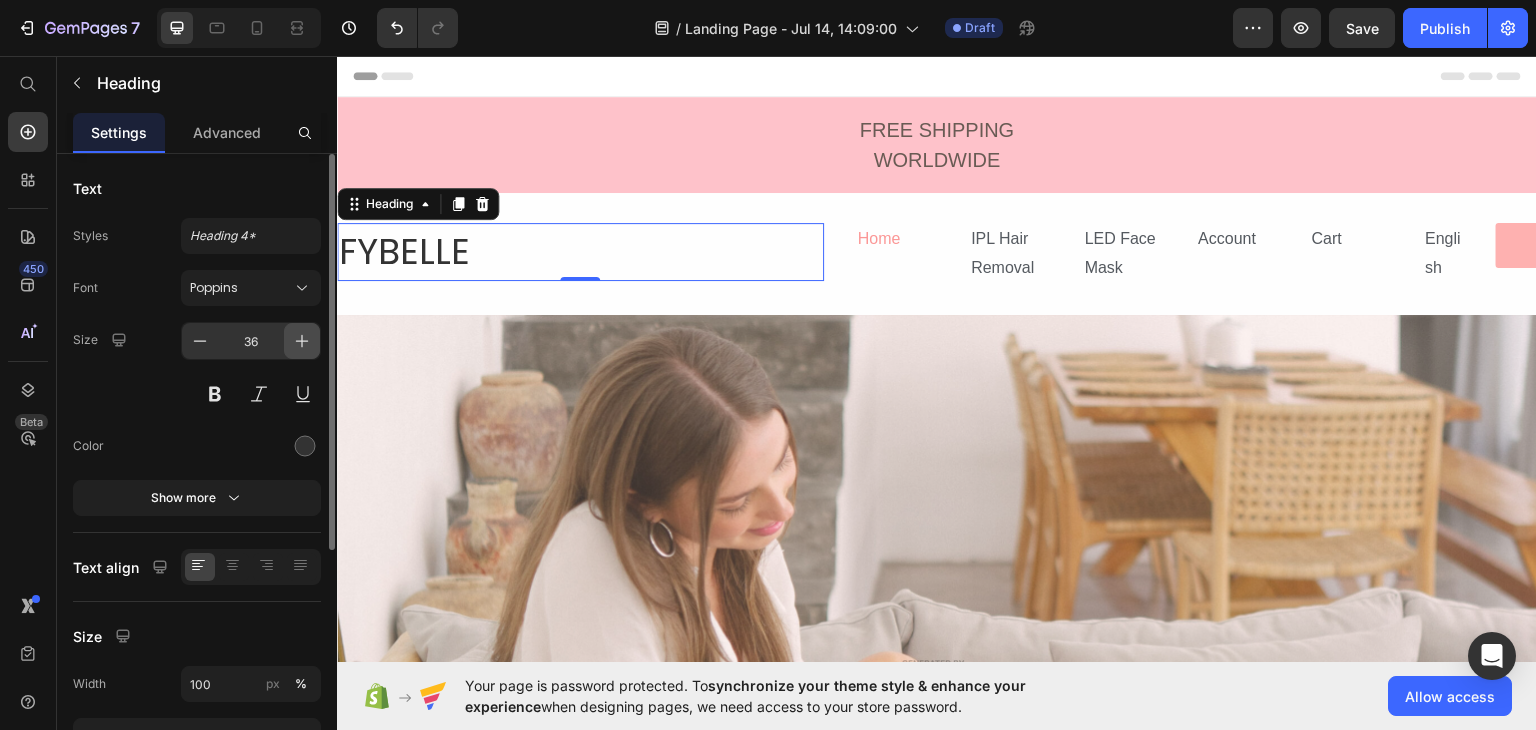 click 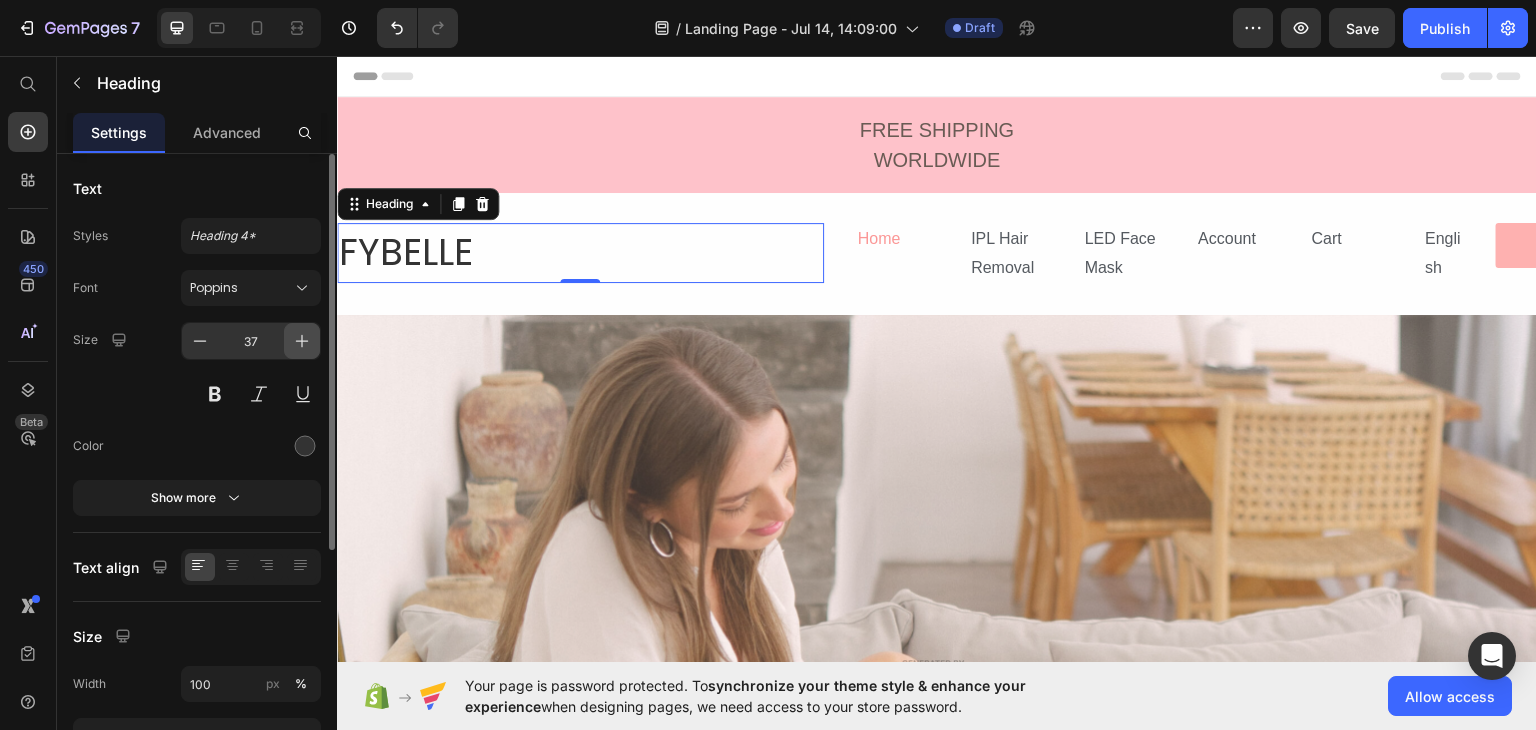 click 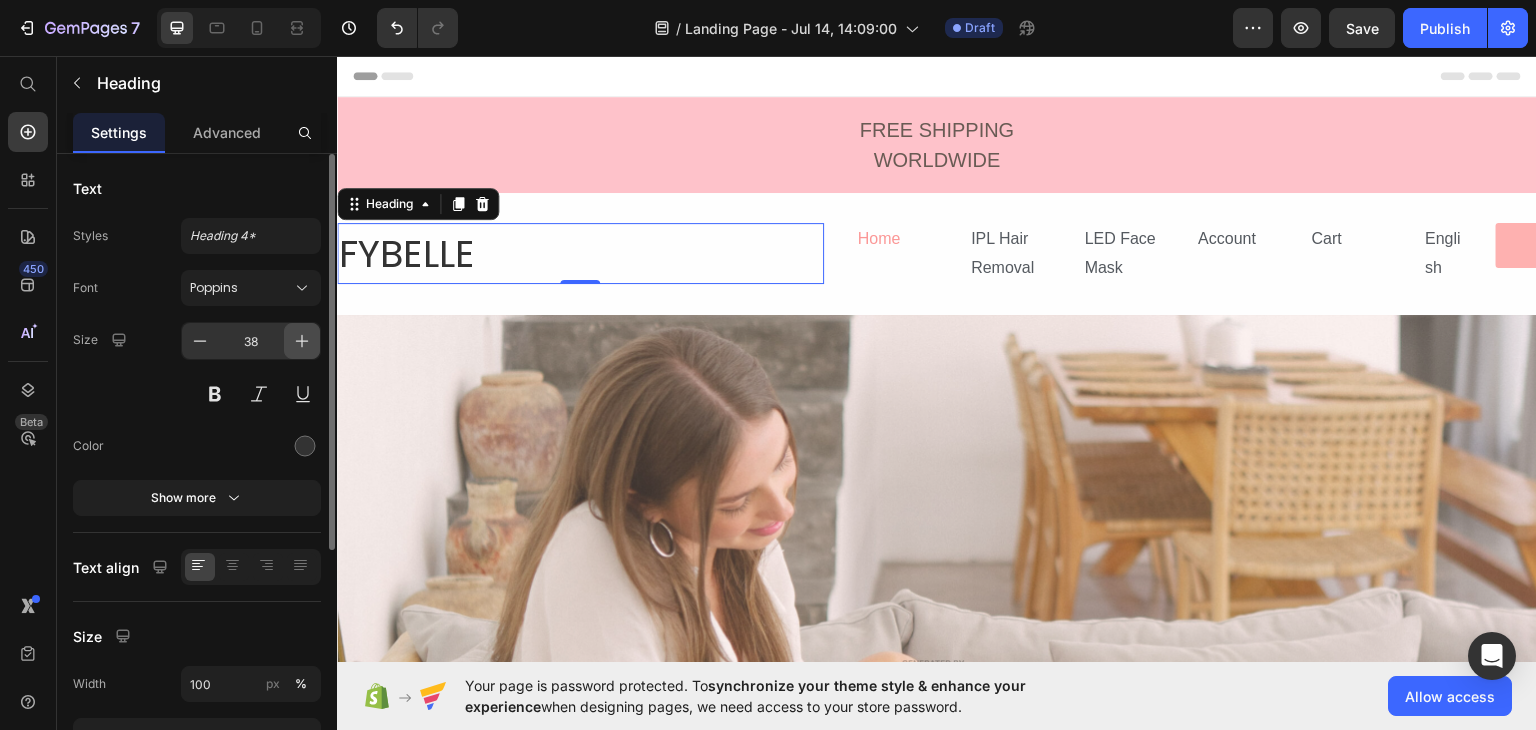 click 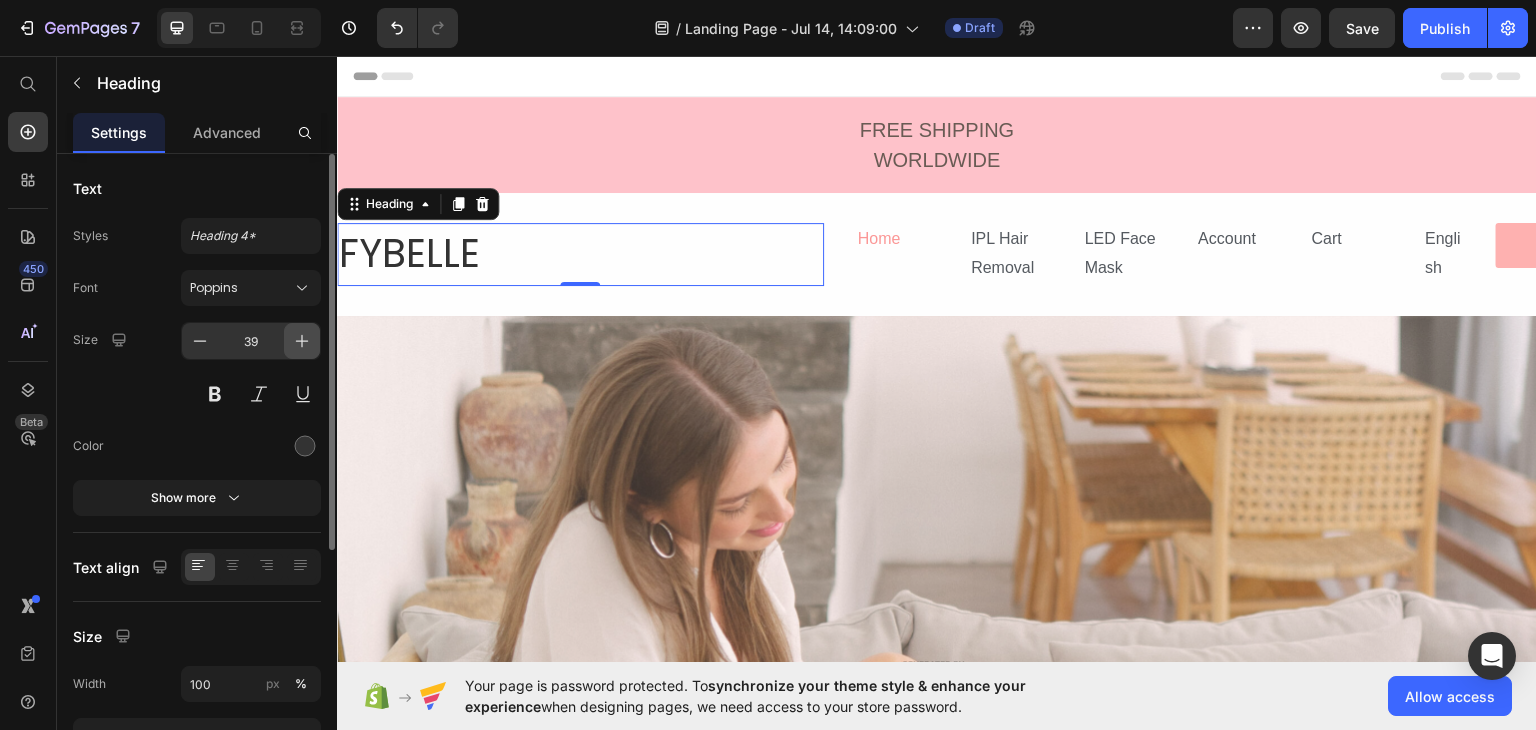 click 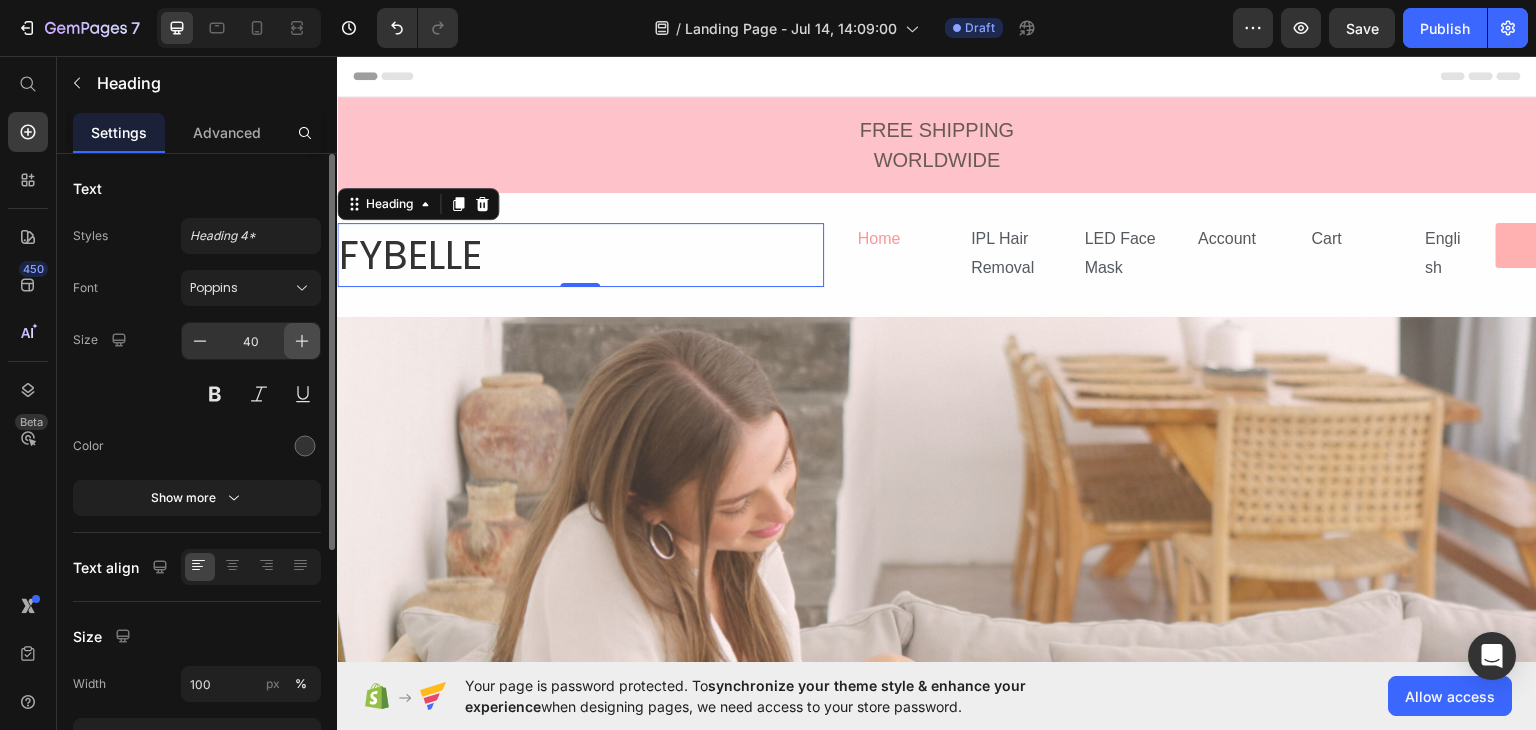 click 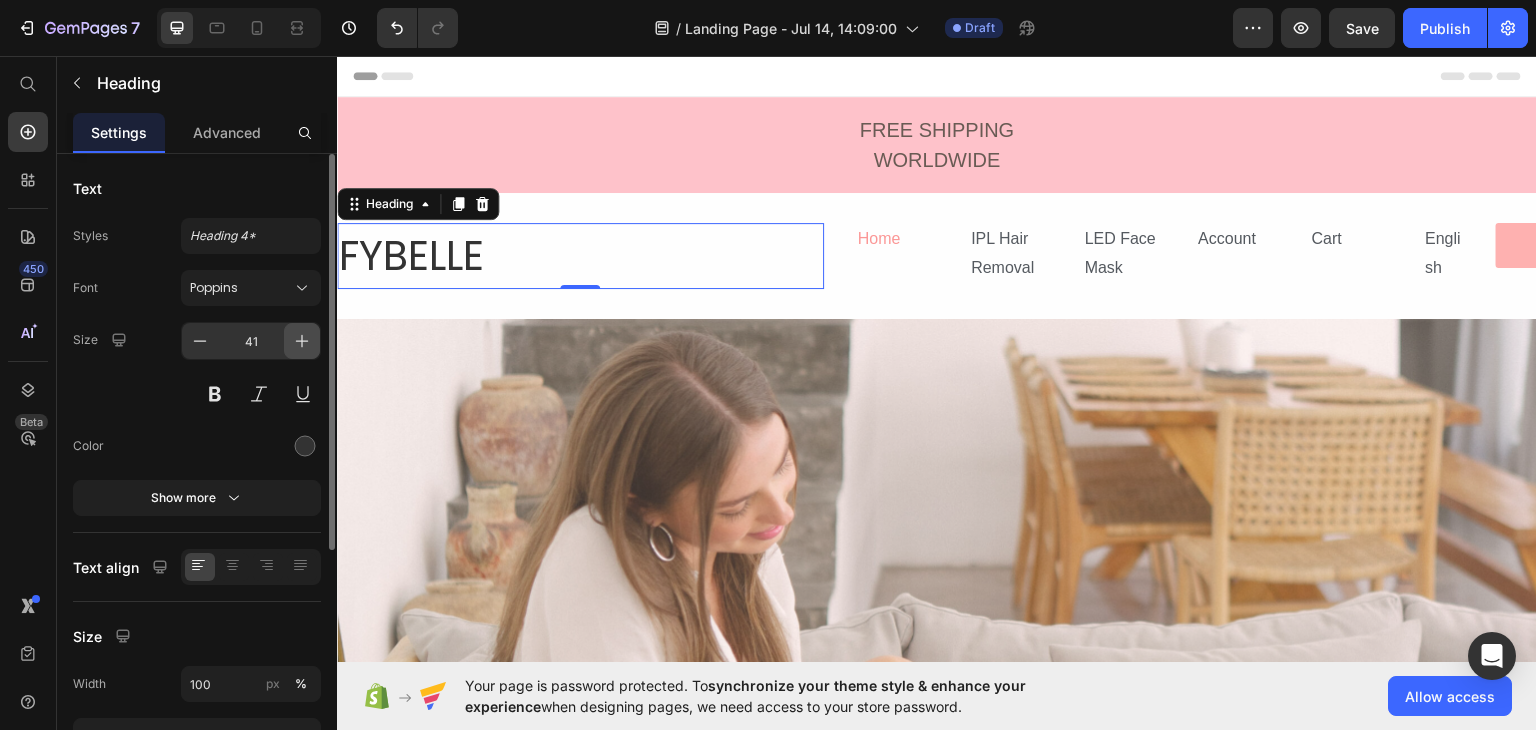 click 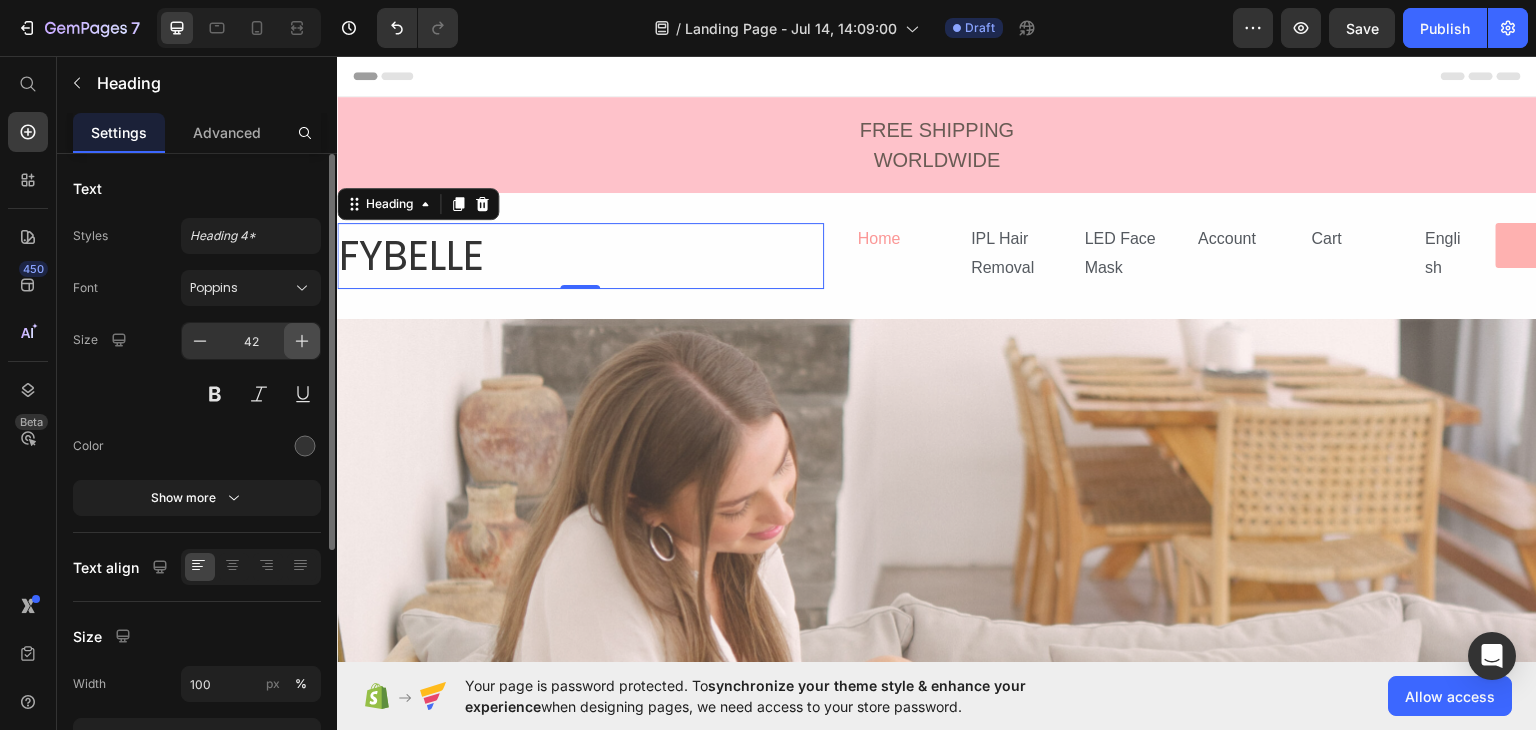 click 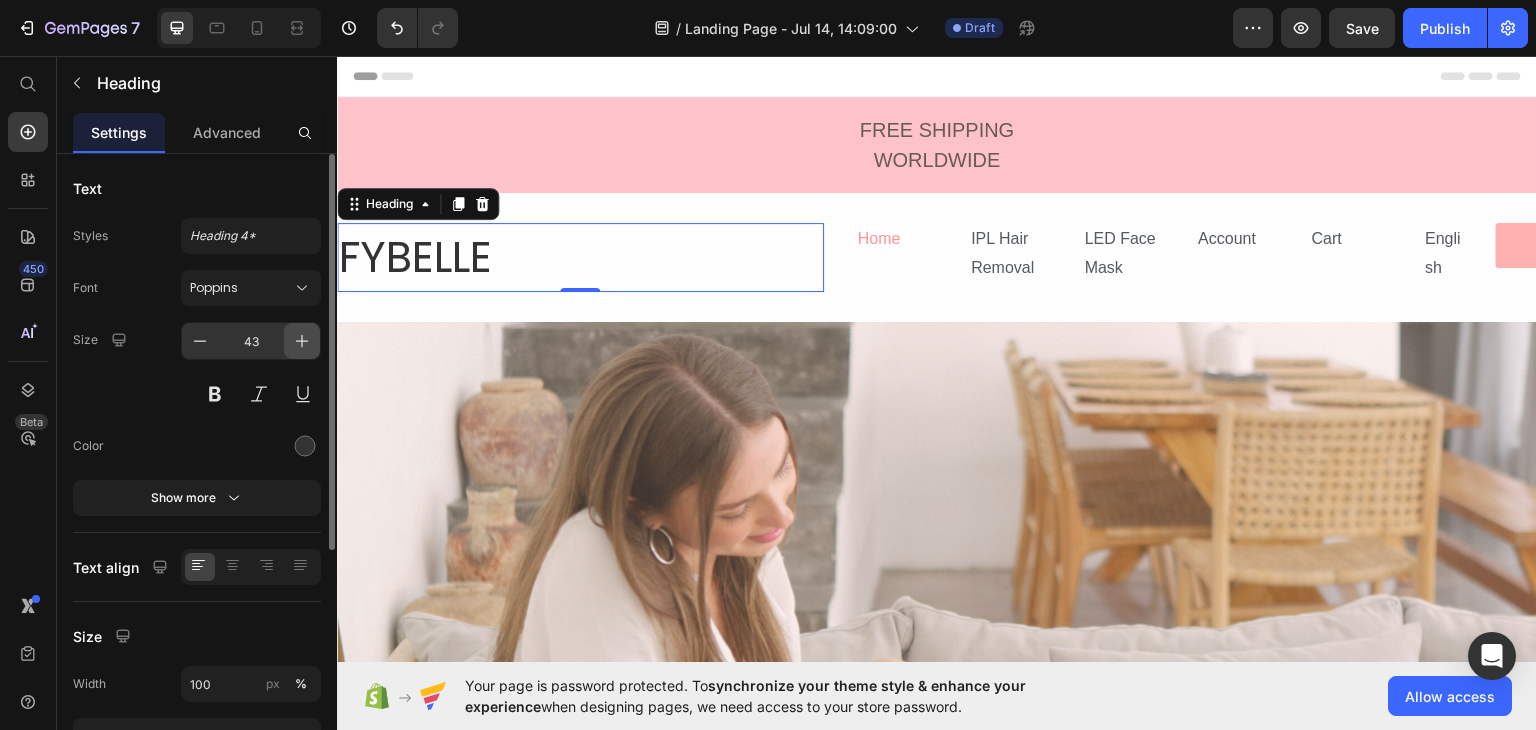 click 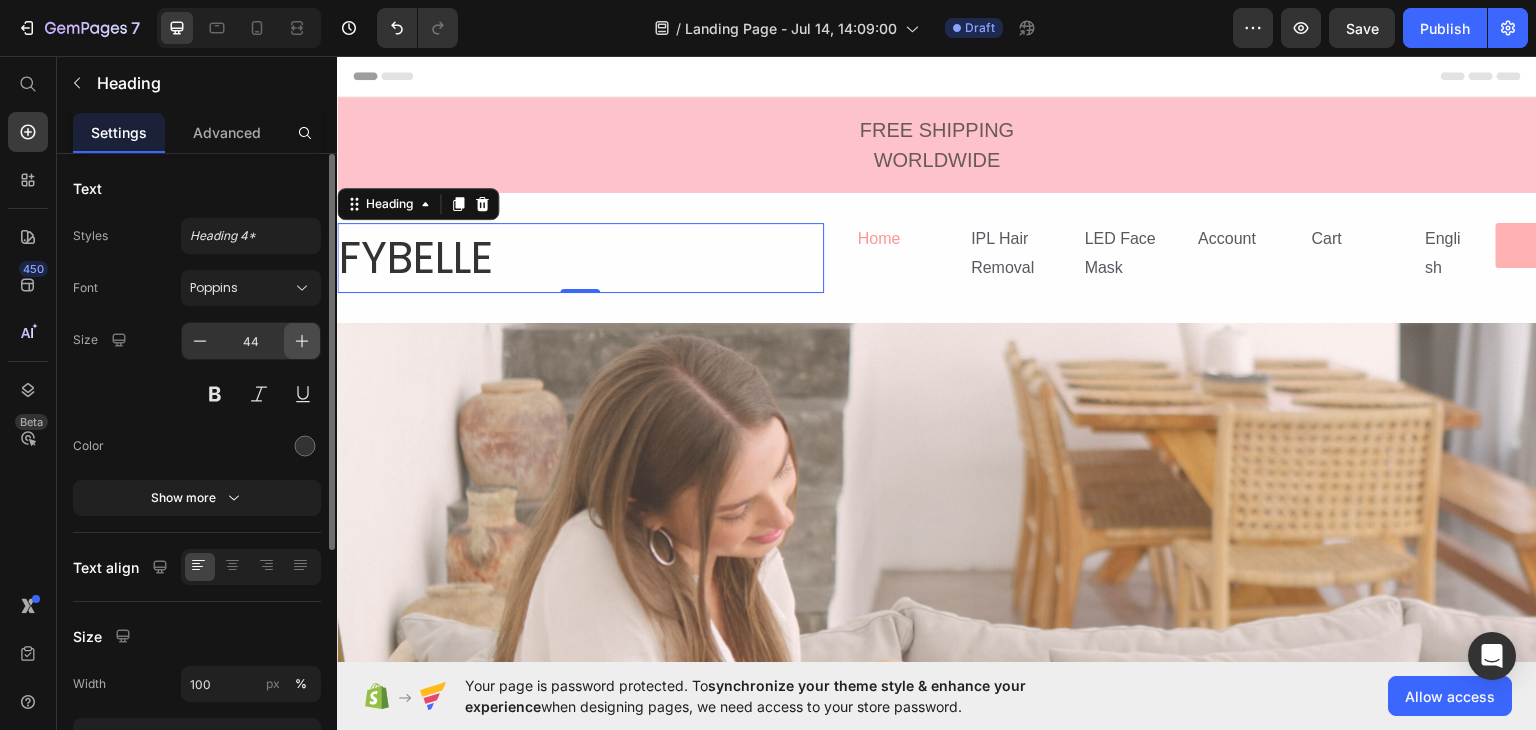 click 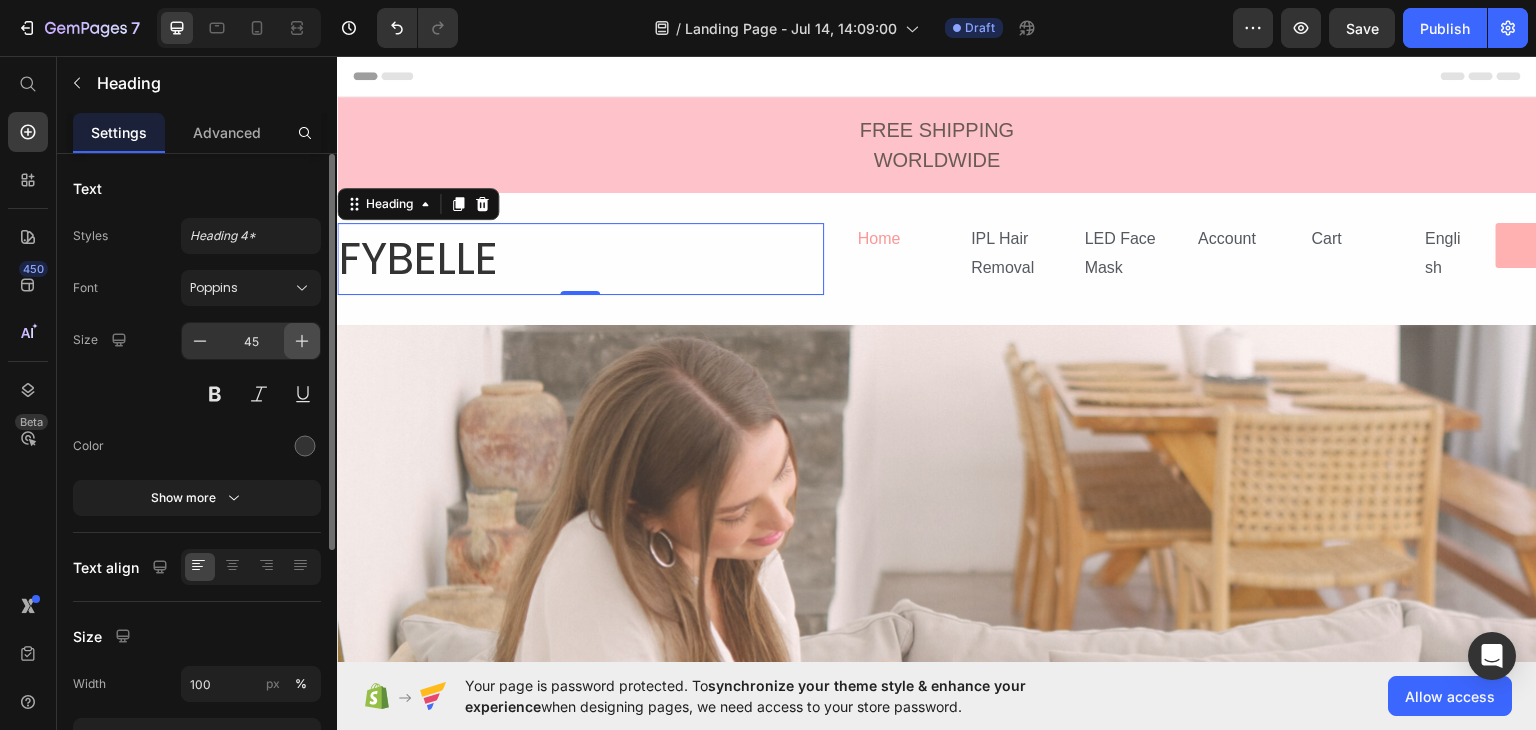 click 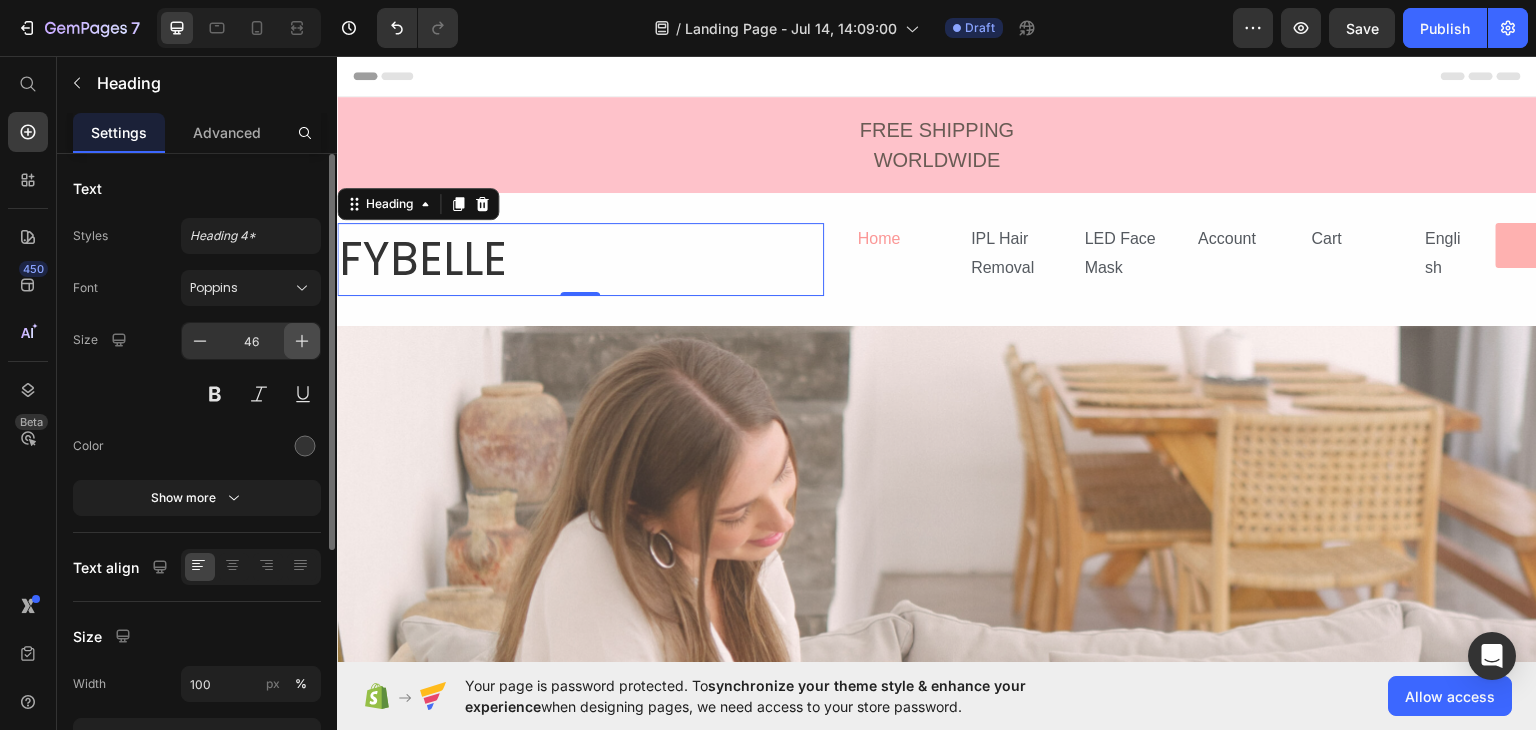 click 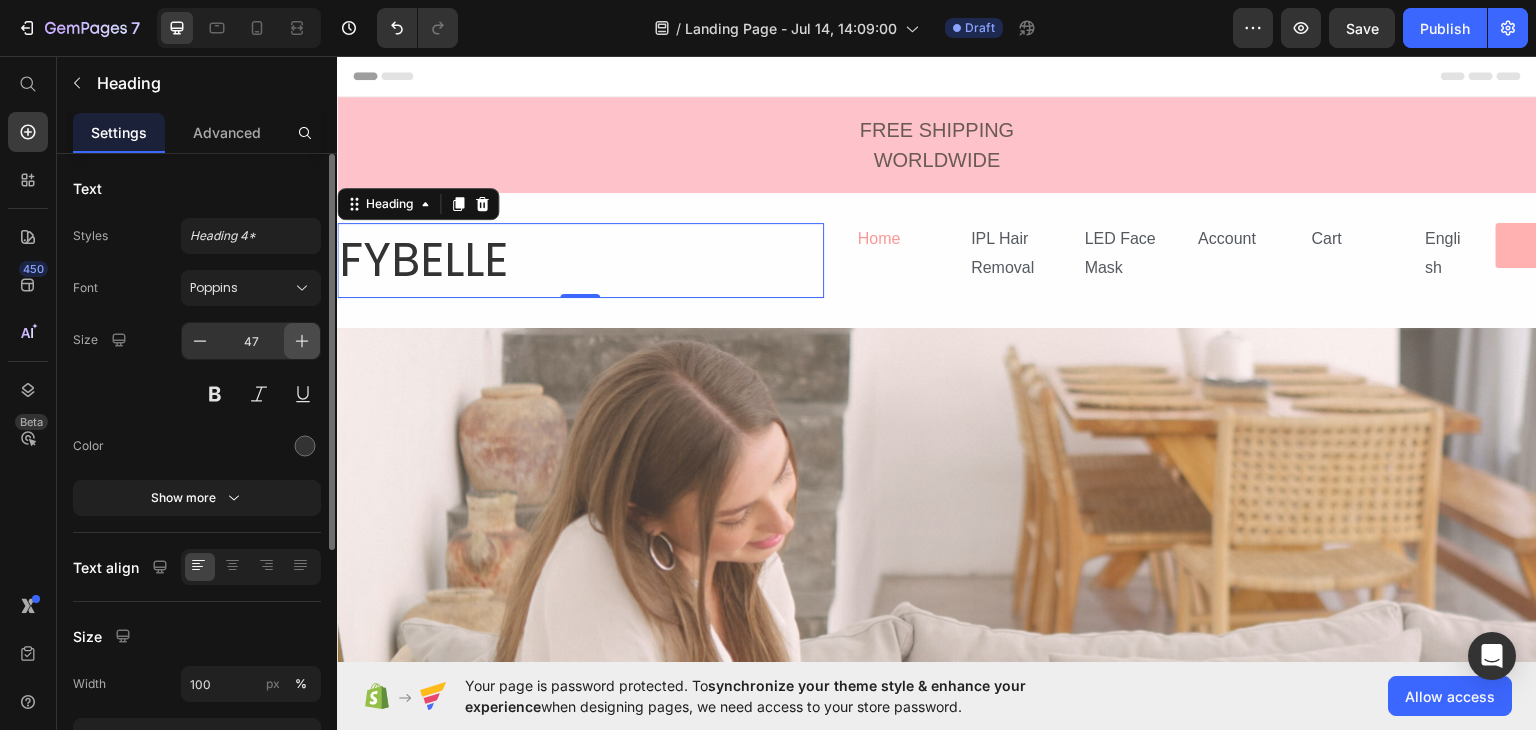 click 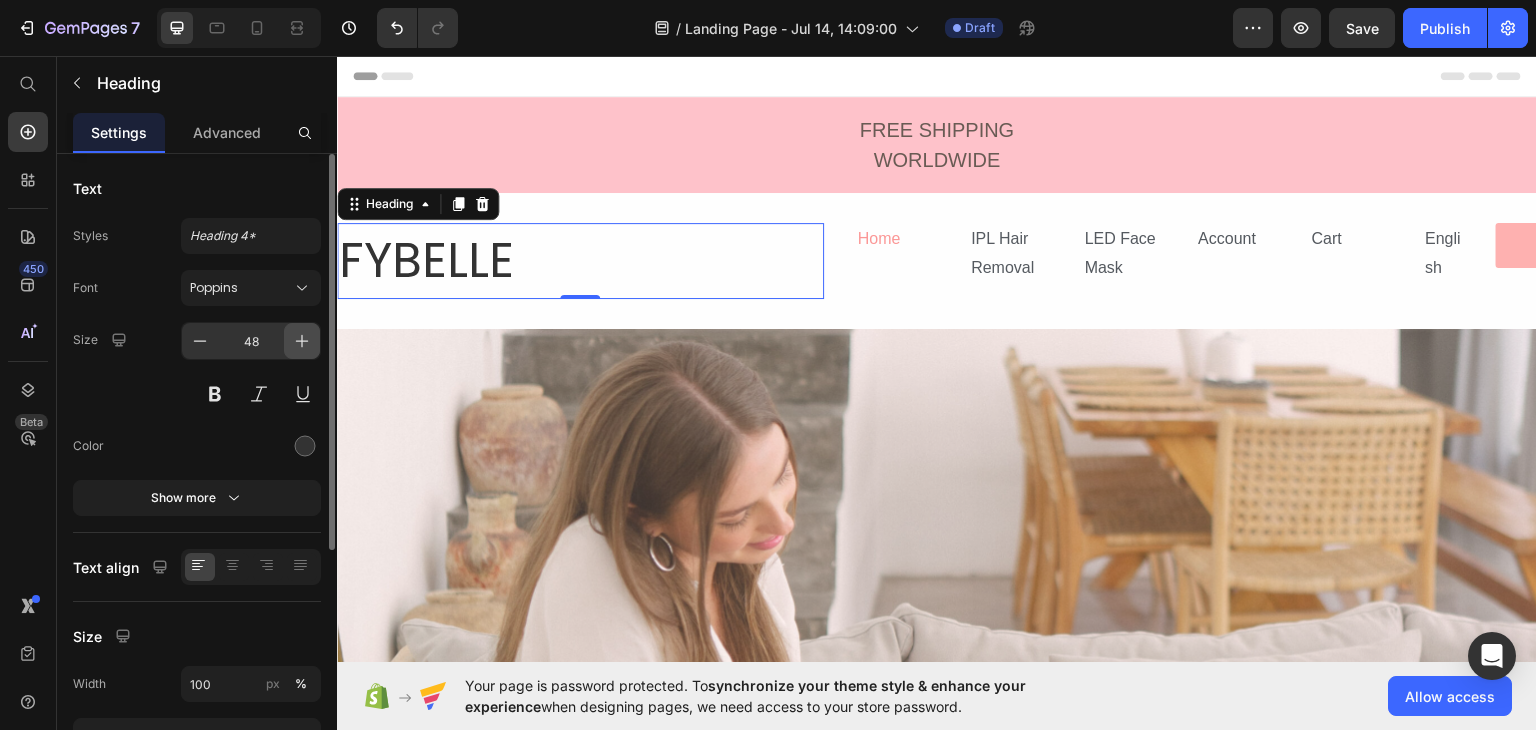 click 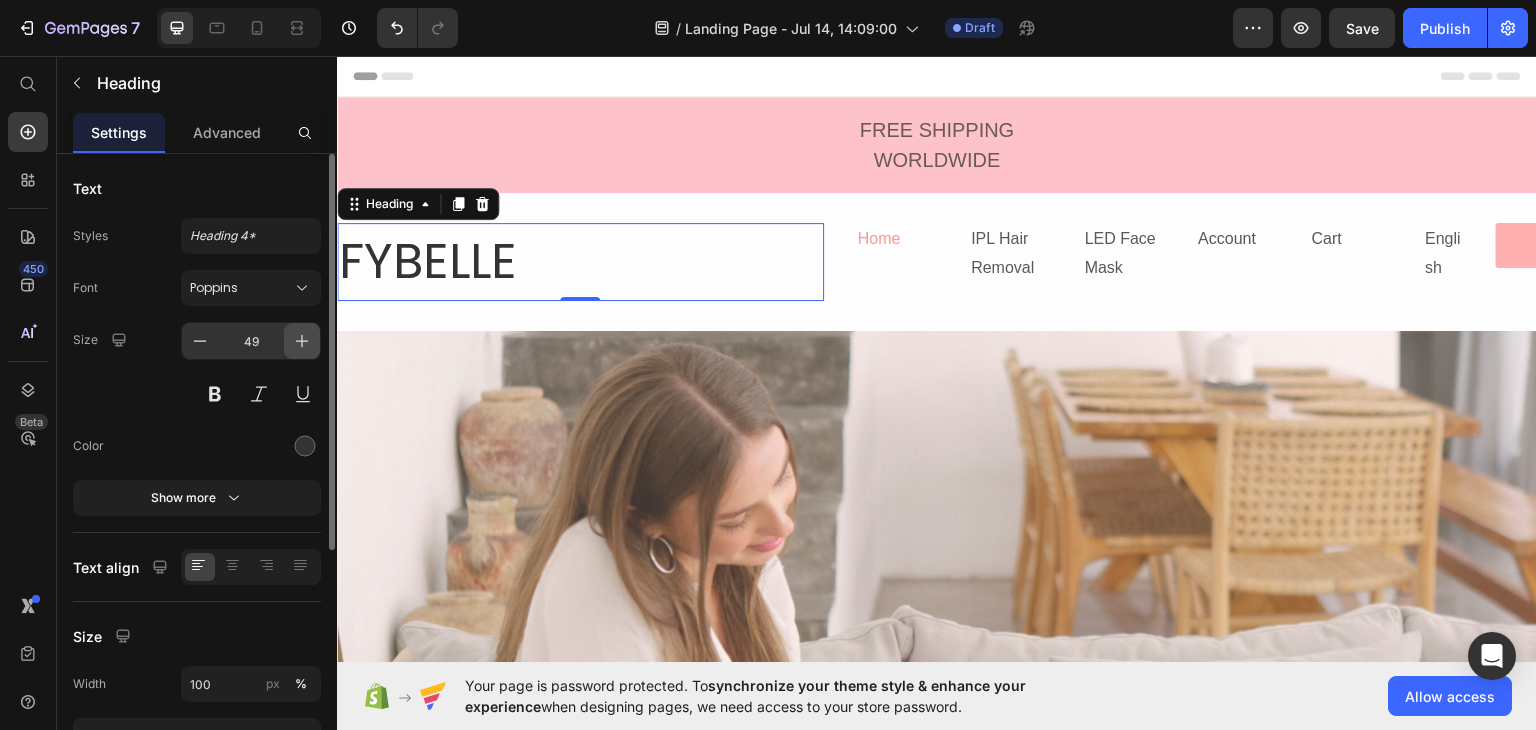 click 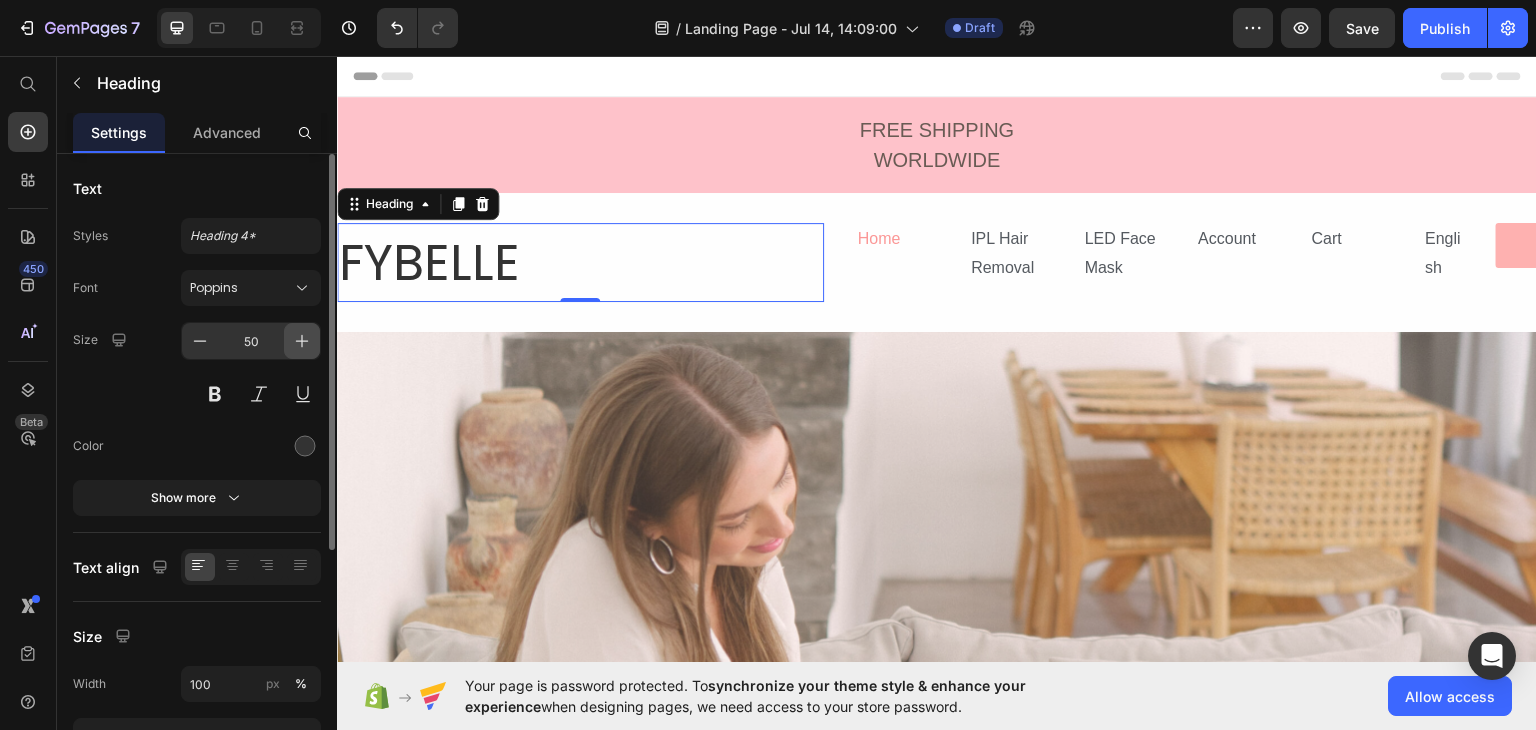 click 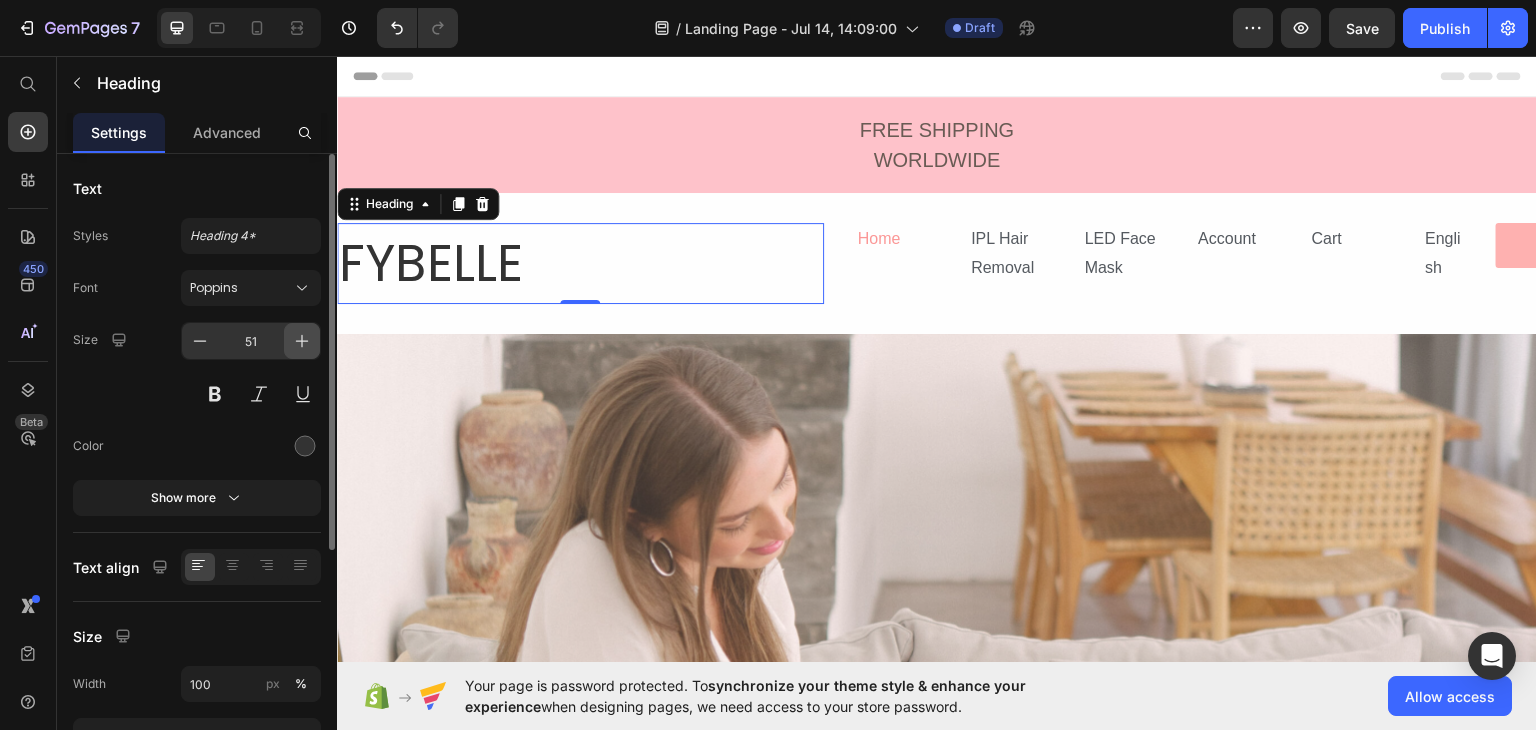click 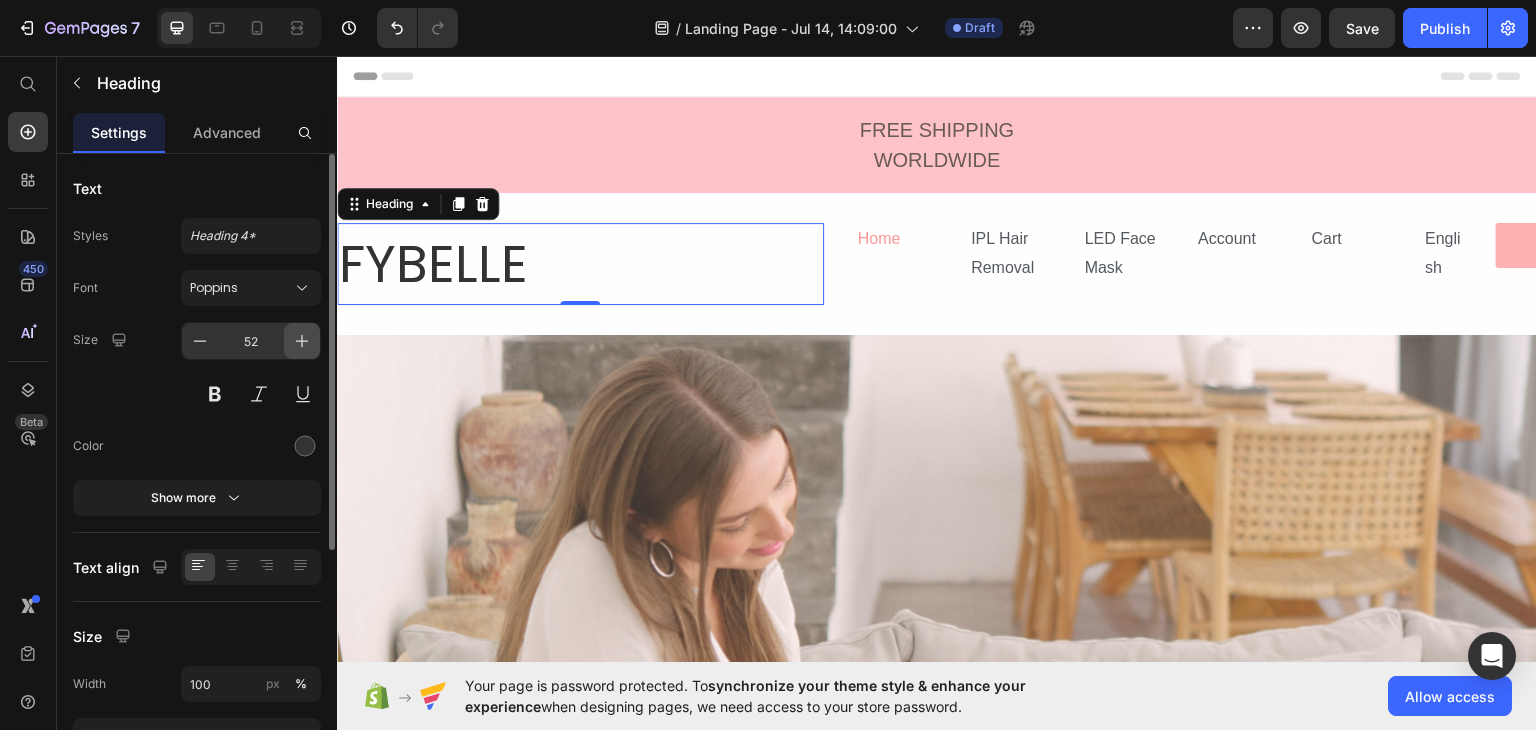 click 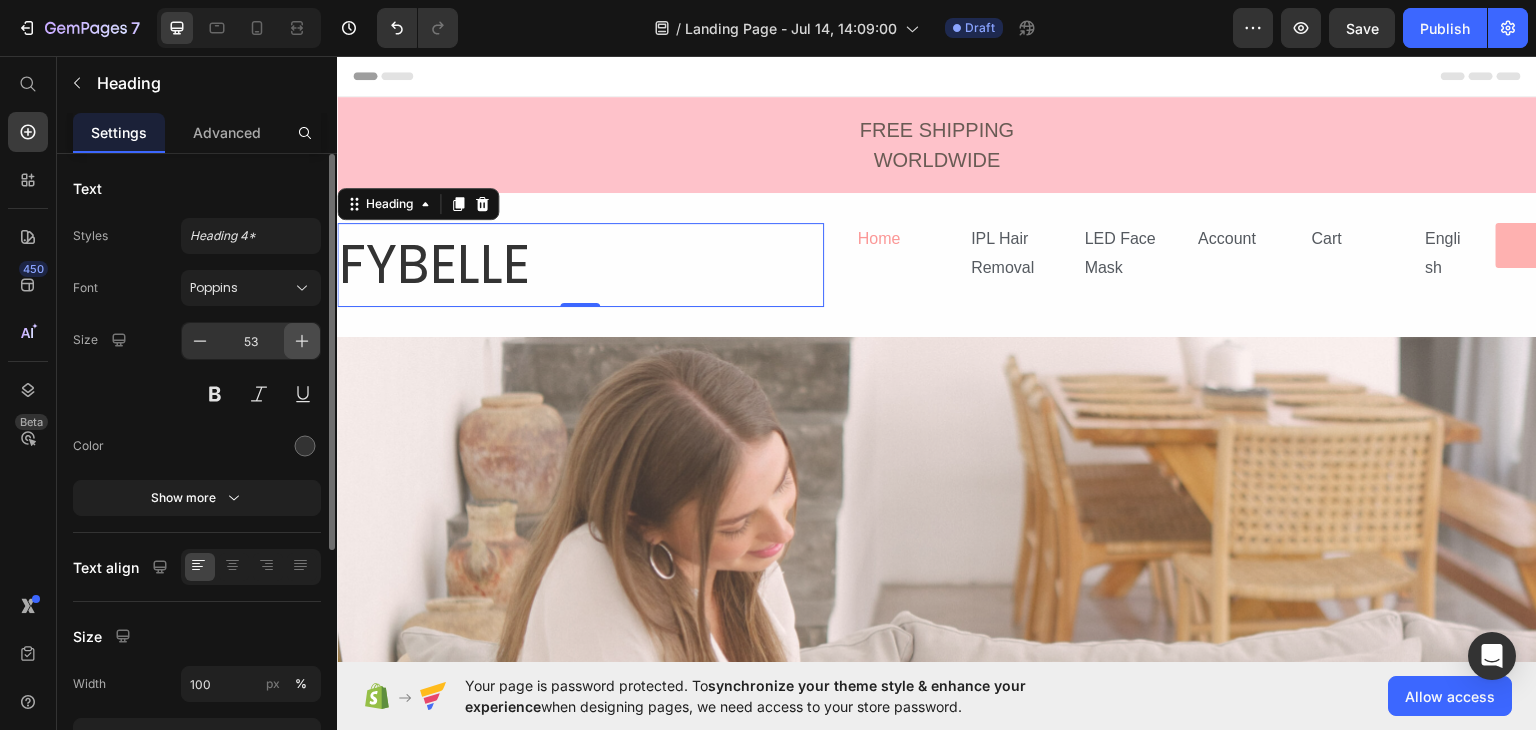 click 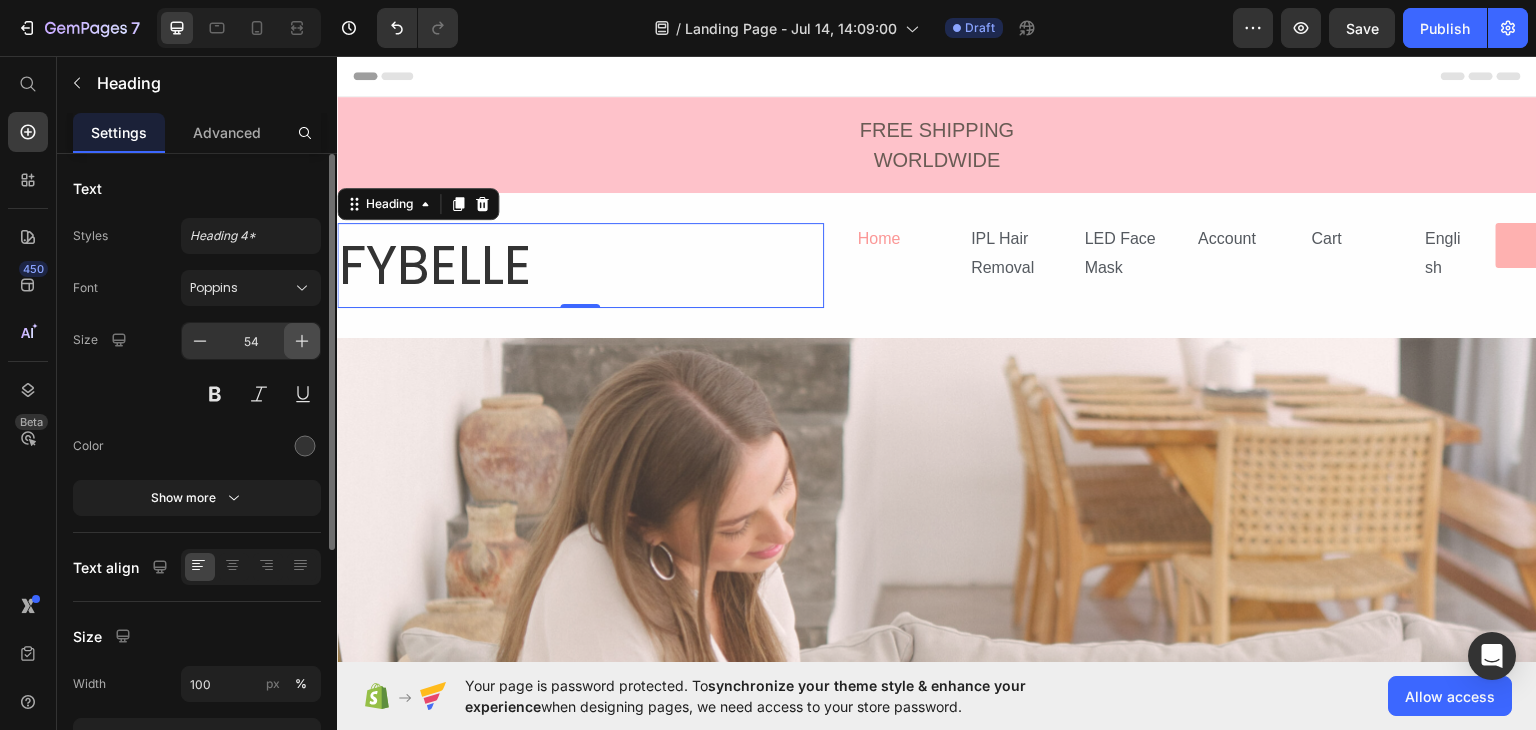 click 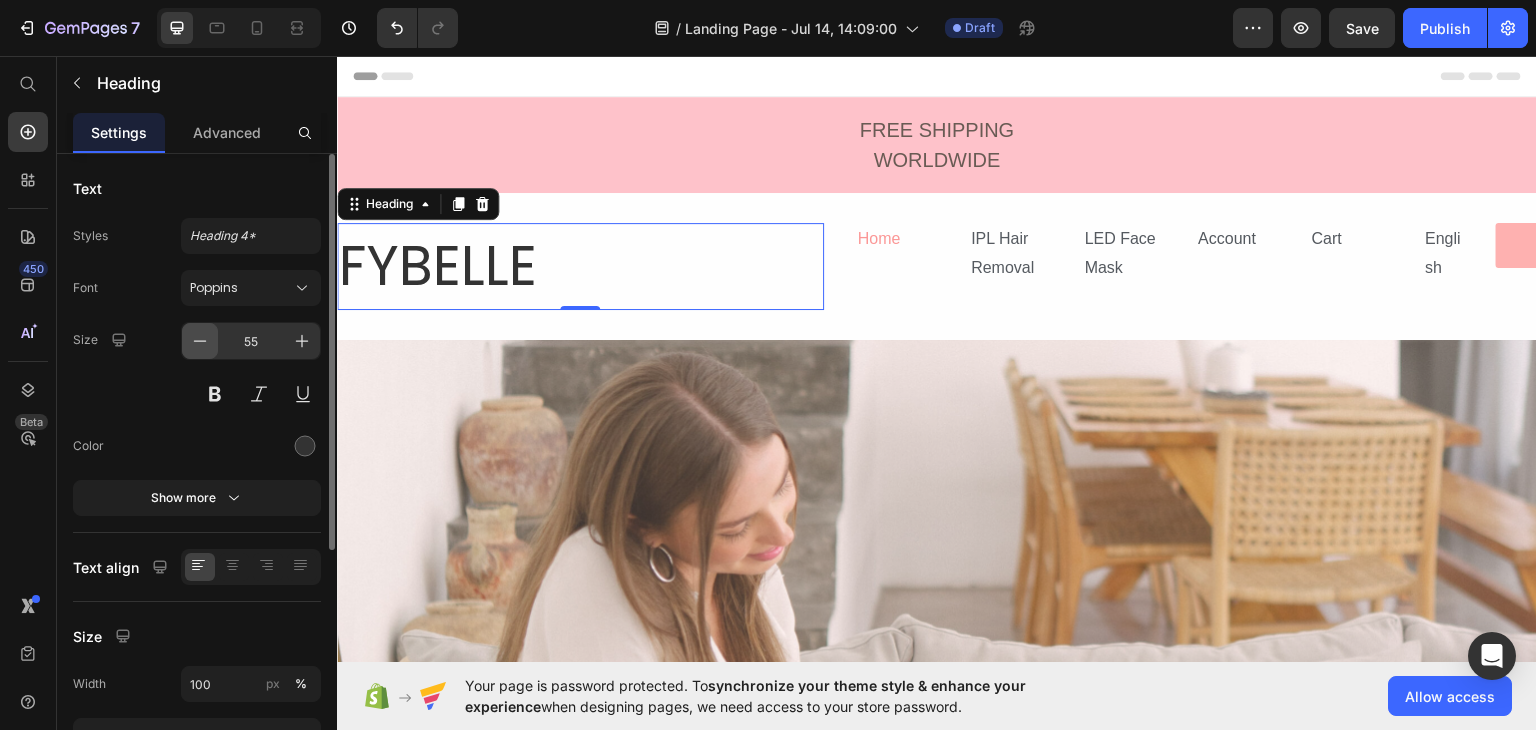 click 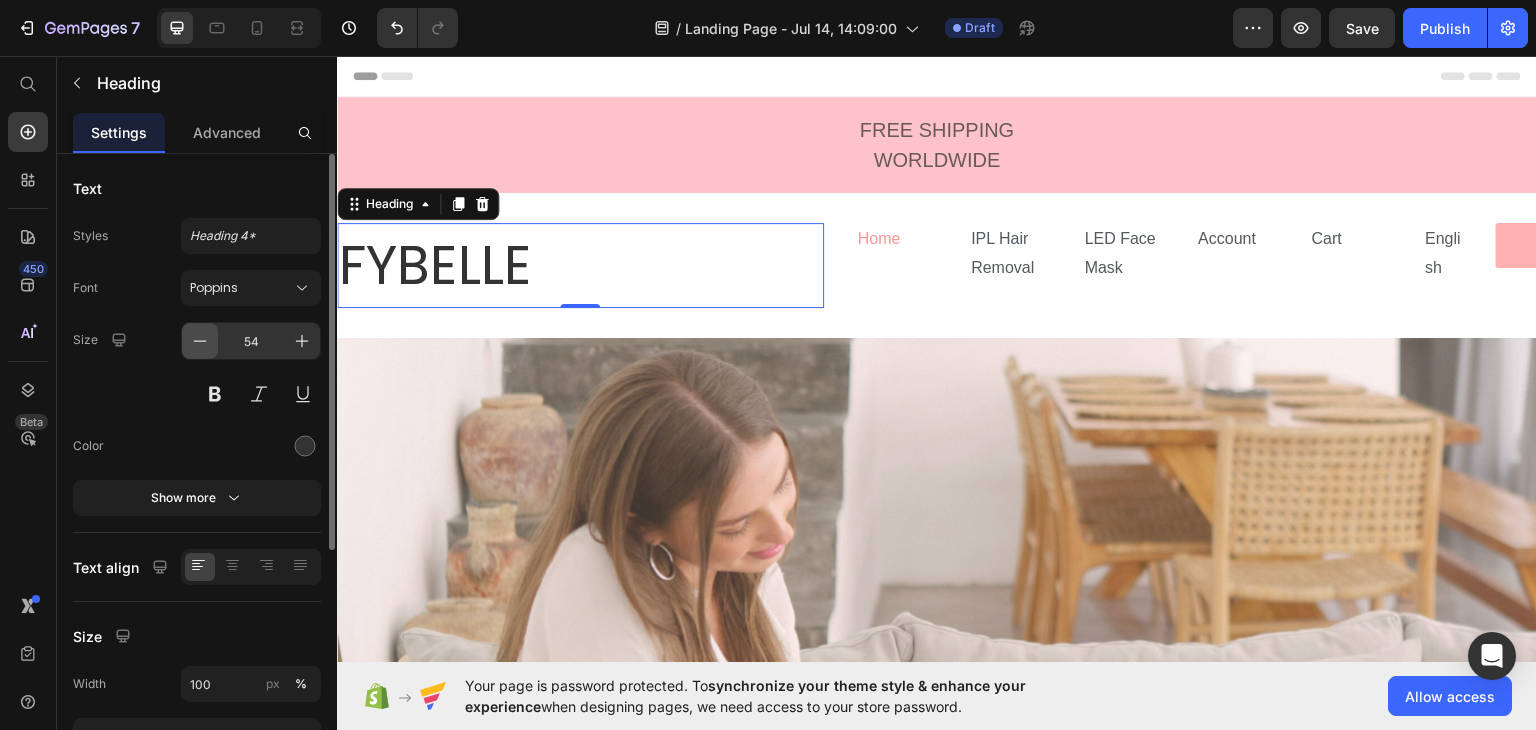 click 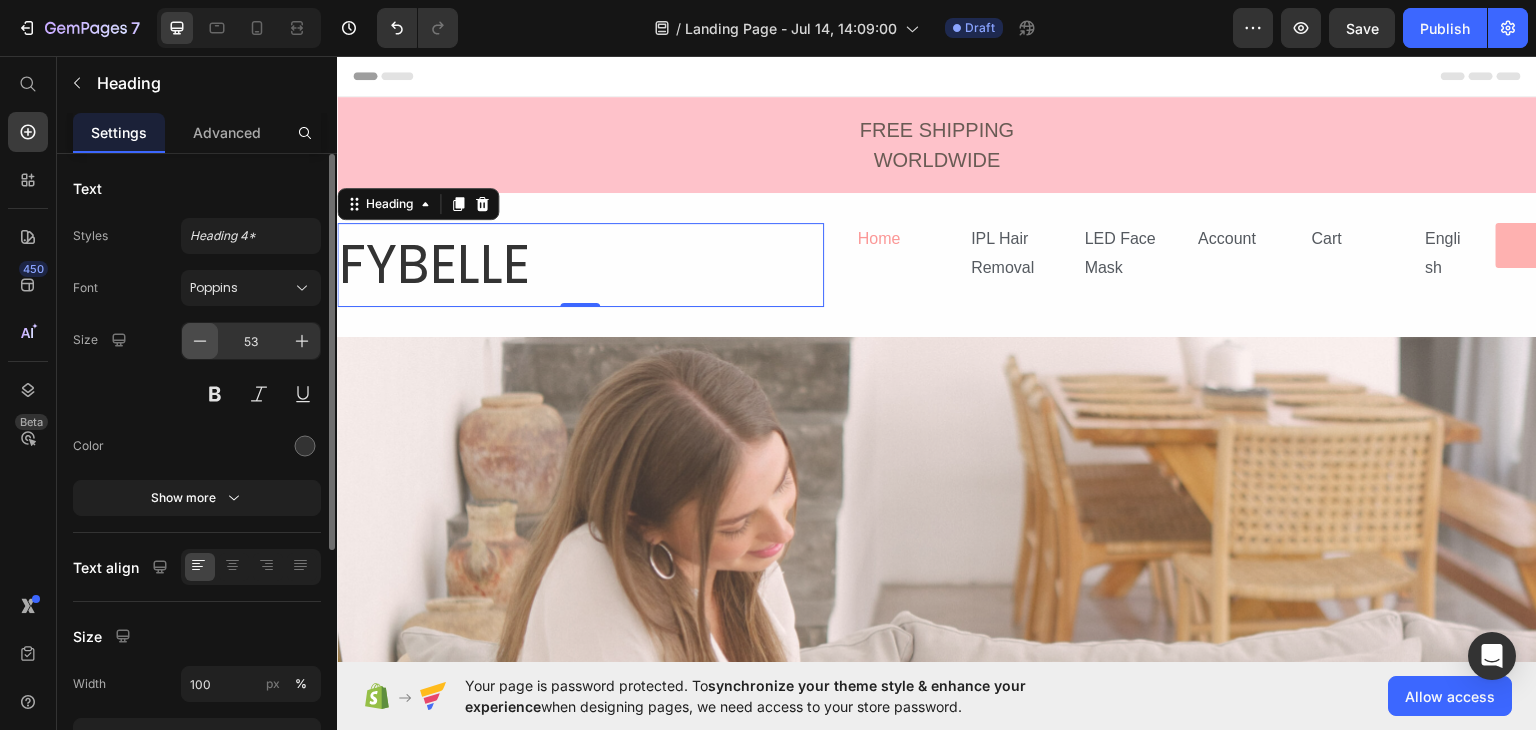 click 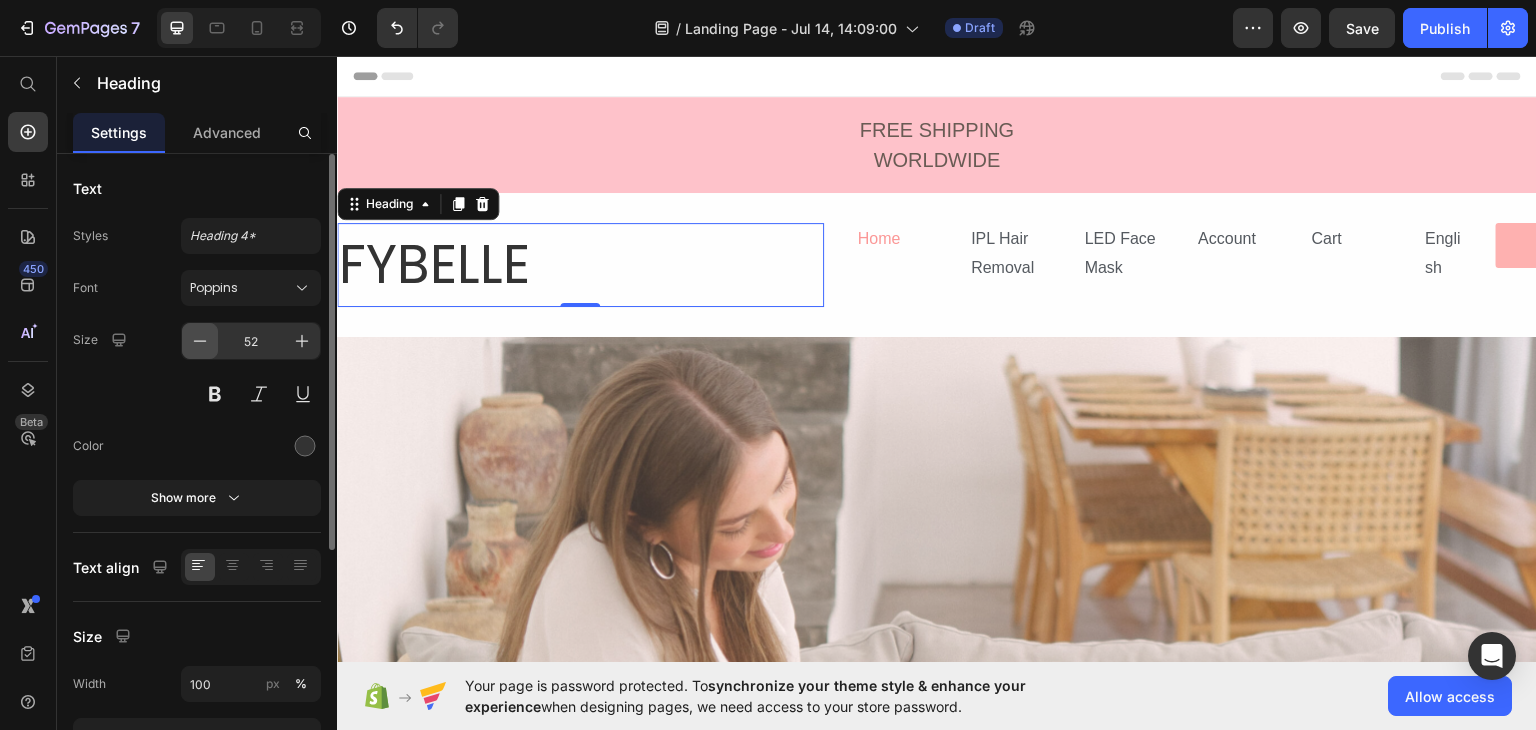 click 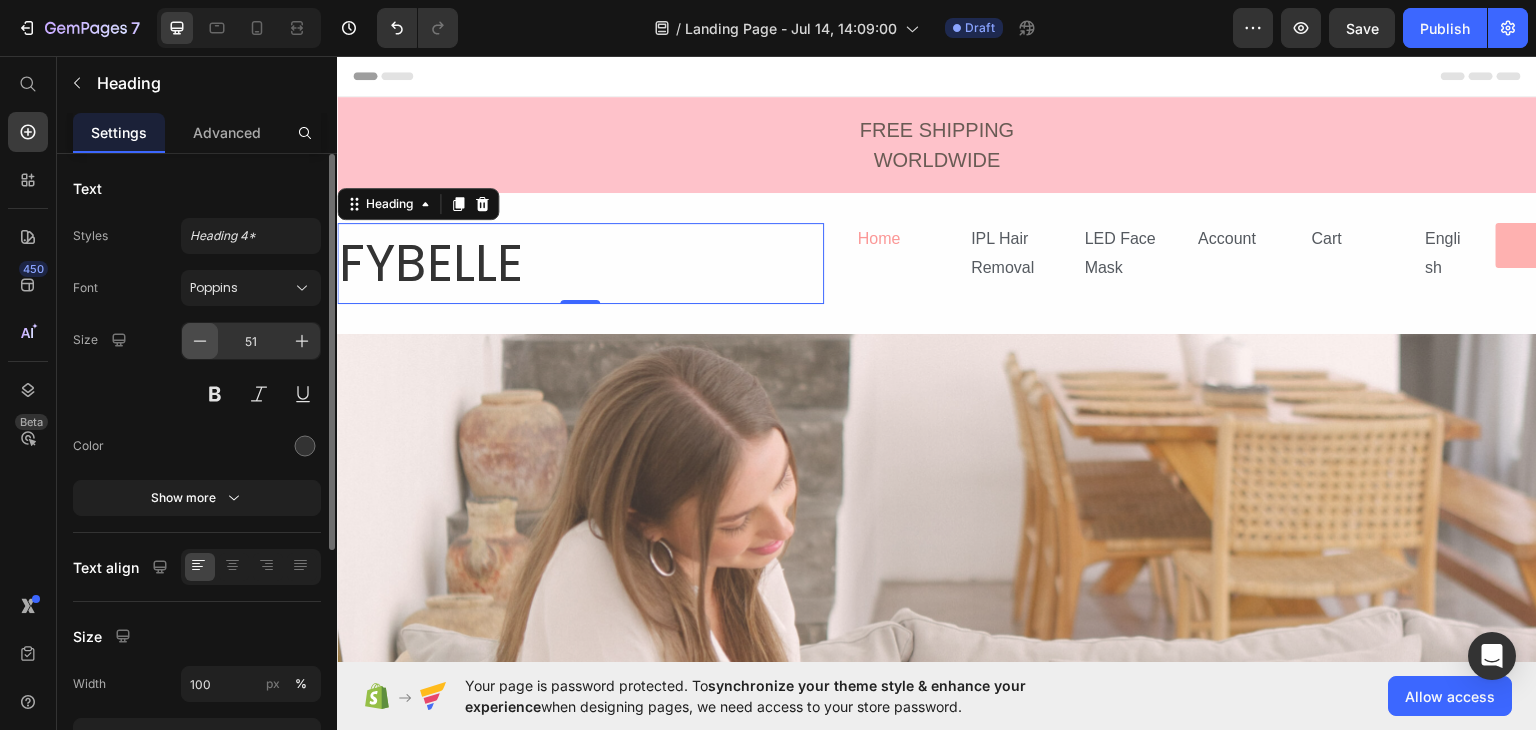 click 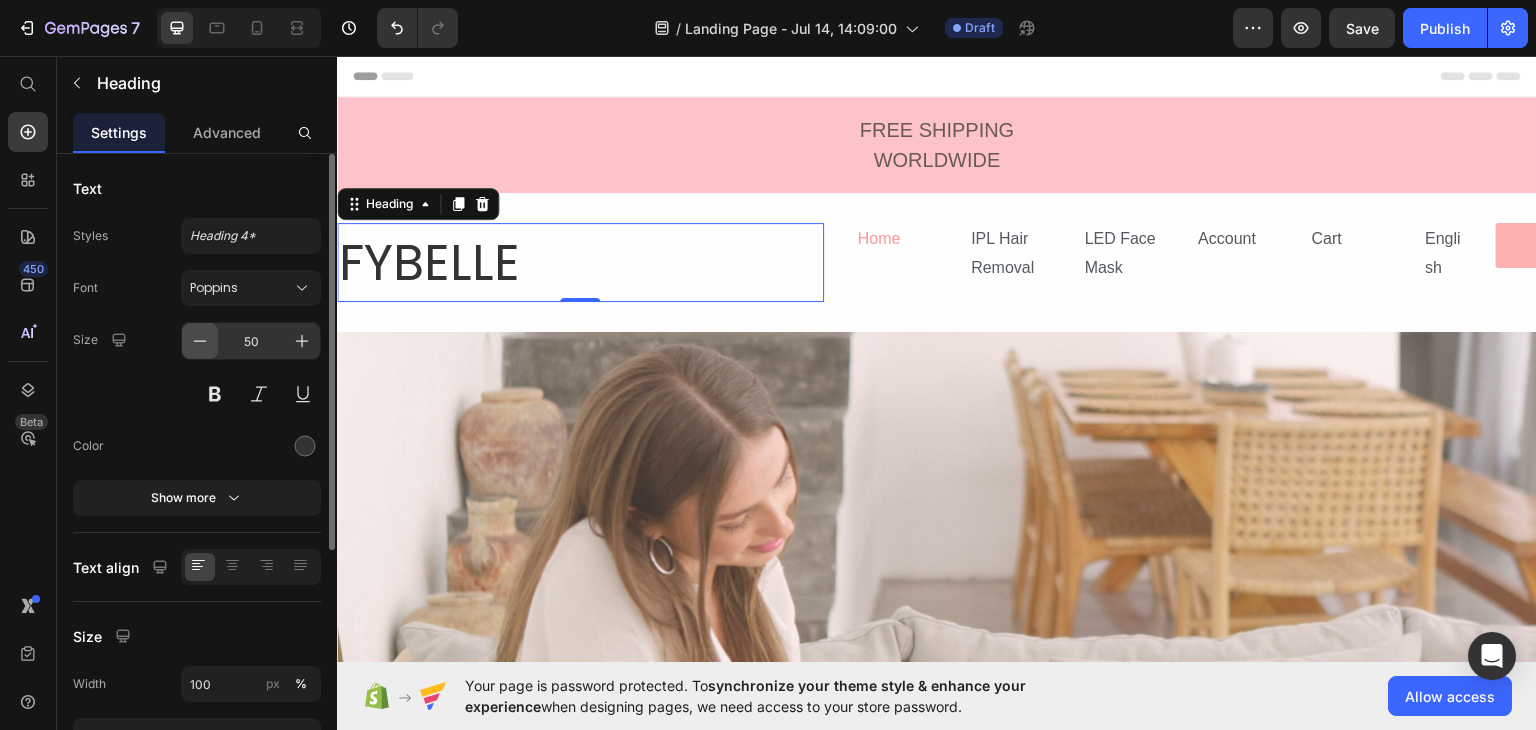 click 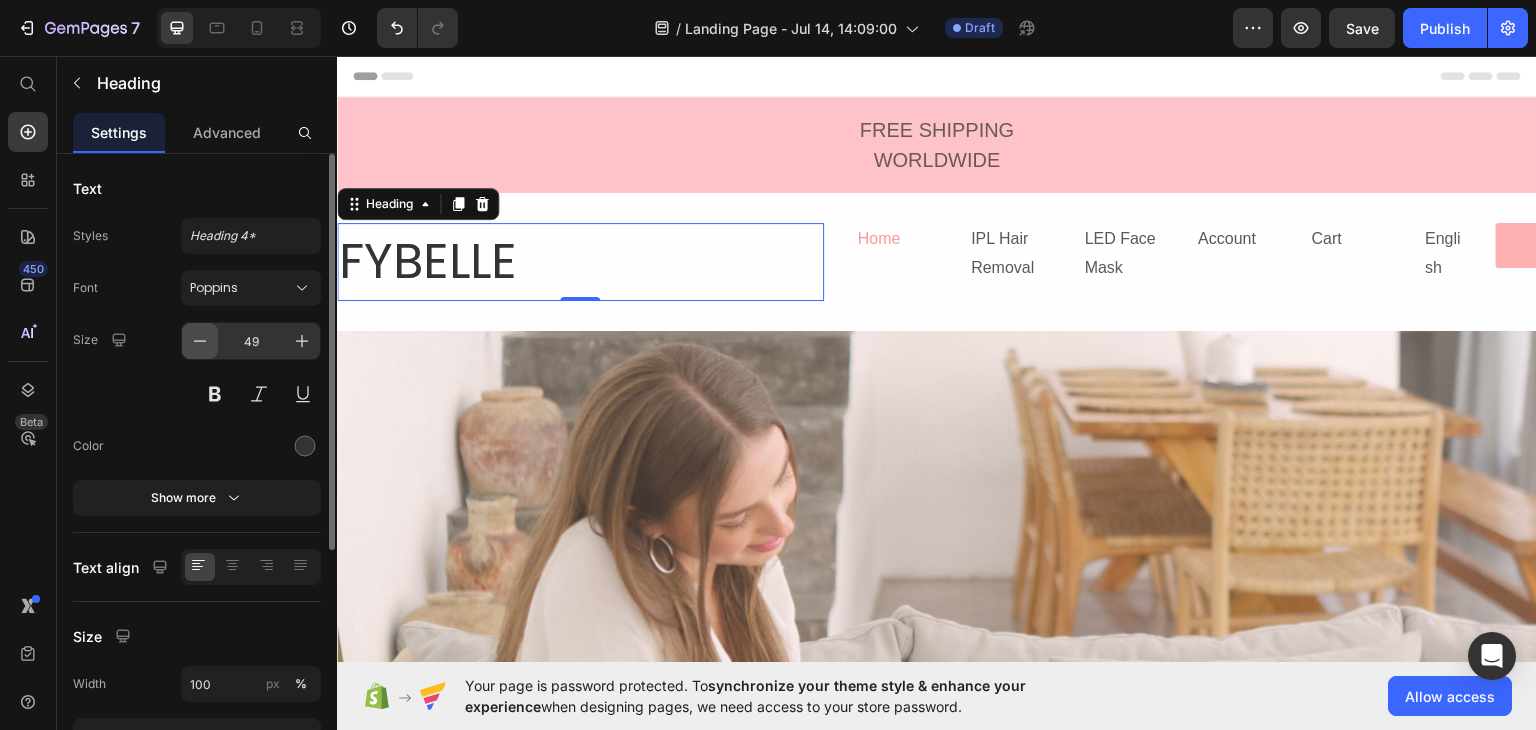 click 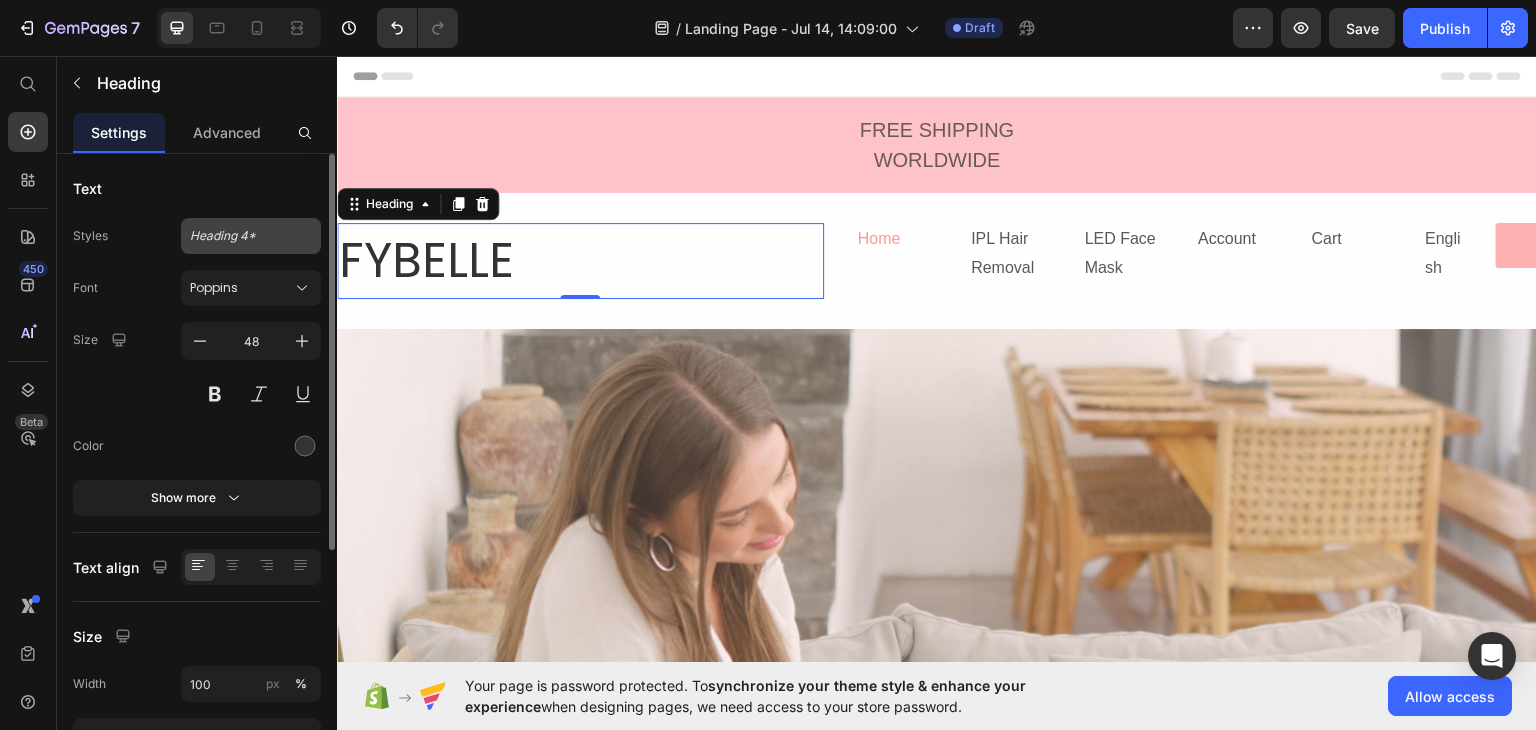 click on "Heading 4*" at bounding box center (239, 236) 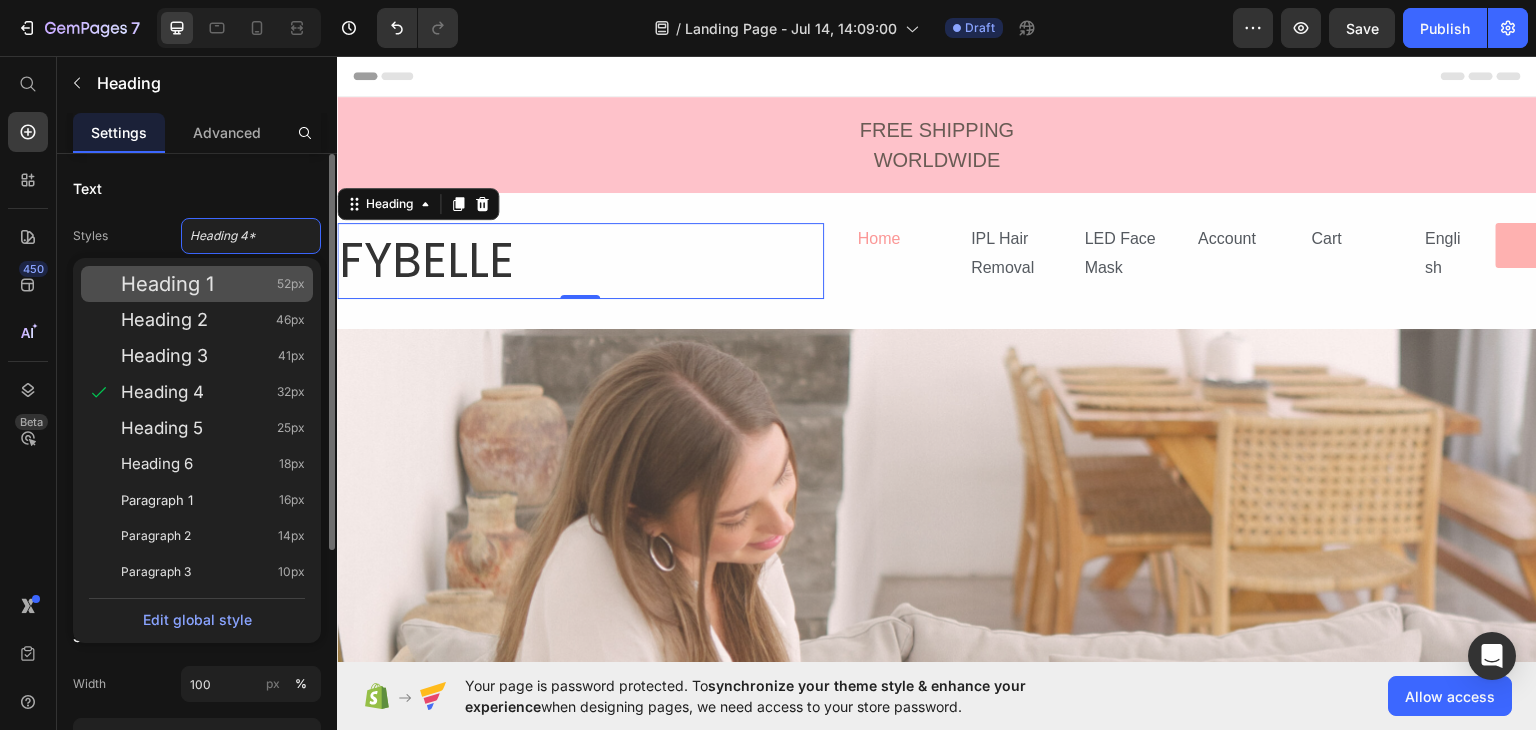 click on "Heading 1 52px" at bounding box center (213, 284) 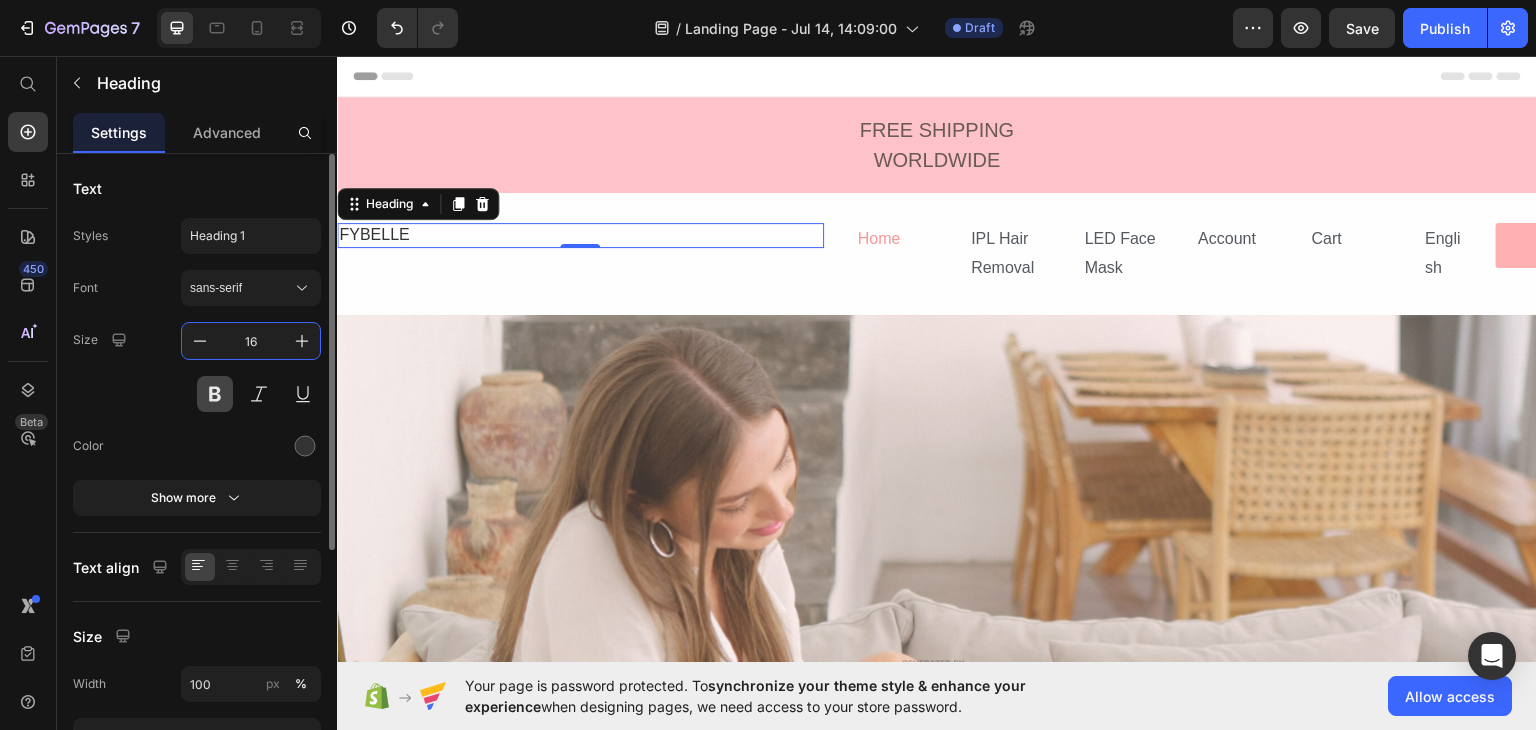 click at bounding box center (215, 394) 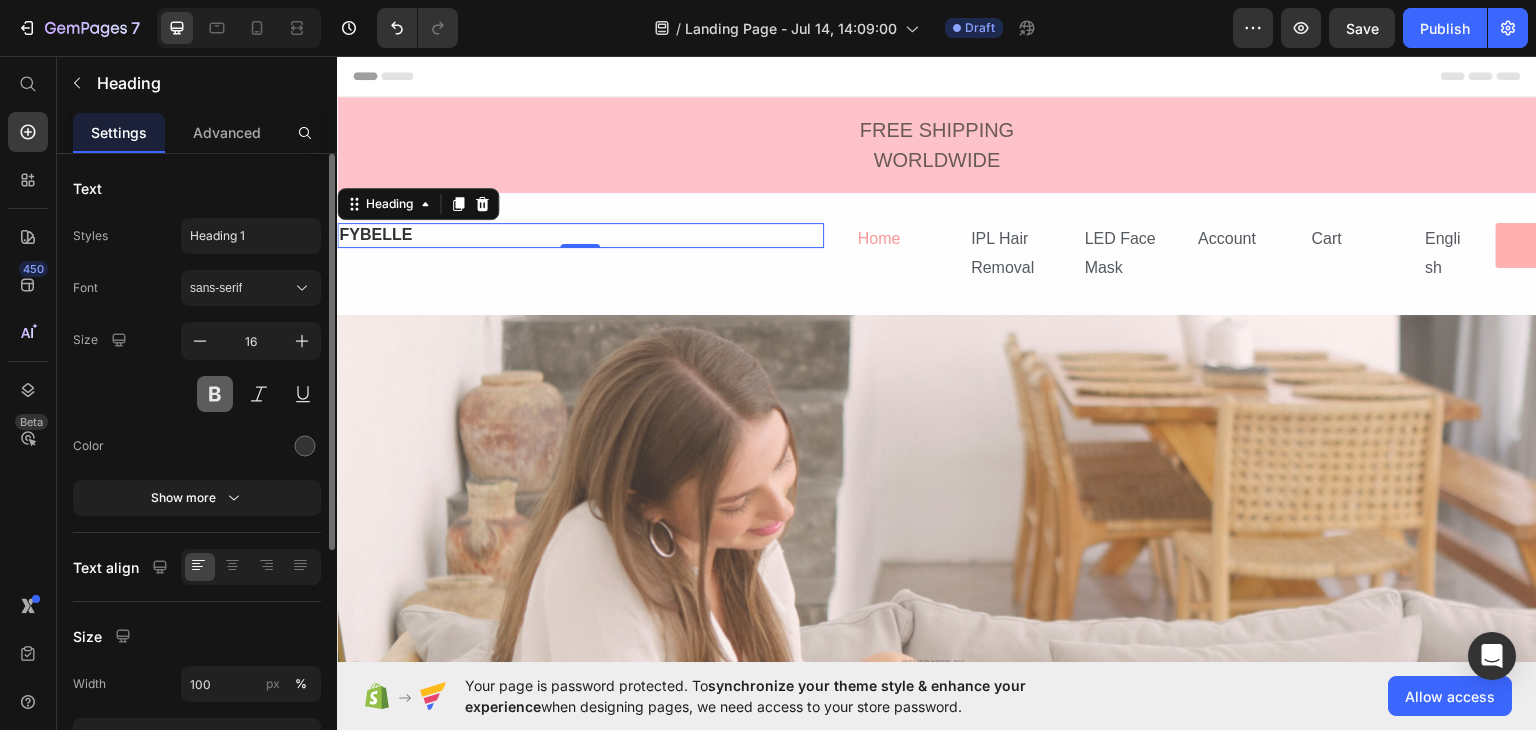 click at bounding box center (215, 394) 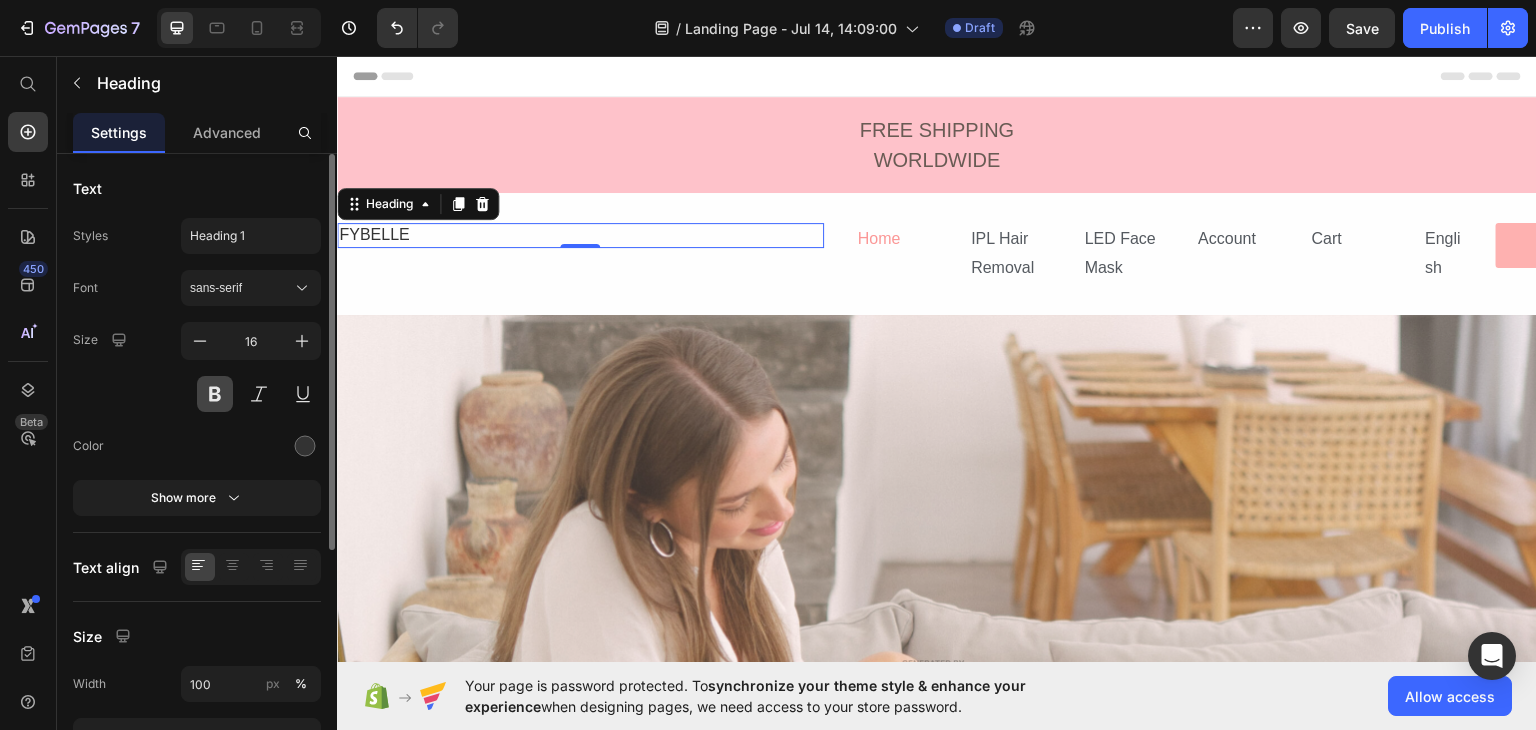 click at bounding box center (215, 394) 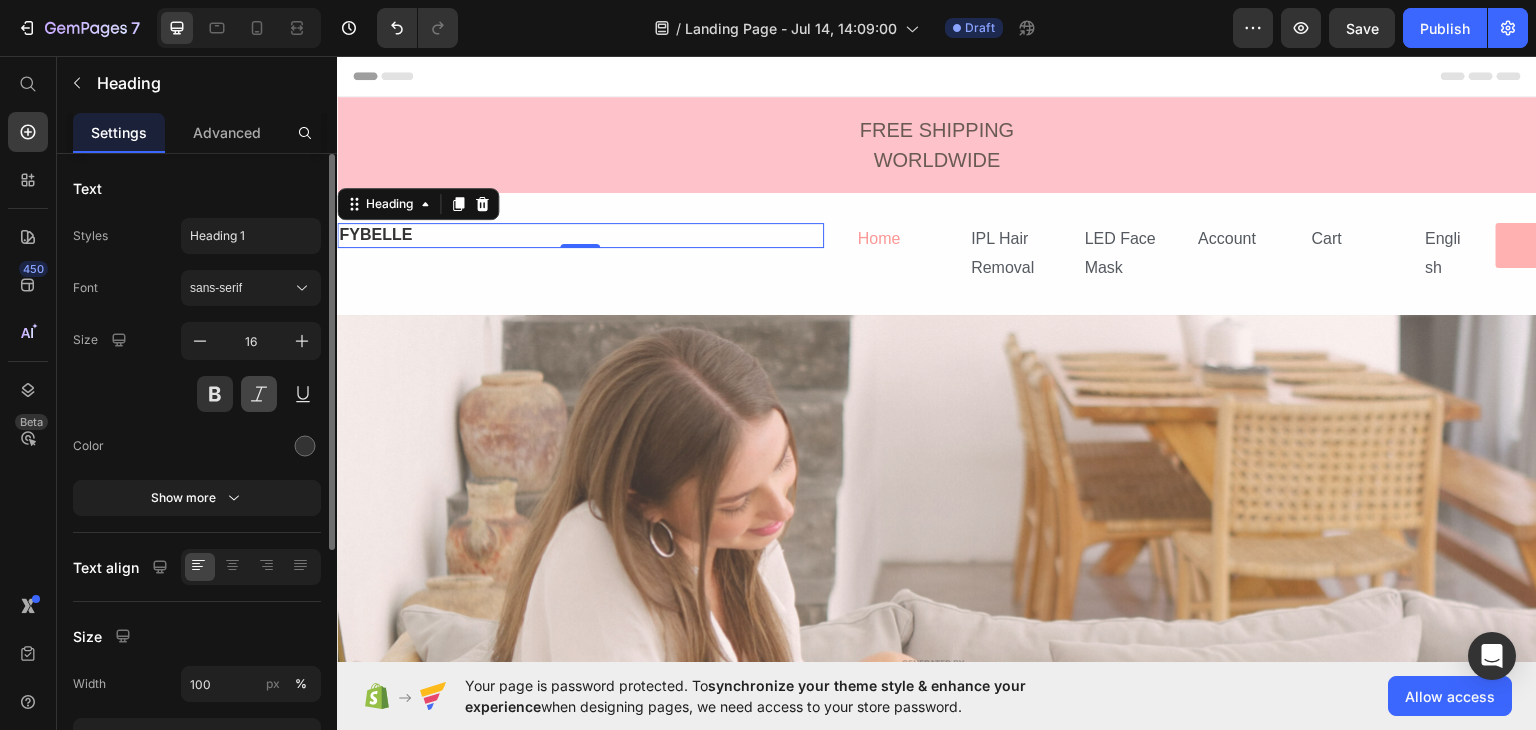 click at bounding box center [259, 394] 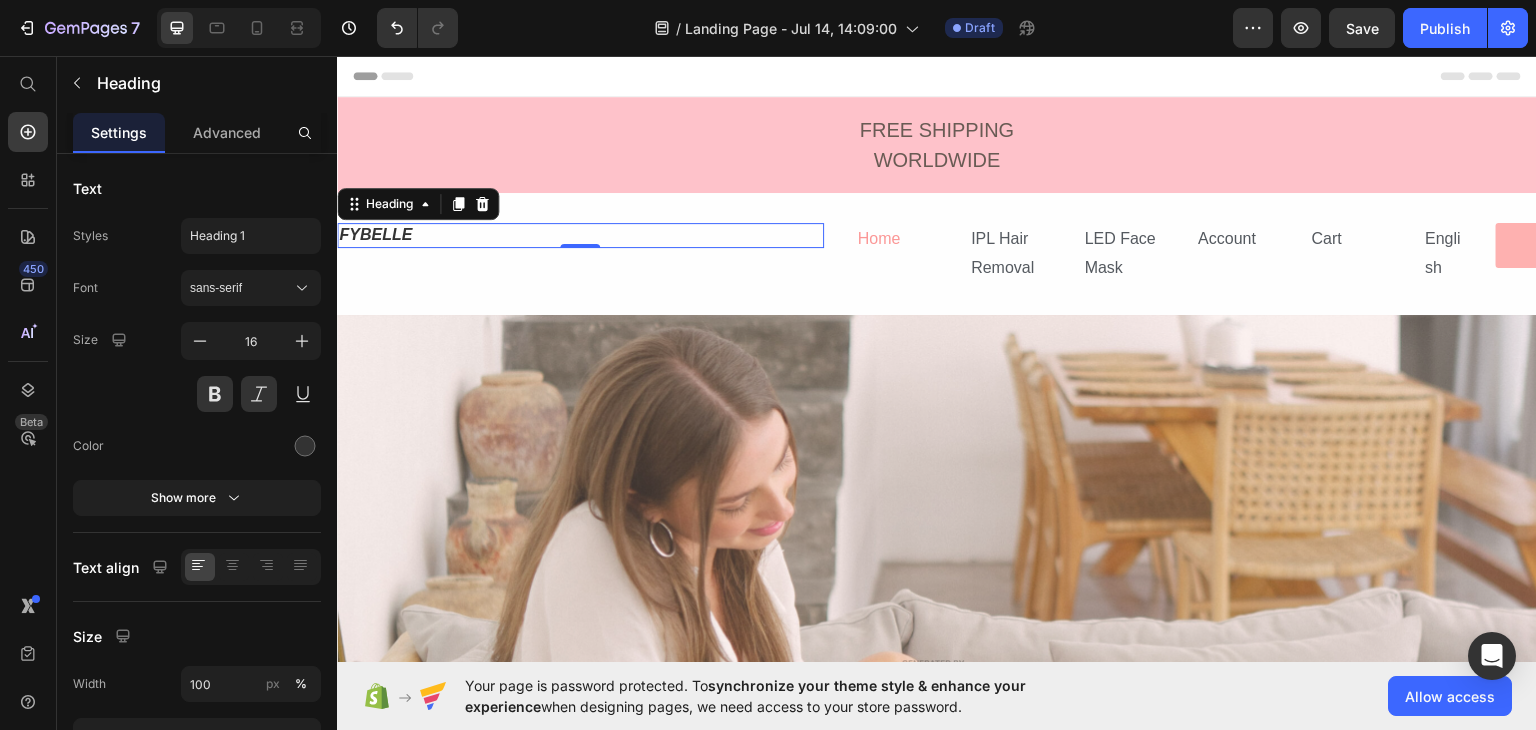 scroll, scrollTop: 376, scrollLeft: 0, axis: vertical 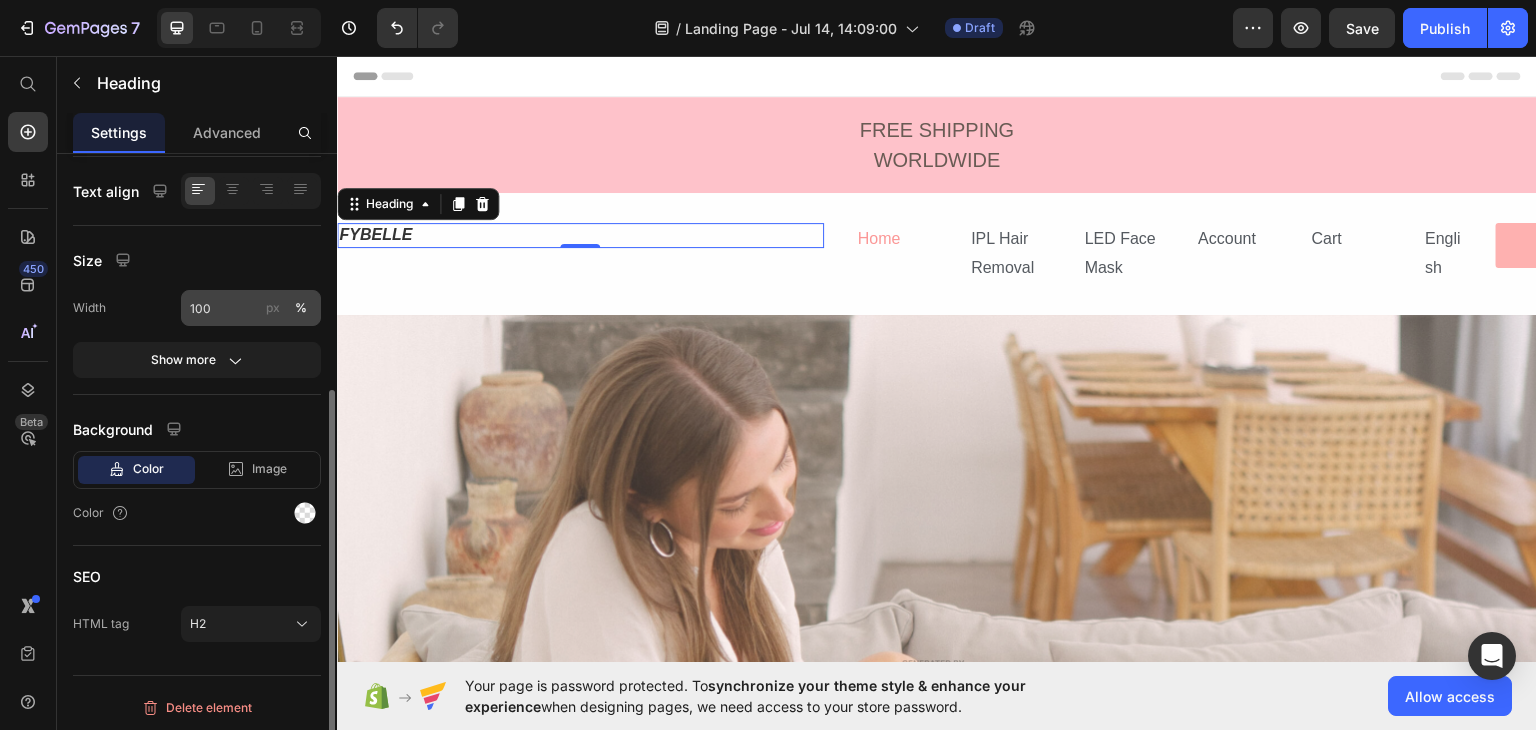 click on "px" at bounding box center (273, 308) 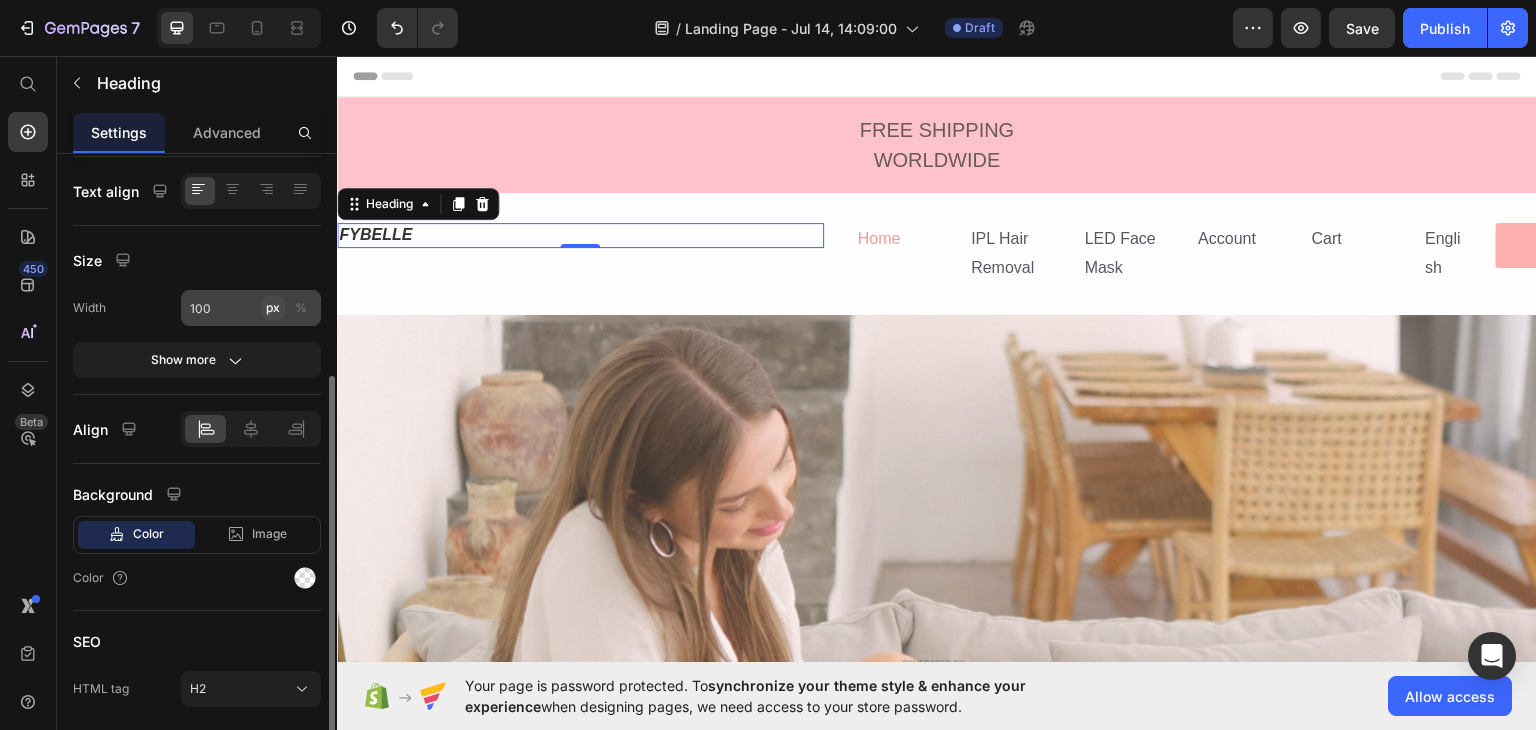 click on "px" 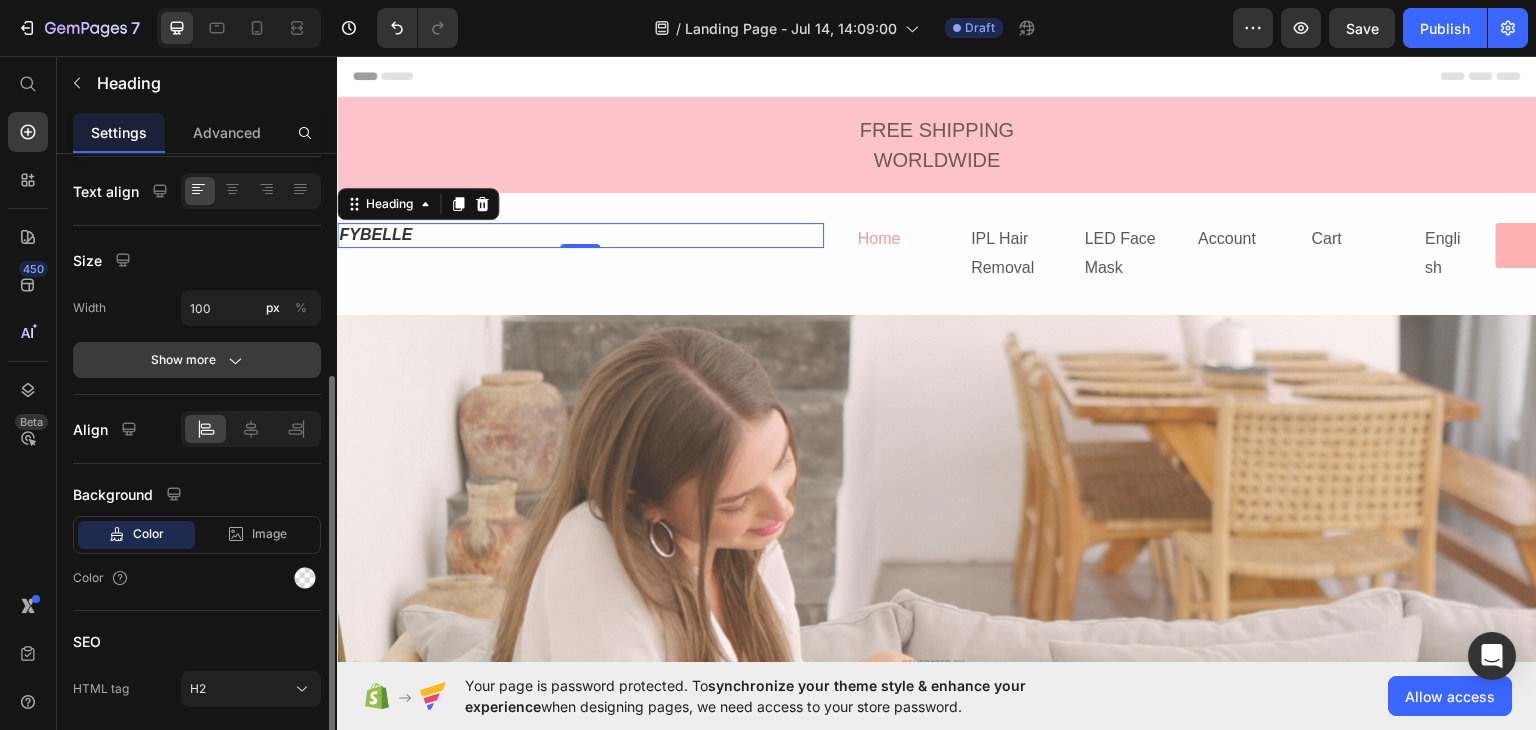 click on "Show more" at bounding box center (197, 360) 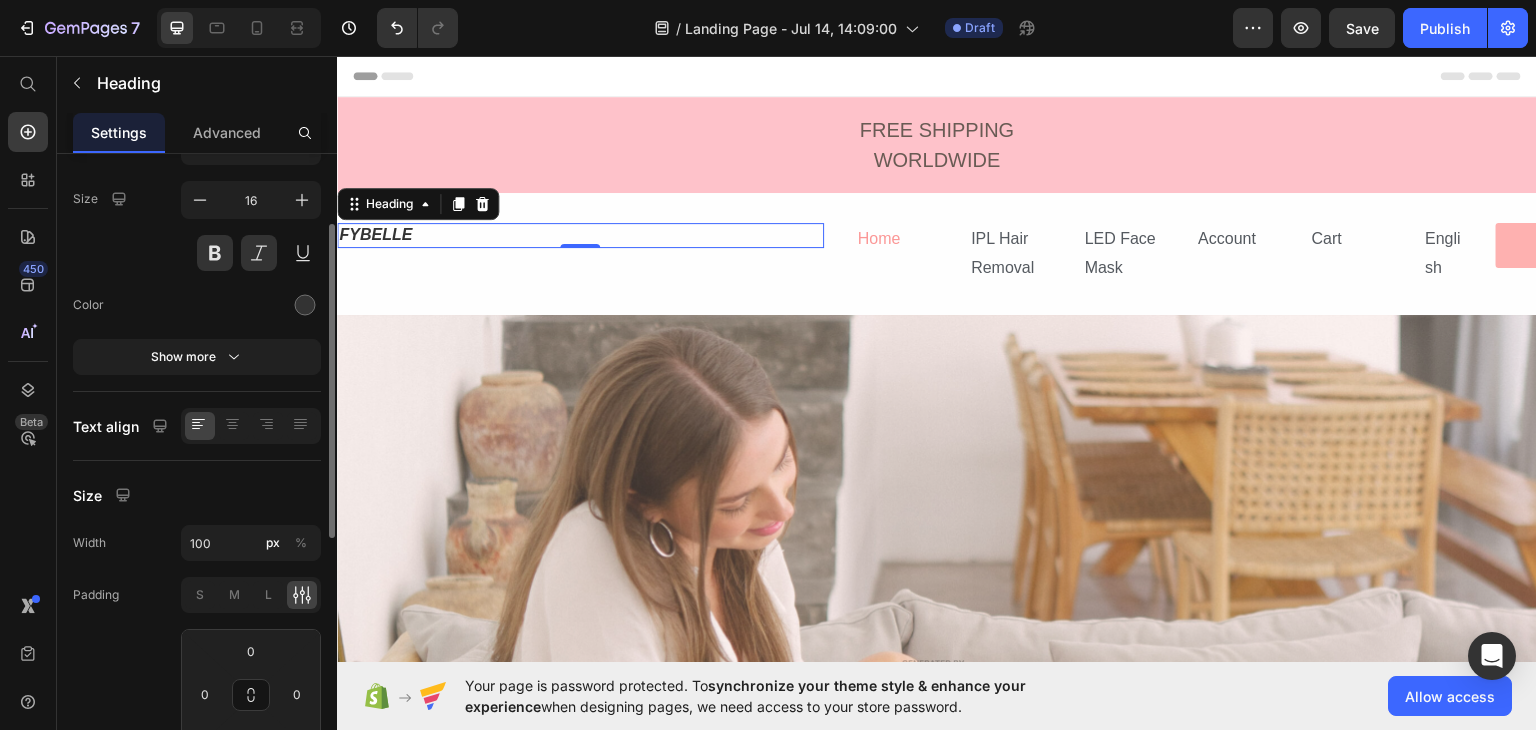 scroll, scrollTop: 0, scrollLeft: 0, axis: both 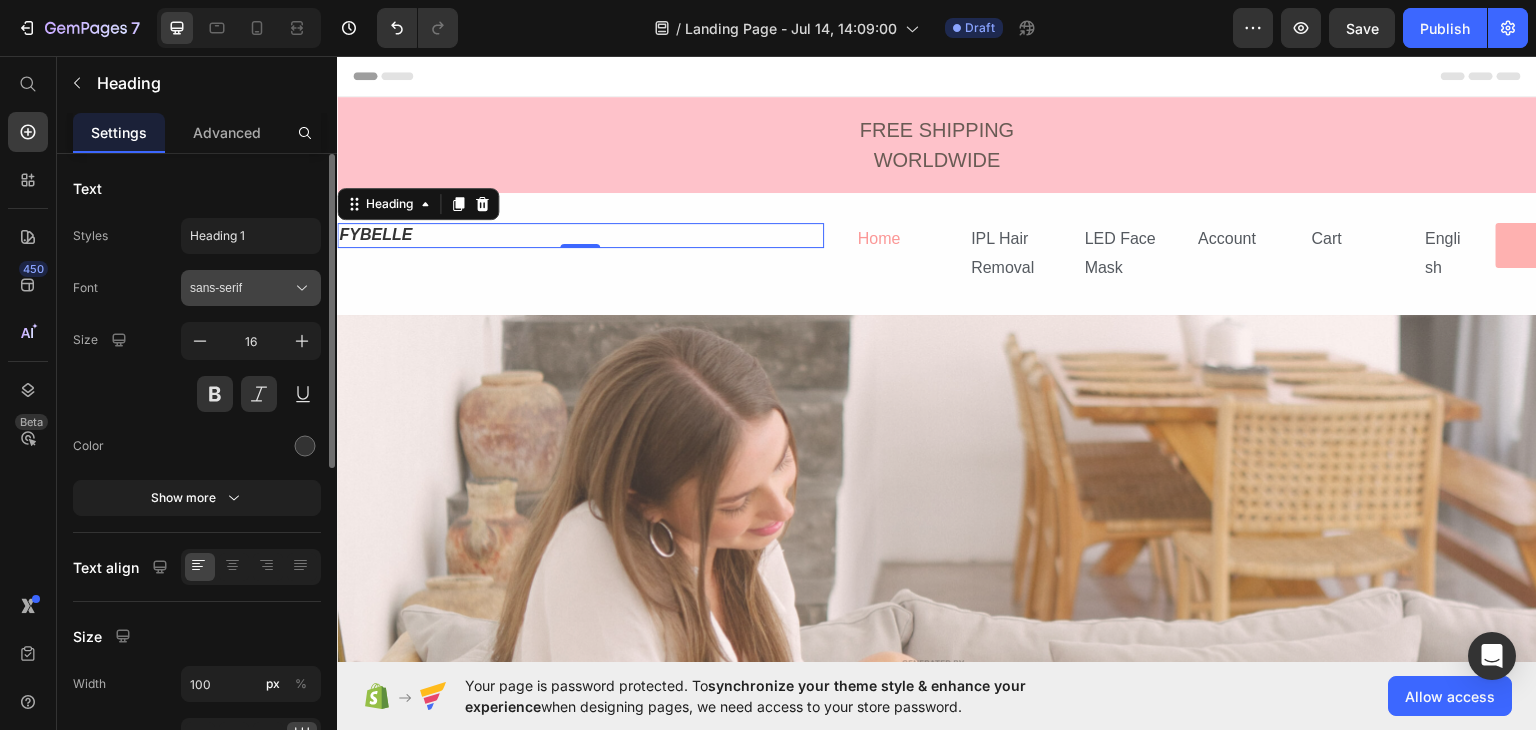 click on "sans-serif" at bounding box center [241, 288] 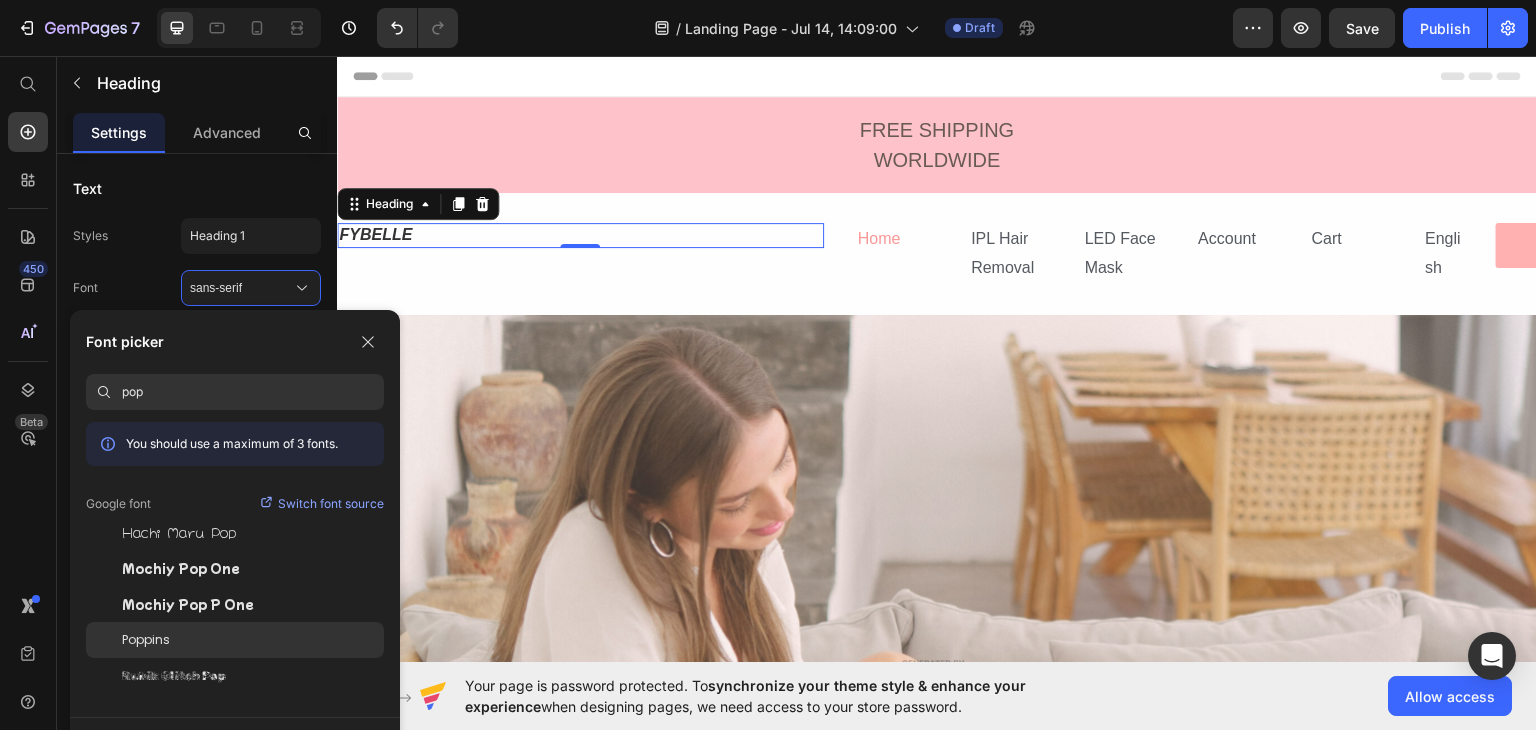 click on "Poppins" at bounding box center [146, 640] 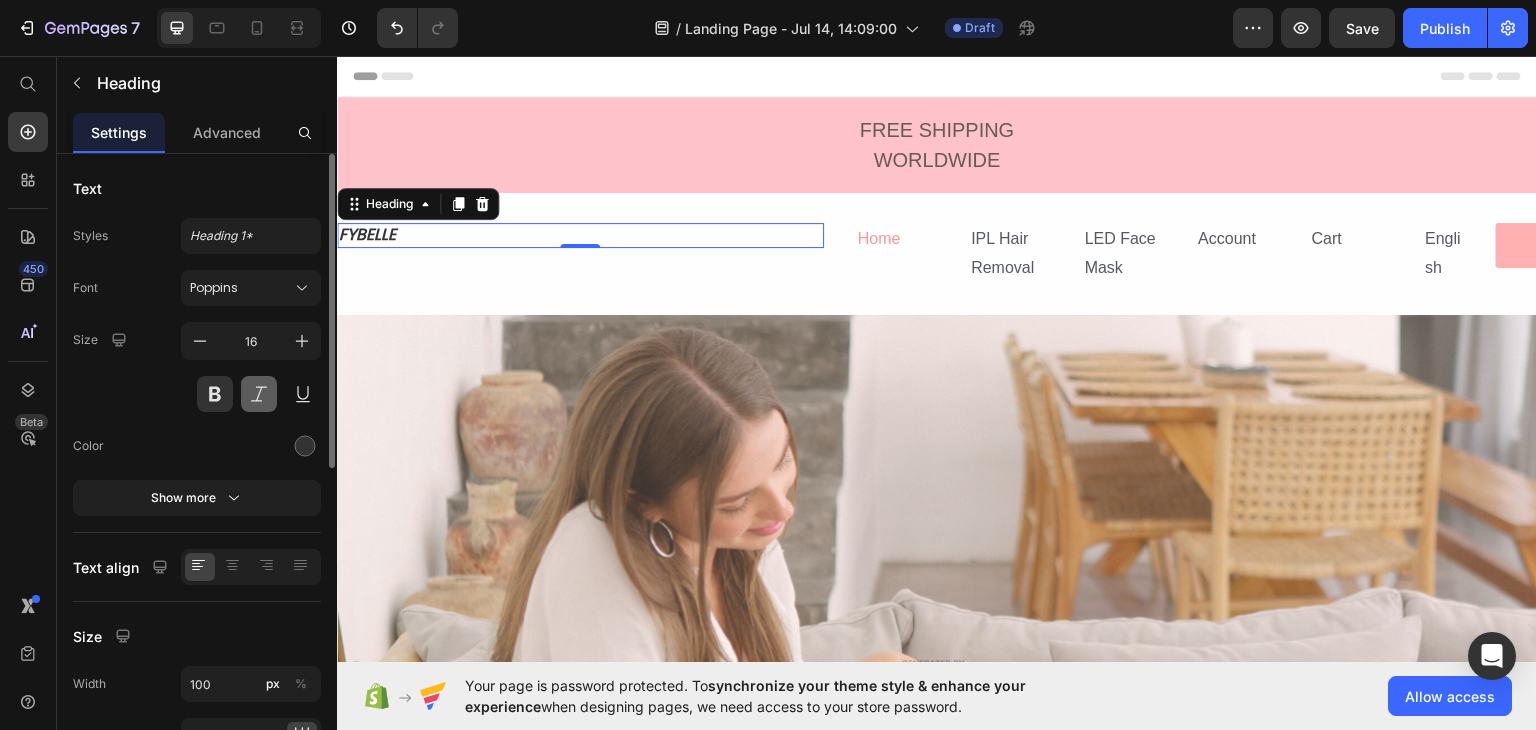 click at bounding box center [259, 394] 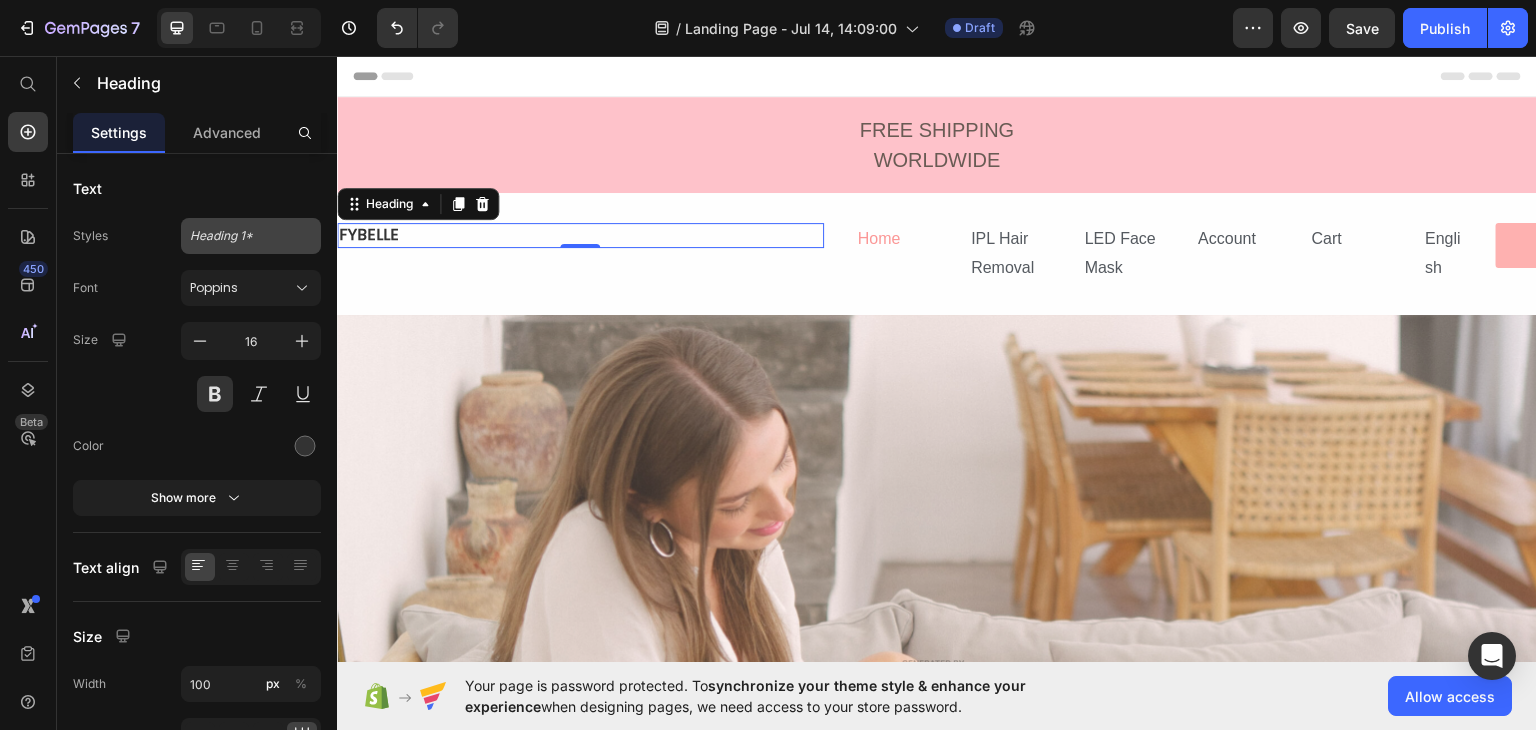 click on "Heading 1*" 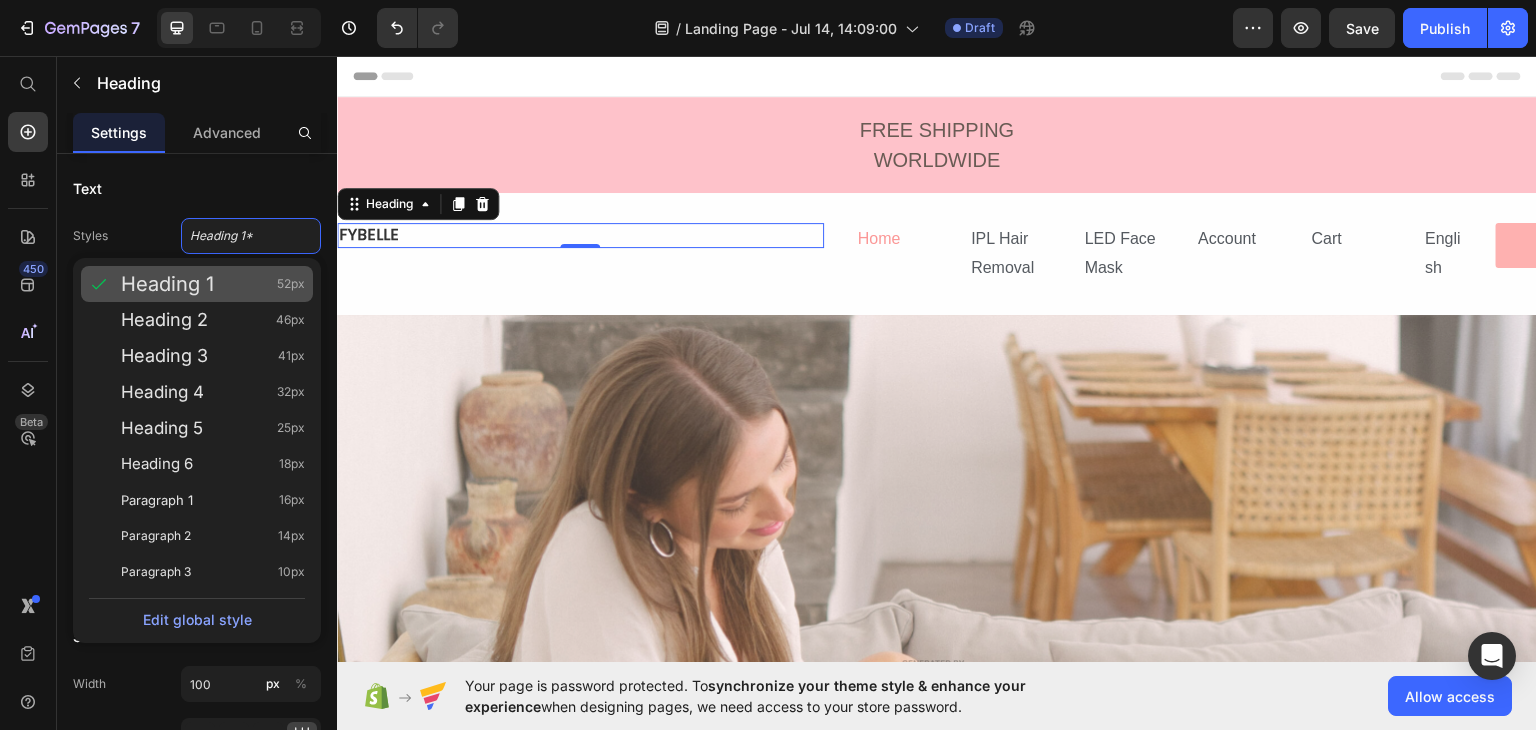 click on "Heading 1 52px" at bounding box center [213, 284] 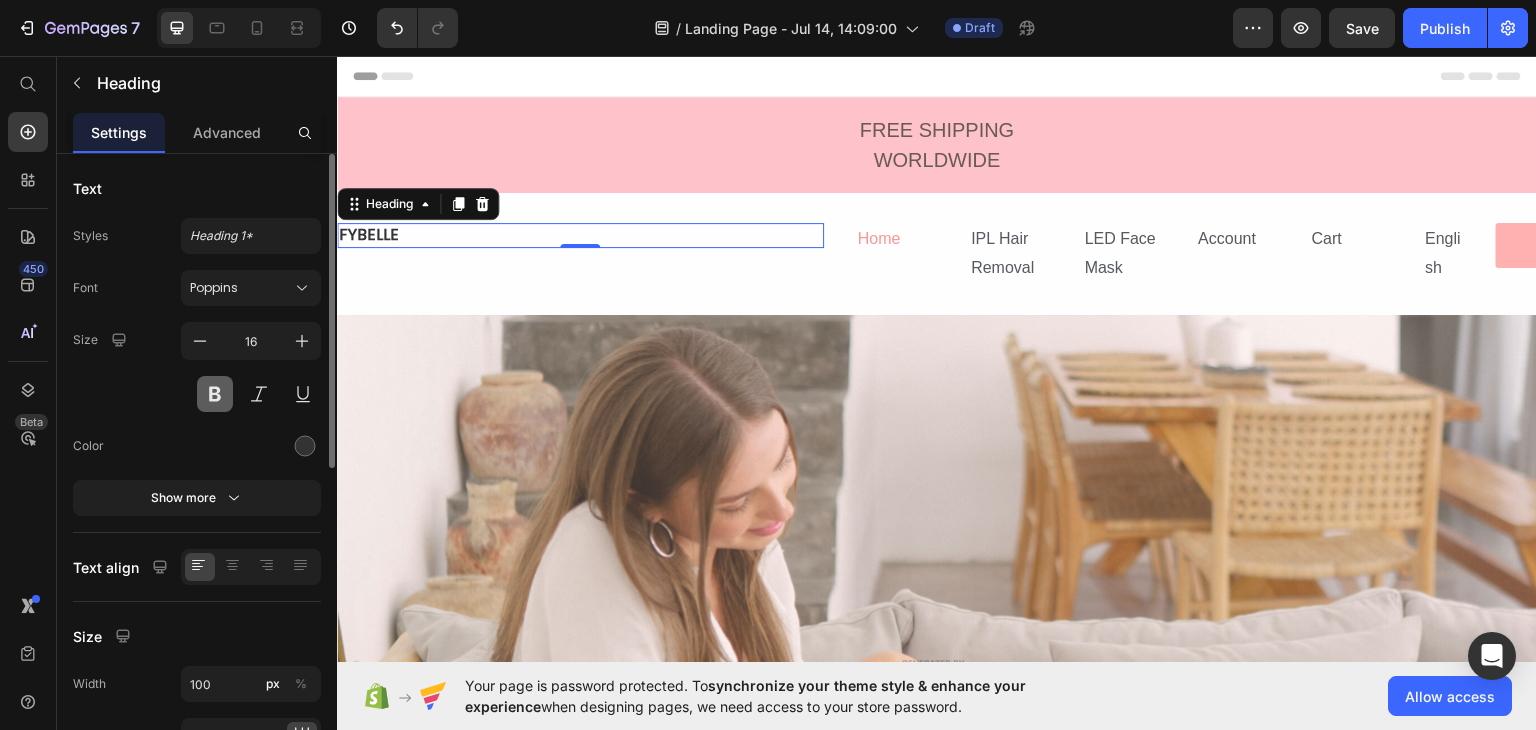 click at bounding box center (215, 394) 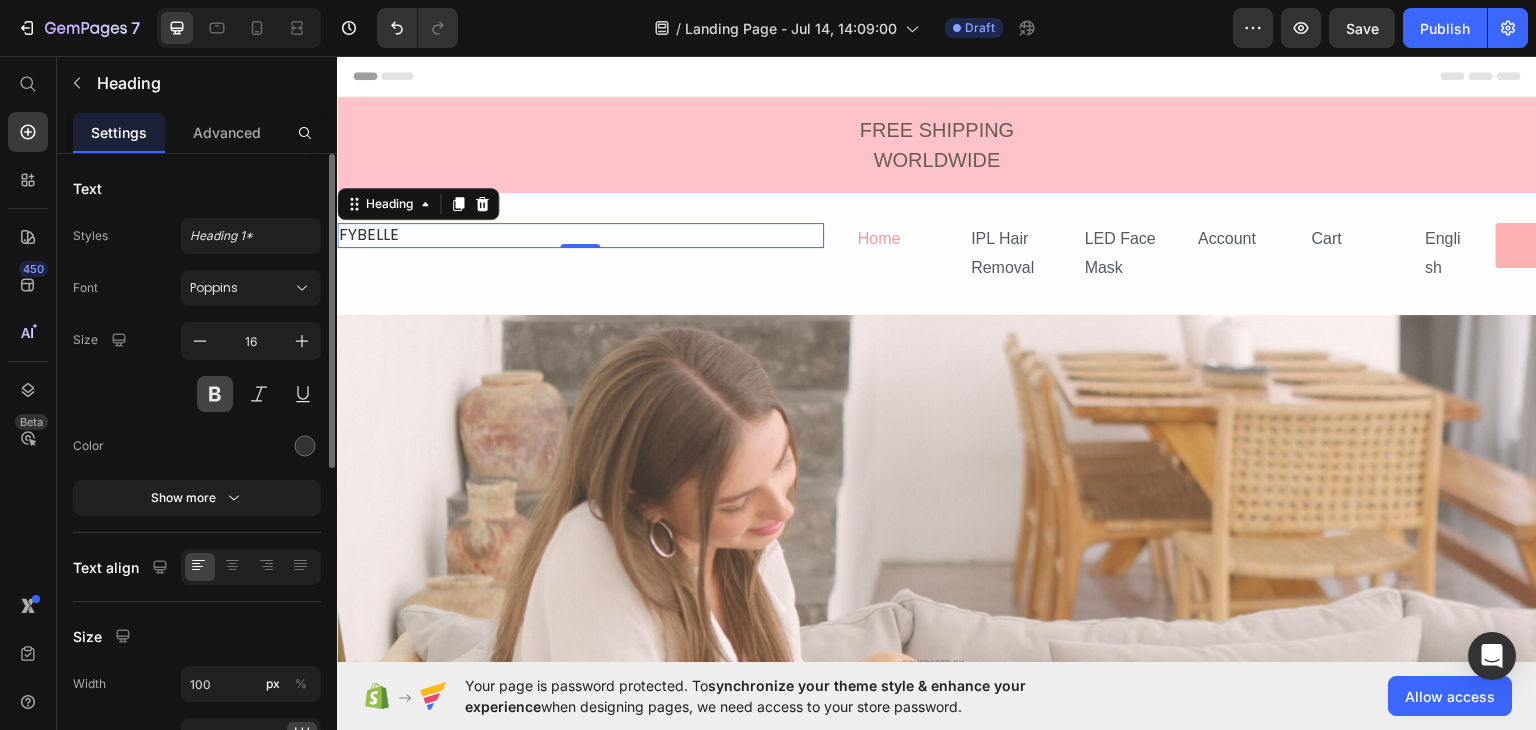 click at bounding box center [215, 394] 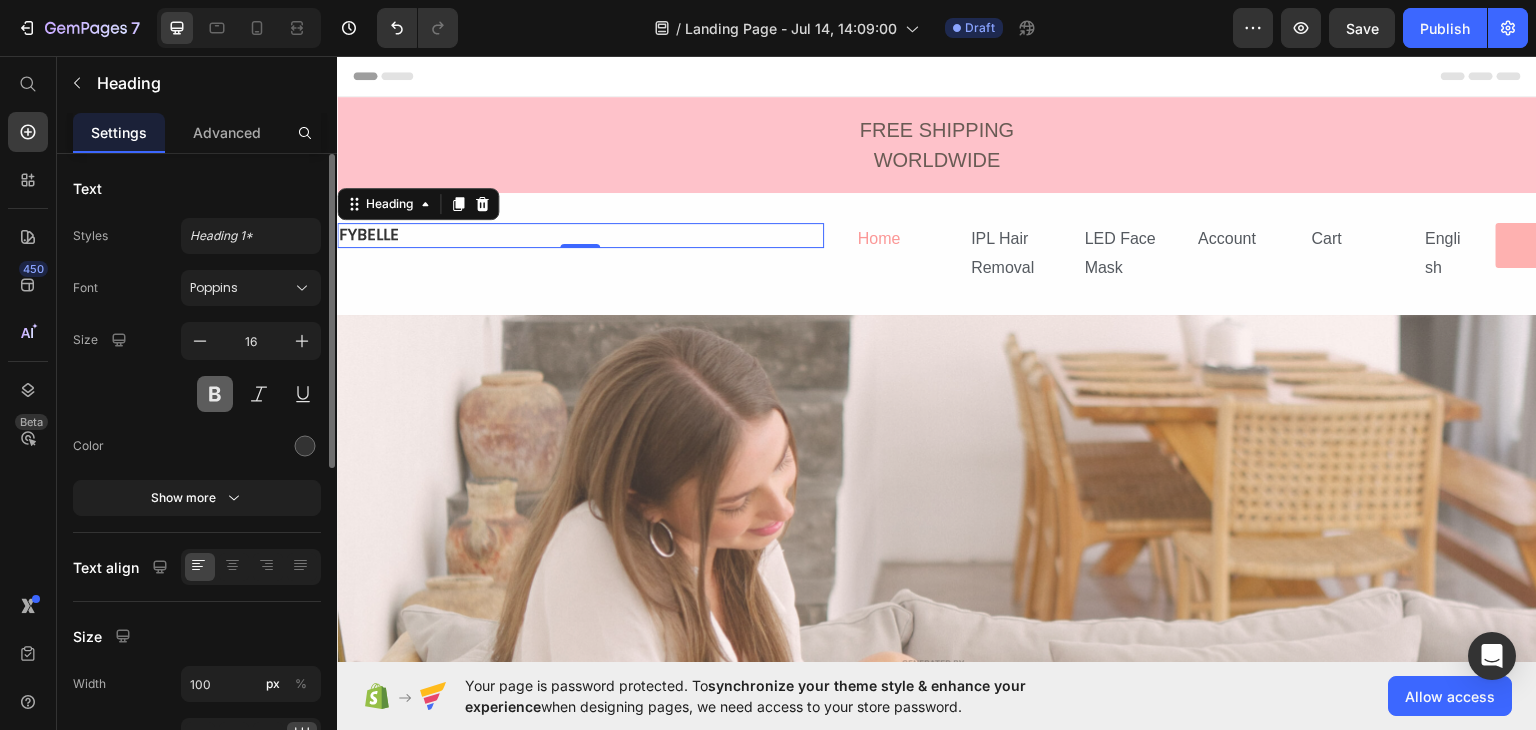 click at bounding box center (215, 394) 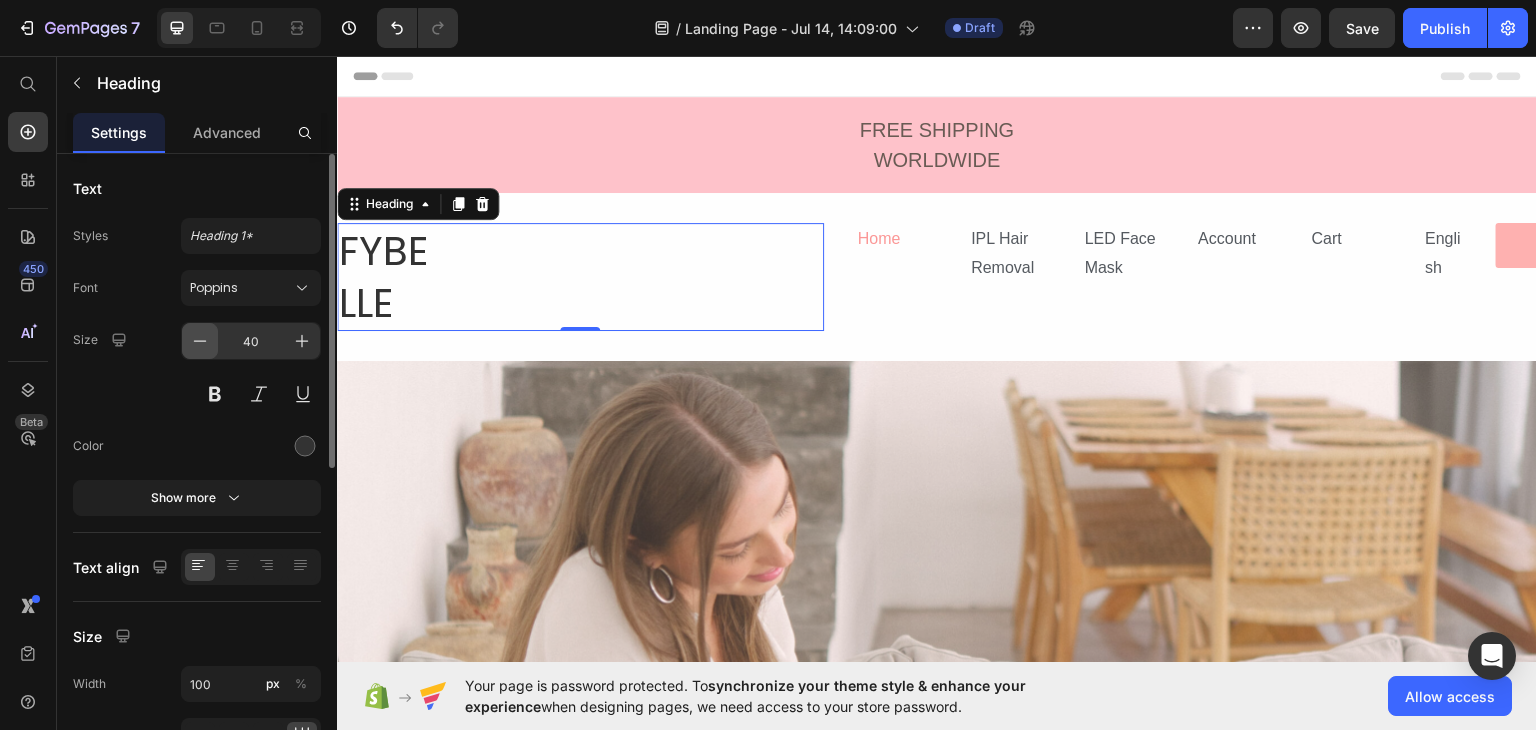 click 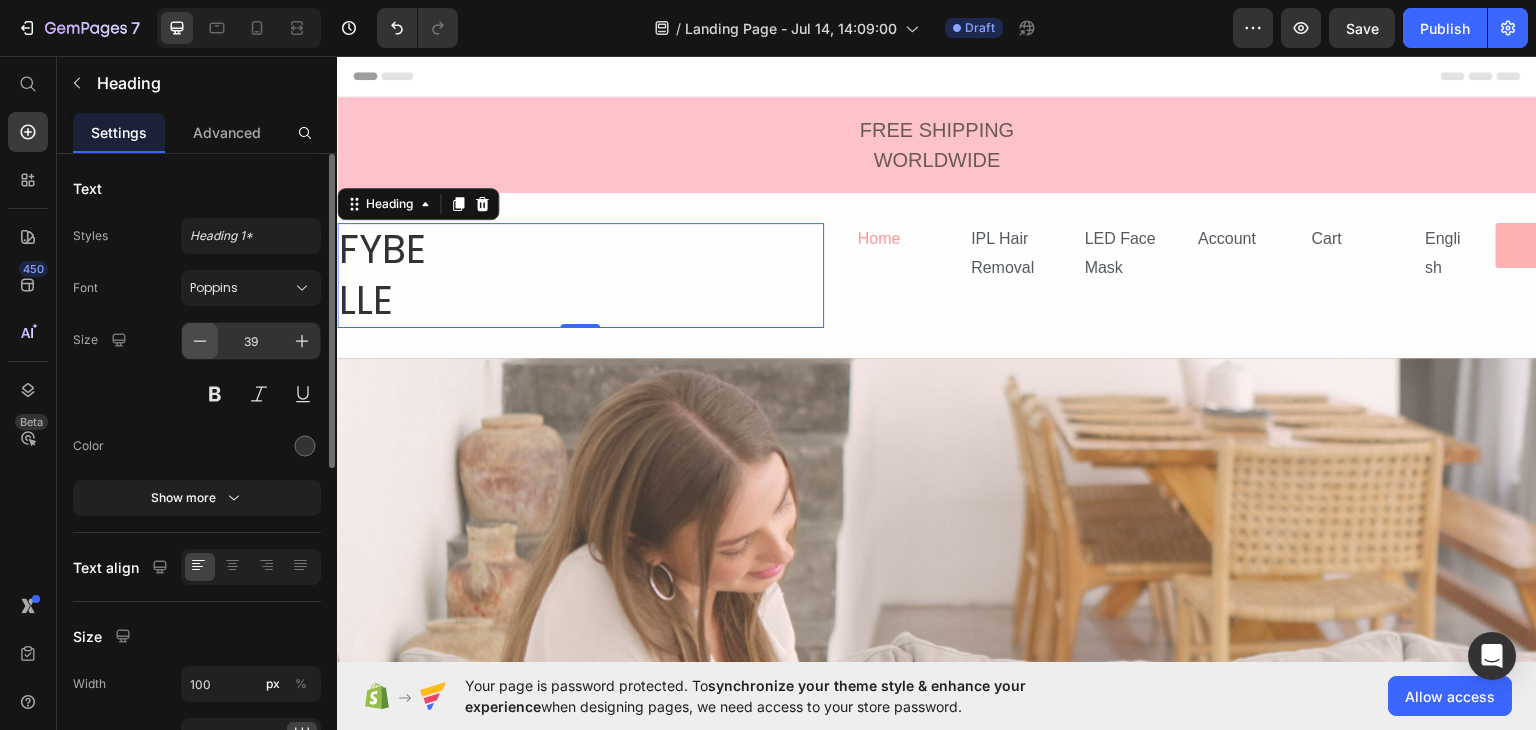 click 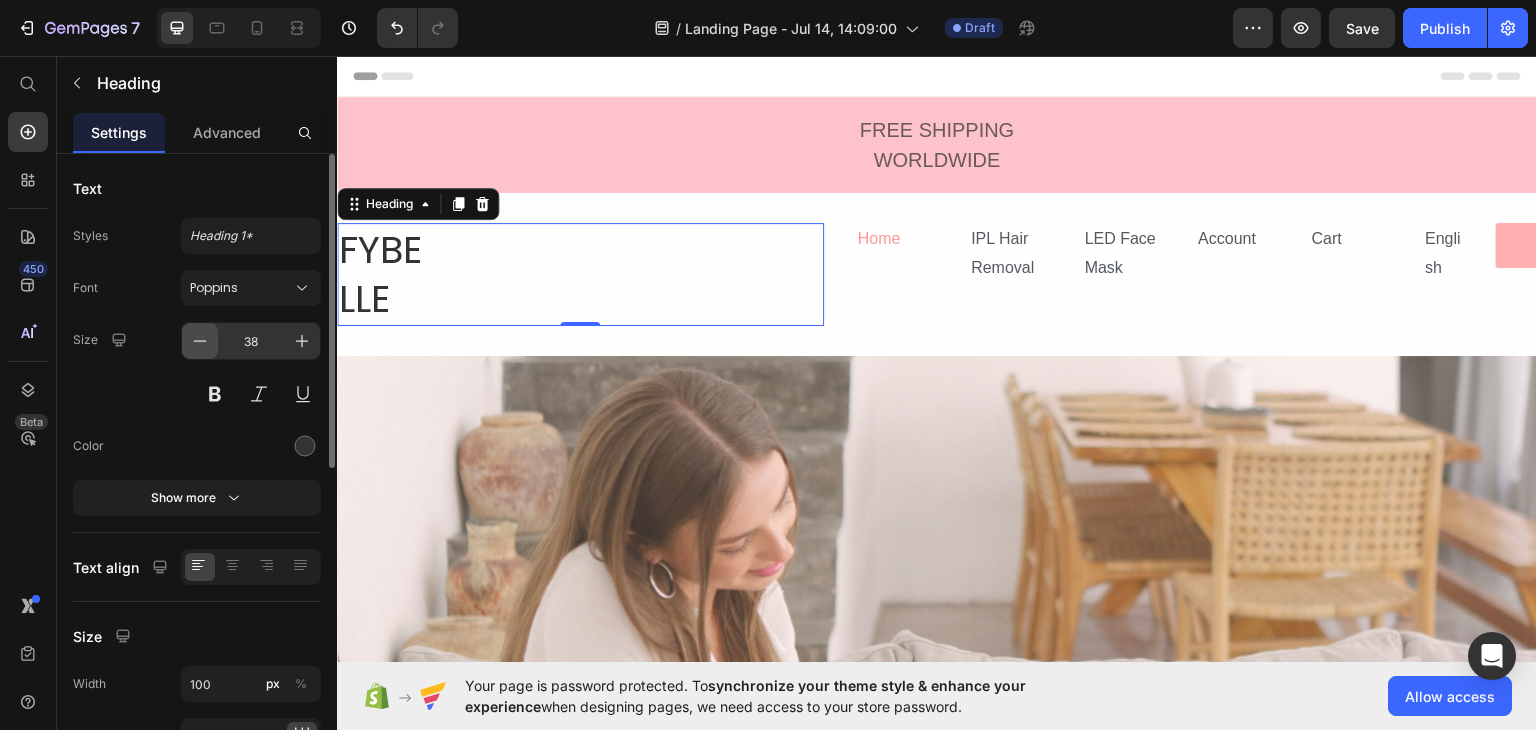 click 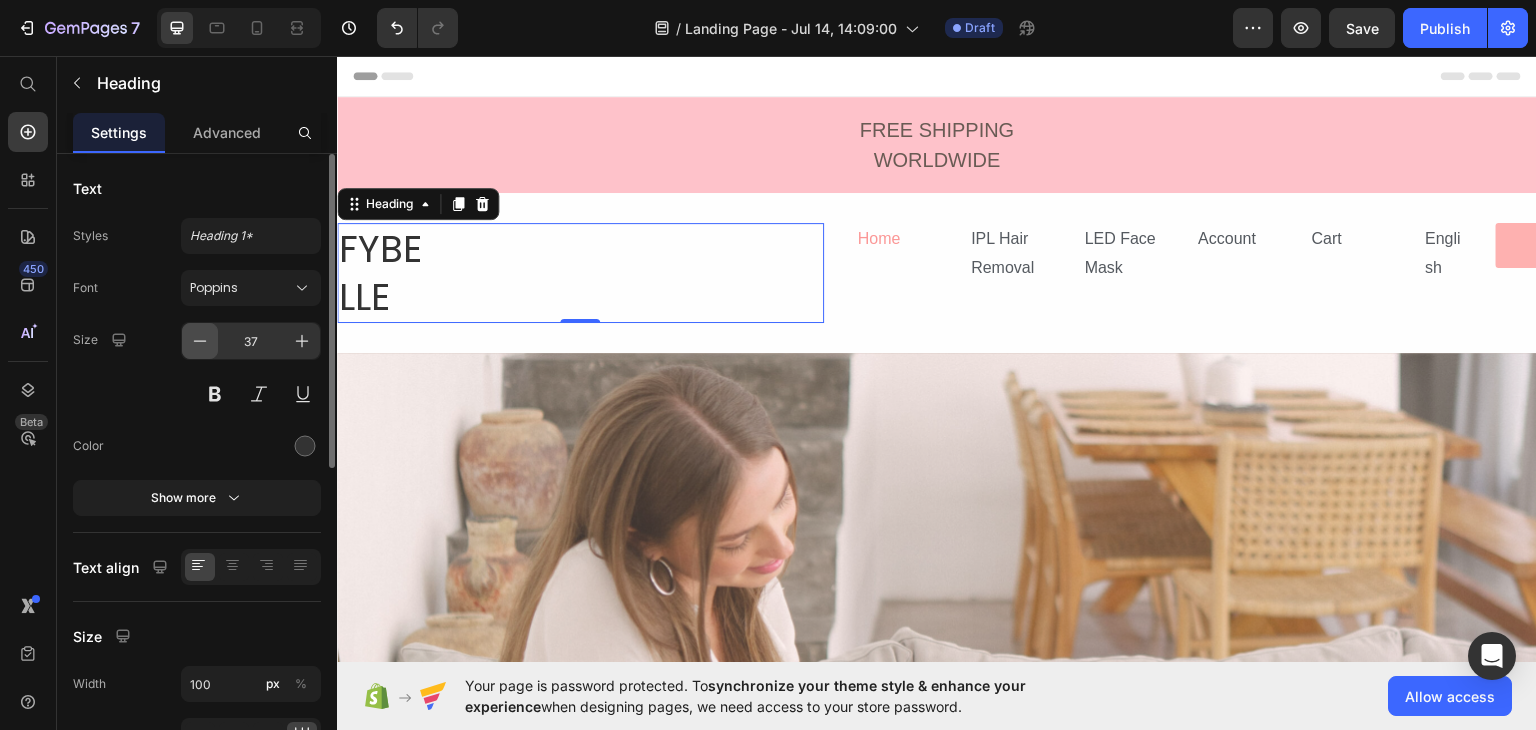 click 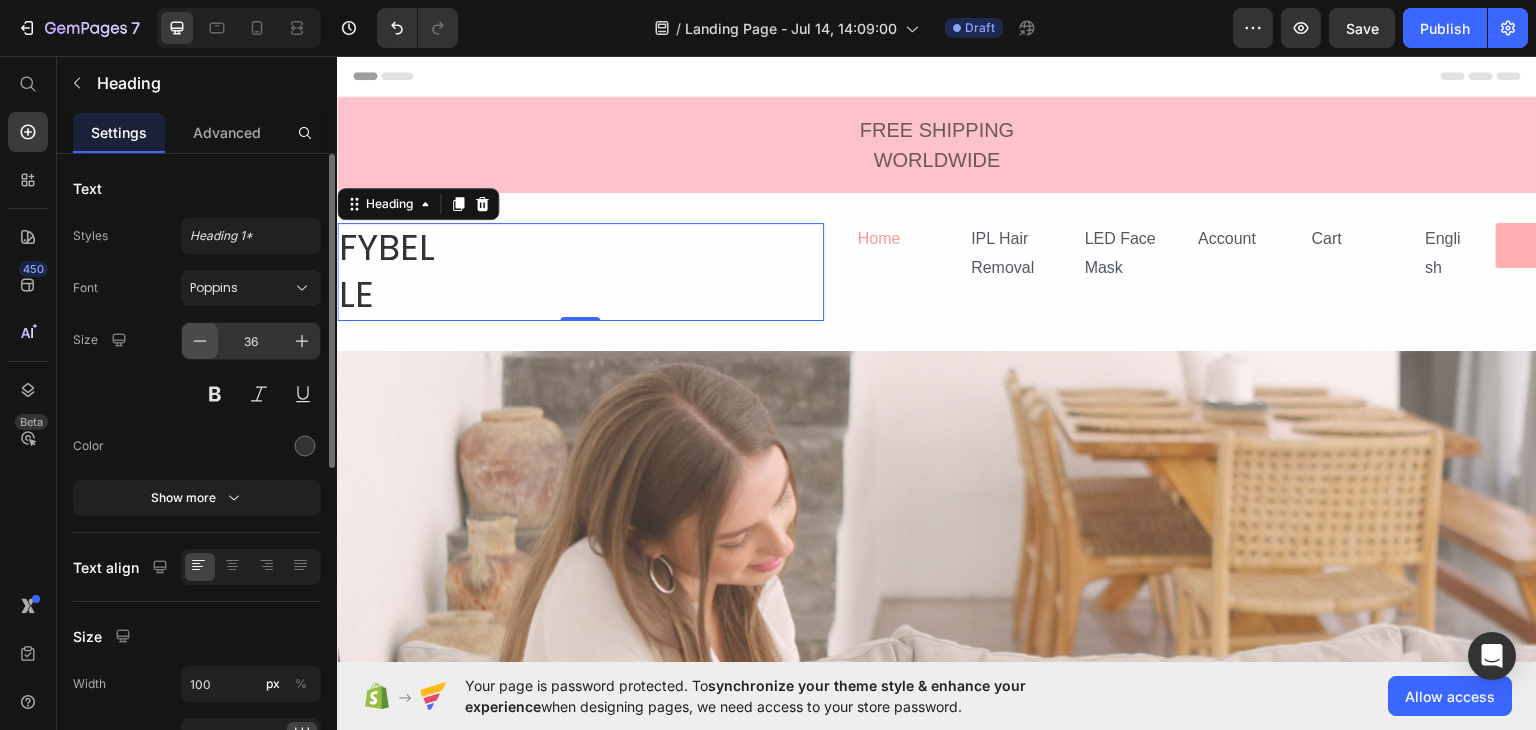 click 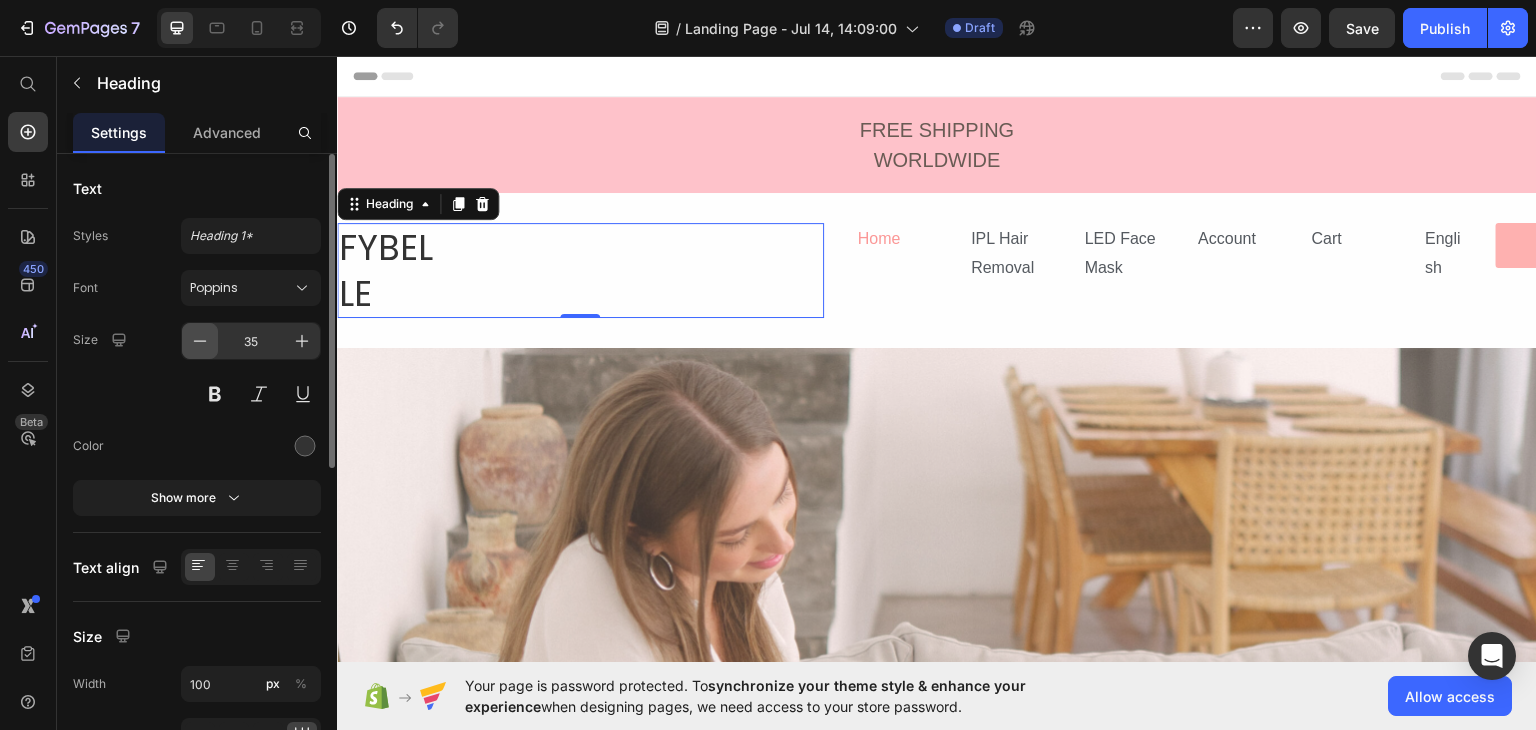 click 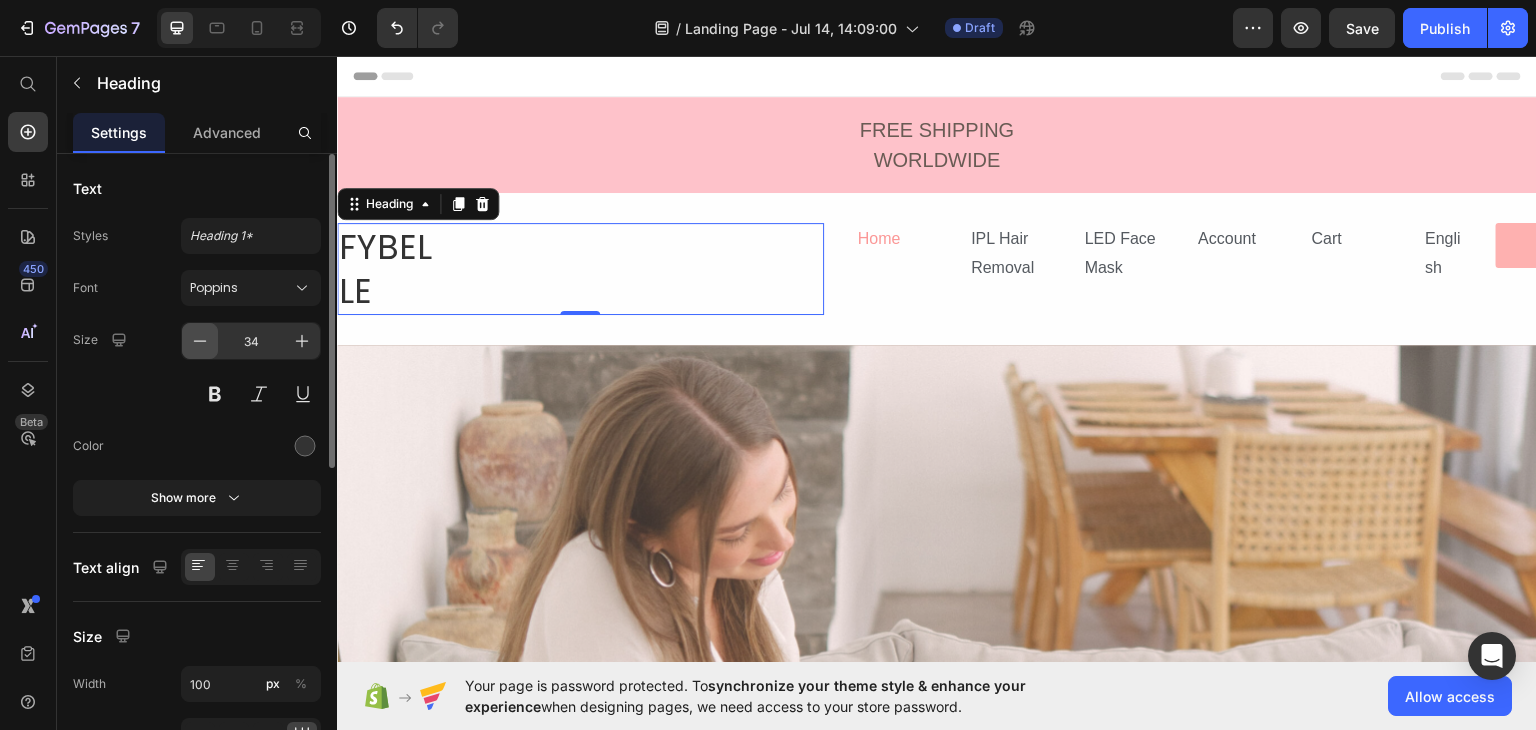 click 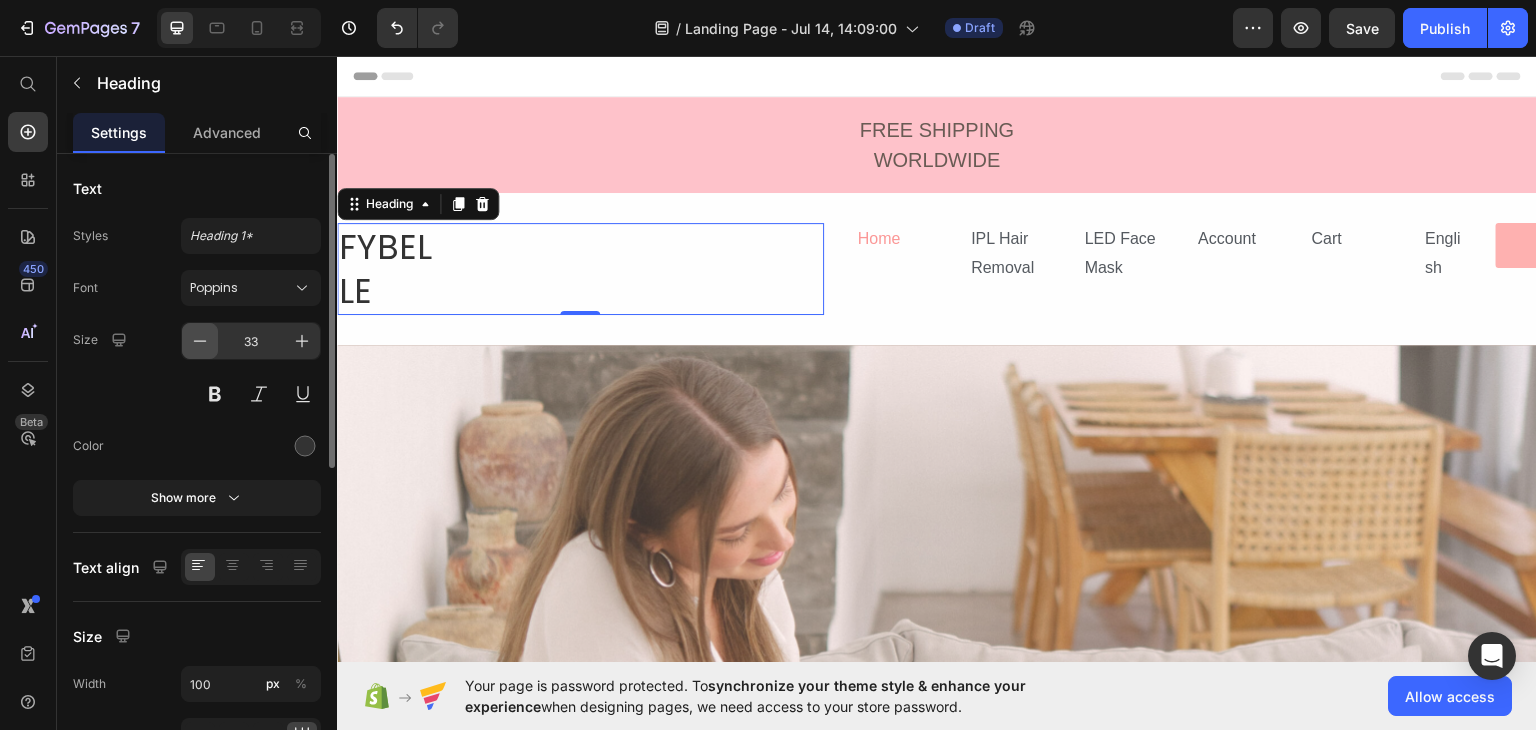 click 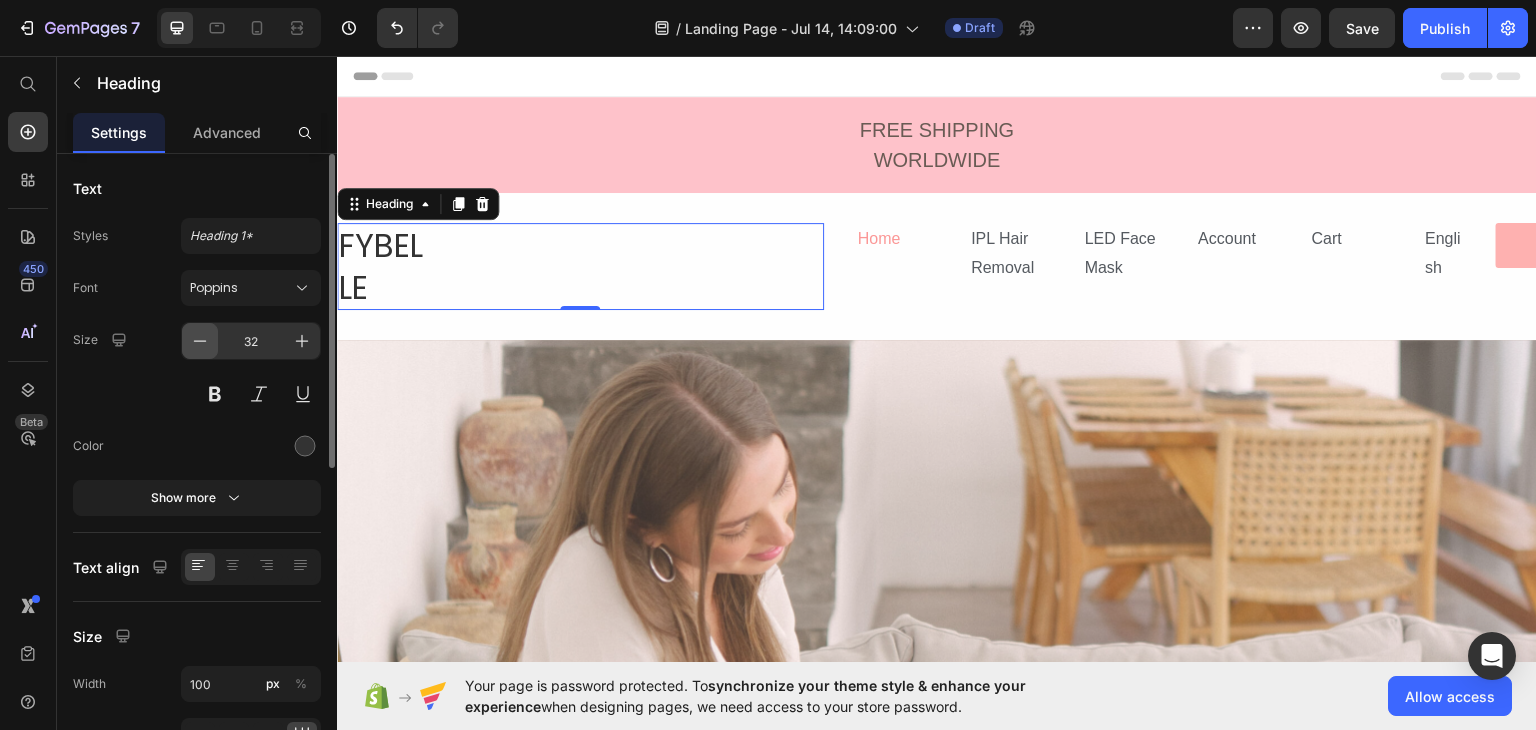 click 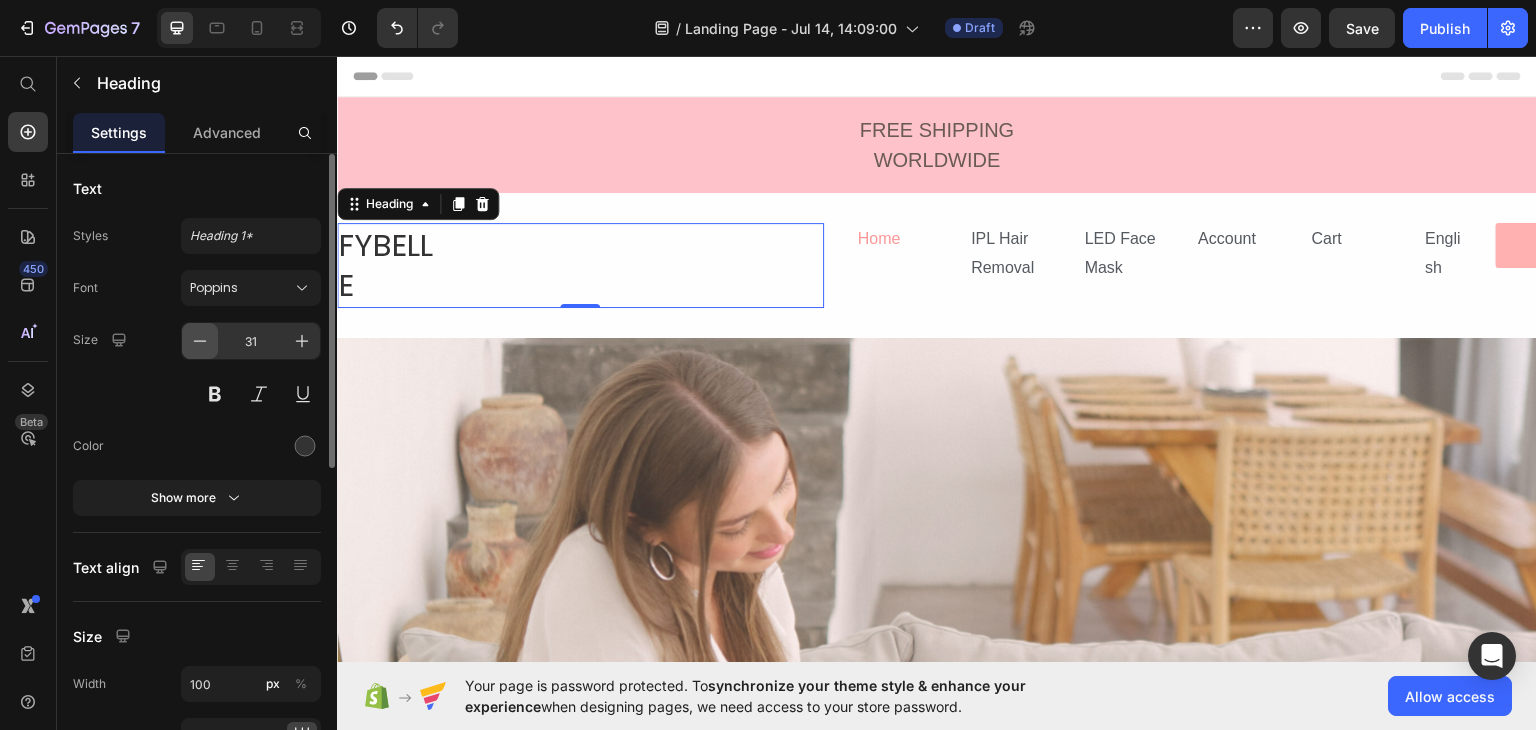 click 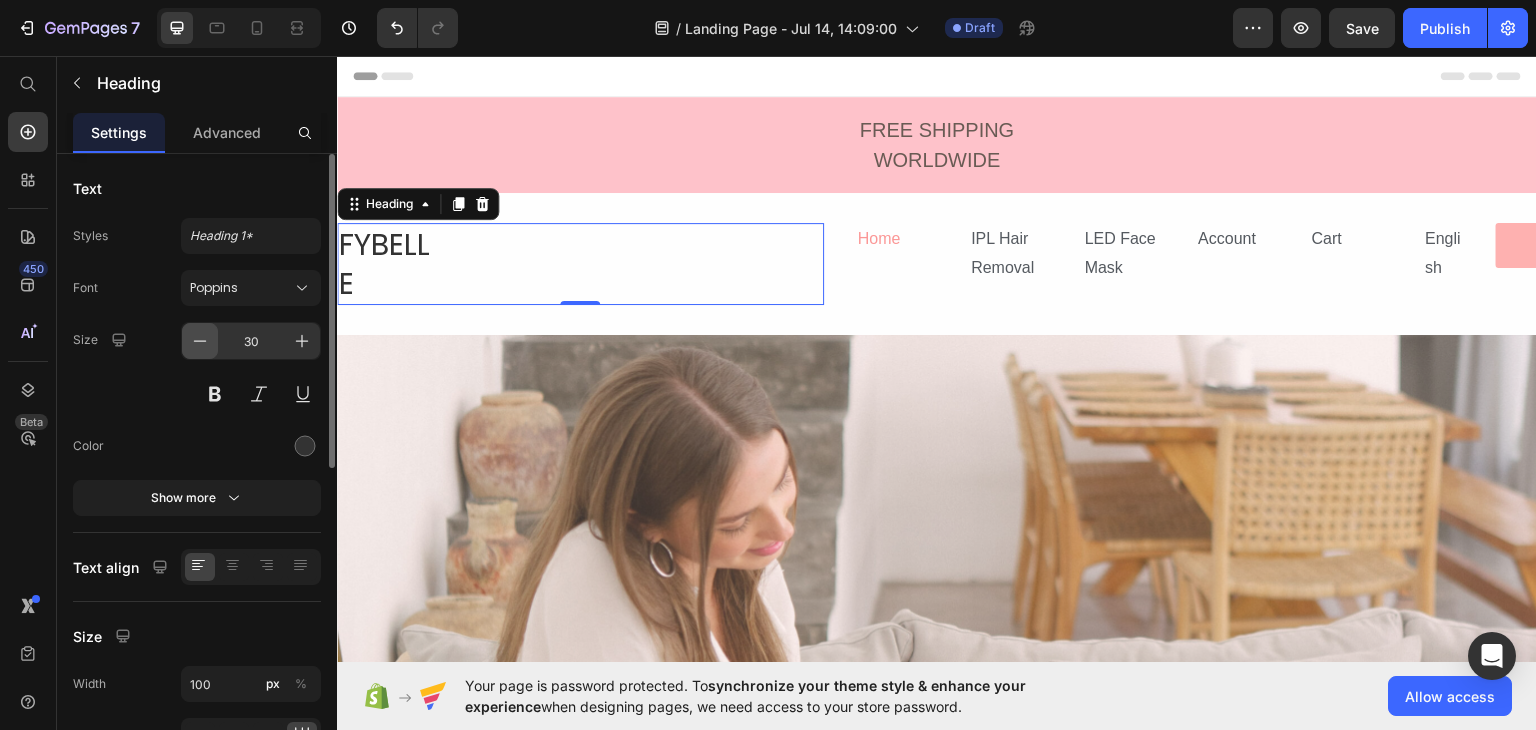click 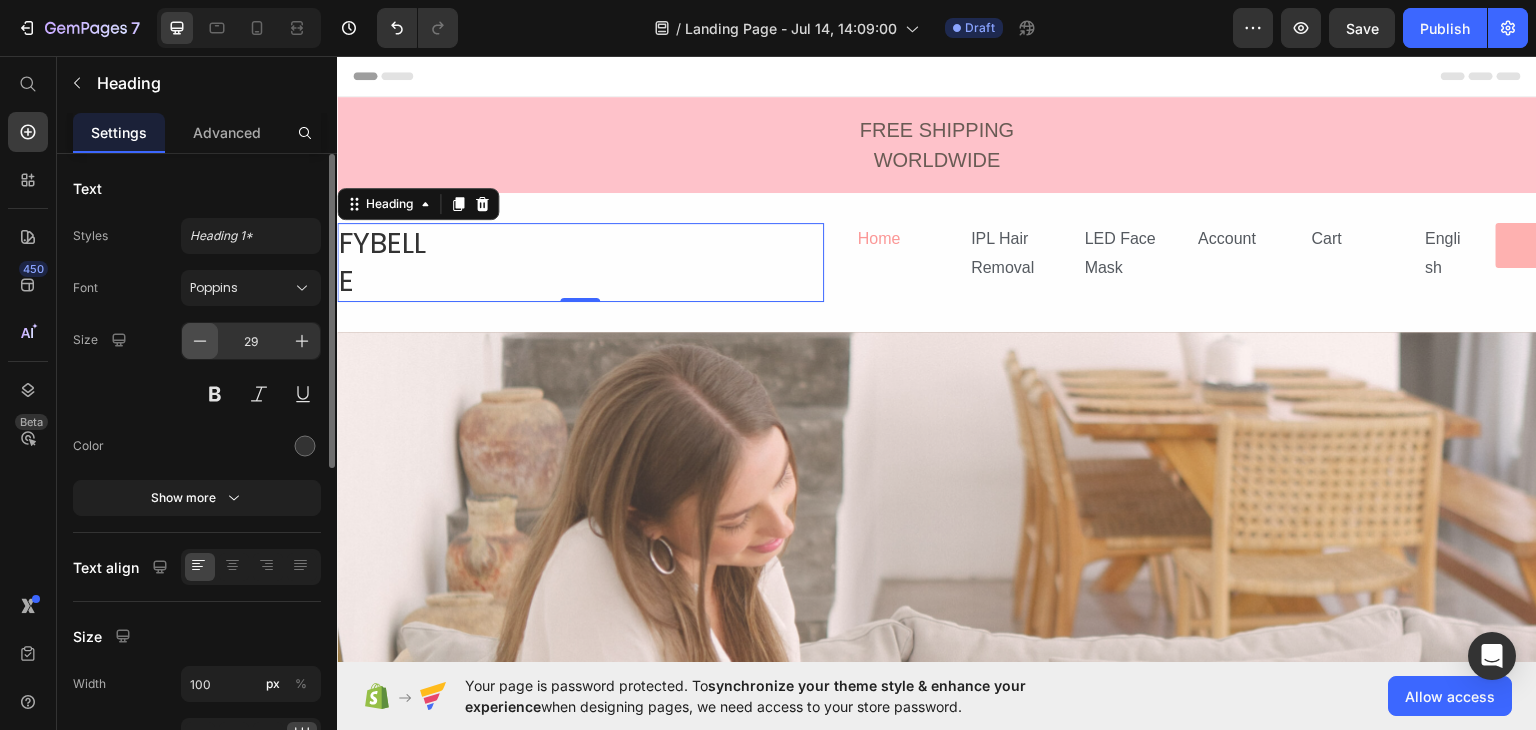 click 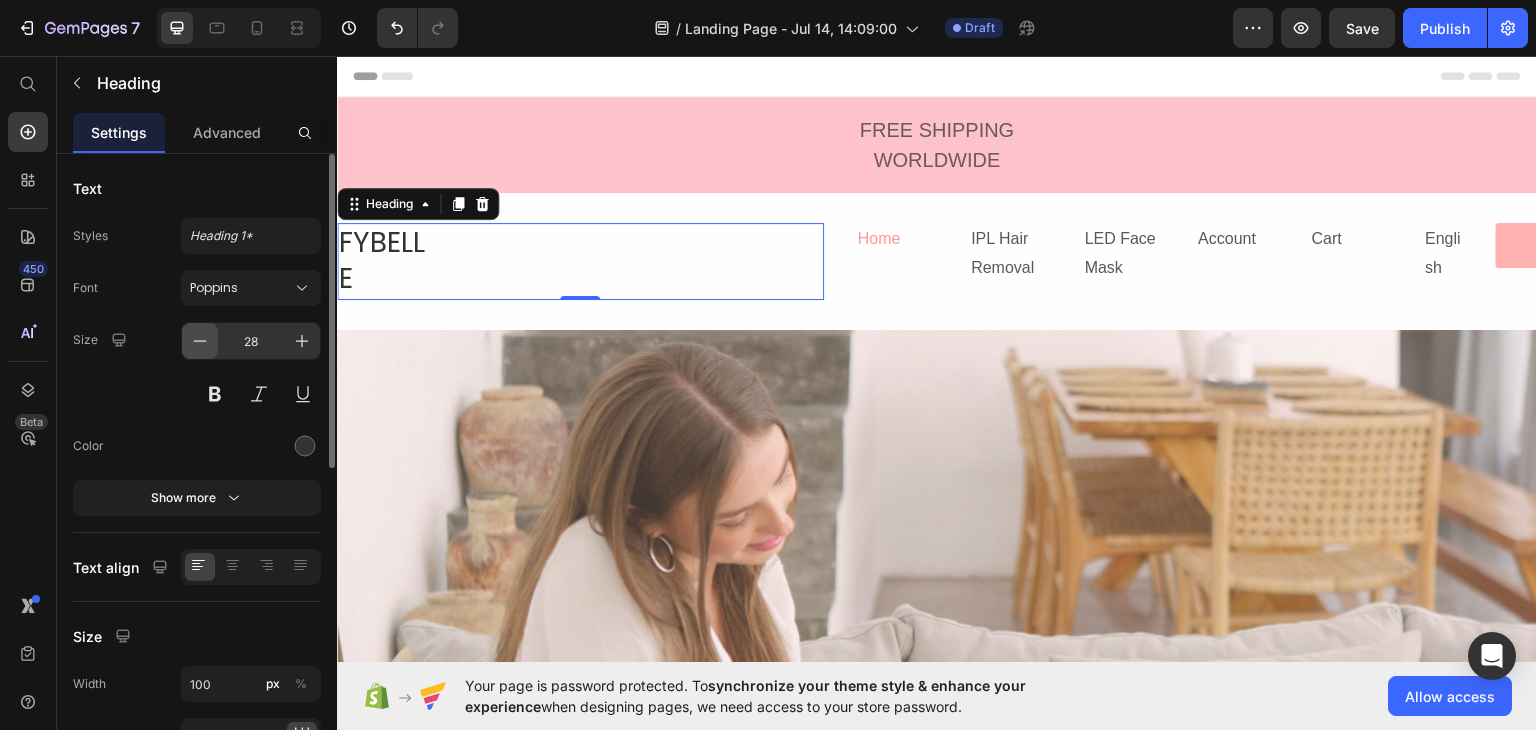 click 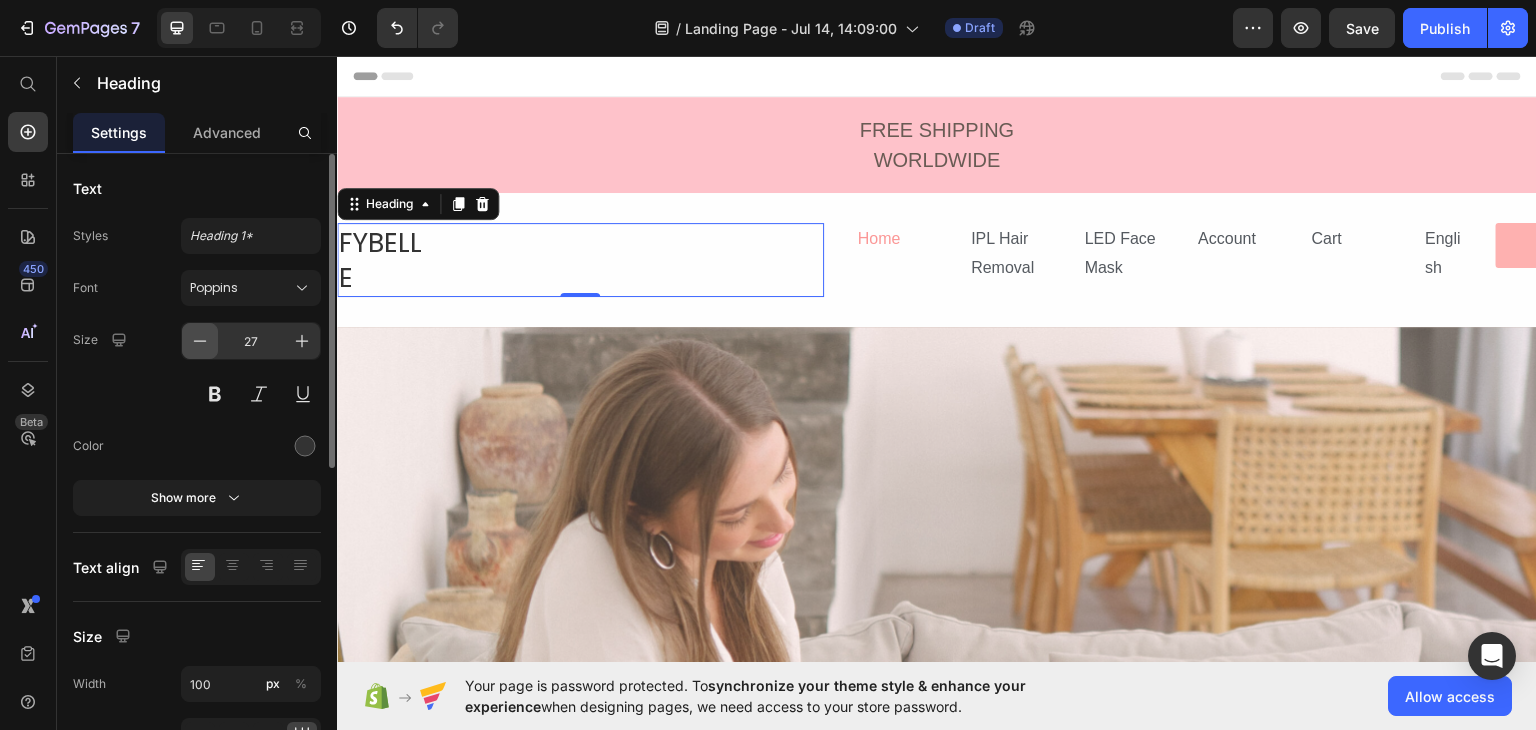 click 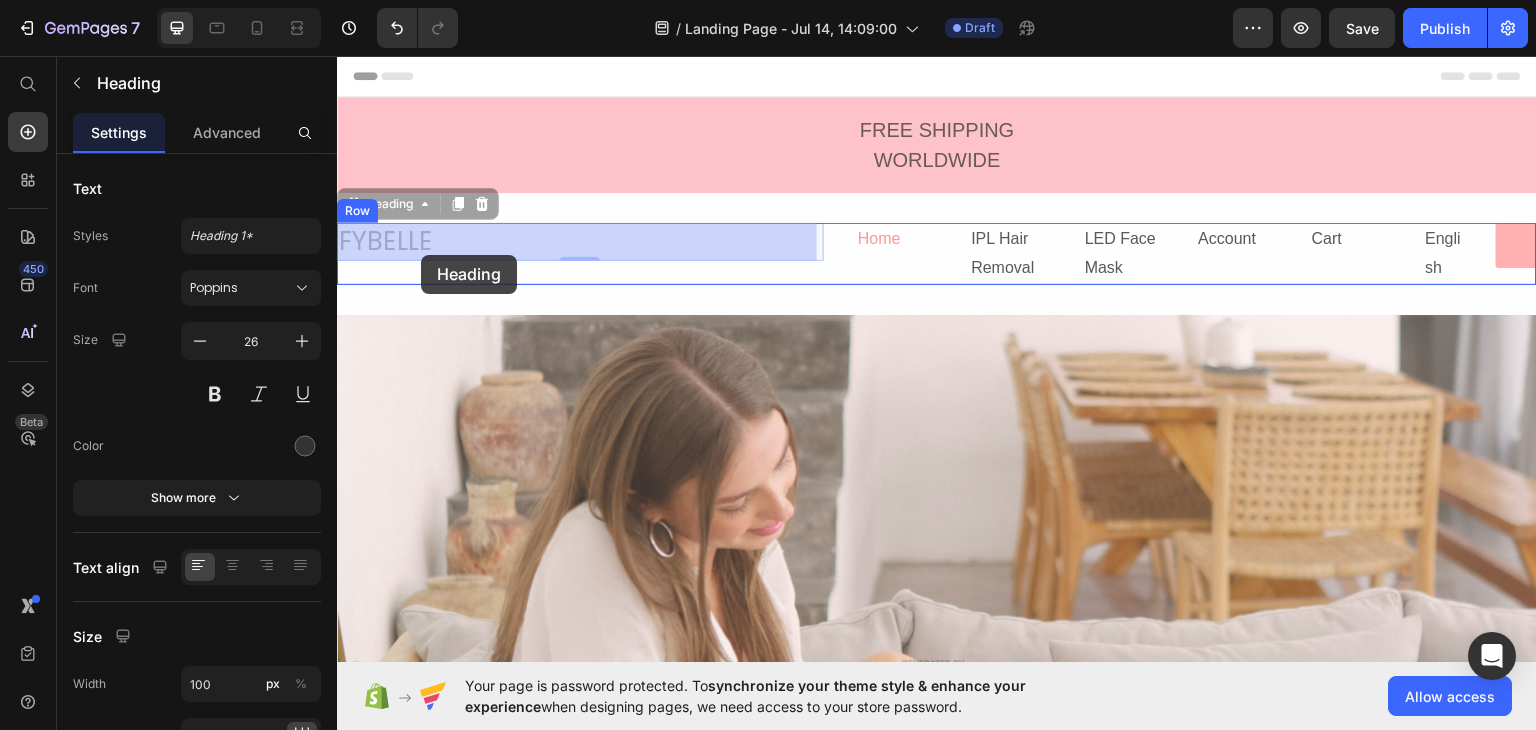 drag, startPoint x: 416, startPoint y: 238, endPoint x: 420, endPoint y: 249, distance: 11.7046995 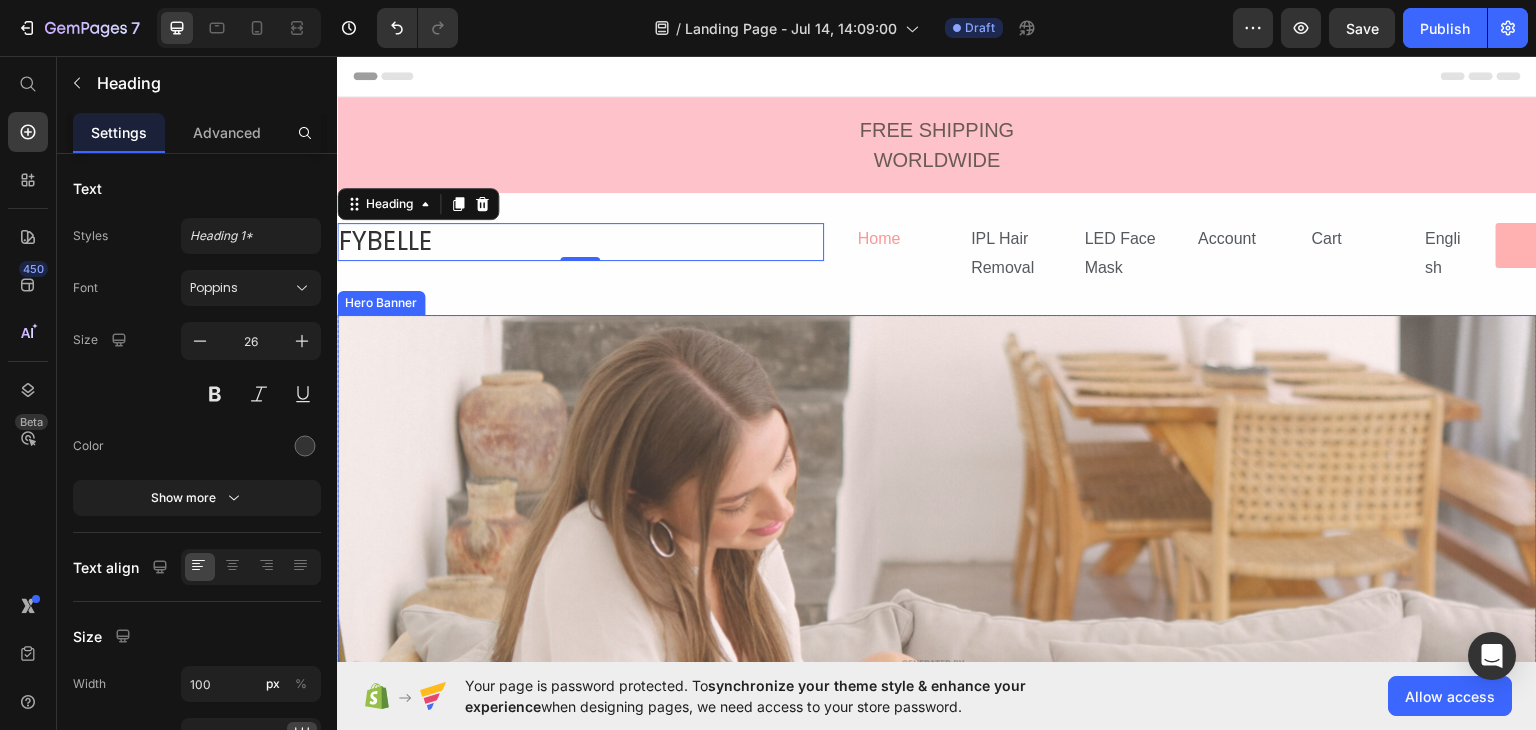 scroll, scrollTop: 500, scrollLeft: 0, axis: vertical 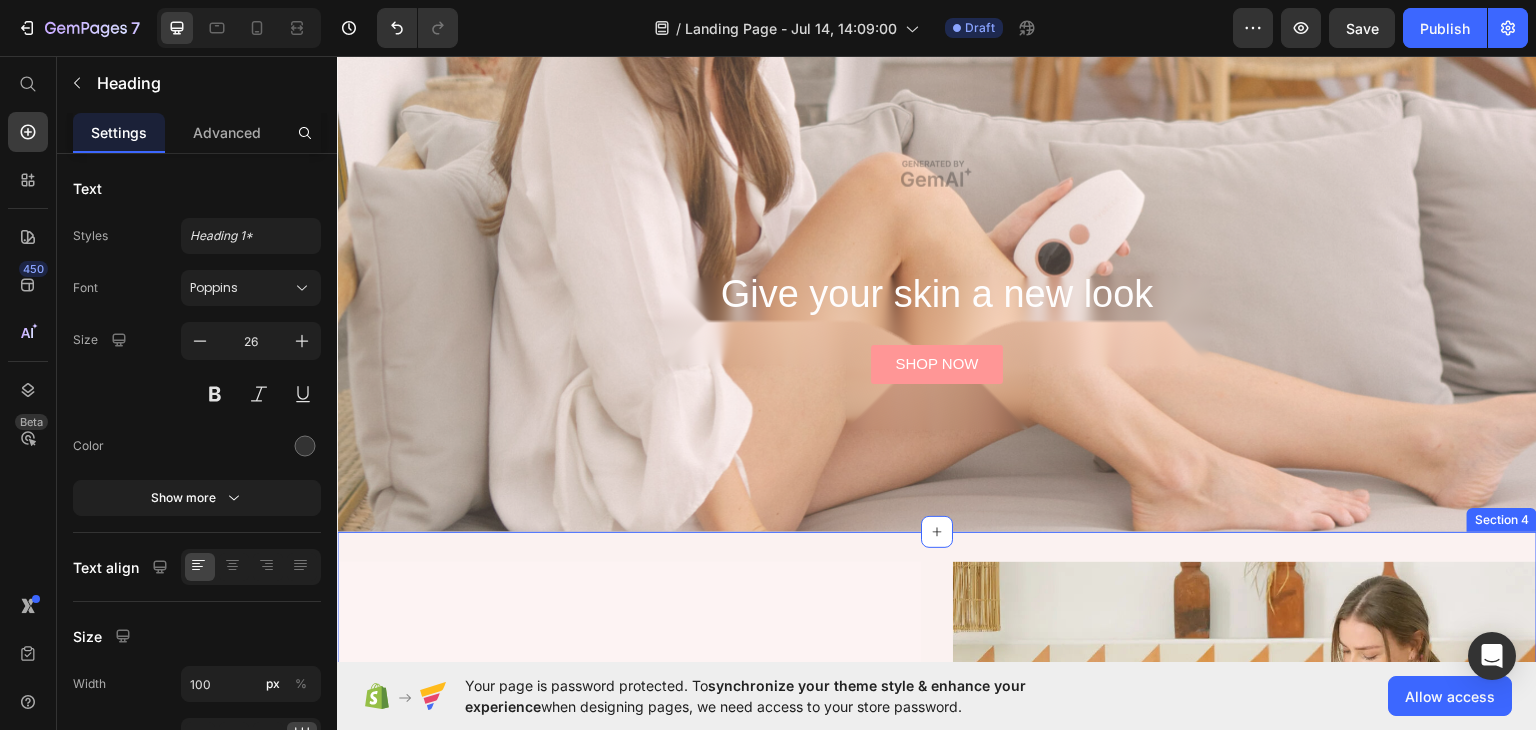 click on "Quick, Easy, Effective. Heading Fybelle - ICE IPL Hair removal handset. Text Block See results fast in as few as 3-4 weeks, save yourself from an. expensive and time consuming trip to a hair removal beauty clinic Text Block SHOP NOW Button Row Image Row Section 4" at bounding box center (937, 780) 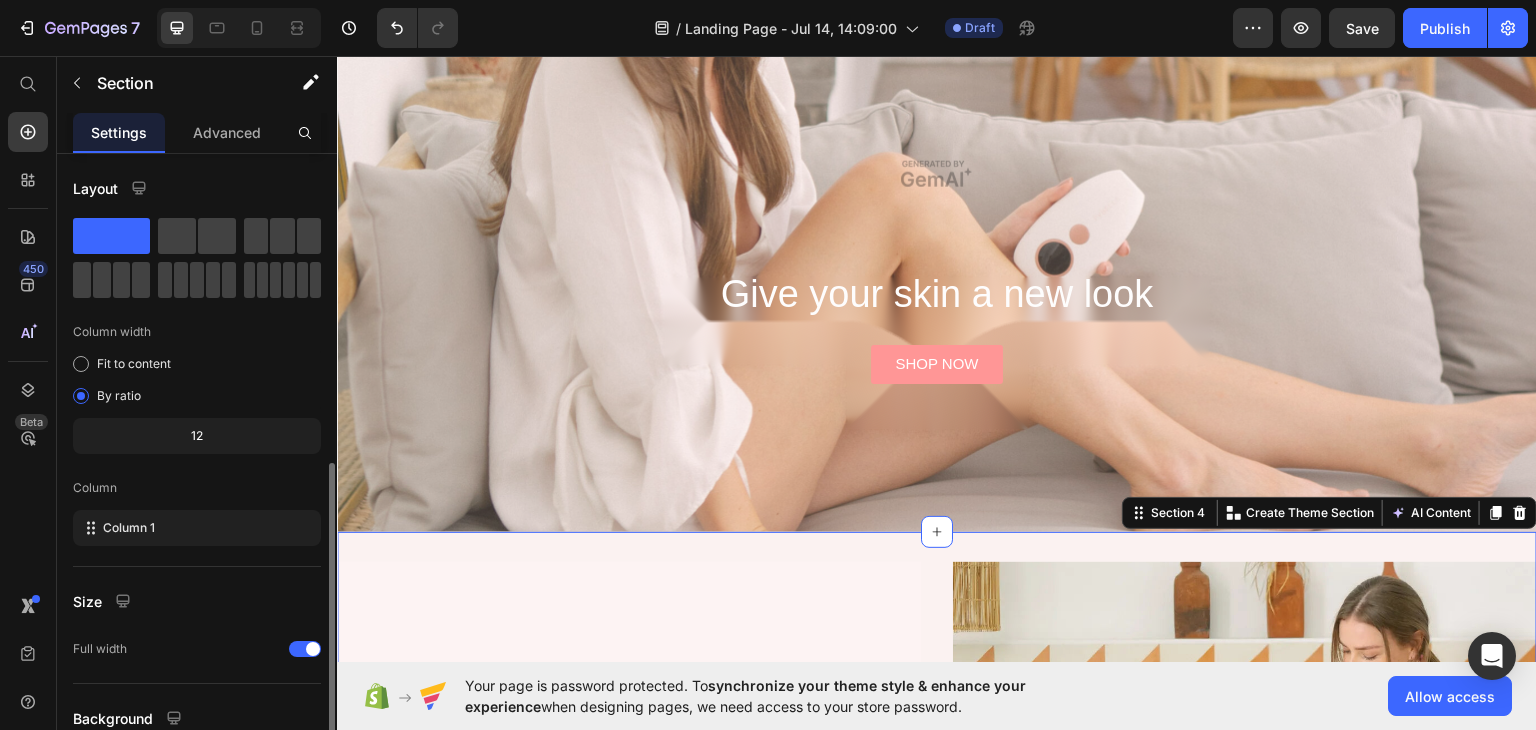 scroll, scrollTop: 173, scrollLeft: 0, axis: vertical 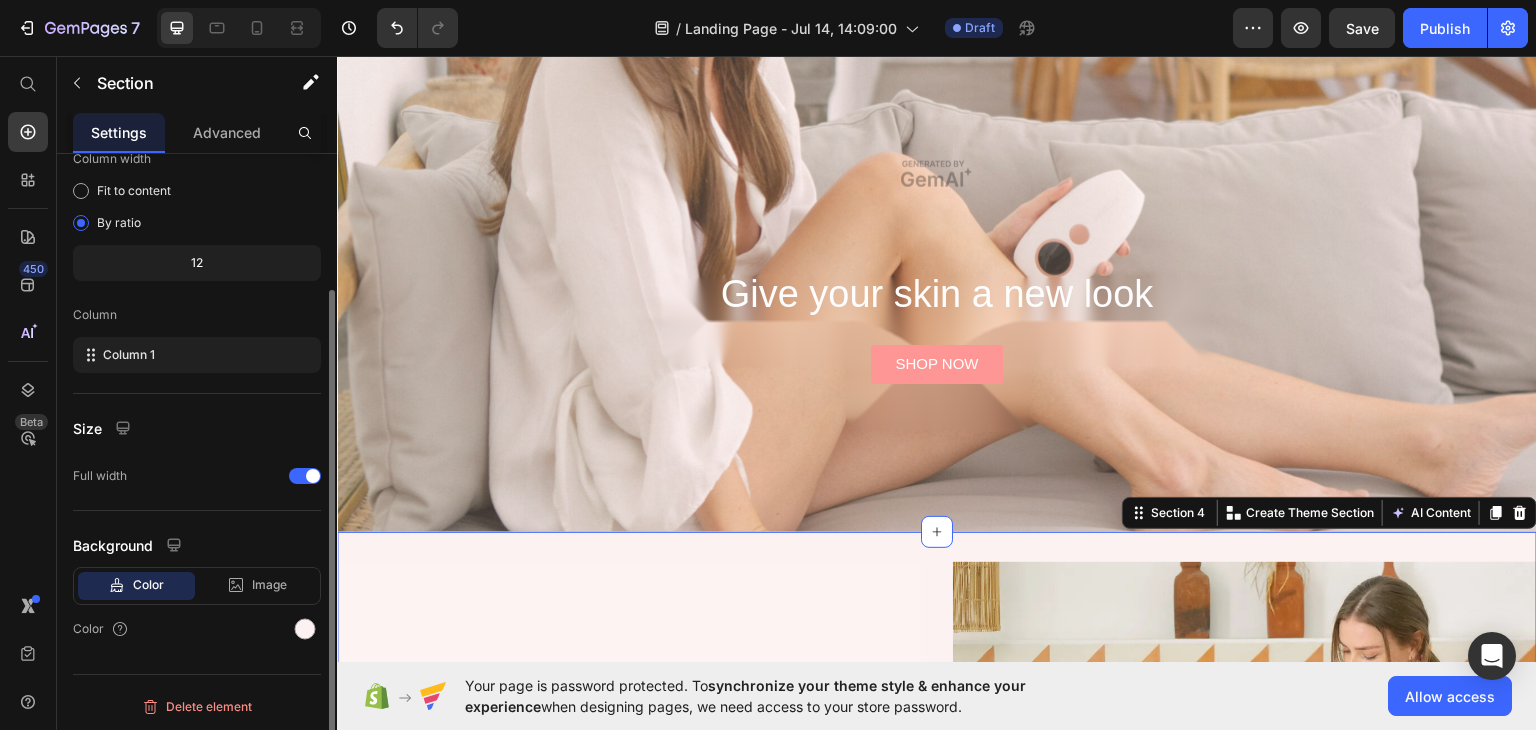 click on "Color" 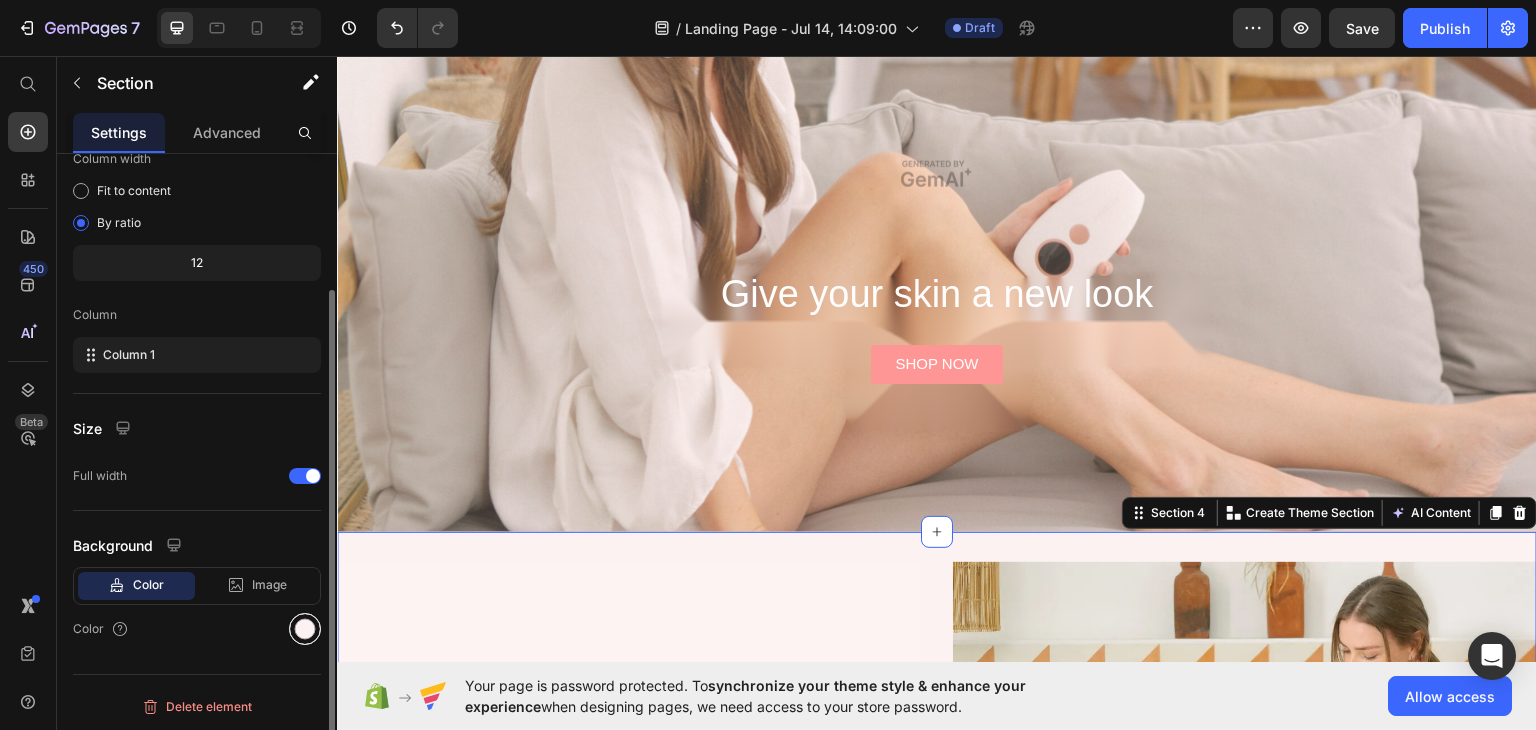 click at bounding box center [305, 629] 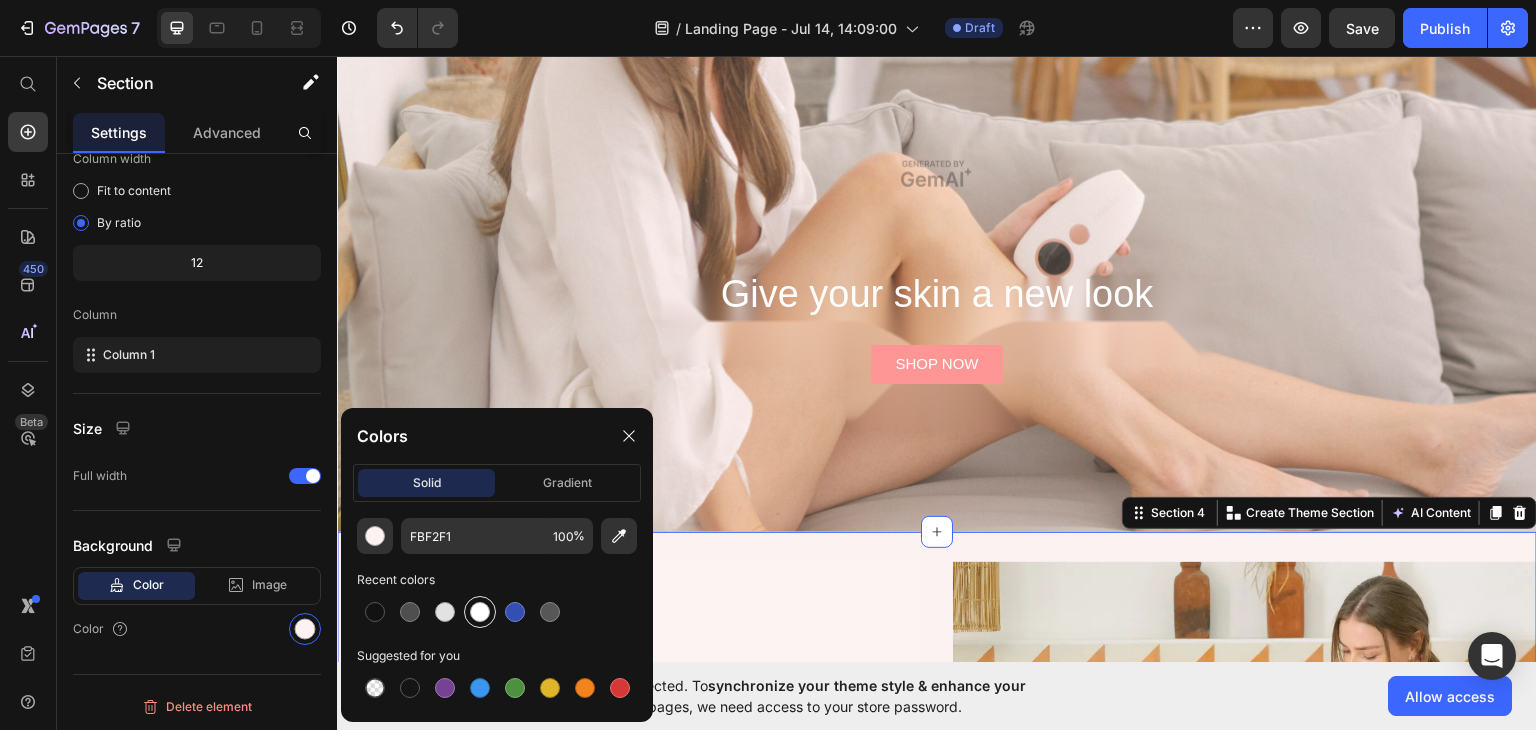 click at bounding box center (480, 612) 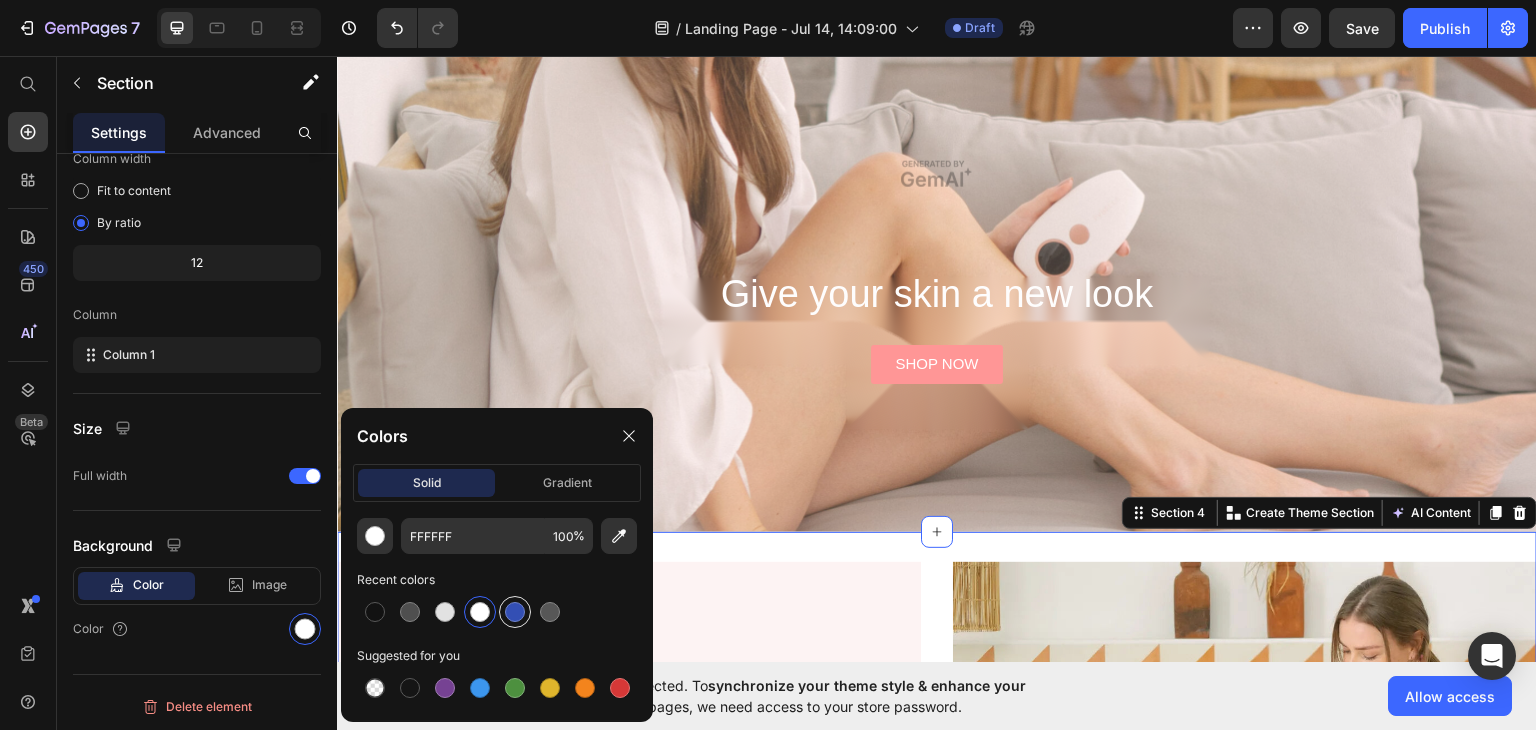 click at bounding box center (515, 612) 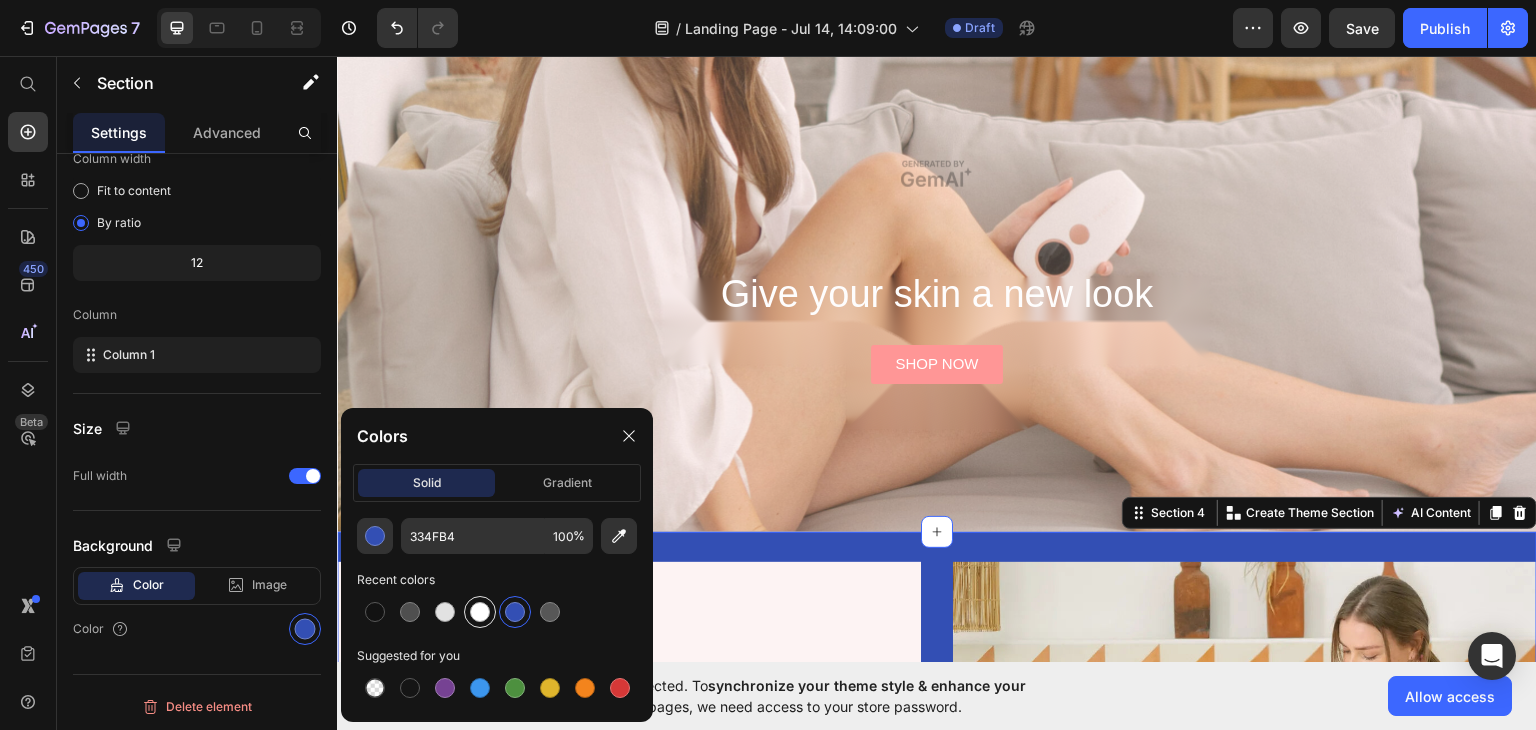 click at bounding box center (480, 612) 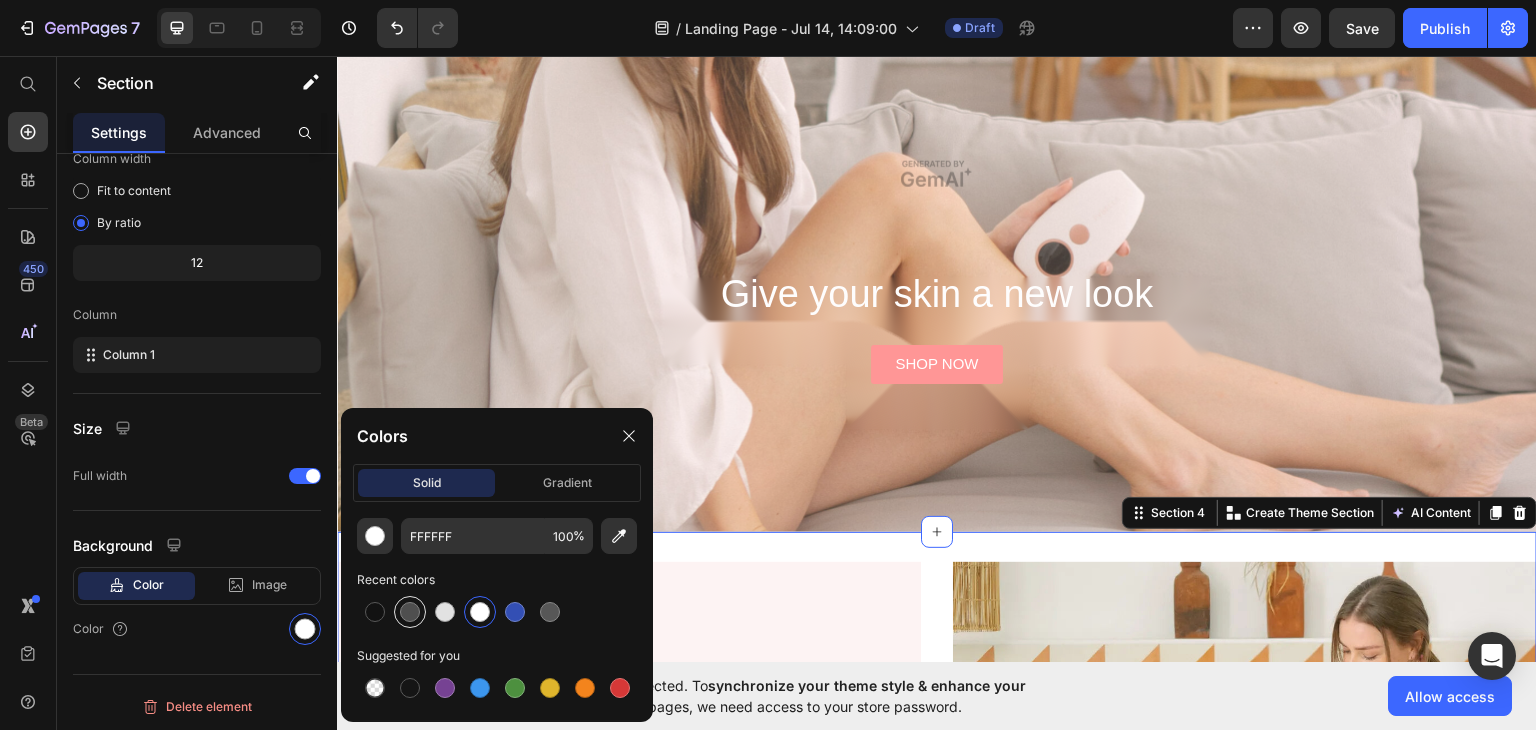 click at bounding box center [410, 612] 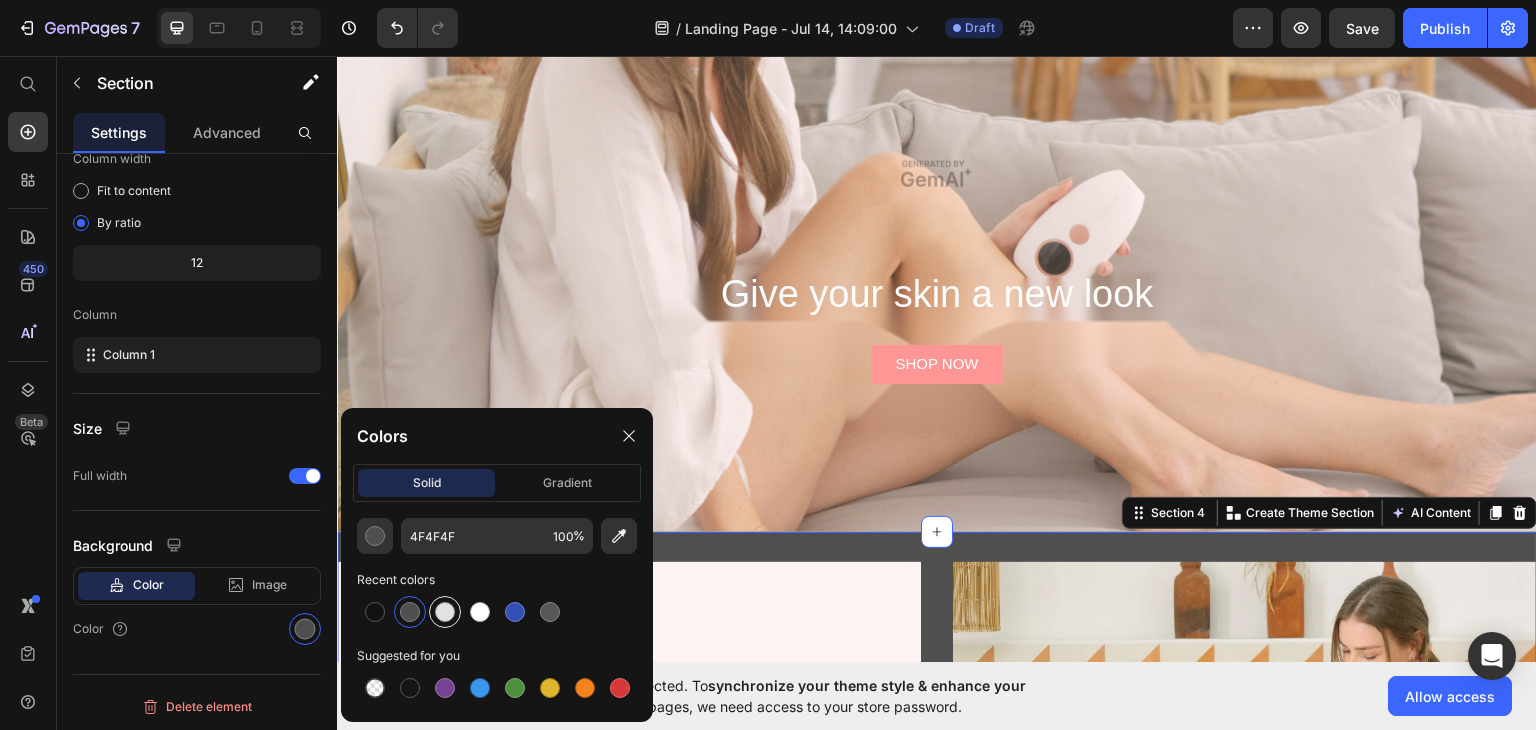click at bounding box center [445, 612] 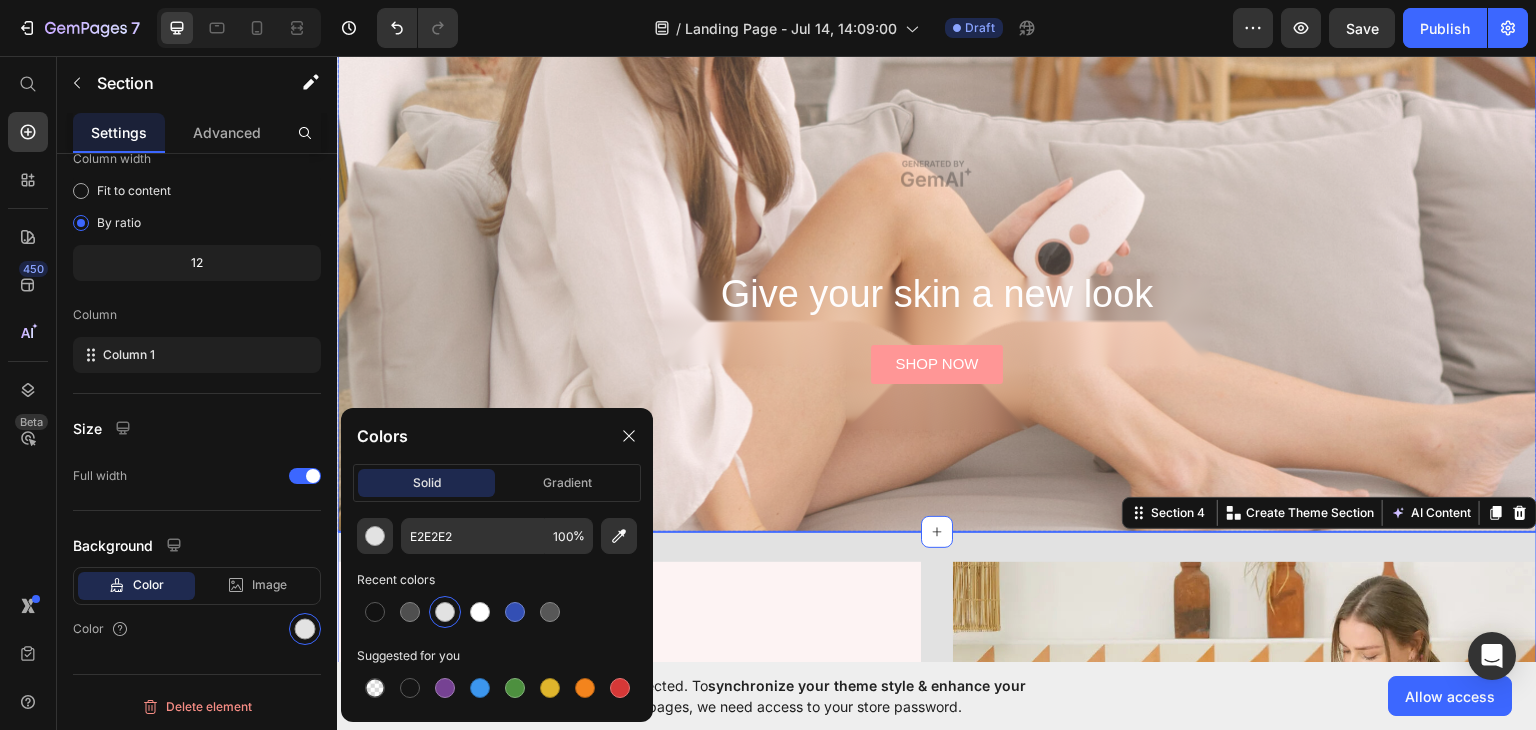 click on "Give your skin a new look Heading SHOP NOW Button Row" at bounding box center [937, 381] 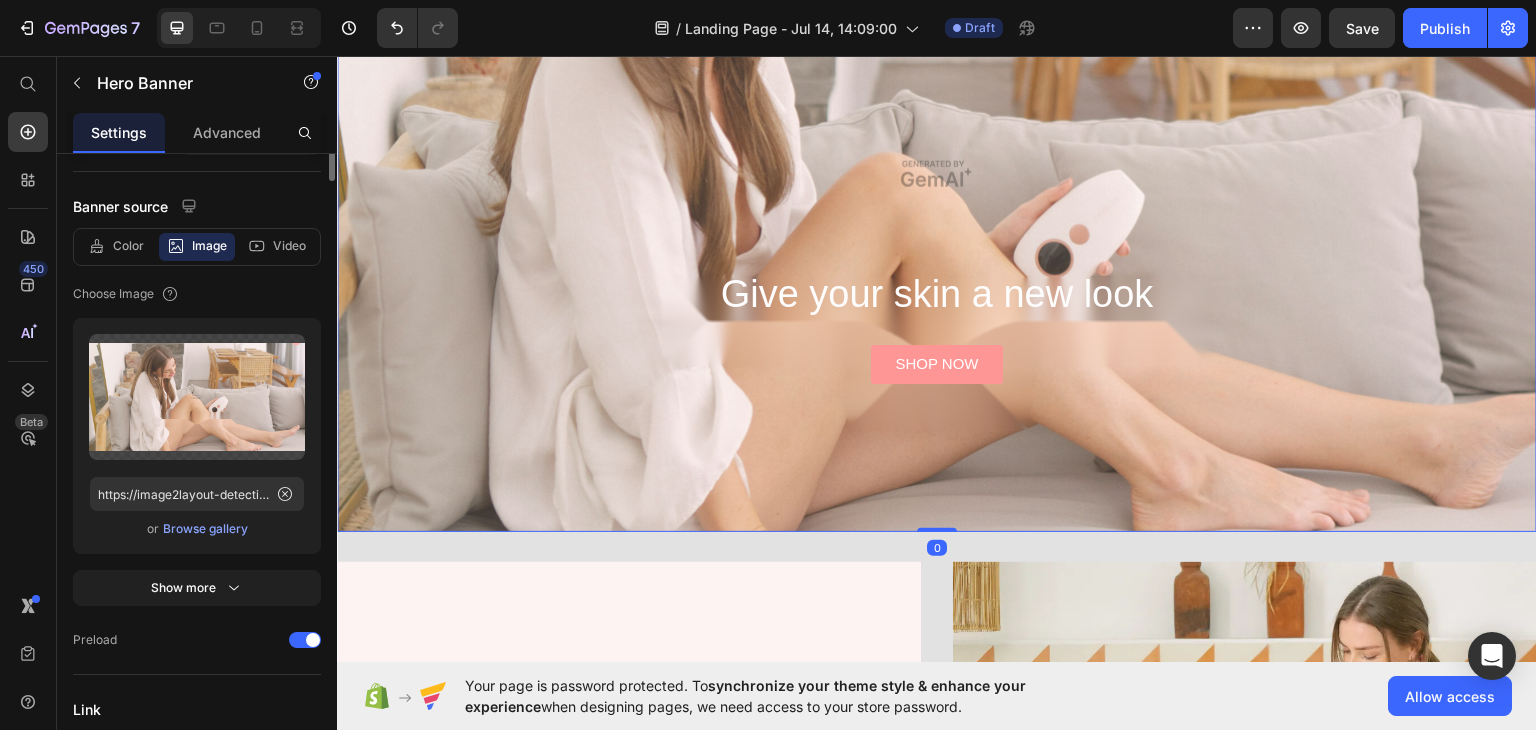 scroll, scrollTop: 0, scrollLeft: 0, axis: both 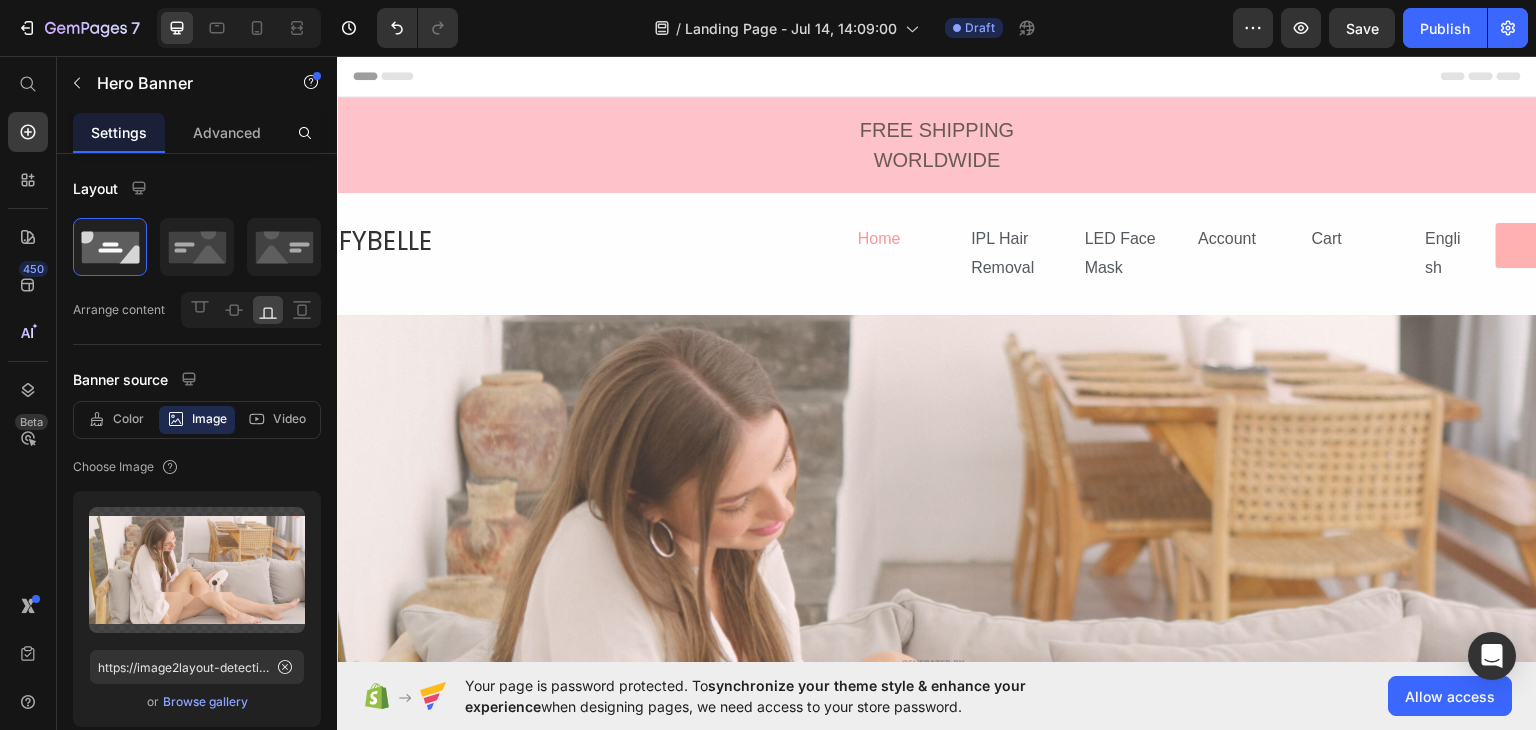 drag, startPoint x: 319, startPoint y: 120, endPoint x: 332, endPoint y: 124, distance: 13.601471 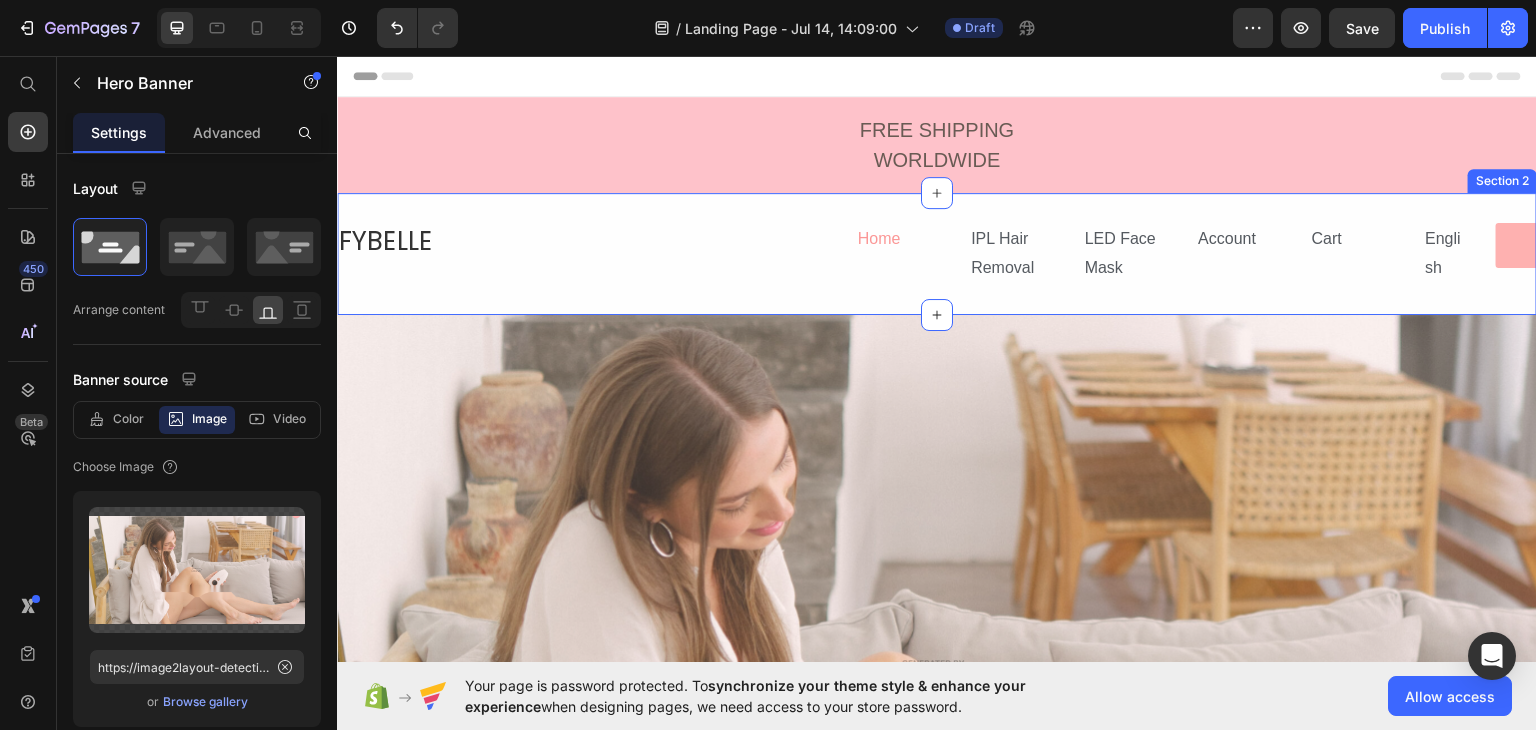 drag, startPoint x: 673, startPoint y: 183, endPoint x: 581, endPoint y: 353, distance: 193.2977 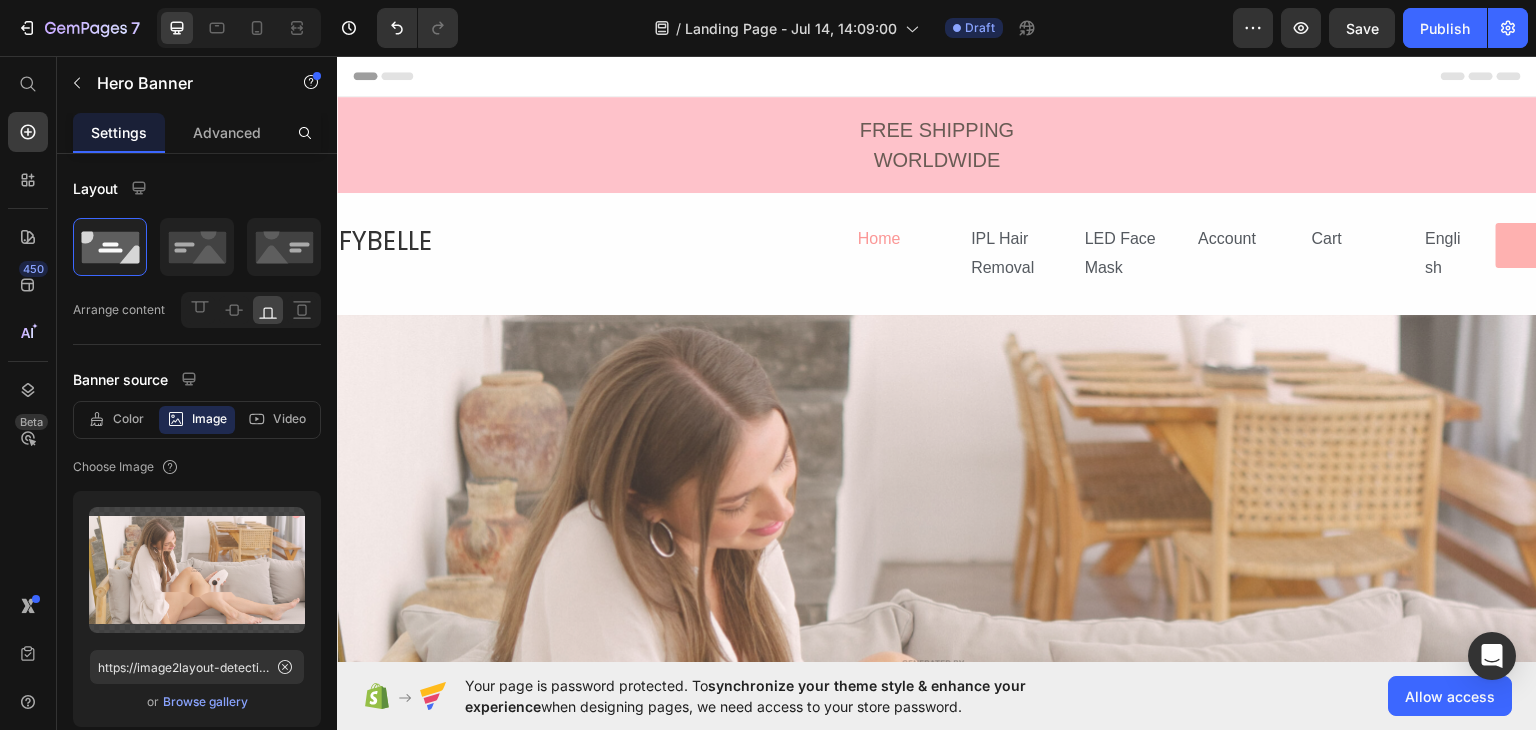click at bounding box center [937, 672] 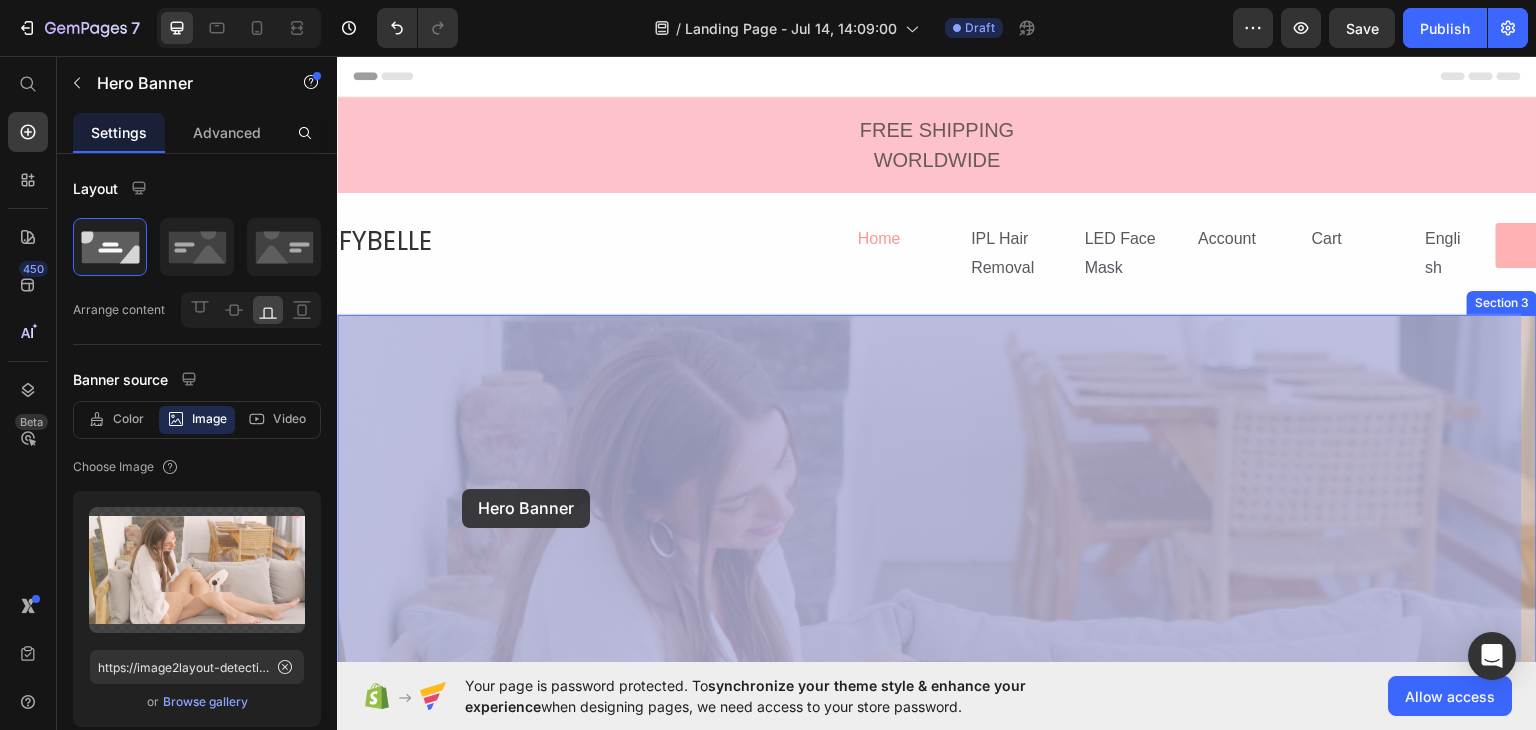 drag, startPoint x: 456, startPoint y: 475, endPoint x: 462, endPoint y: 488, distance: 14.3178215 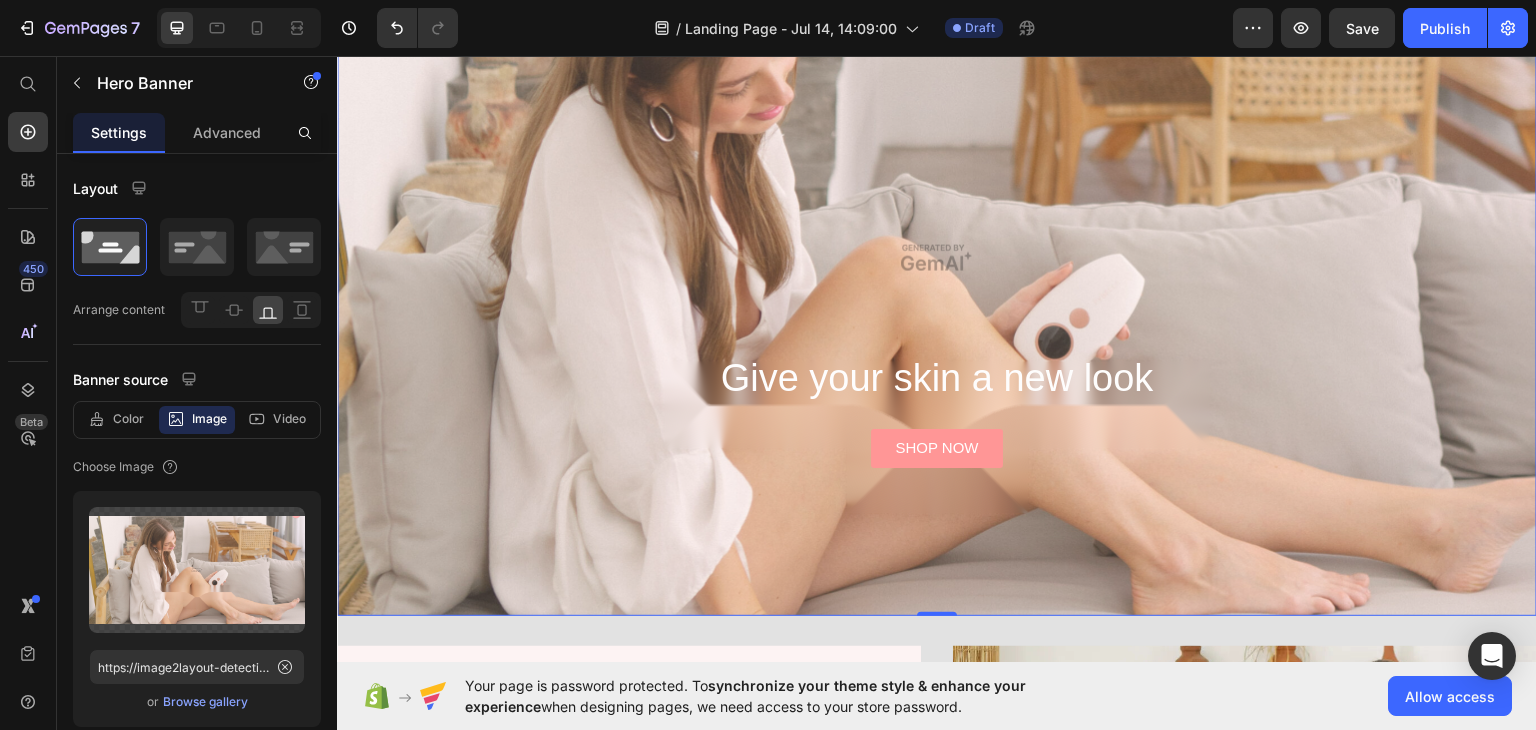scroll, scrollTop: 500, scrollLeft: 0, axis: vertical 